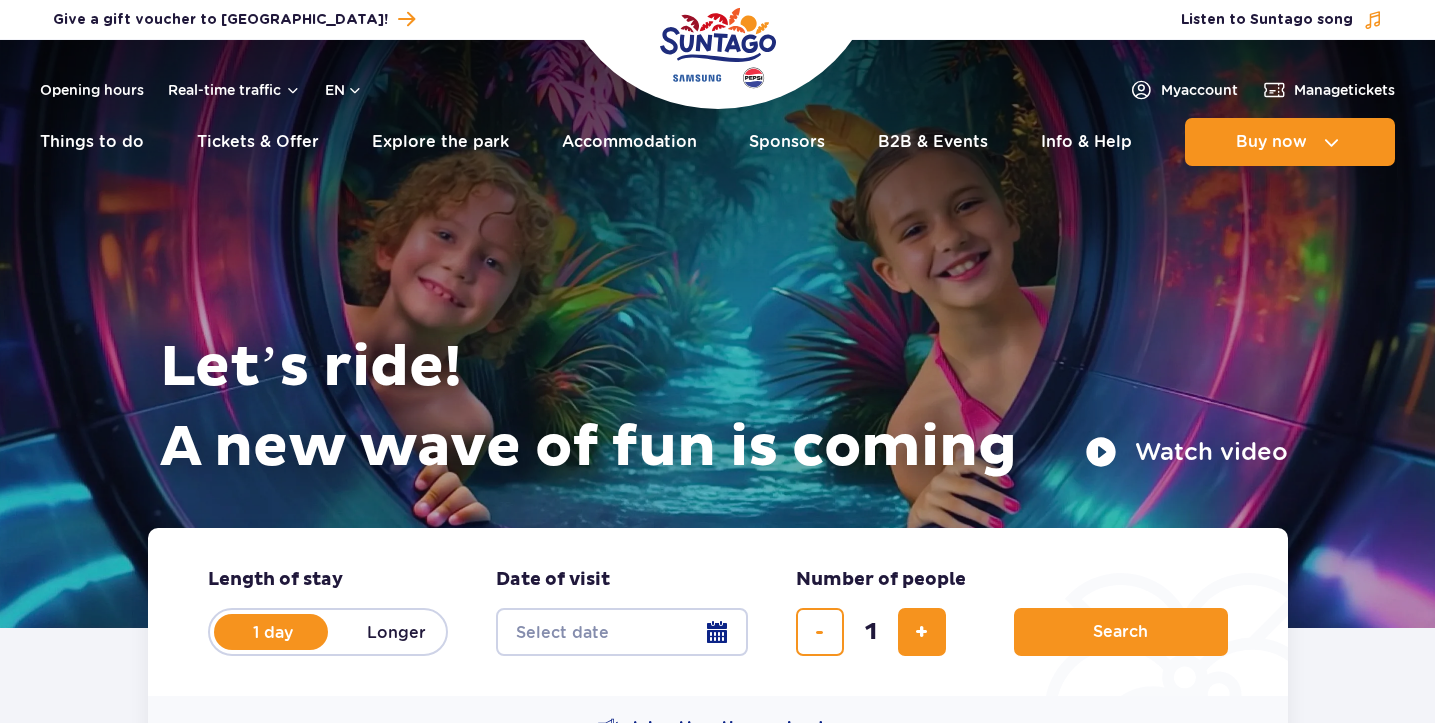 scroll, scrollTop: 31, scrollLeft: 0, axis: vertical 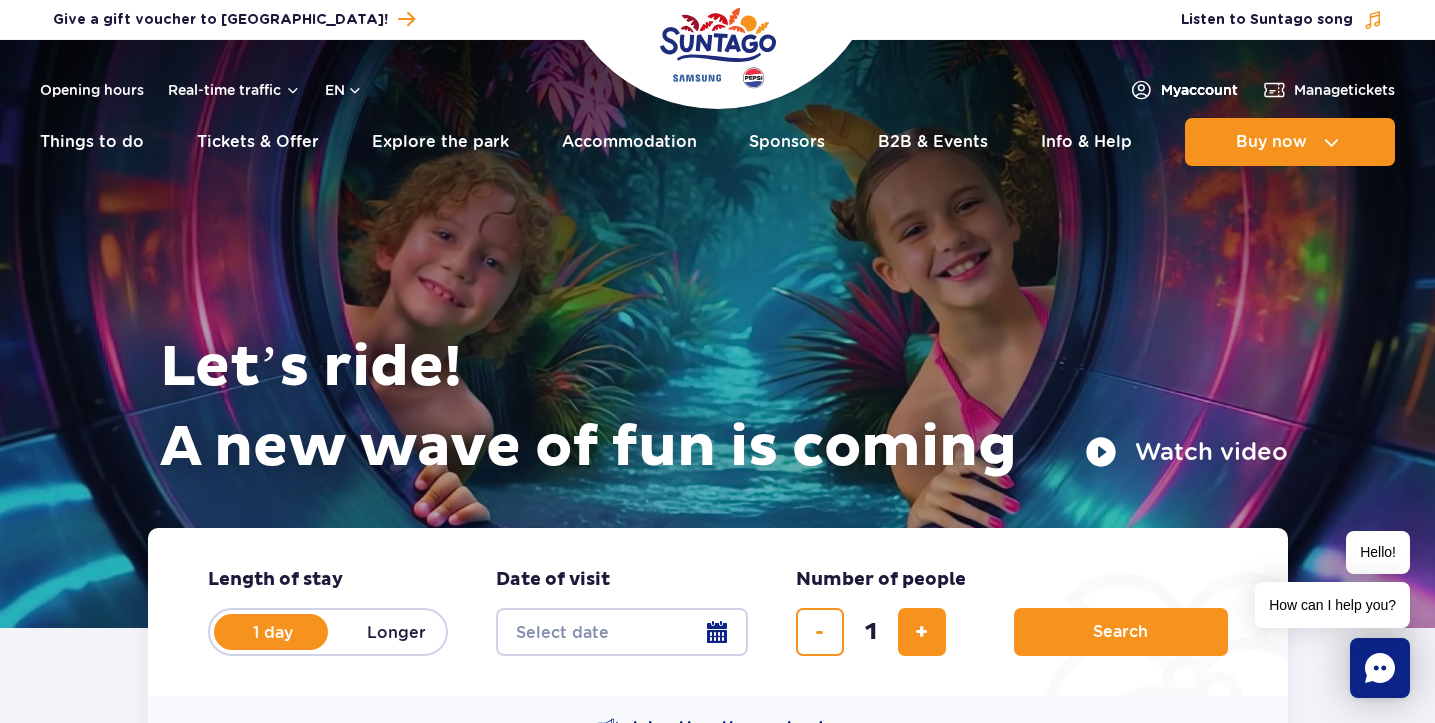 click on "My  account" at bounding box center (1199, 90) 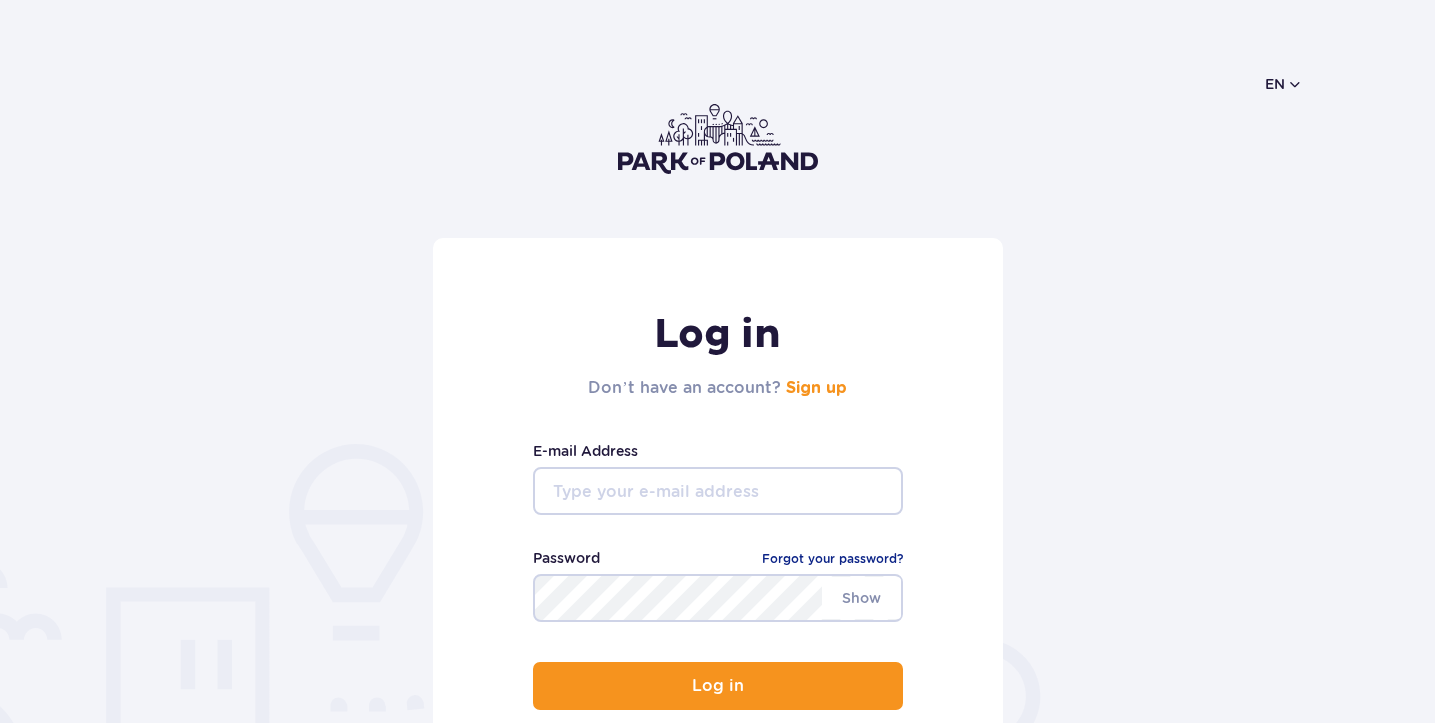 scroll, scrollTop: 0, scrollLeft: 0, axis: both 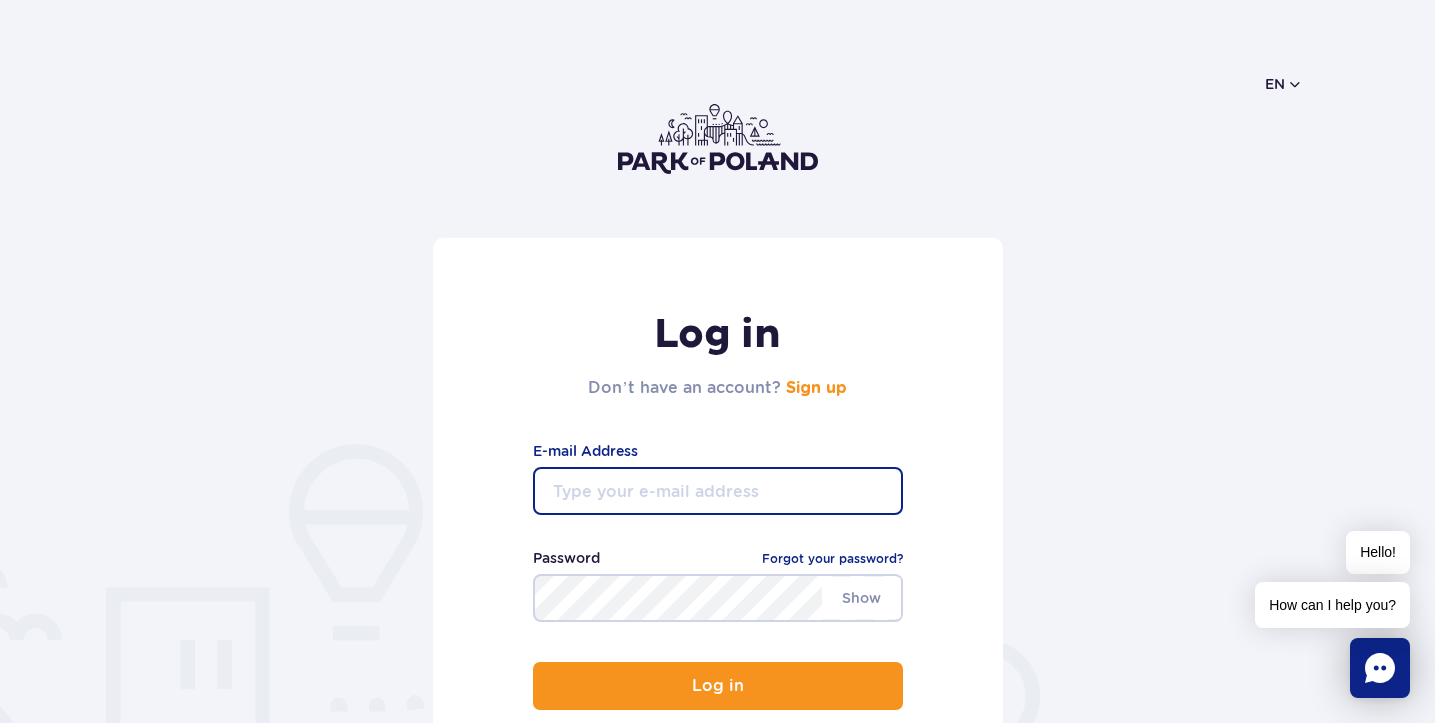 type on "[EMAIL_ADDRESS][DOMAIN_NAME]" 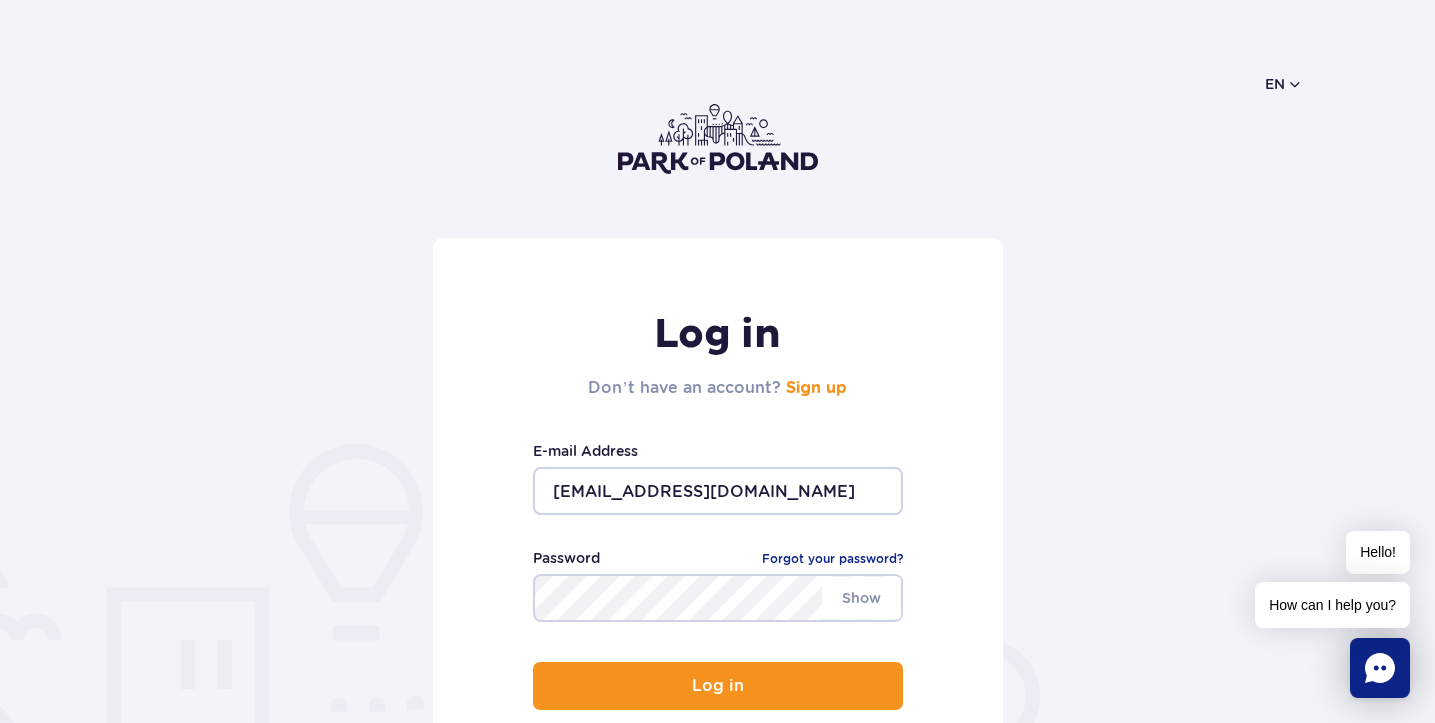 click on "zanemetene007@gmail.com" at bounding box center (718, 491) 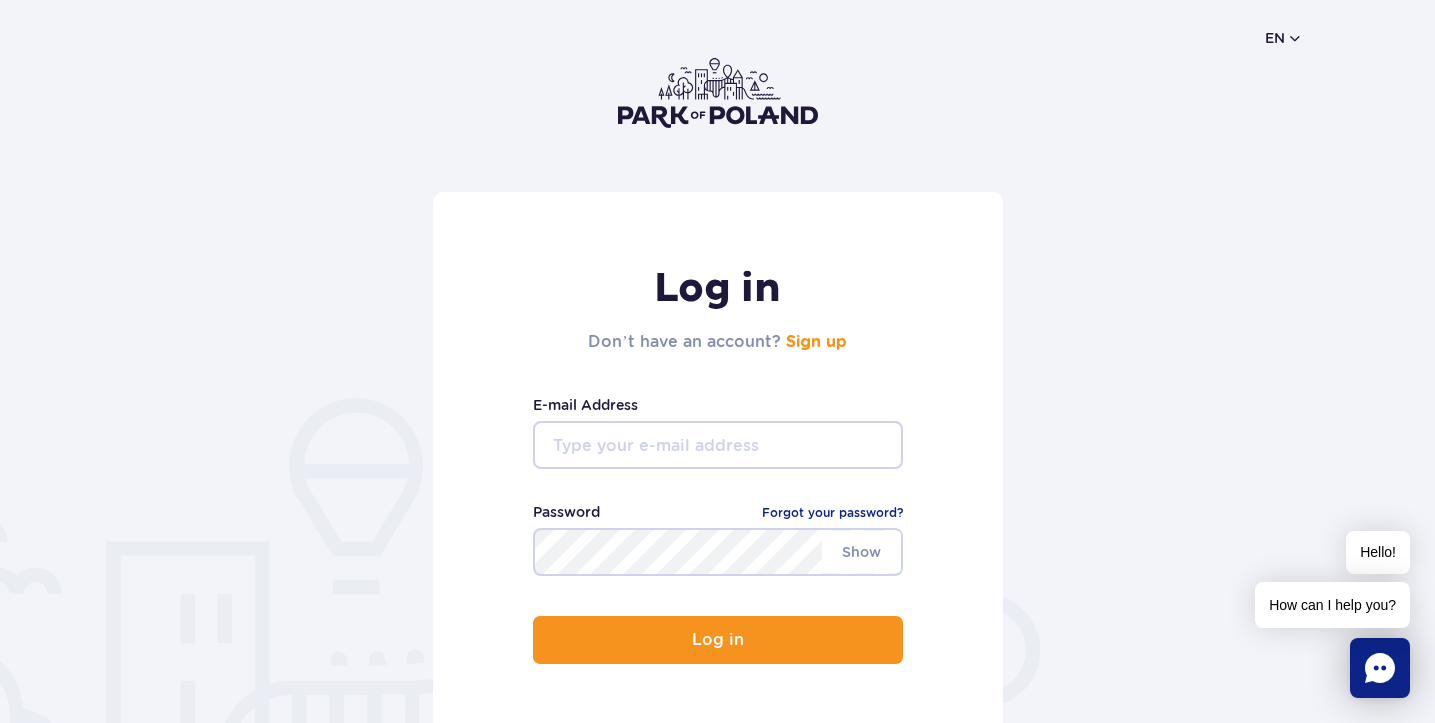 scroll, scrollTop: 59, scrollLeft: 0, axis: vertical 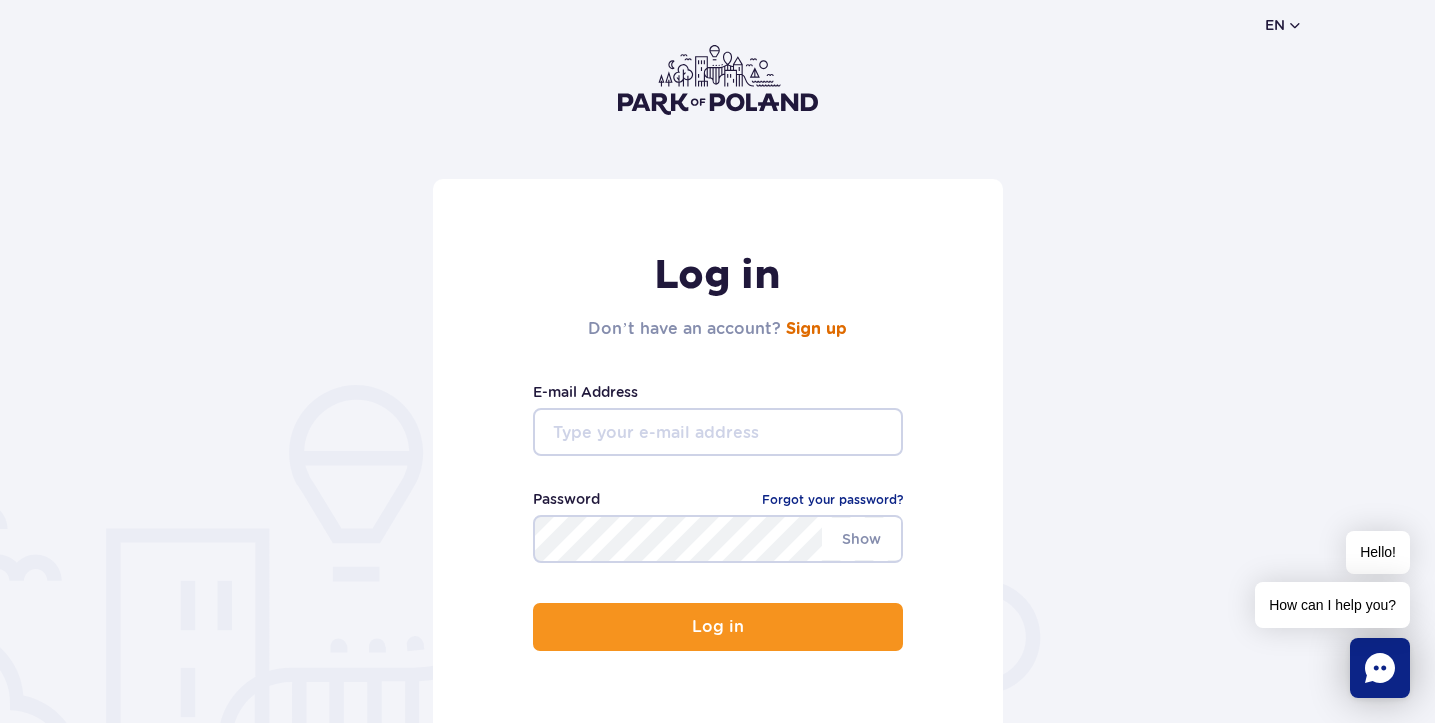 type 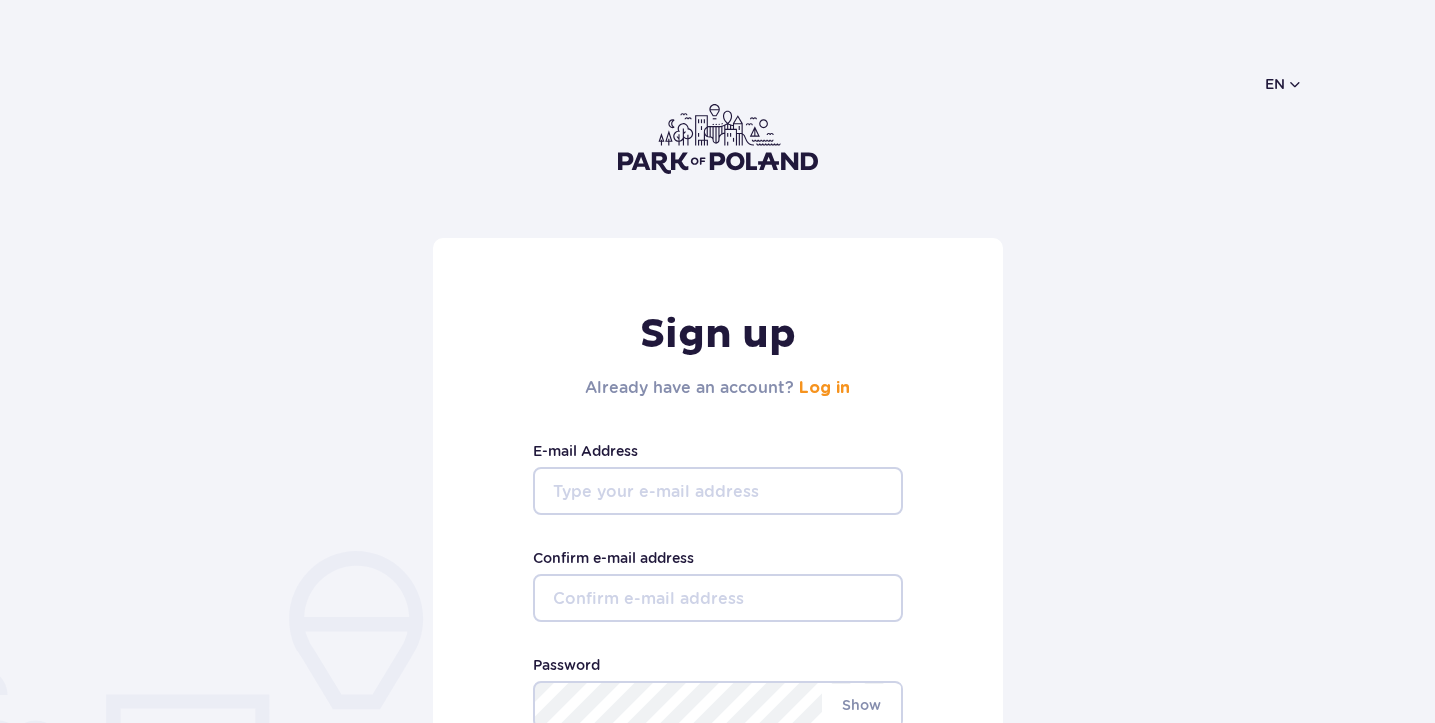scroll, scrollTop: 0, scrollLeft: 0, axis: both 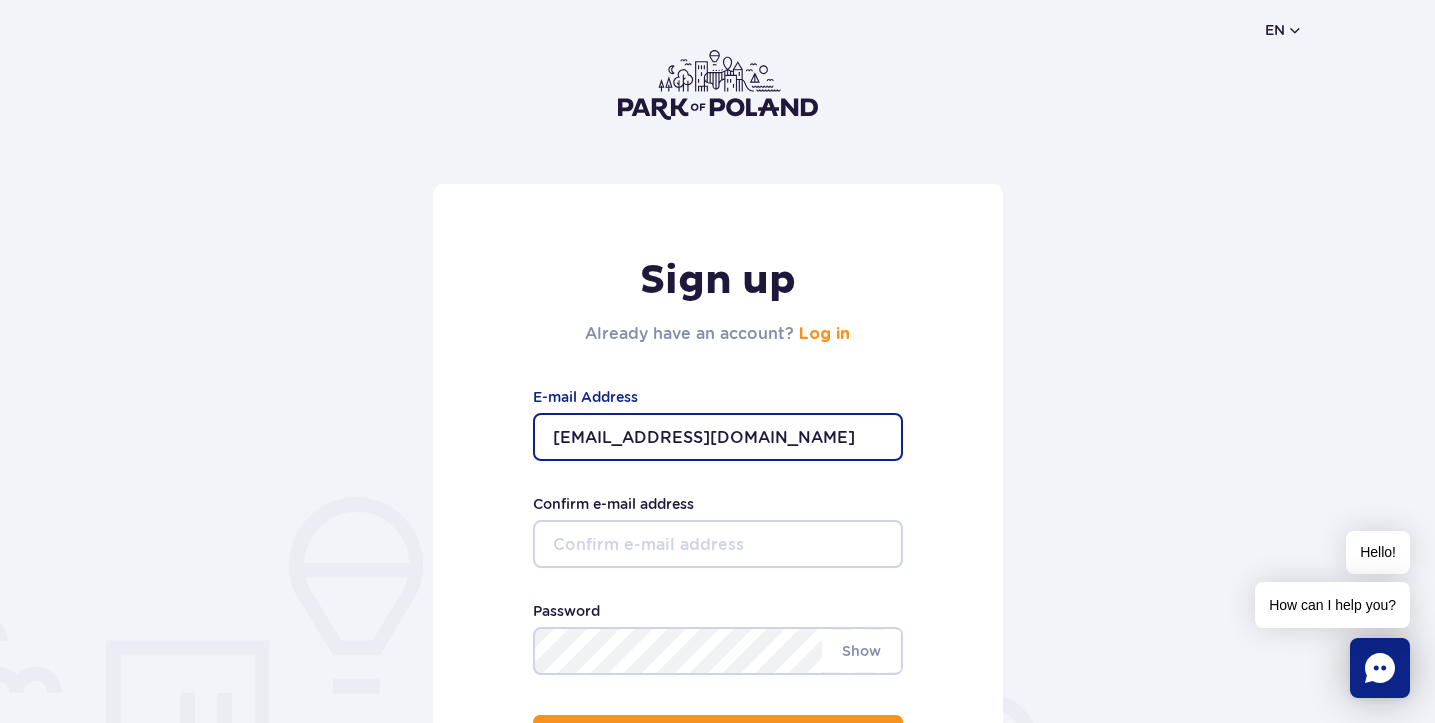 type on "nilsss1989@gmail.com" 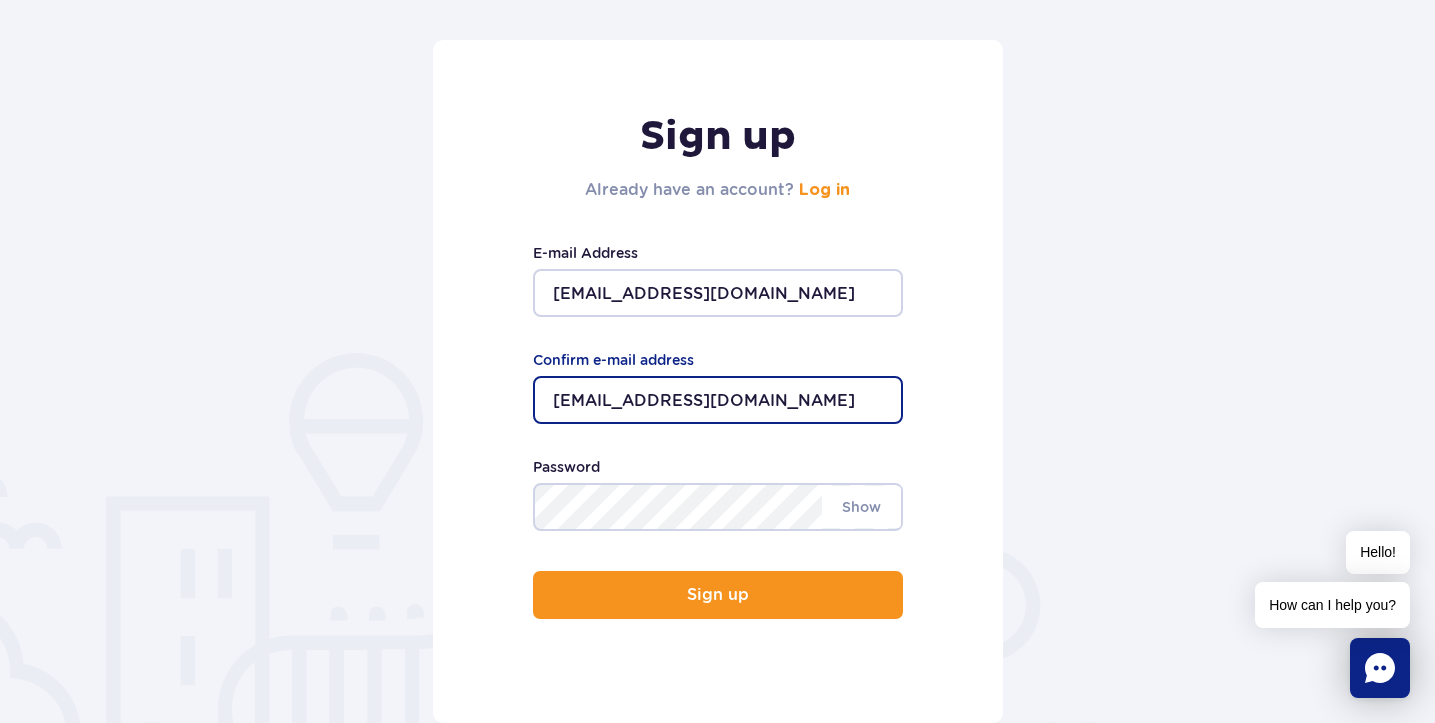 scroll, scrollTop: 199, scrollLeft: 0, axis: vertical 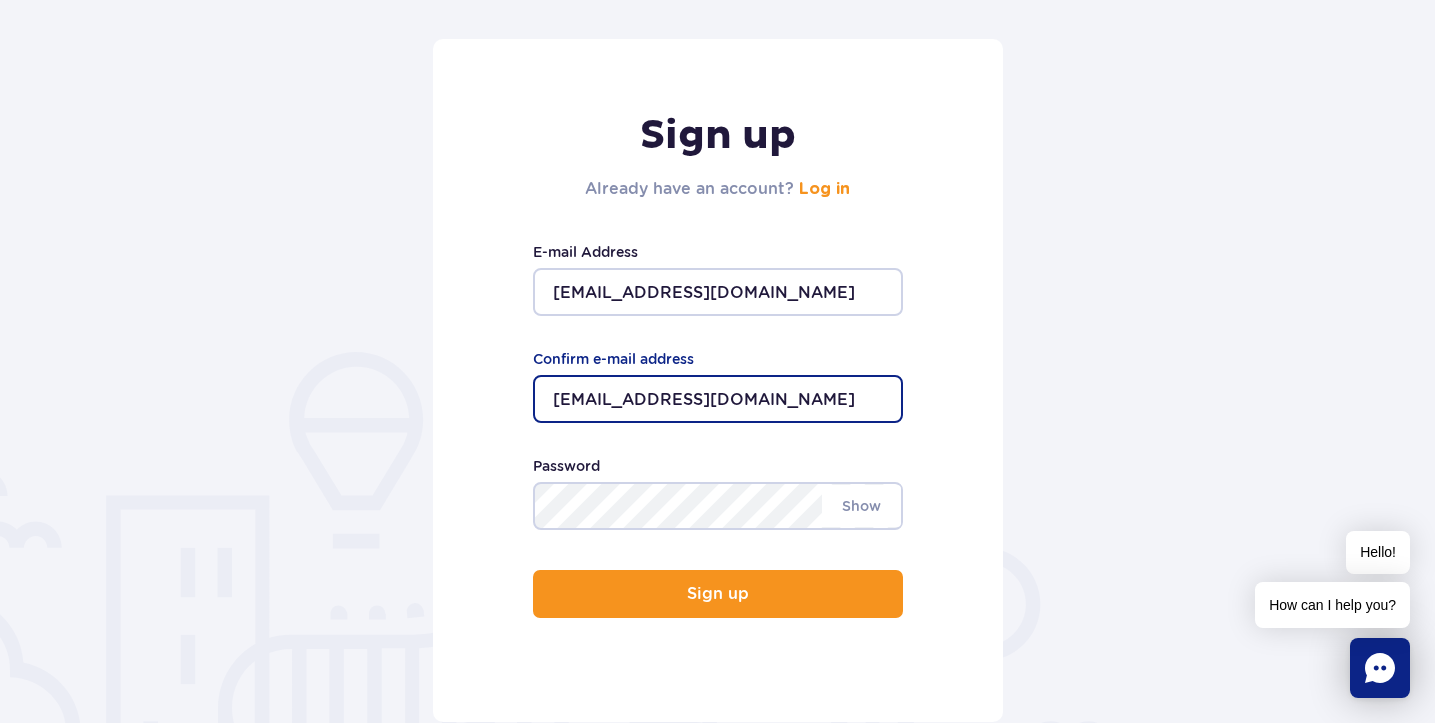 type on "nilsss1989@gmail.com" 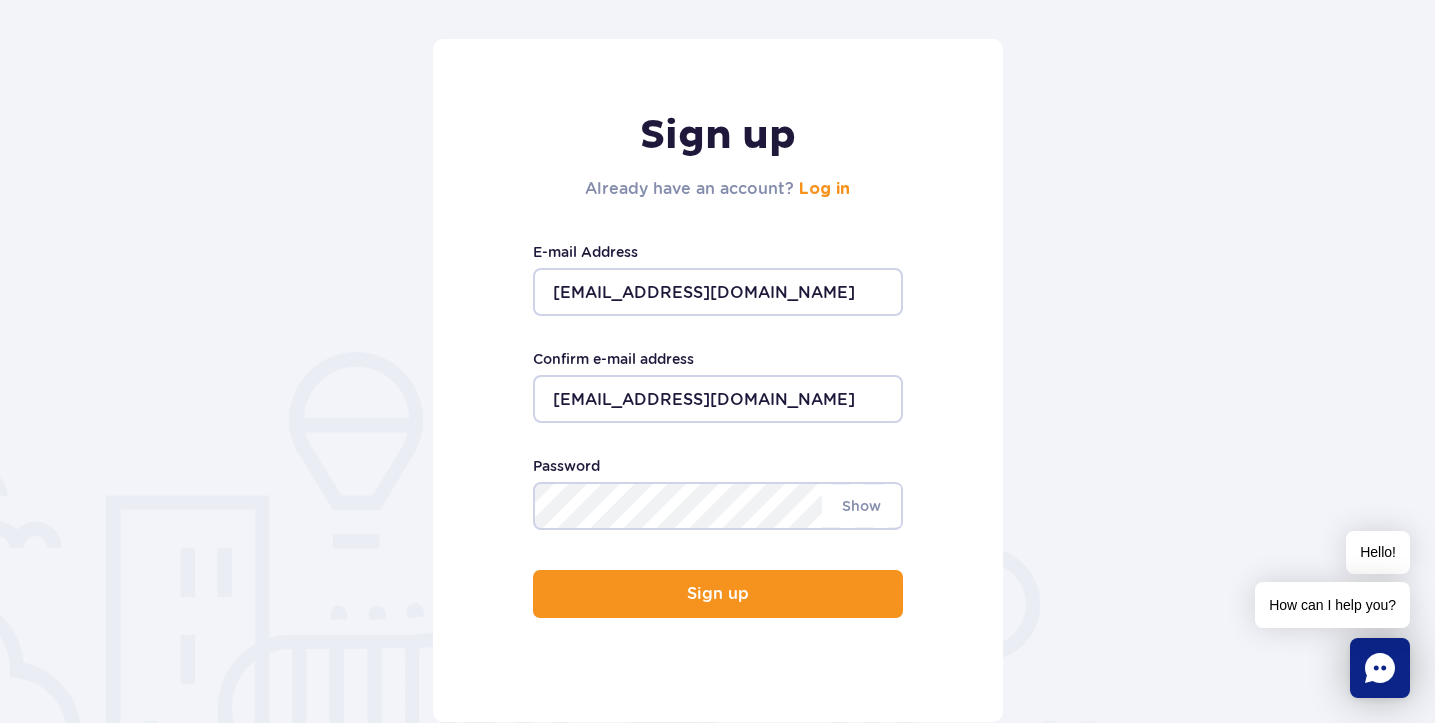 click on "Sign up
Already have an account?
Log in
nilsss1989@gmail.com
E-mail Address
nilsss1989@gmail.com
Confirm e-mail address
At least 8 characters long.
Show
Password
Sign up" at bounding box center (718, 380) 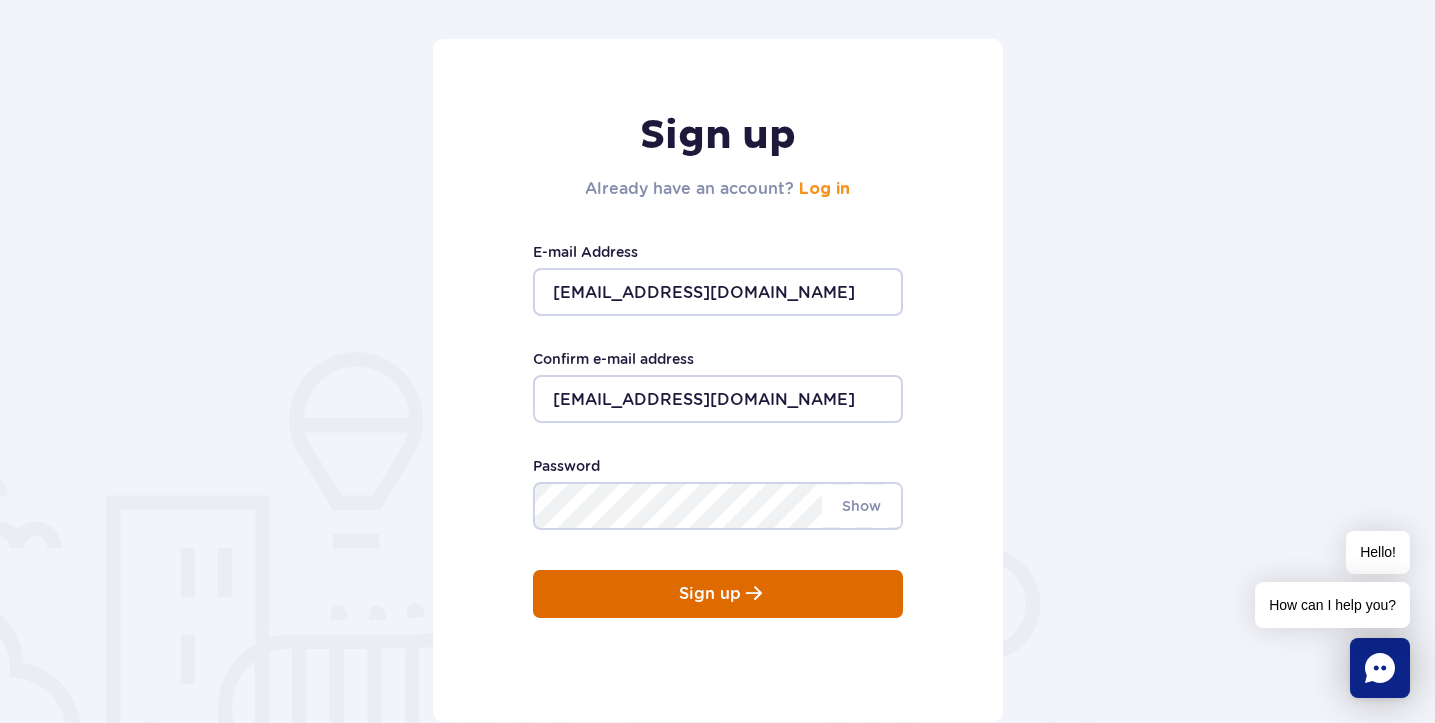 click on "Sign up
Already have an account?
Log in
nilsss1989@gmail.com
E-mail Address
nilsss1989@gmail.com
Confirm e-mail address
At least 8 characters long.
Show
Password
Sign up" at bounding box center (718, 380) 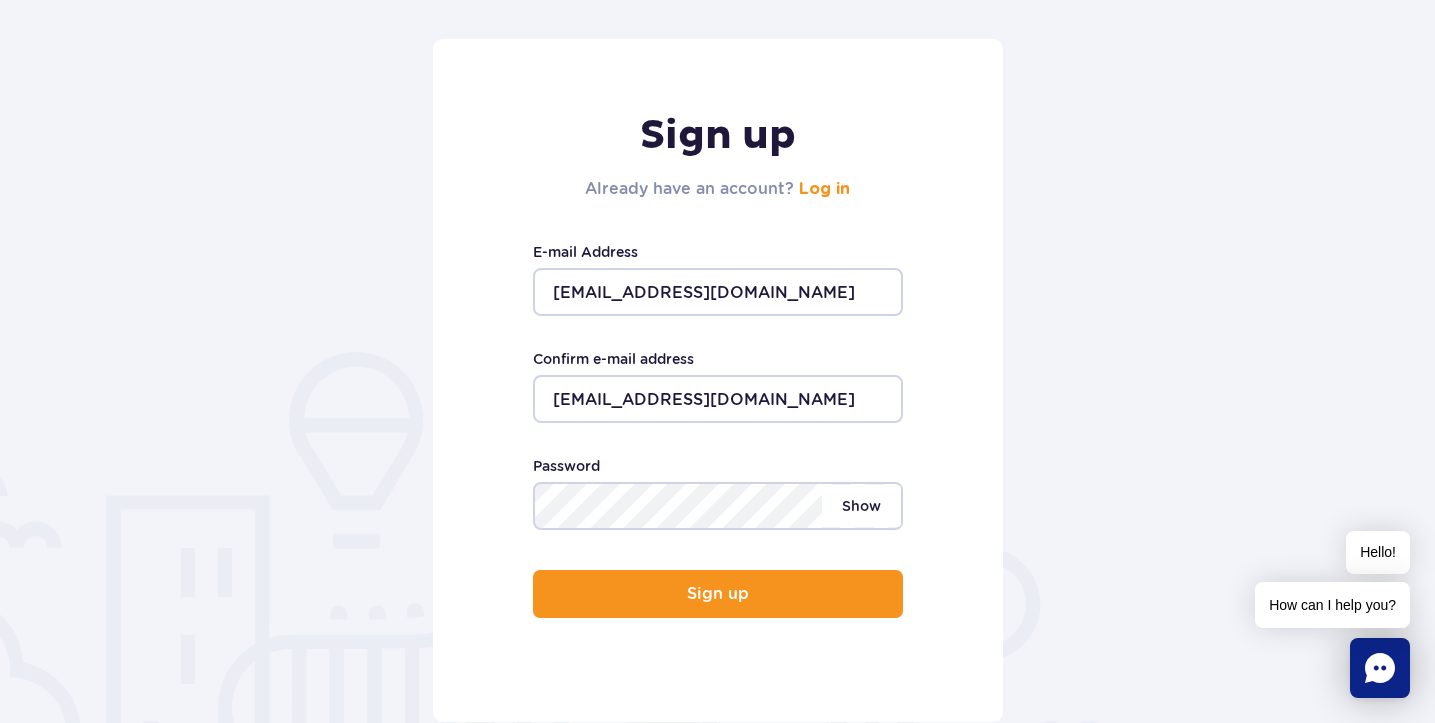 click on "Show" at bounding box center (861, 506) 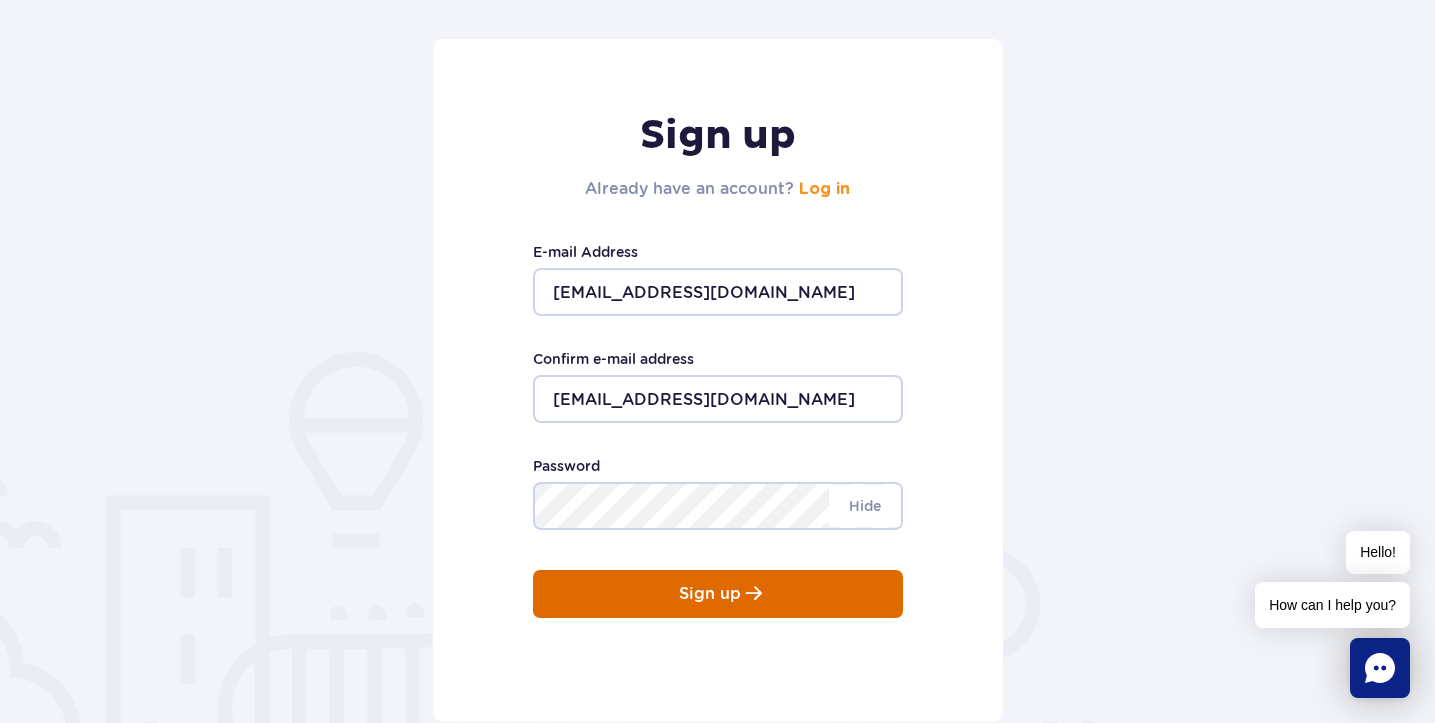 click at bounding box center (754, 593) 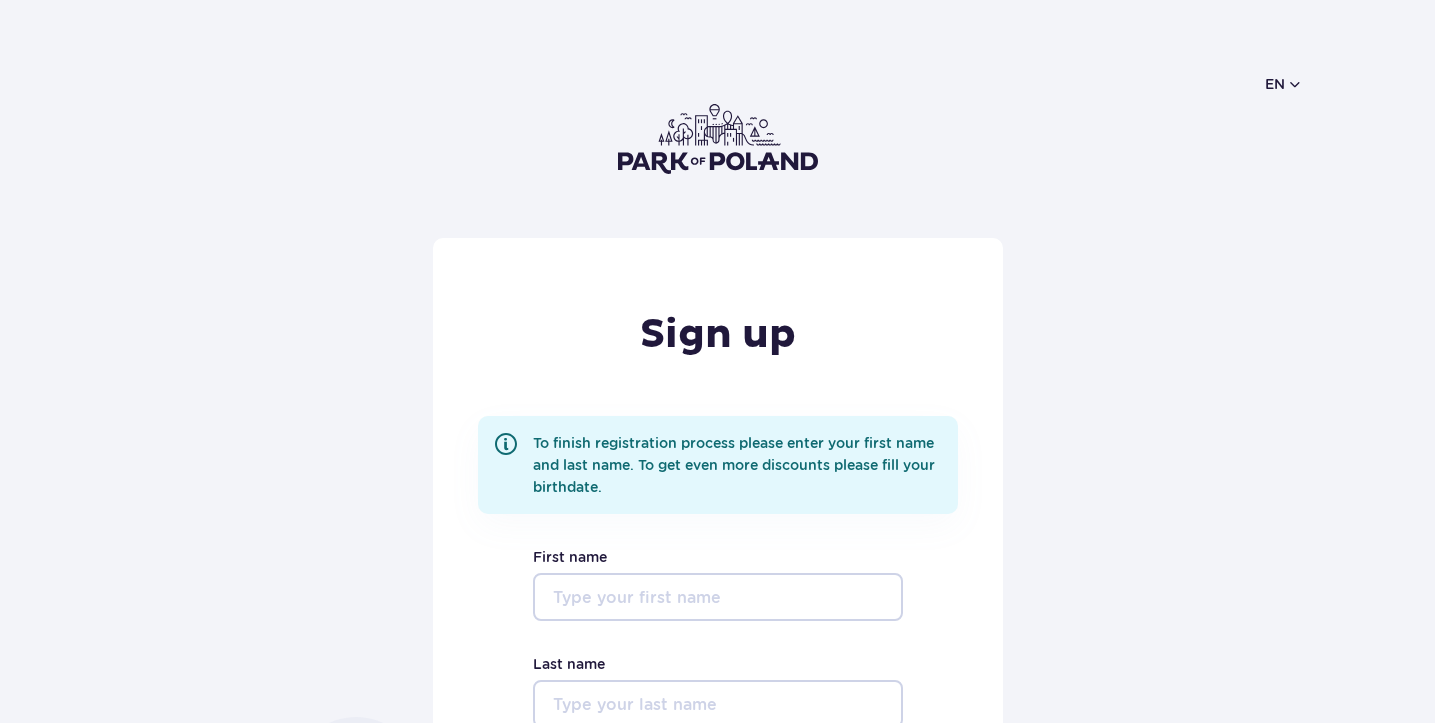 scroll, scrollTop: 0, scrollLeft: 0, axis: both 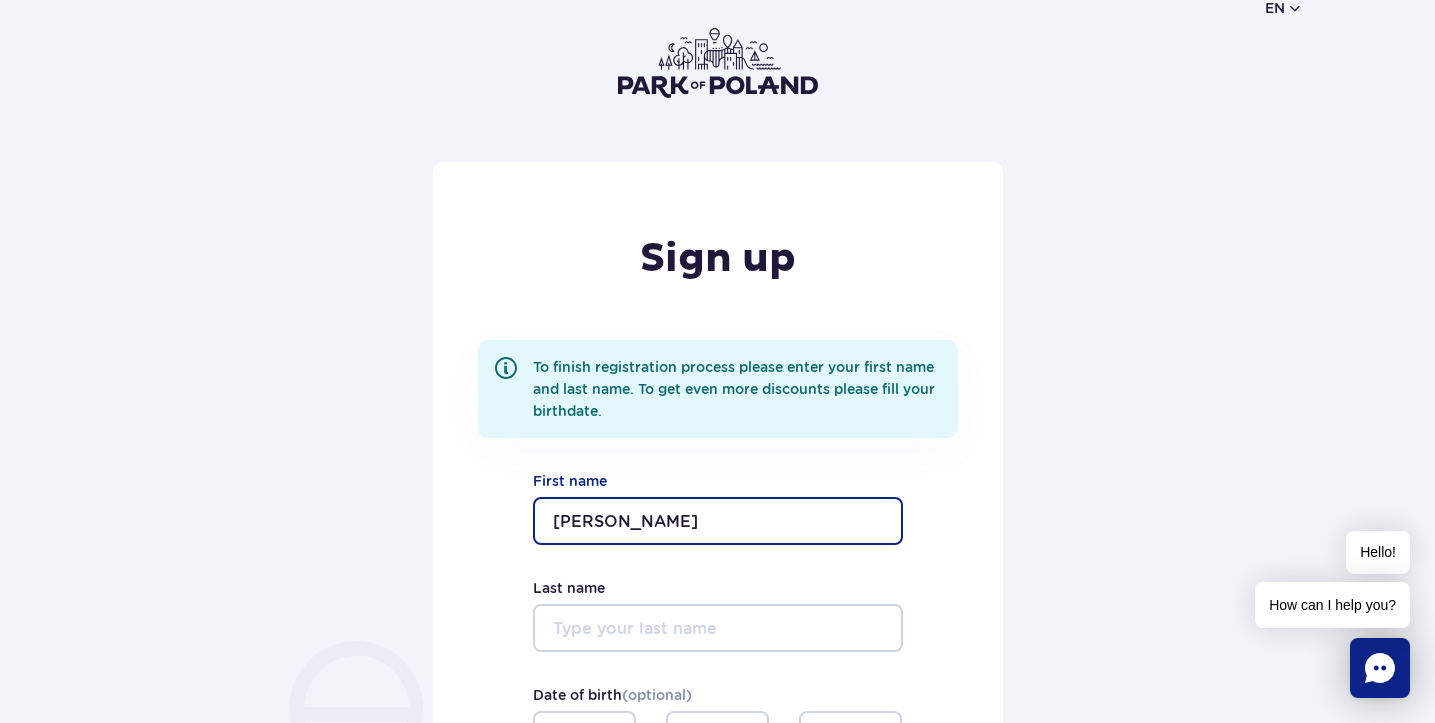 type on "[PERSON_NAME]" 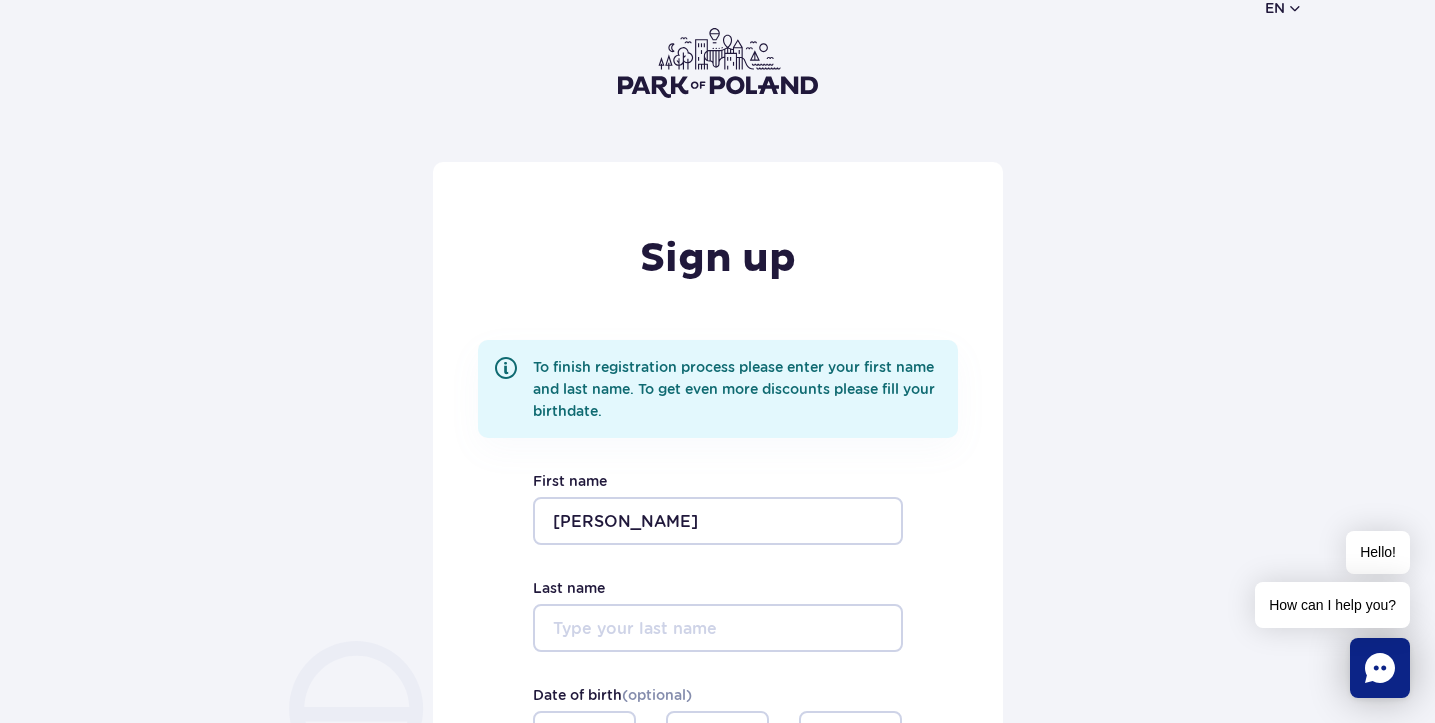 click on "Sign up
To finish registration process please enter your first name and last name. To get even more discounts please fill your birthdate.
[PERSON_NAME]
First name
Last name
Date of birth  (optional)
I accept all Terms
Show
Show all
I accept
privacy policy
I accept
GDPR regulations
Finish registration" at bounding box center [718, 586] 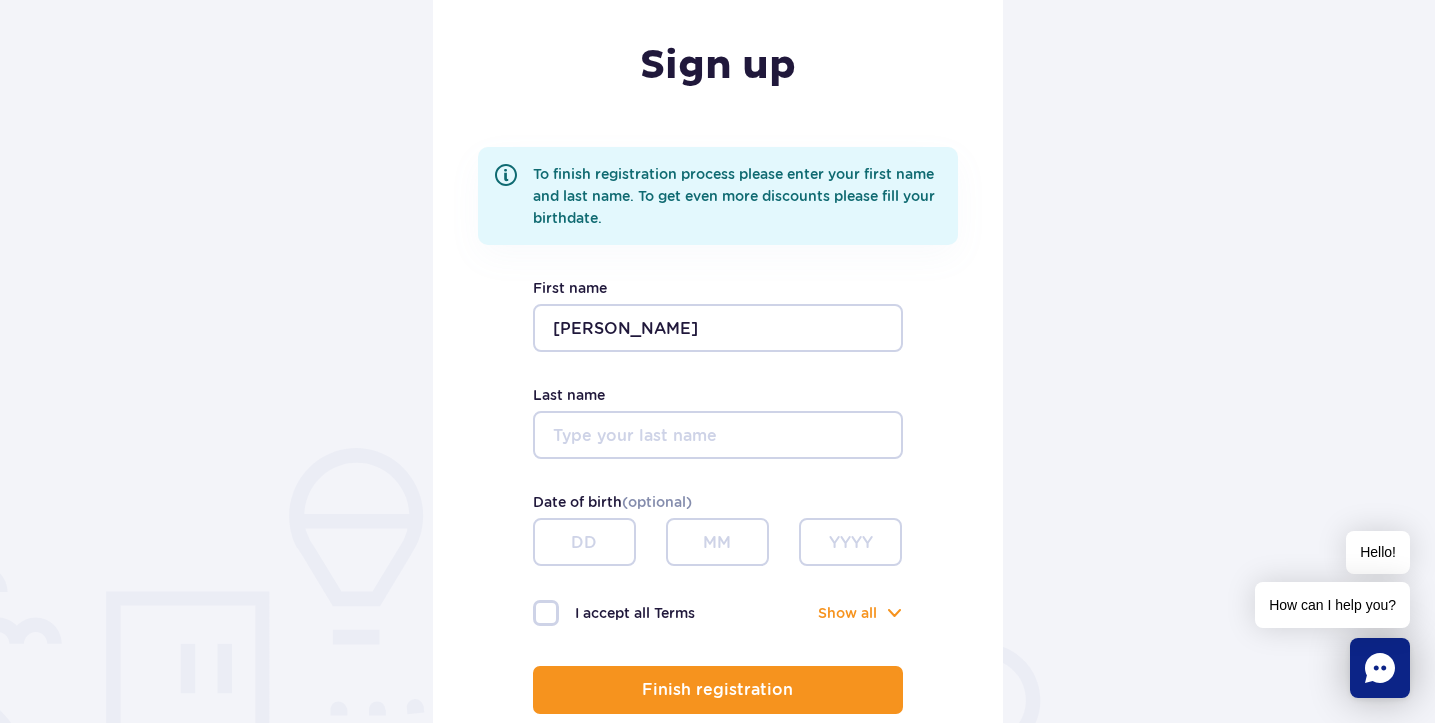 scroll, scrollTop: 293, scrollLeft: 0, axis: vertical 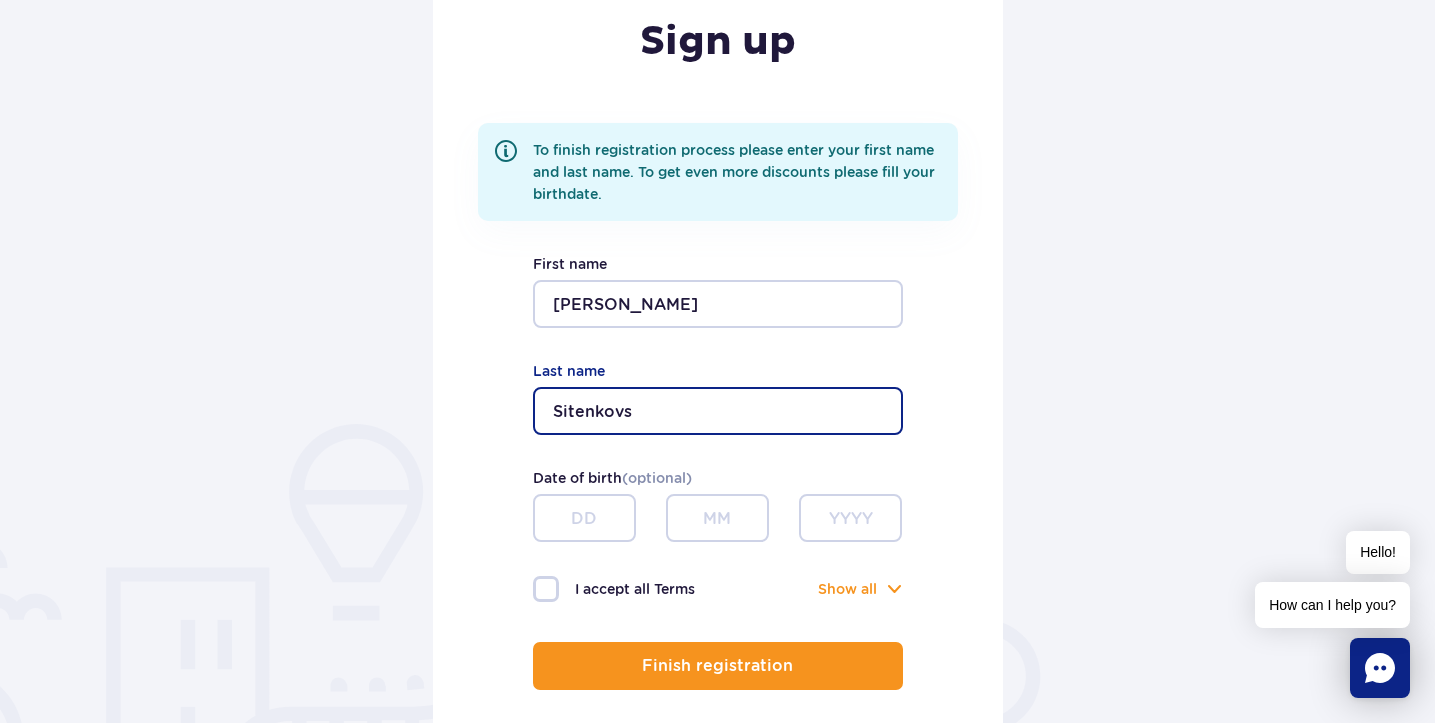 type on "Sitenkovs" 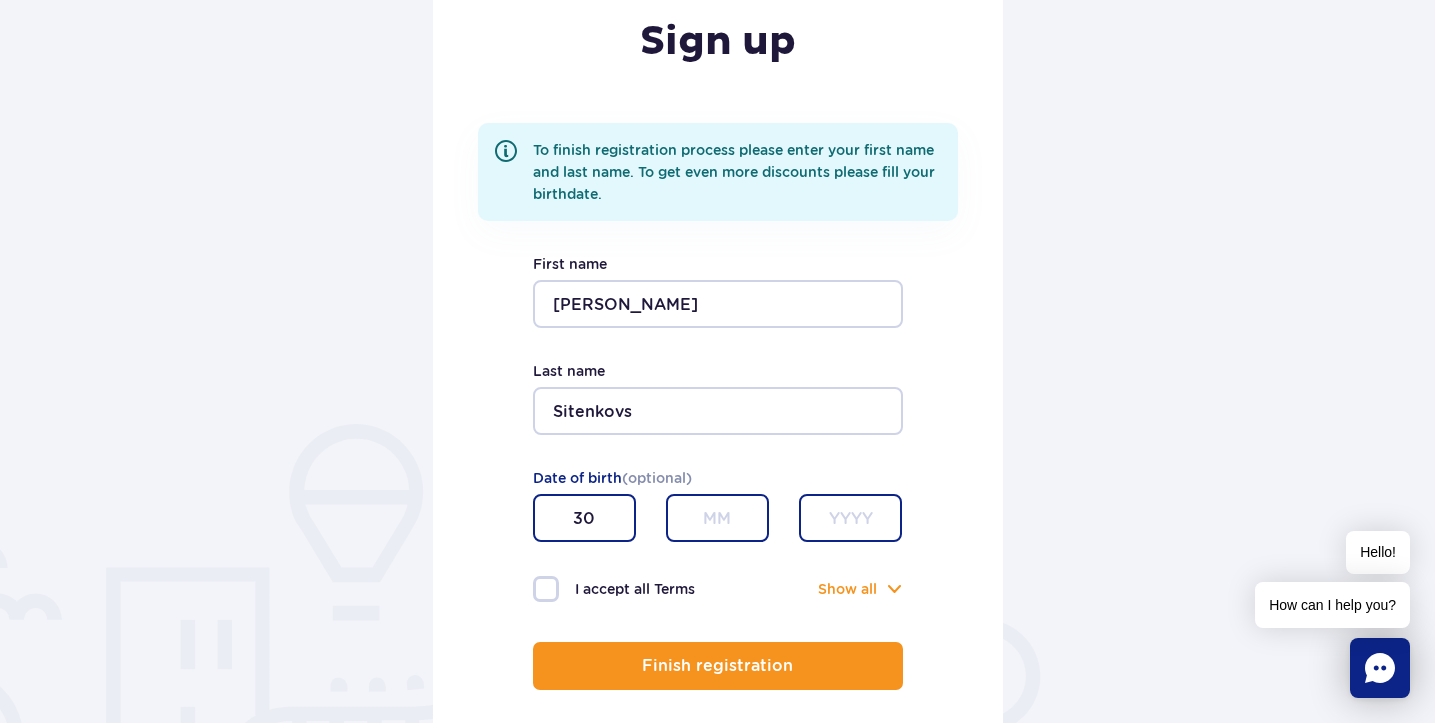 type on "30" 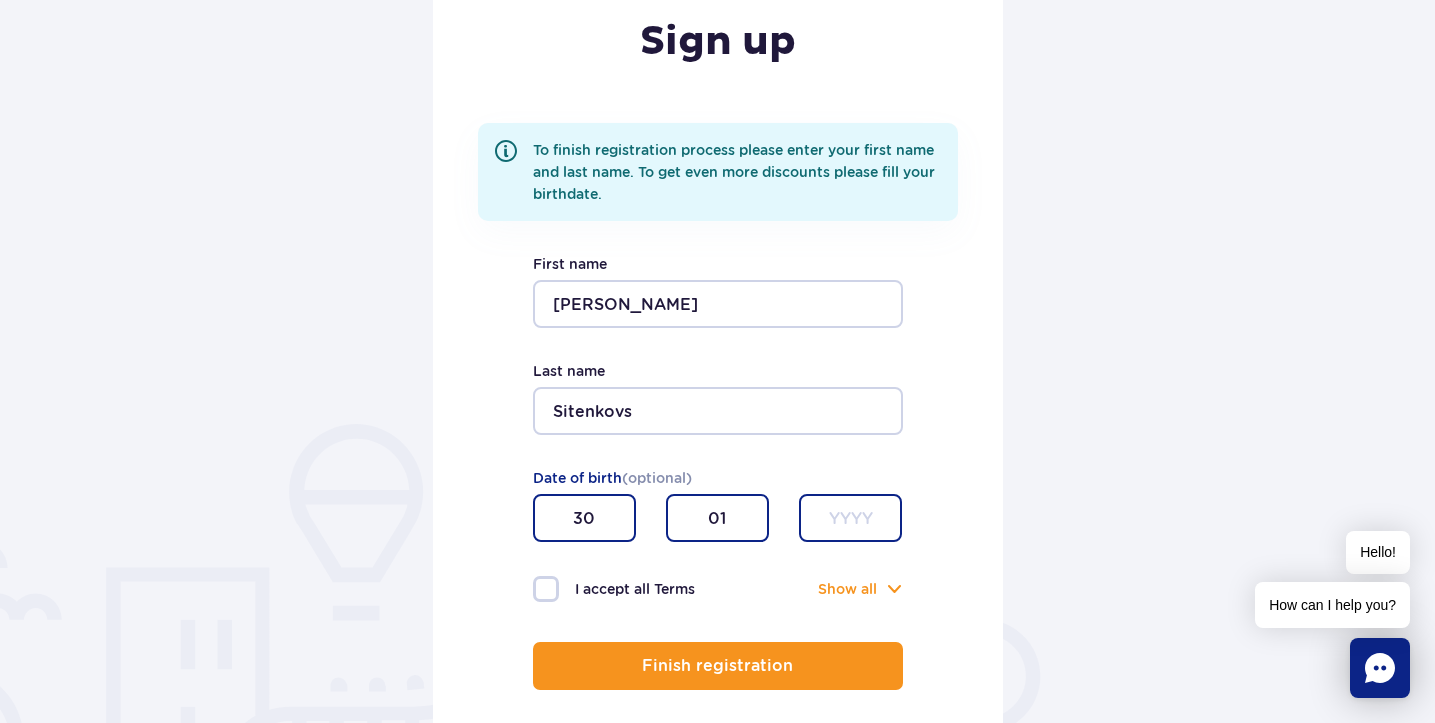 type on "01" 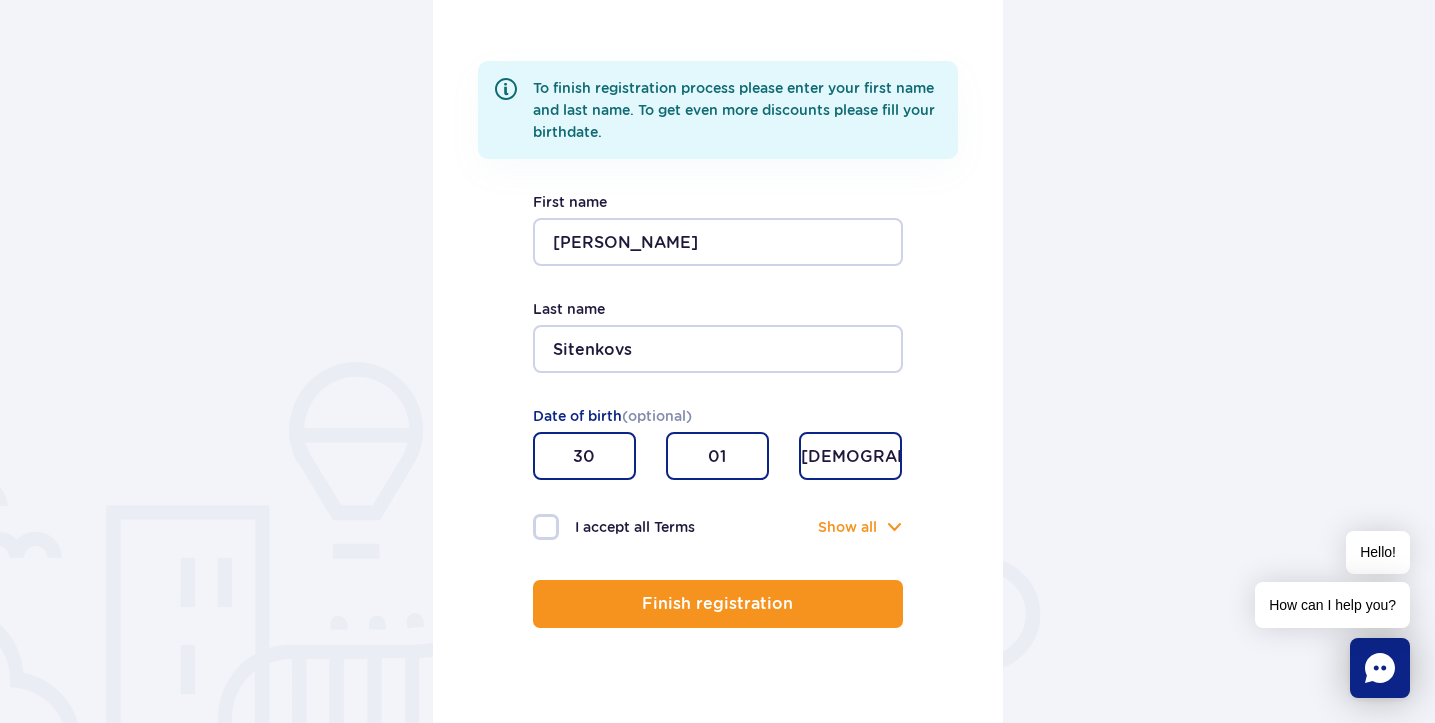 scroll, scrollTop: 360, scrollLeft: 0, axis: vertical 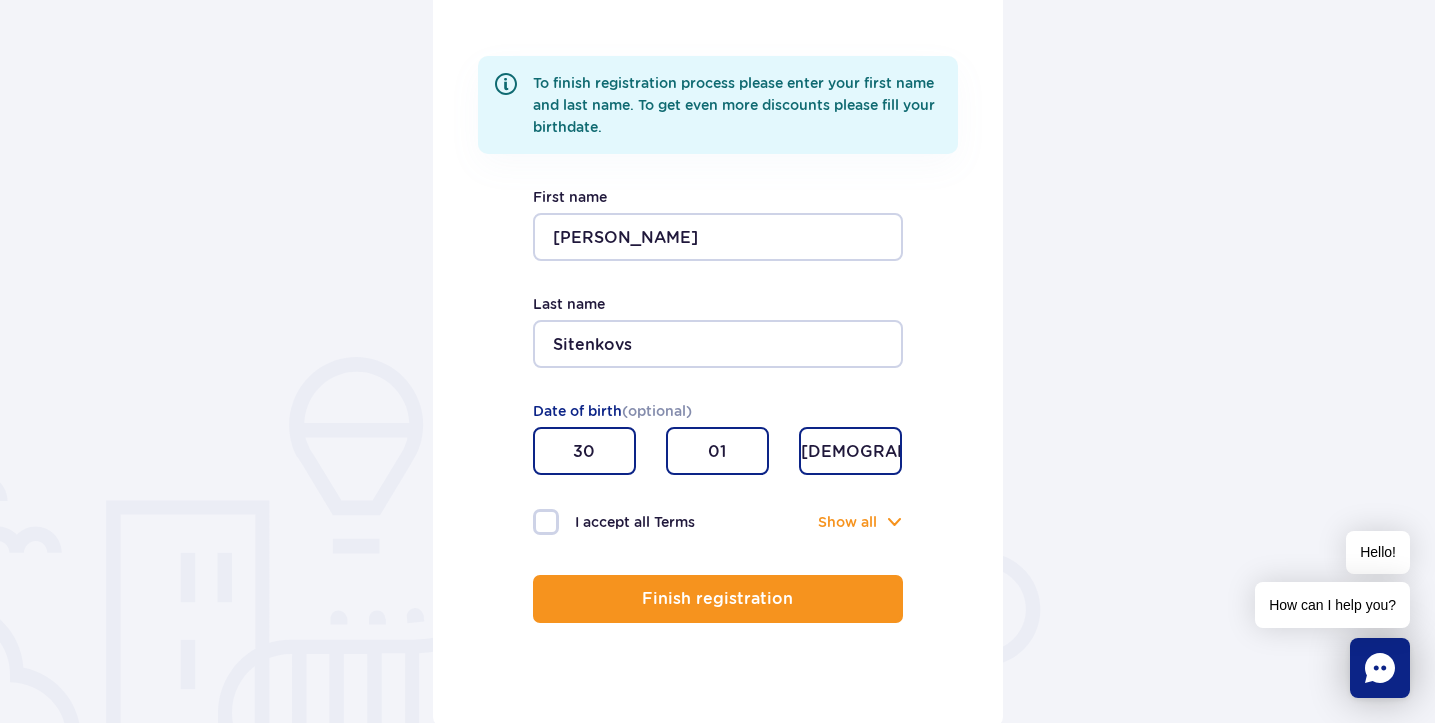 type on "1989" 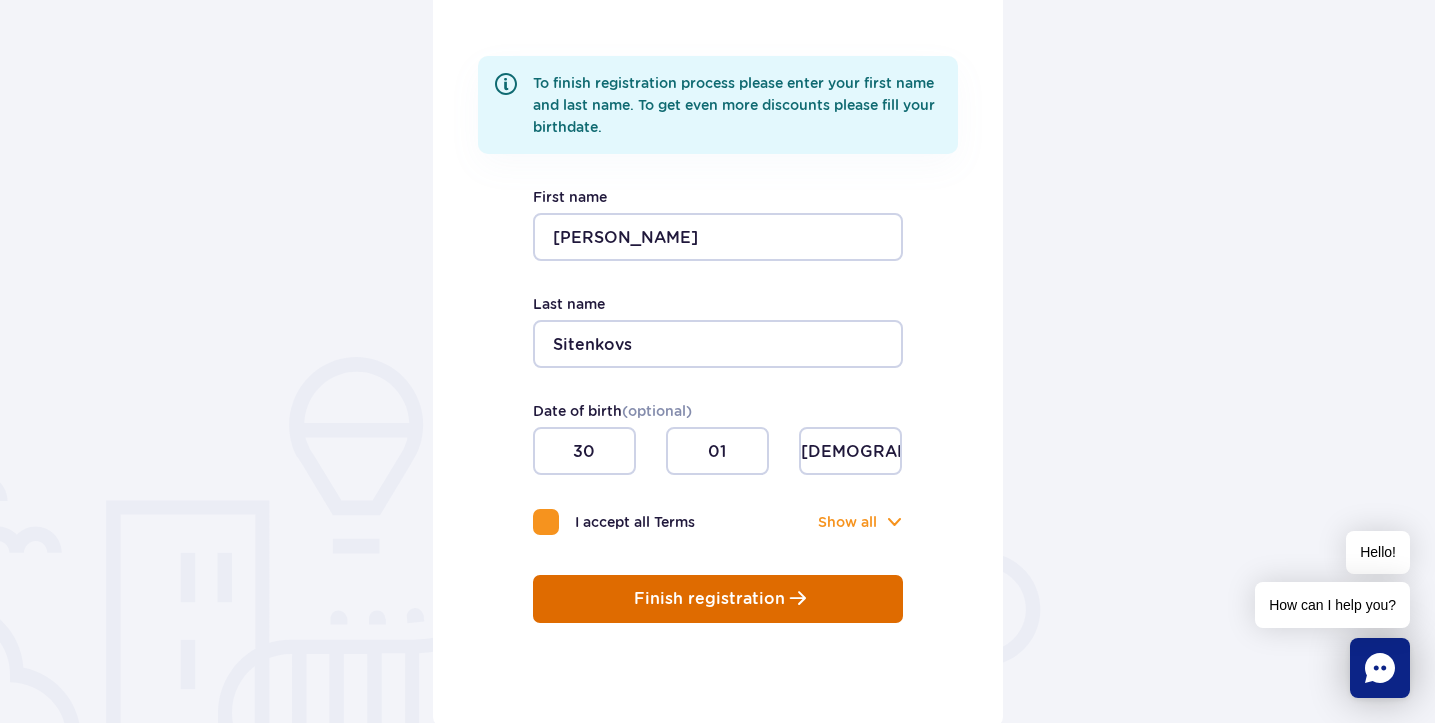 scroll, scrollTop: 418, scrollLeft: 0, axis: vertical 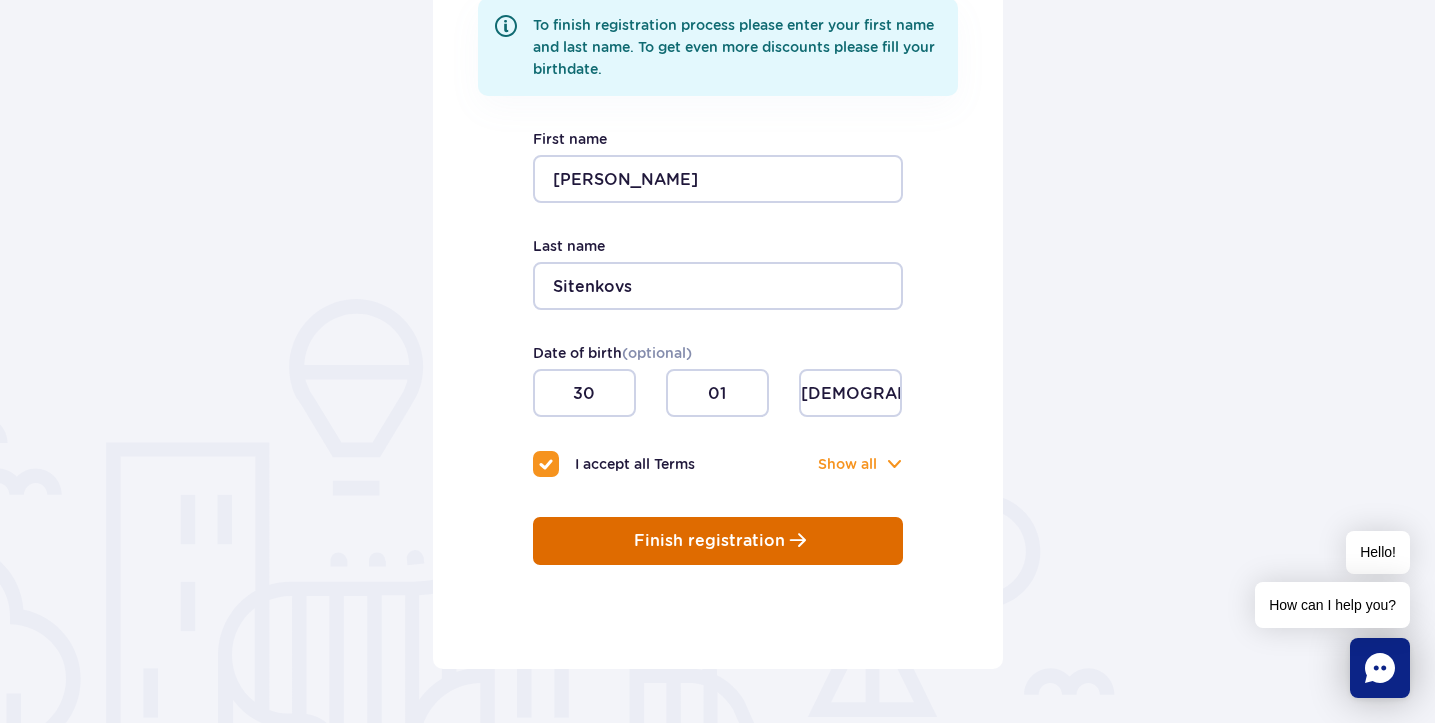 click on "Finish registration" at bounding box center (718, 541) 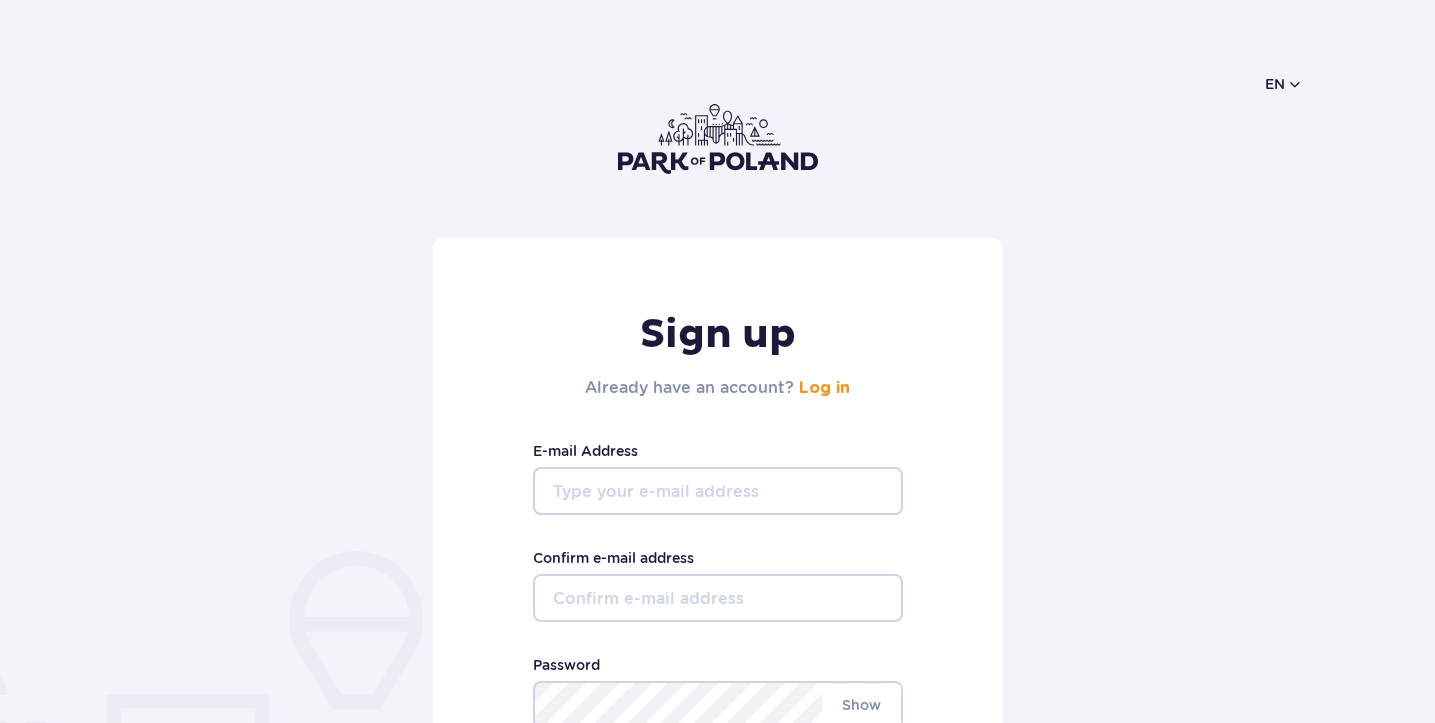 scroll, scrollTop: 0, scrollLeft: 0, axis: both 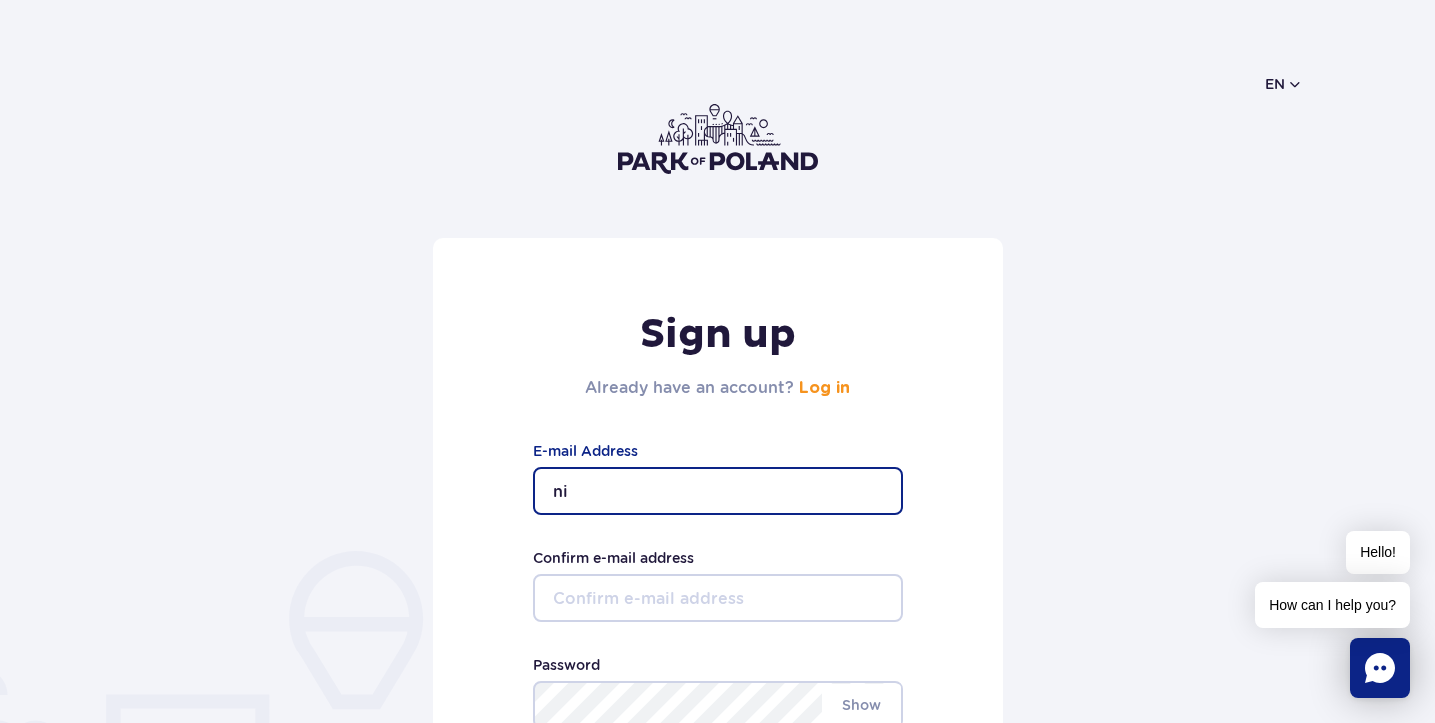 type on "nil" 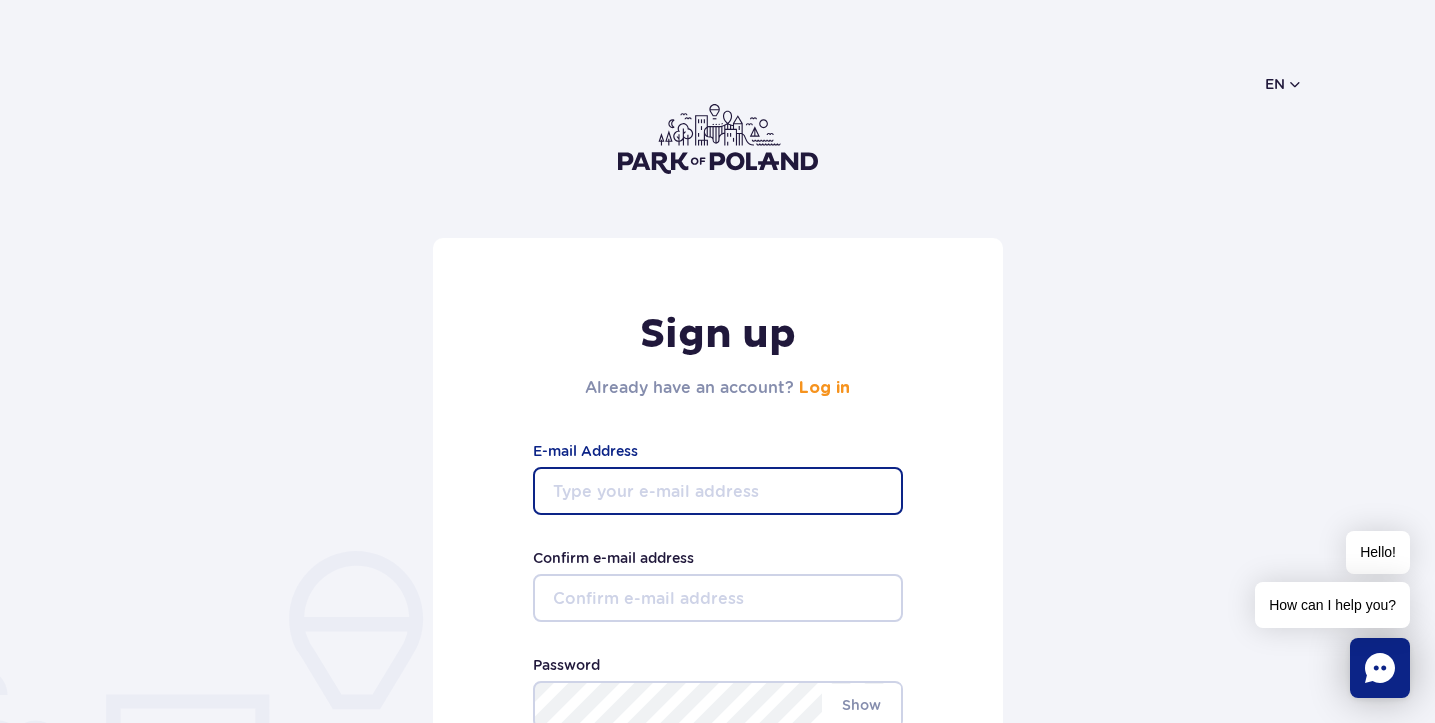 type on "[EMAIL_ADDRESS][DOMAIN_NAME]" 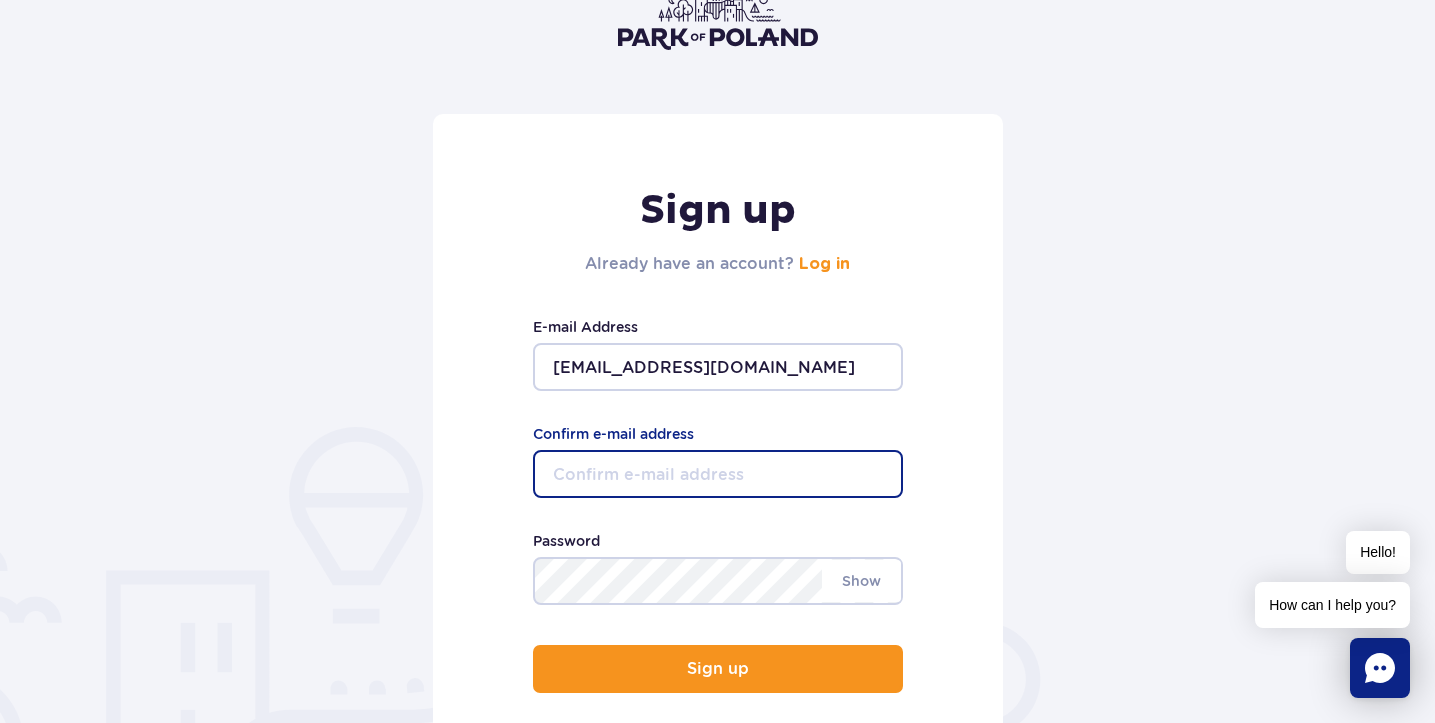 scroll, scrollTop: 127, scrollLeft: 0, axis: vertical 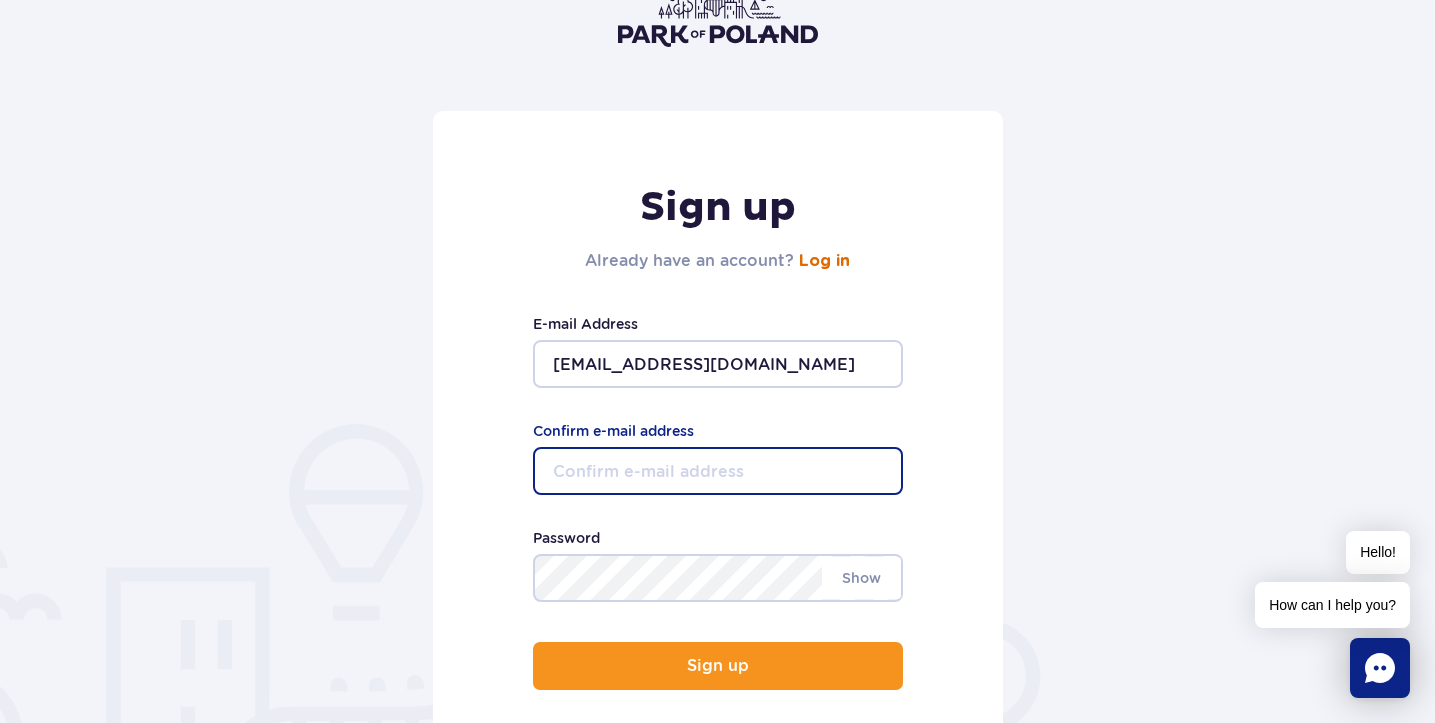 click on "Log in" at bounding box center [824, 261] 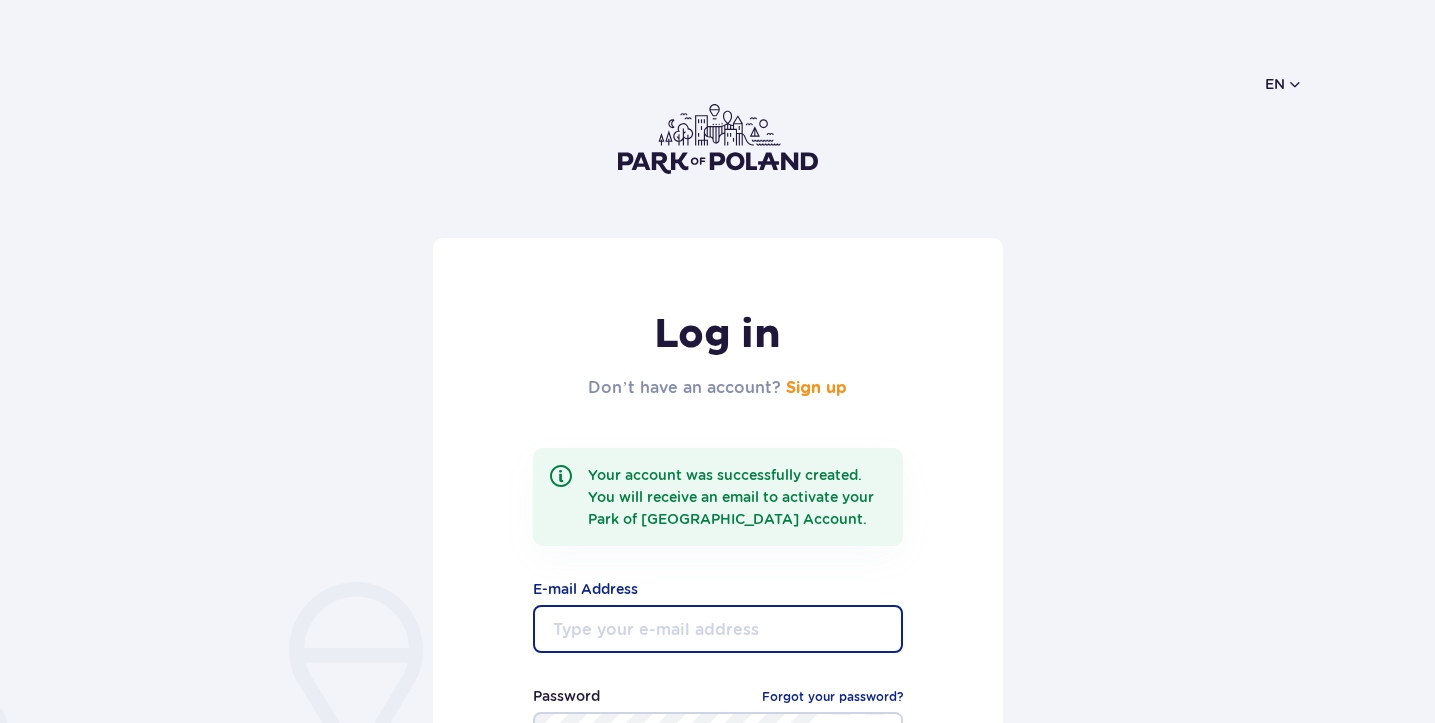 scroll, scrollTop: 0, scrollLeft: 0, axis: both 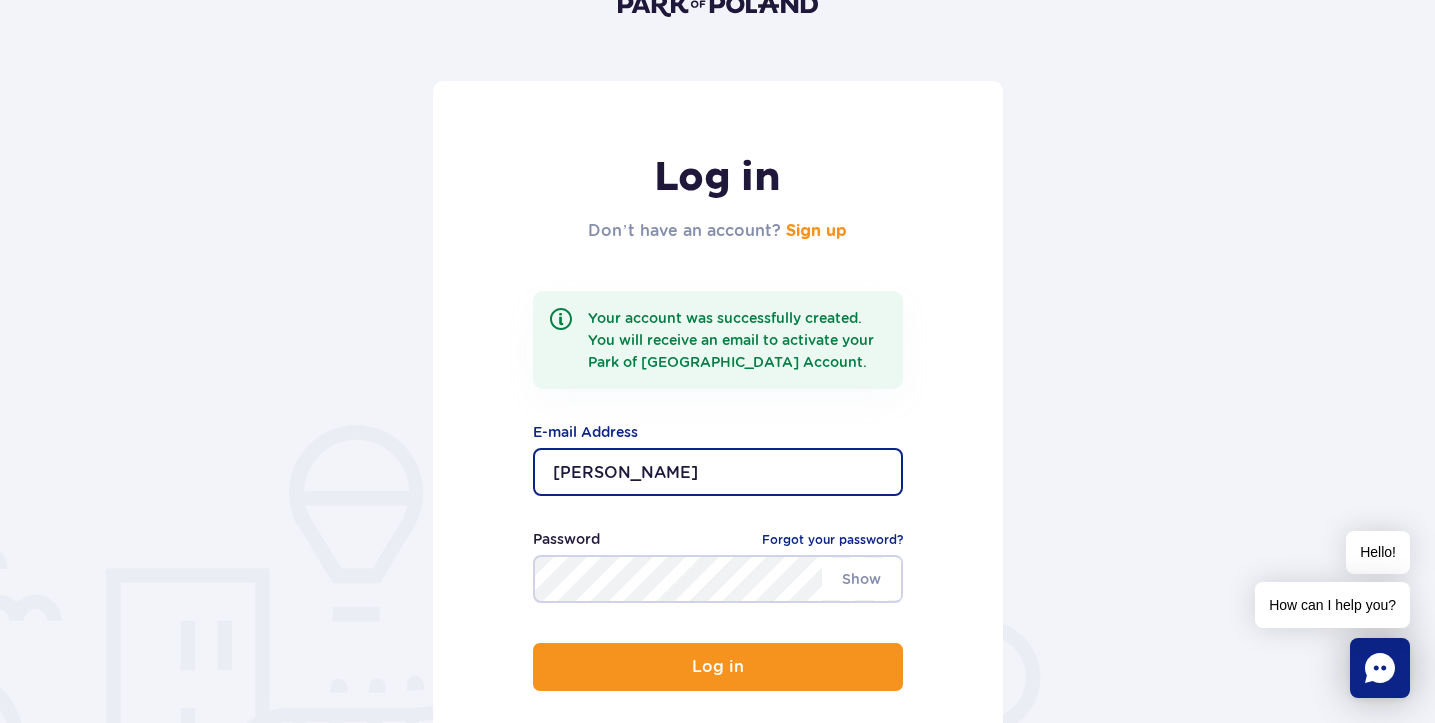 type on "[EMAIL_ADDRESS][DOMAIN_NAME]" 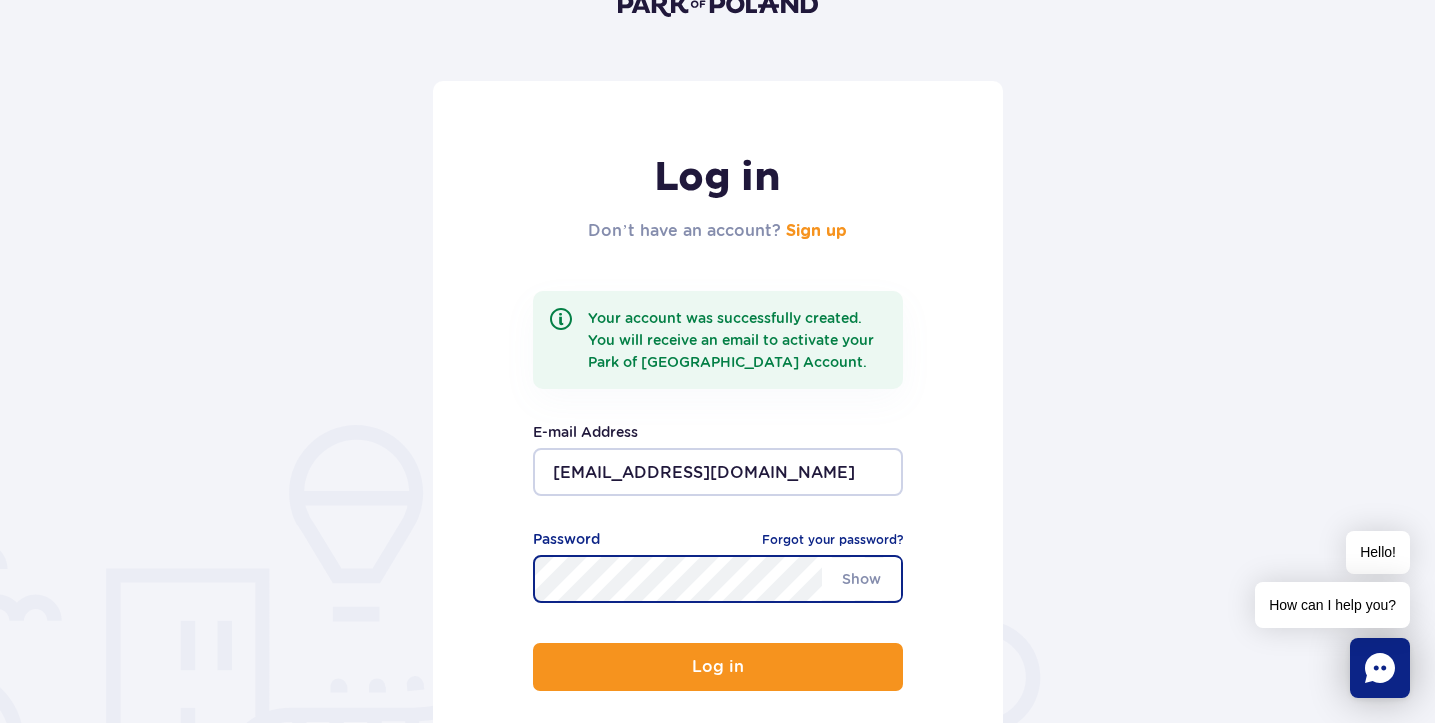 scroll, scrollTop: 207, scrollLeft: 0, axis: vertical 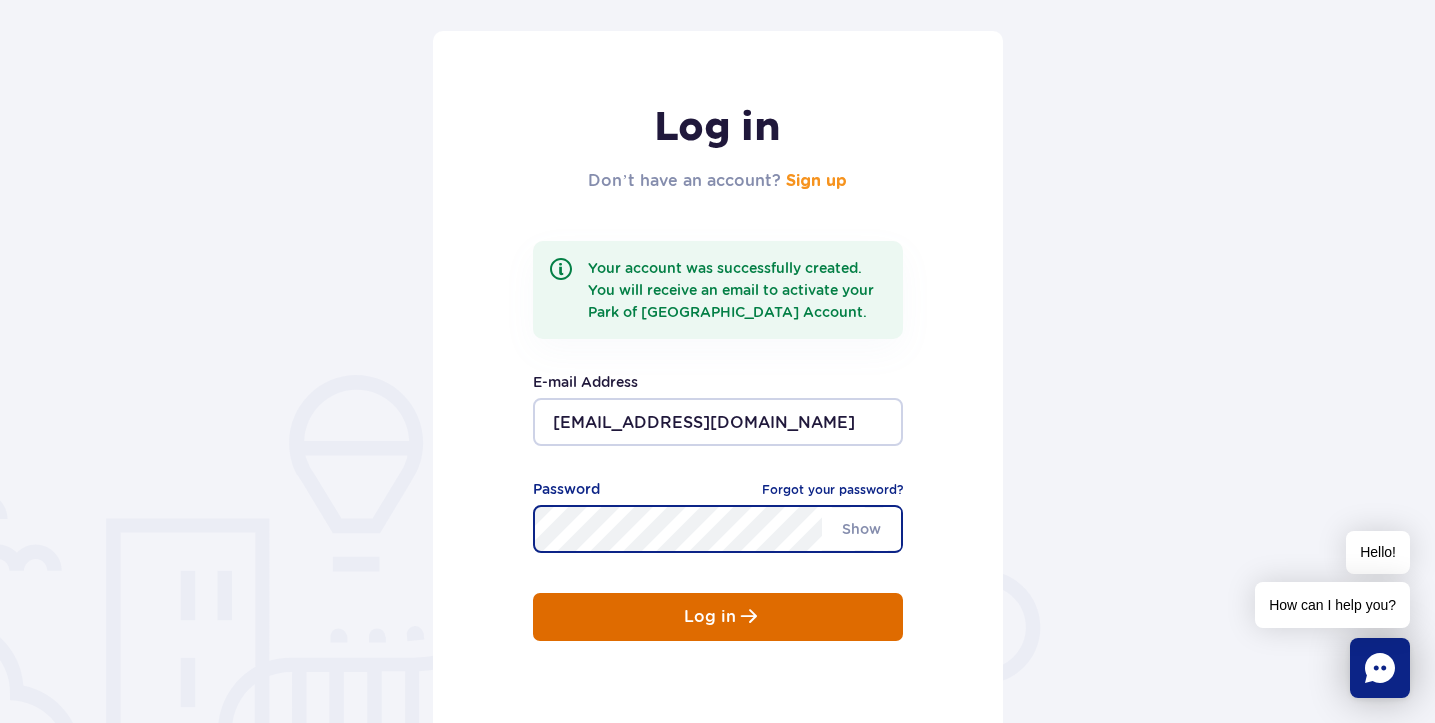 click on "Log in" at bounding box center (718, 617) 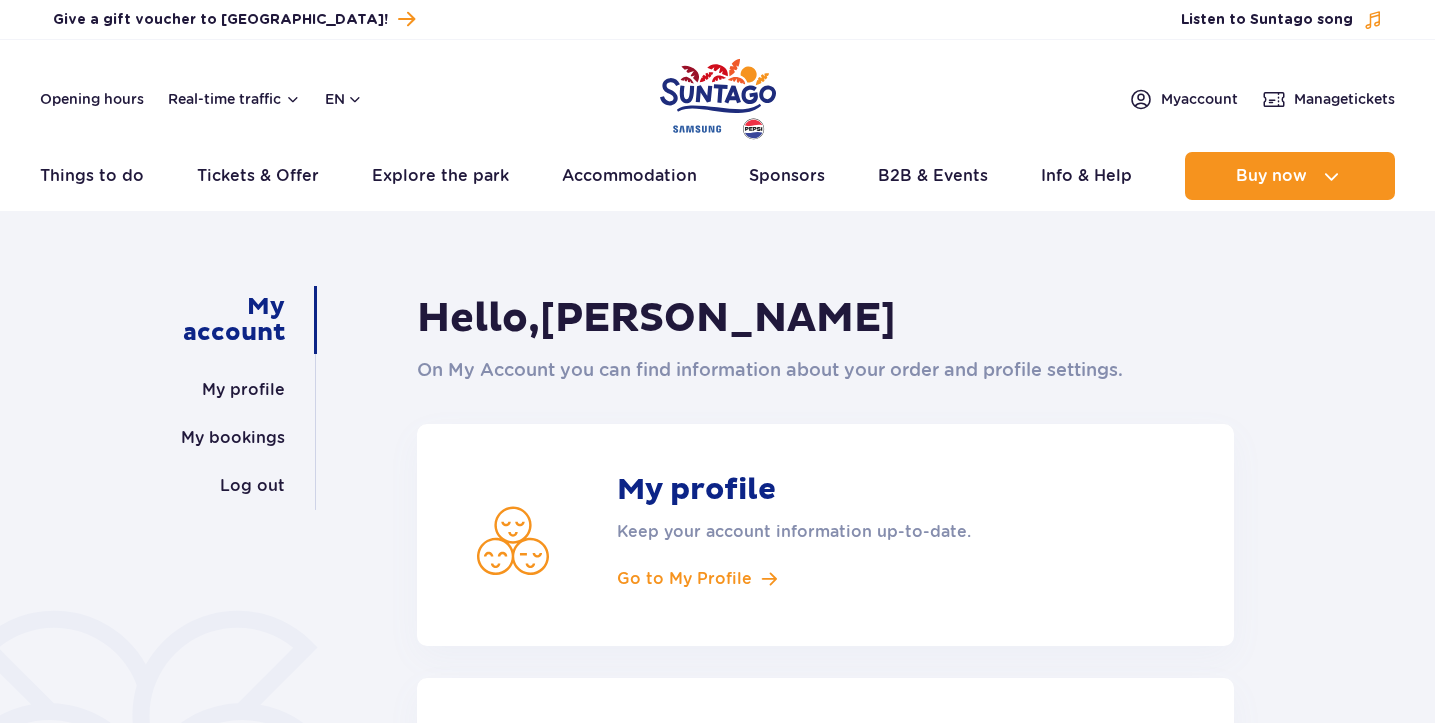 scroll, scrollTop: 0, scrollLeft: 0, axis: both 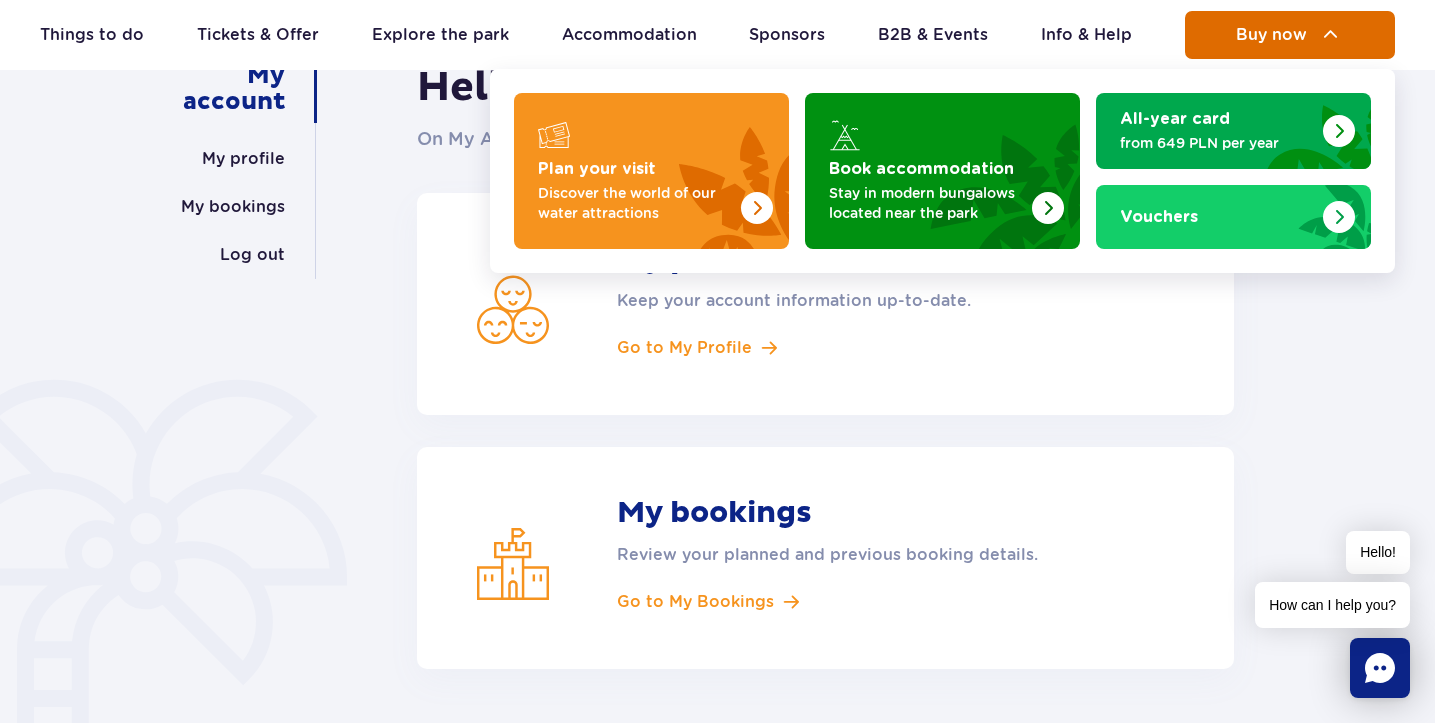 click on "Buy now" at bounding box center [1271, 35] 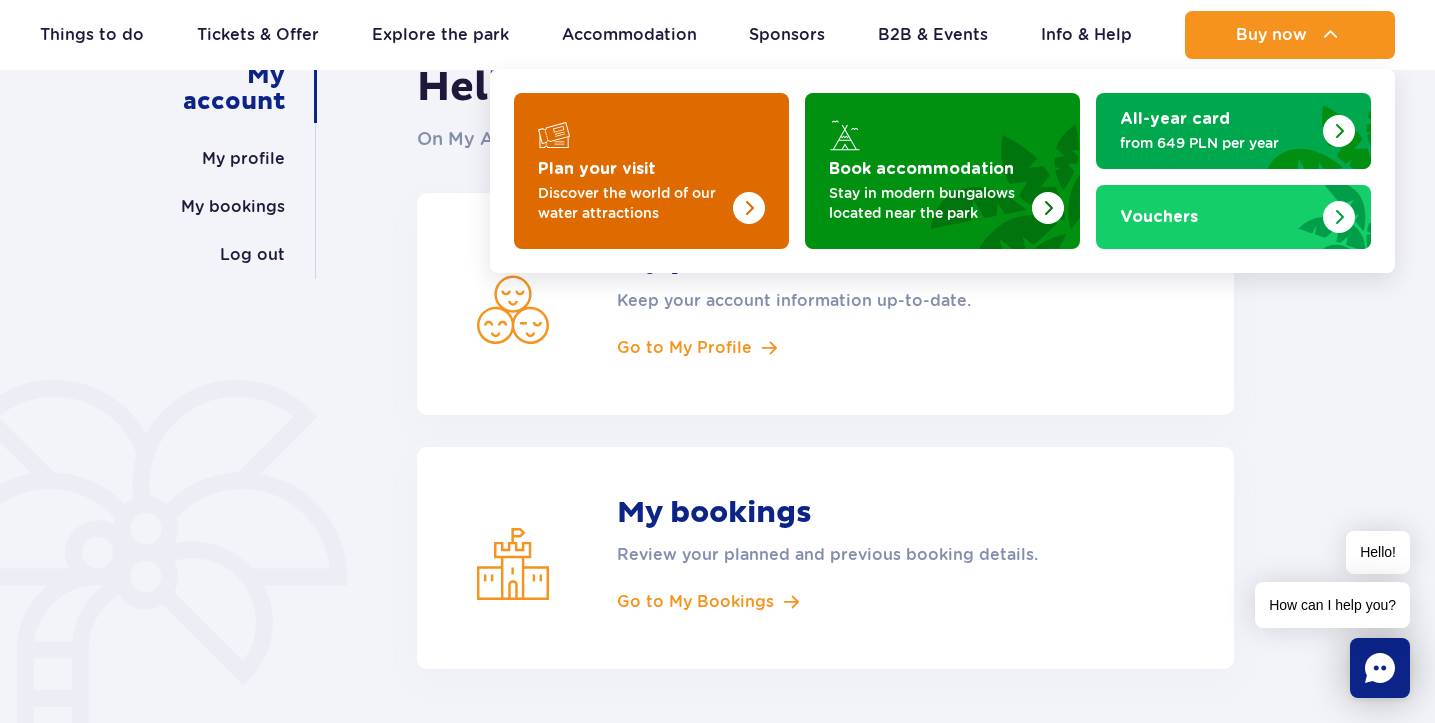 click at bounding box center (749, 208) 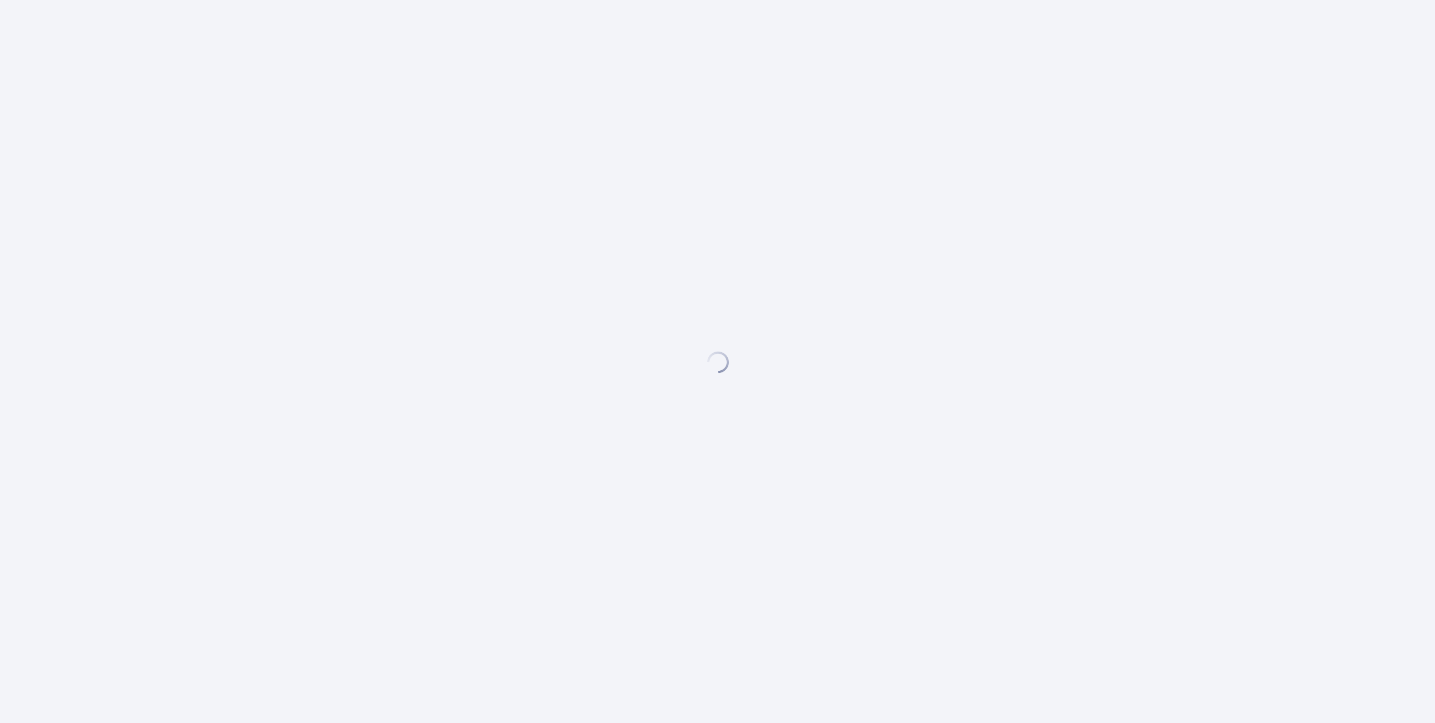 scroll, scrollTop: 0, scrollLeft: 0, axis: both 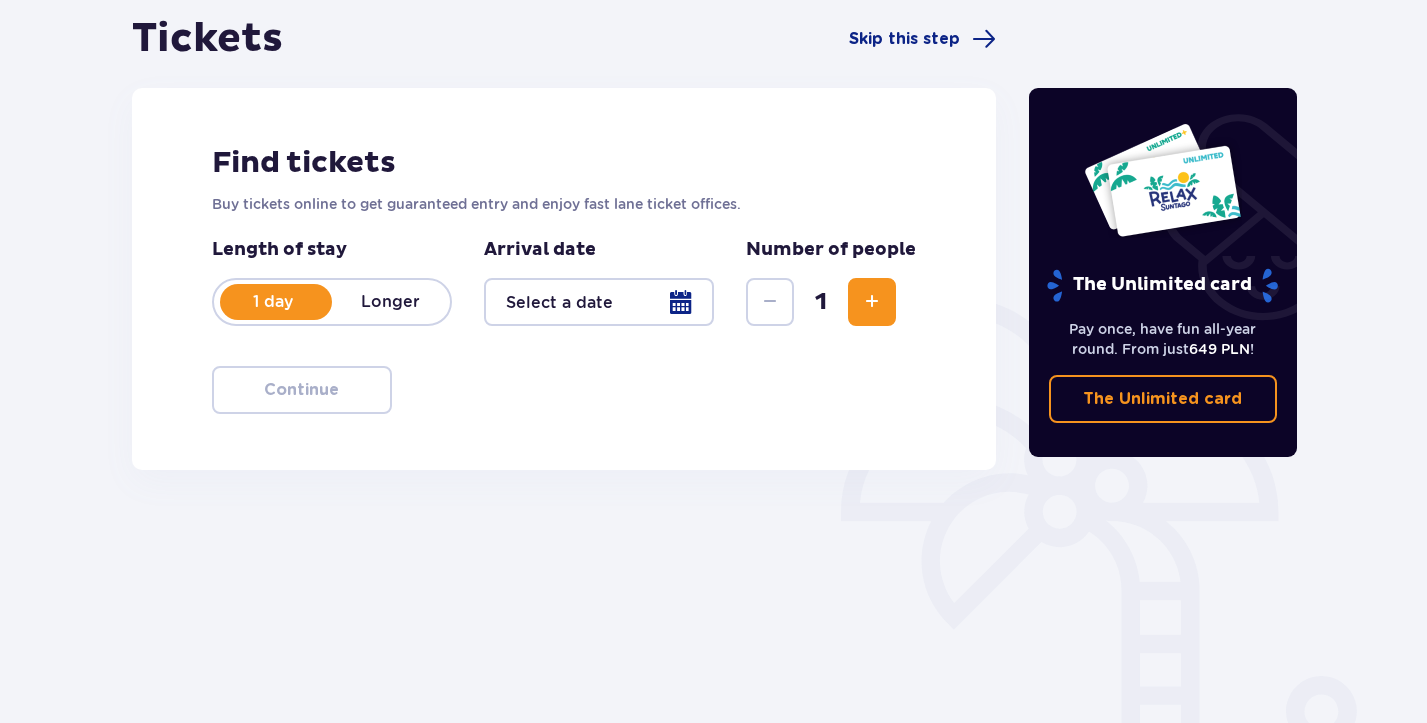 click at bounding box center (599, 302) 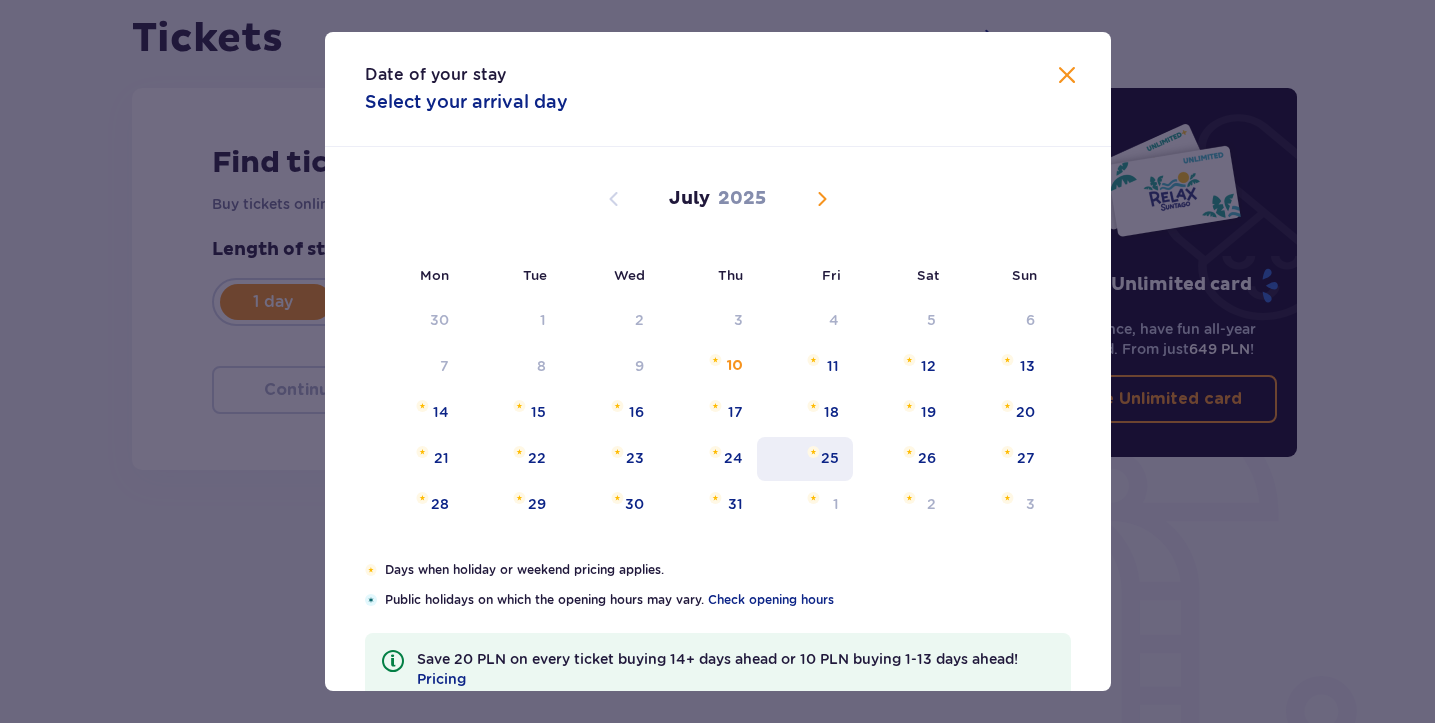 click on "25" at bounding box center (805, 459) 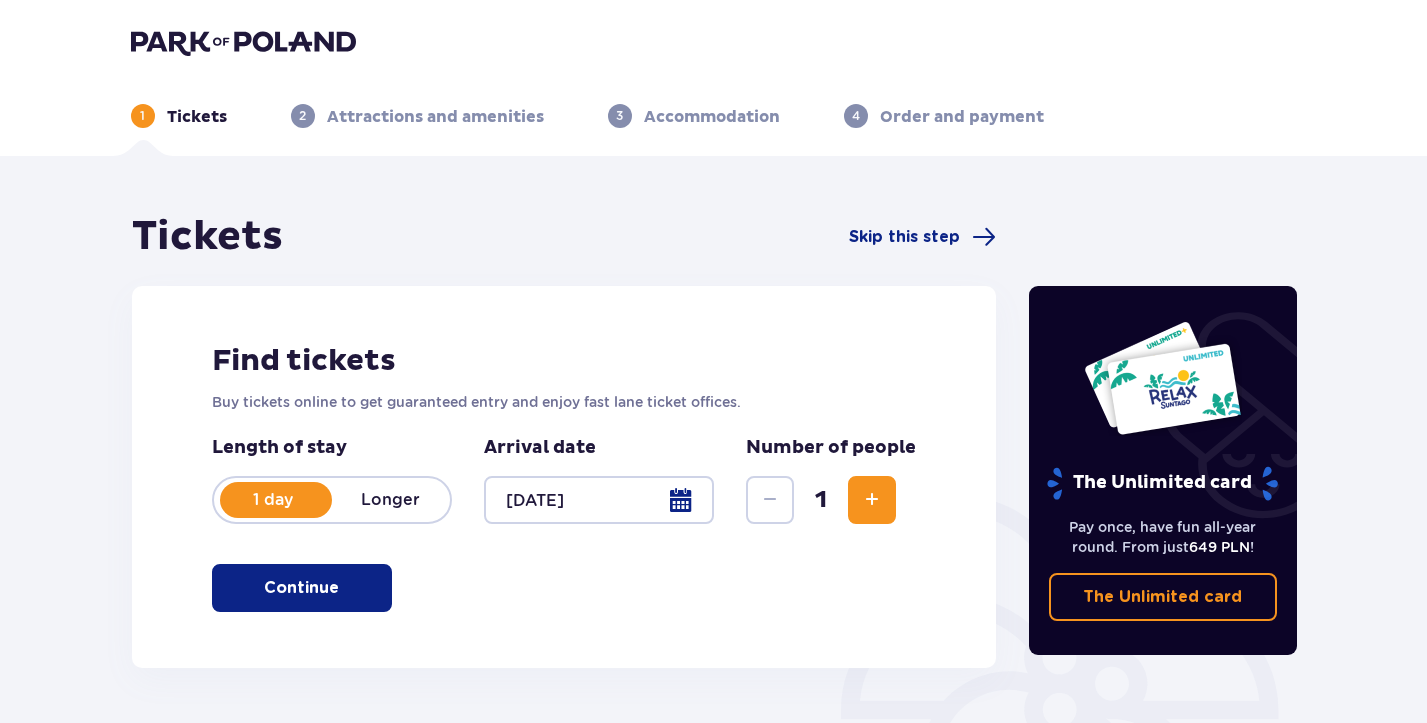scroll, scrollTop: 0, scrollLeft: 0, axis: both 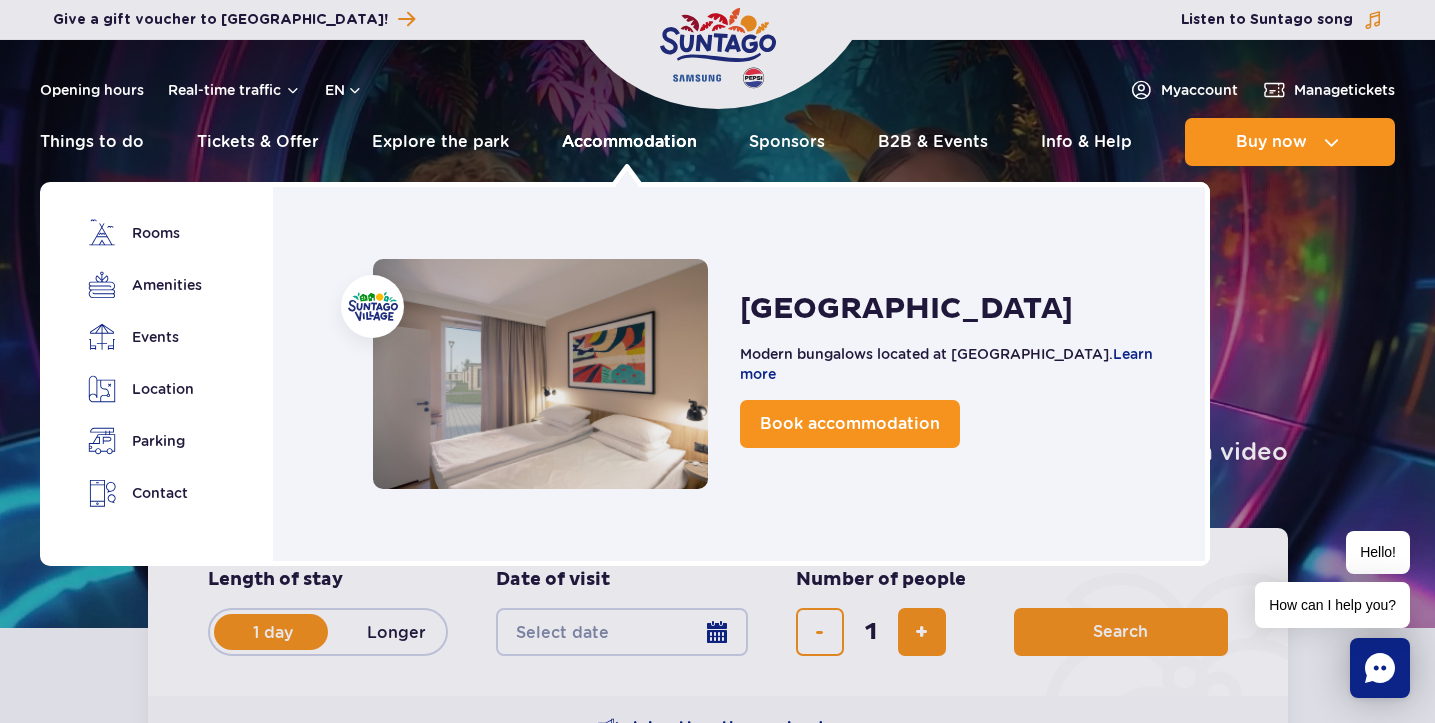 click on "Accommodation" at bounding box center [629, 142] 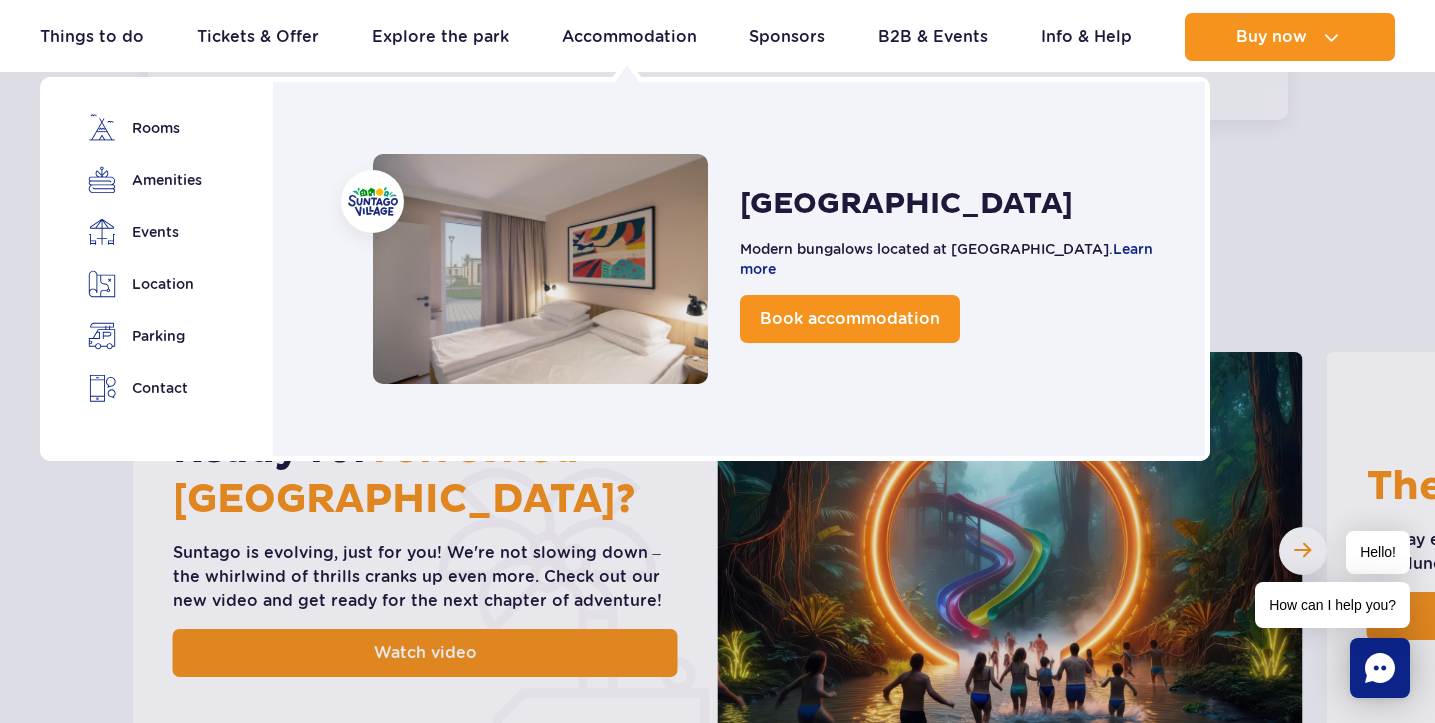 scroll, scrollTop: 627, scrollLeft: 0, axis: vertical 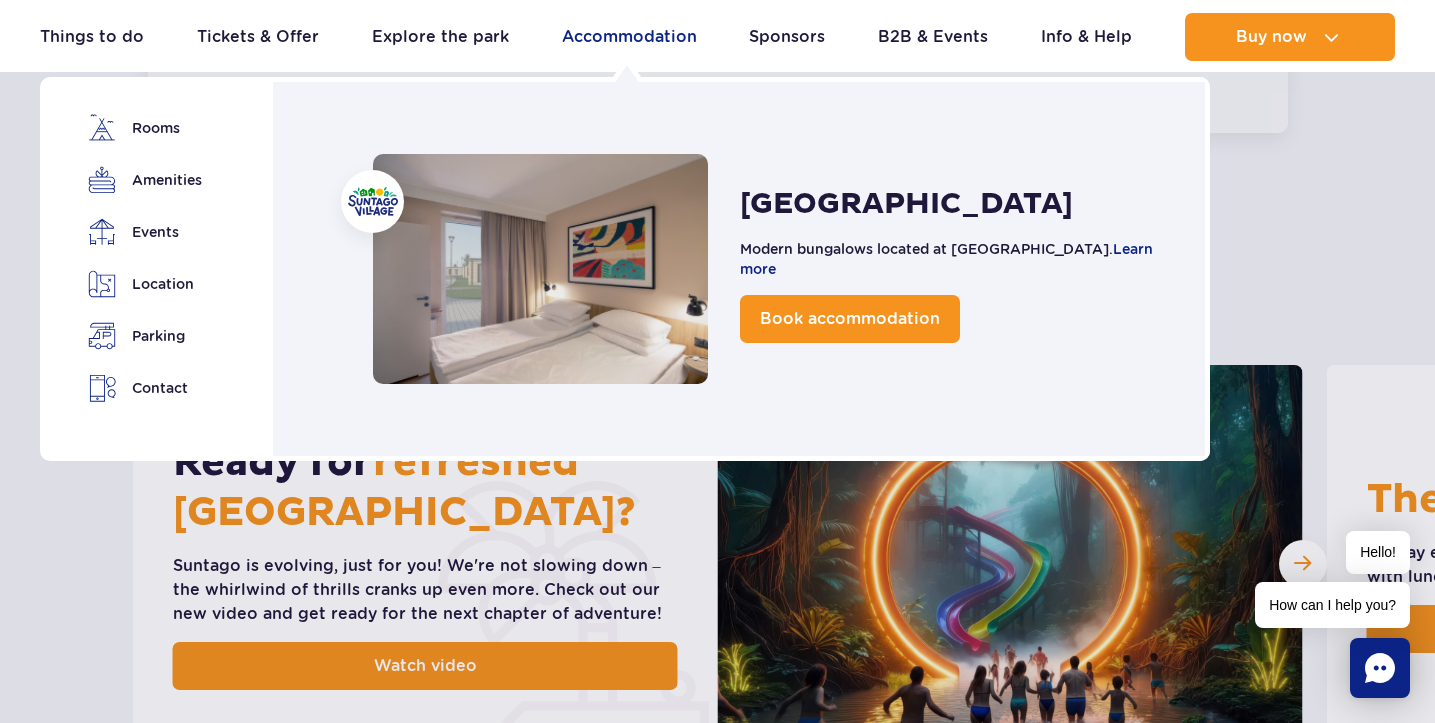 click on "Accommodation" at bounding box center (629, 37) 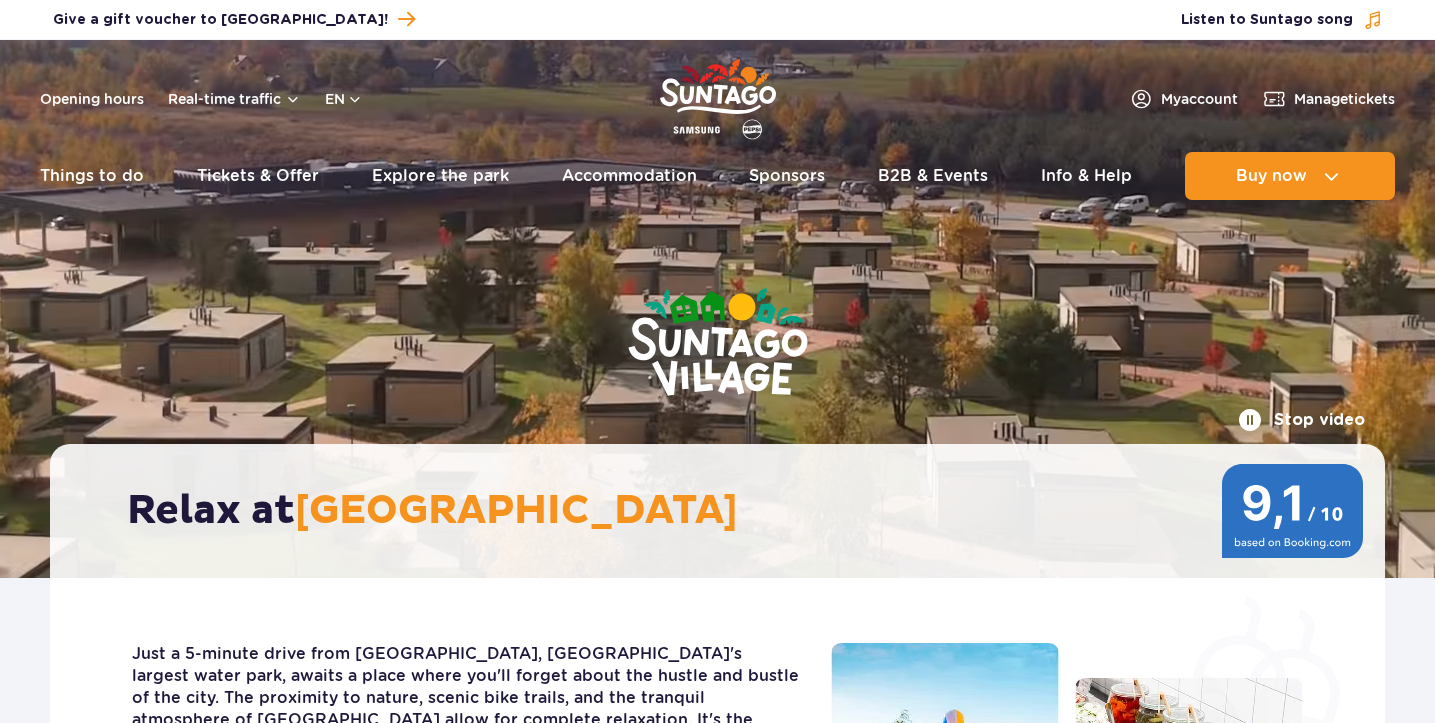 scroll, scrollTop: 0, scrollLeft: 0, axis: both 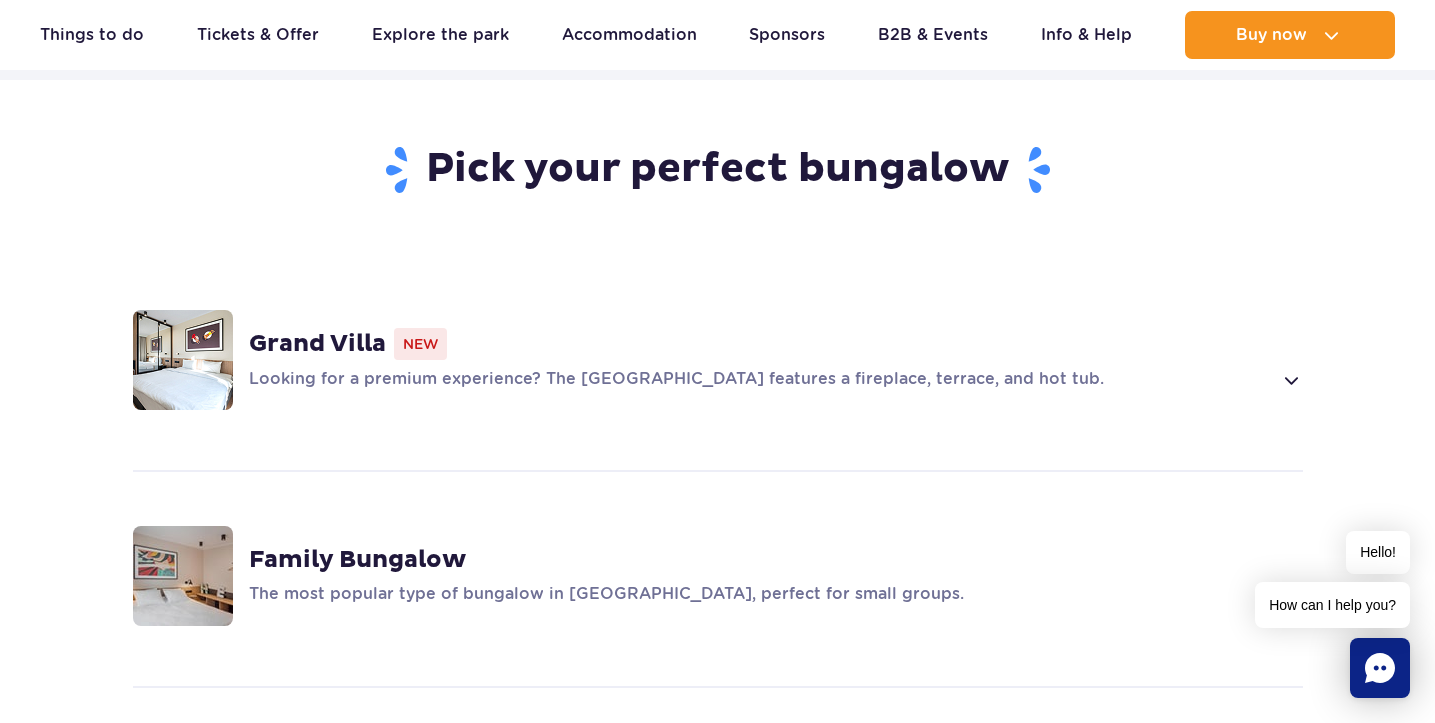 click on "Grand Villa
New
Looking for a premium experience? The Grand Villa features a fireplace, terrace, and hot tub." at bounding box center (776, 360) 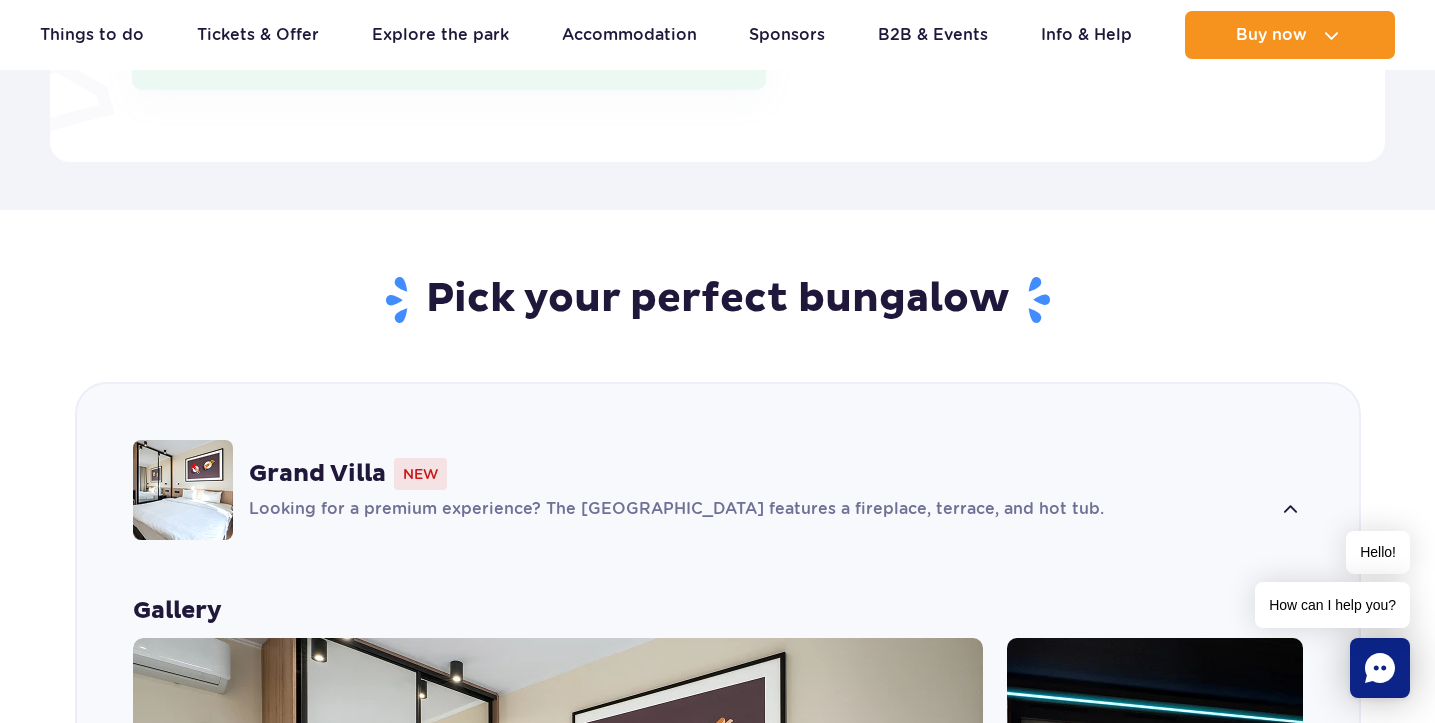 scroll, scrollTop: 1118, scrollLeft: 0, axis: vertical 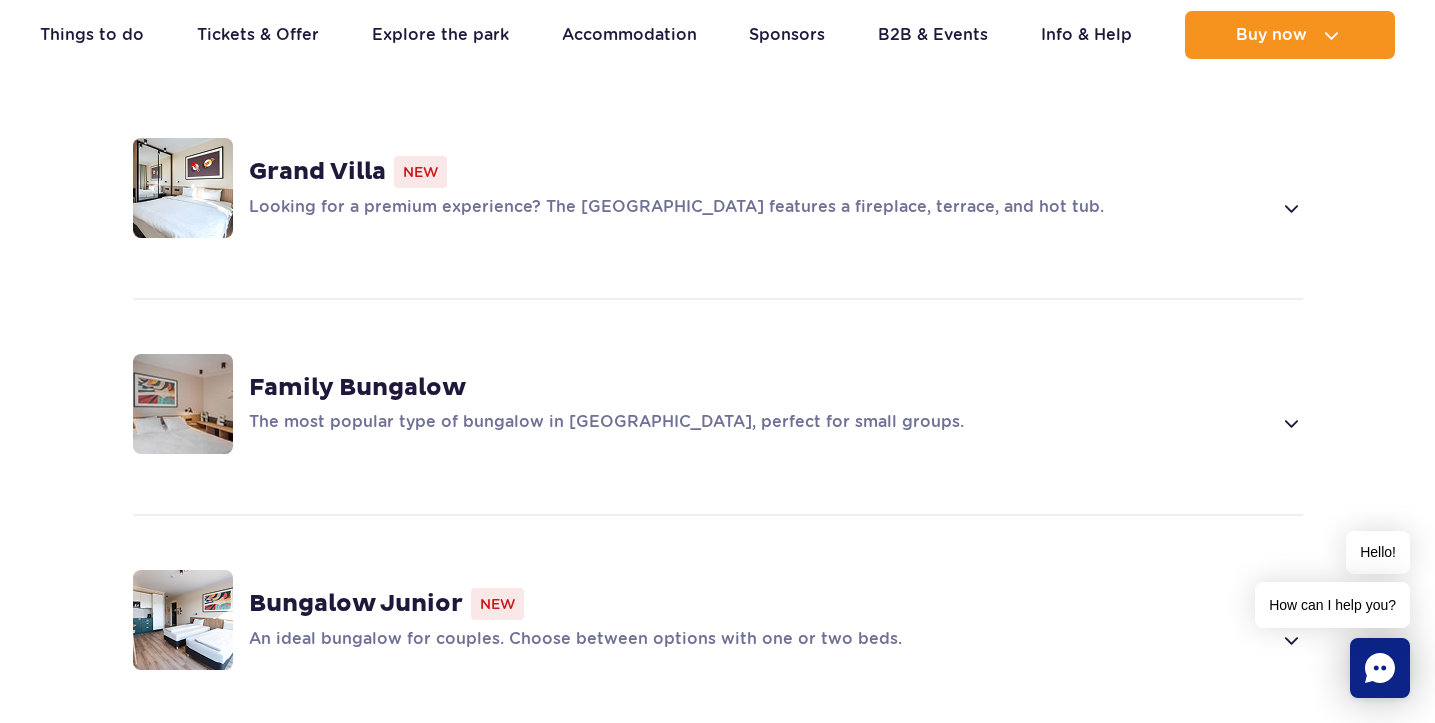 click at bounding box center [1290, 423] 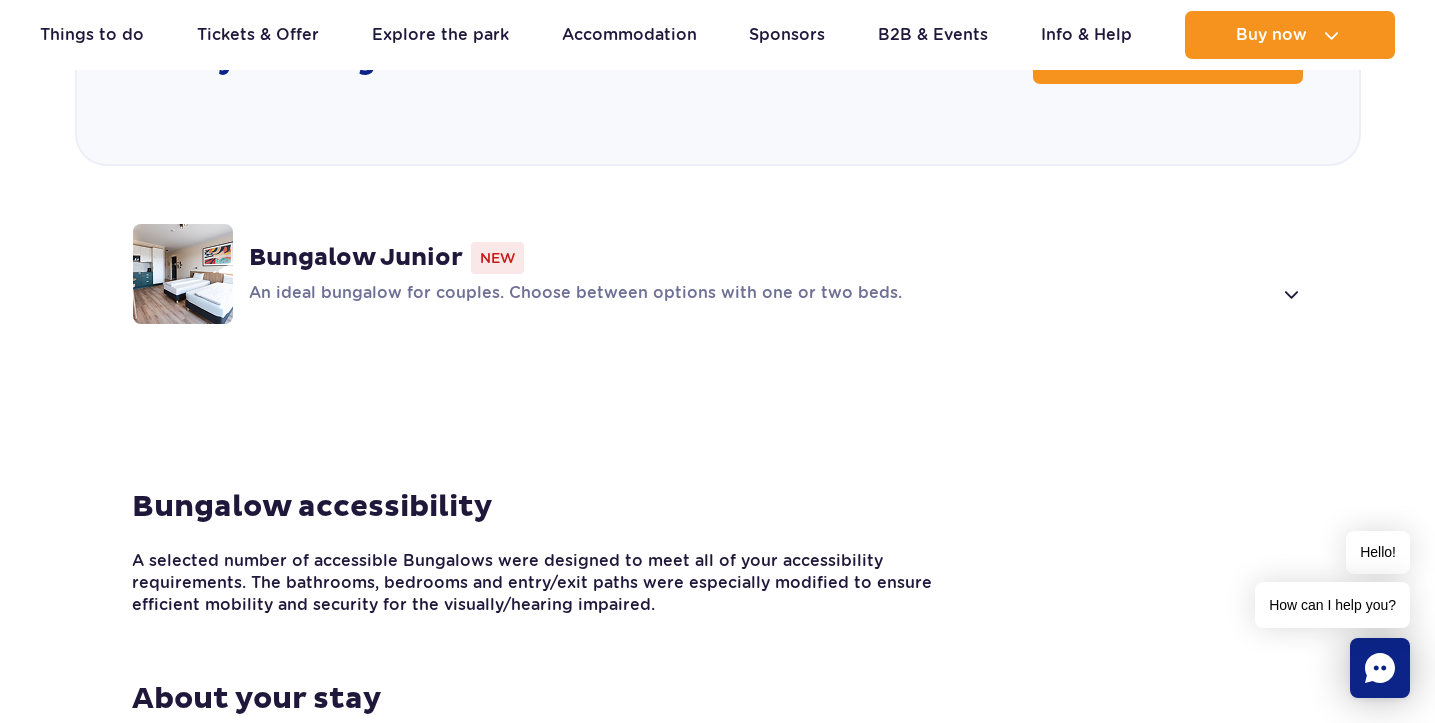 scroll, scrollTop: 2893, scrollLeft: 0, axis: vertical 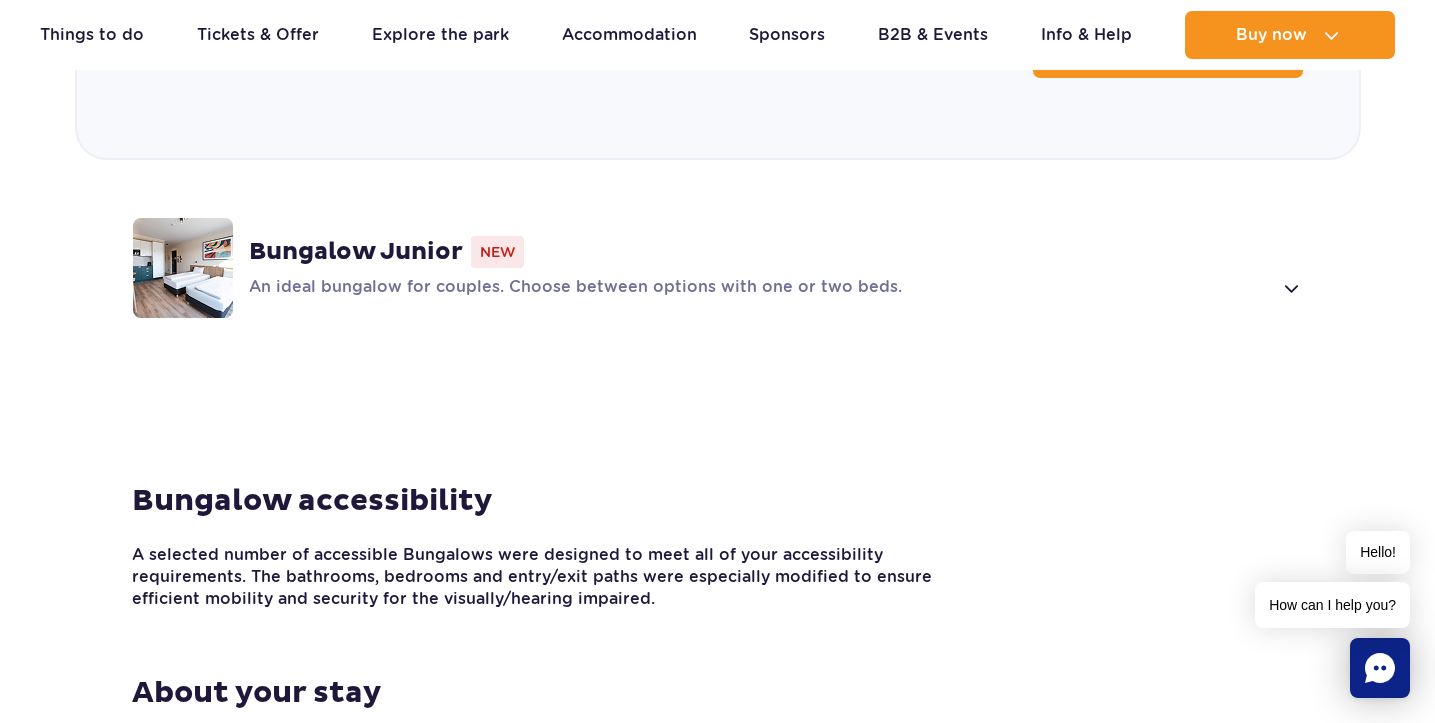 click at bounding box center (1290, 288) 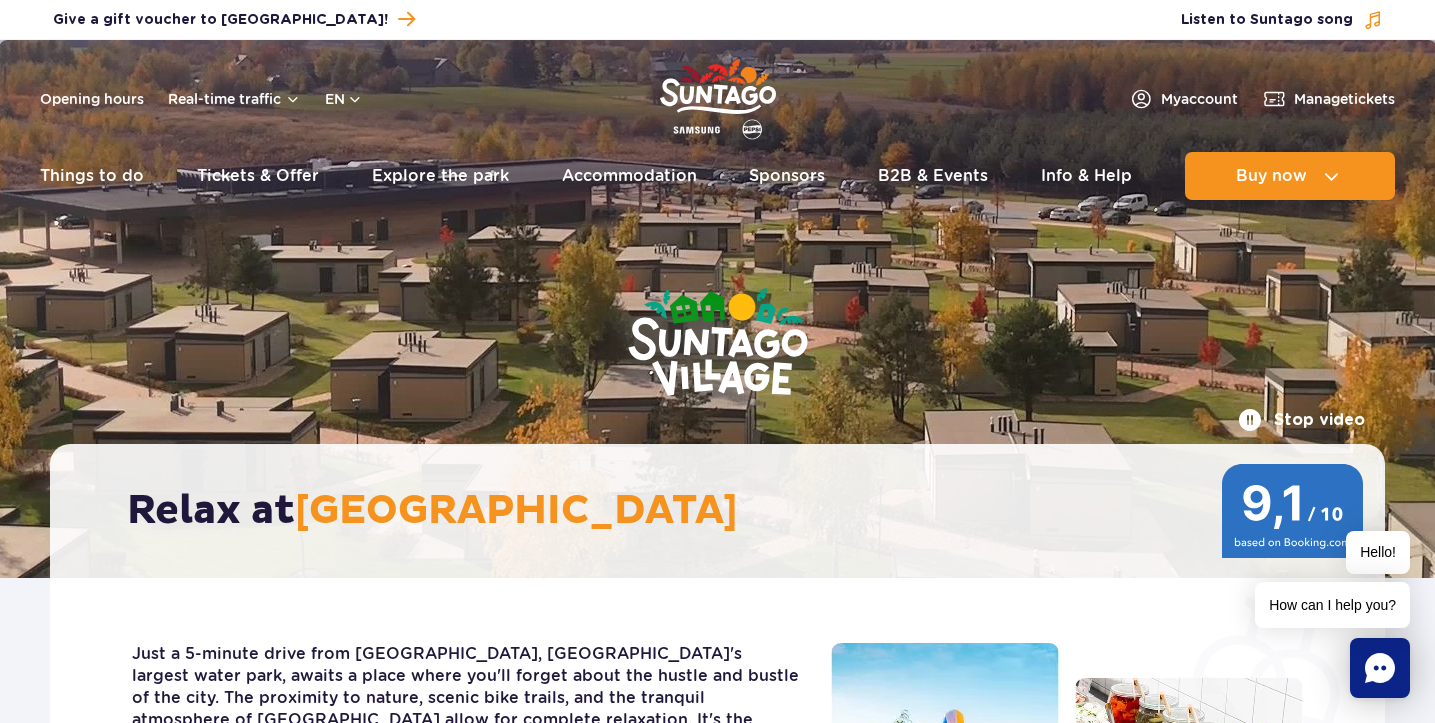 scroll, scrollTop: 0, scrollLeft: 0, axis: both 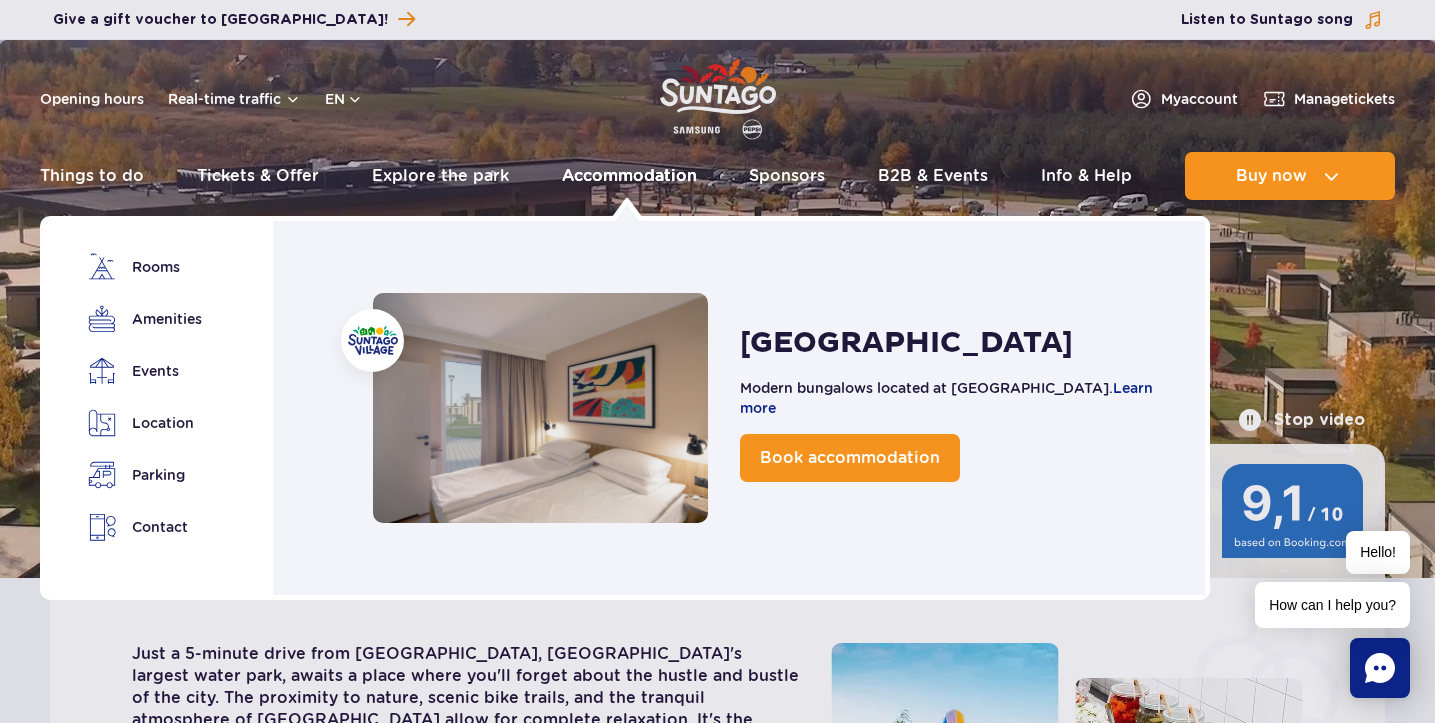 click on "Accommodation" at bounding box center (629, 176) 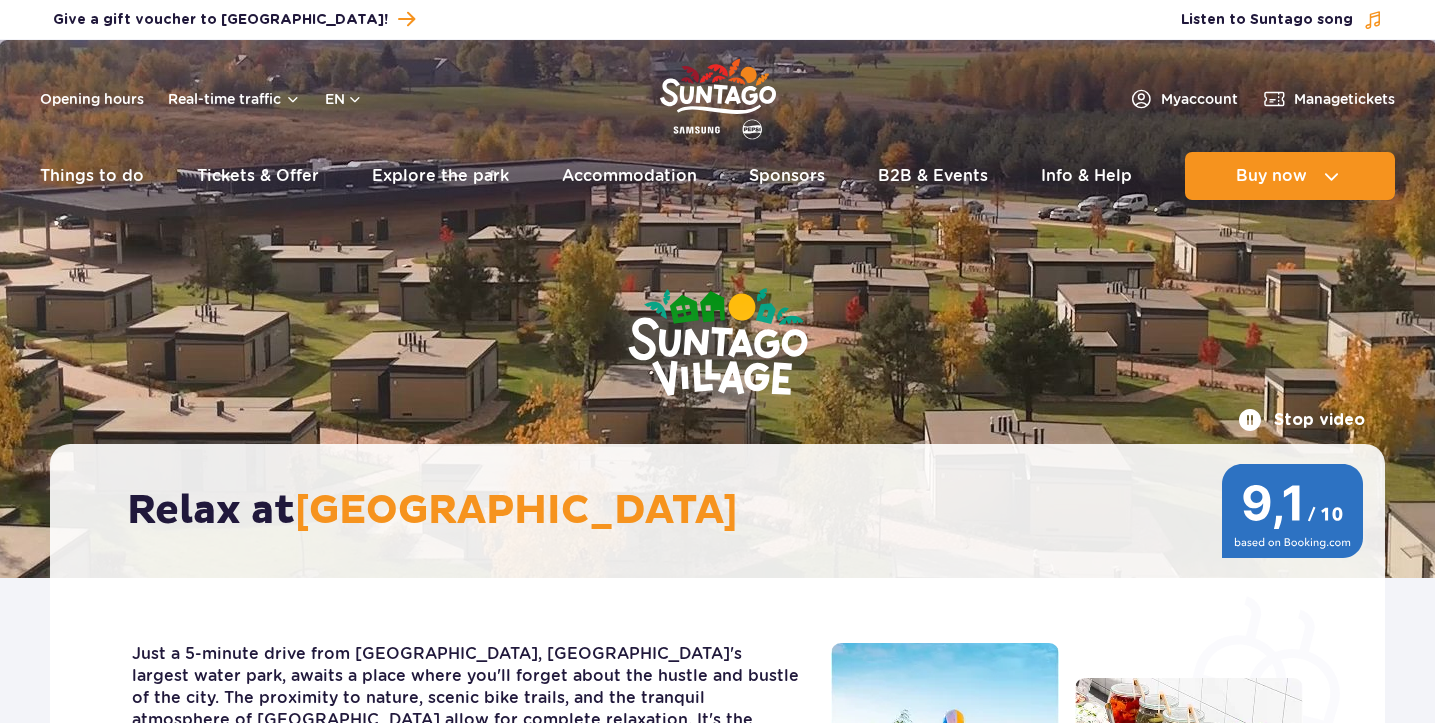 scroll, scrollTop: 0, scrollLeft: 0, axis: both 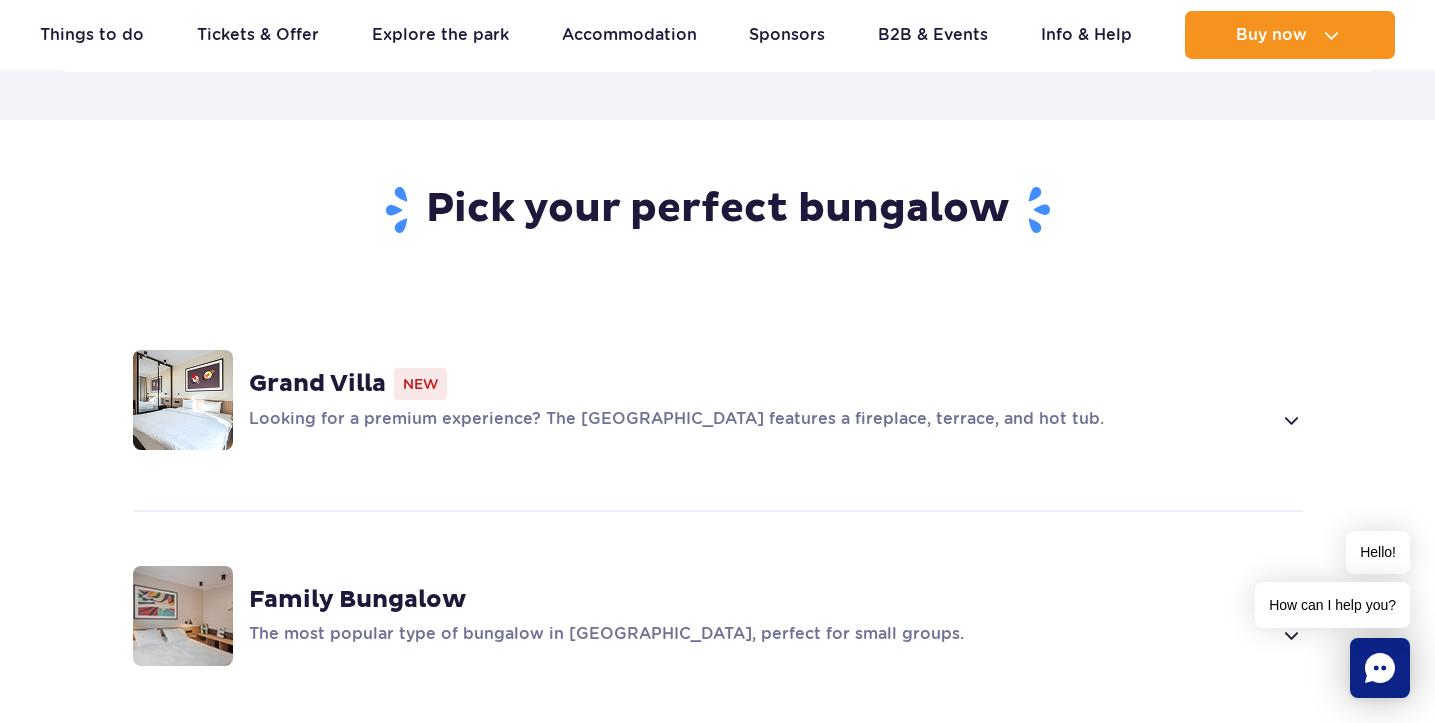 click on "Grand Villa
New" at bounding box center (776, 384) 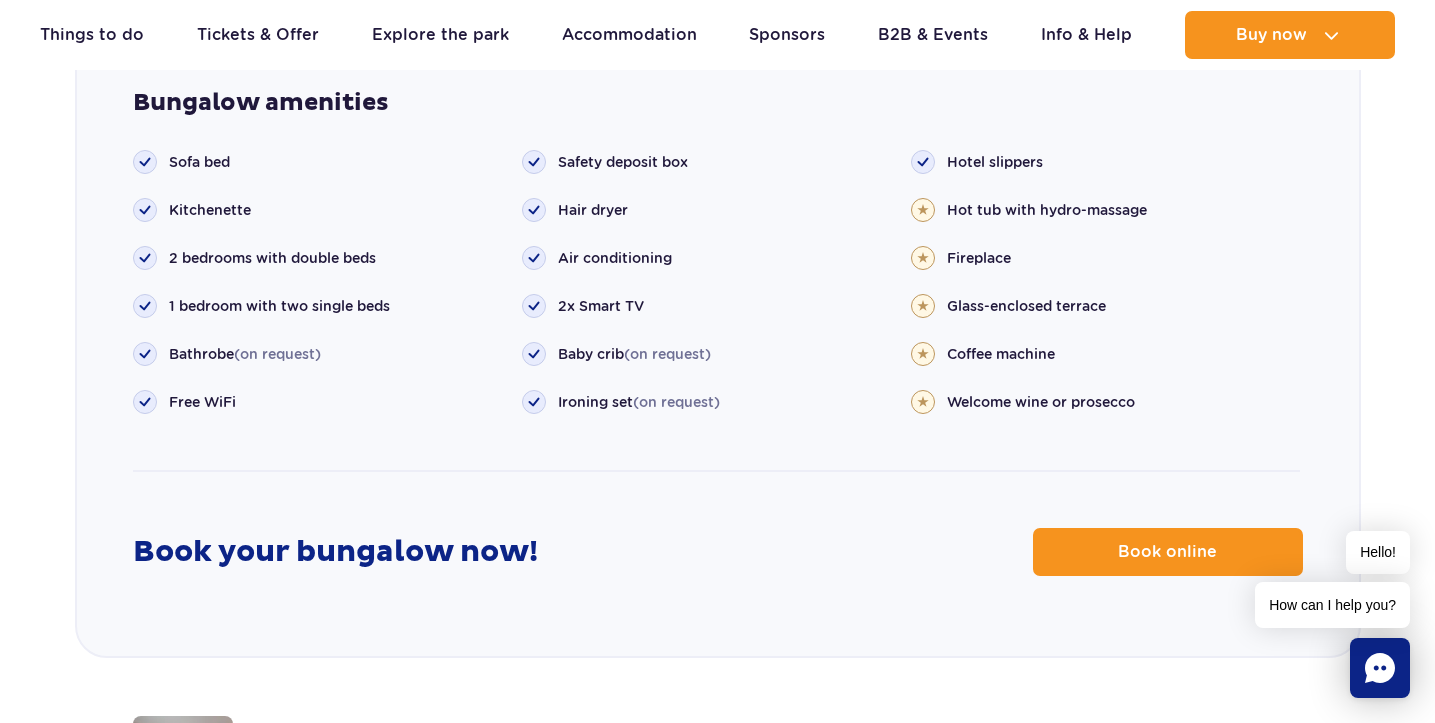 scroll, scrollTop: 2467, scrollLeft: 0, axis: vertical 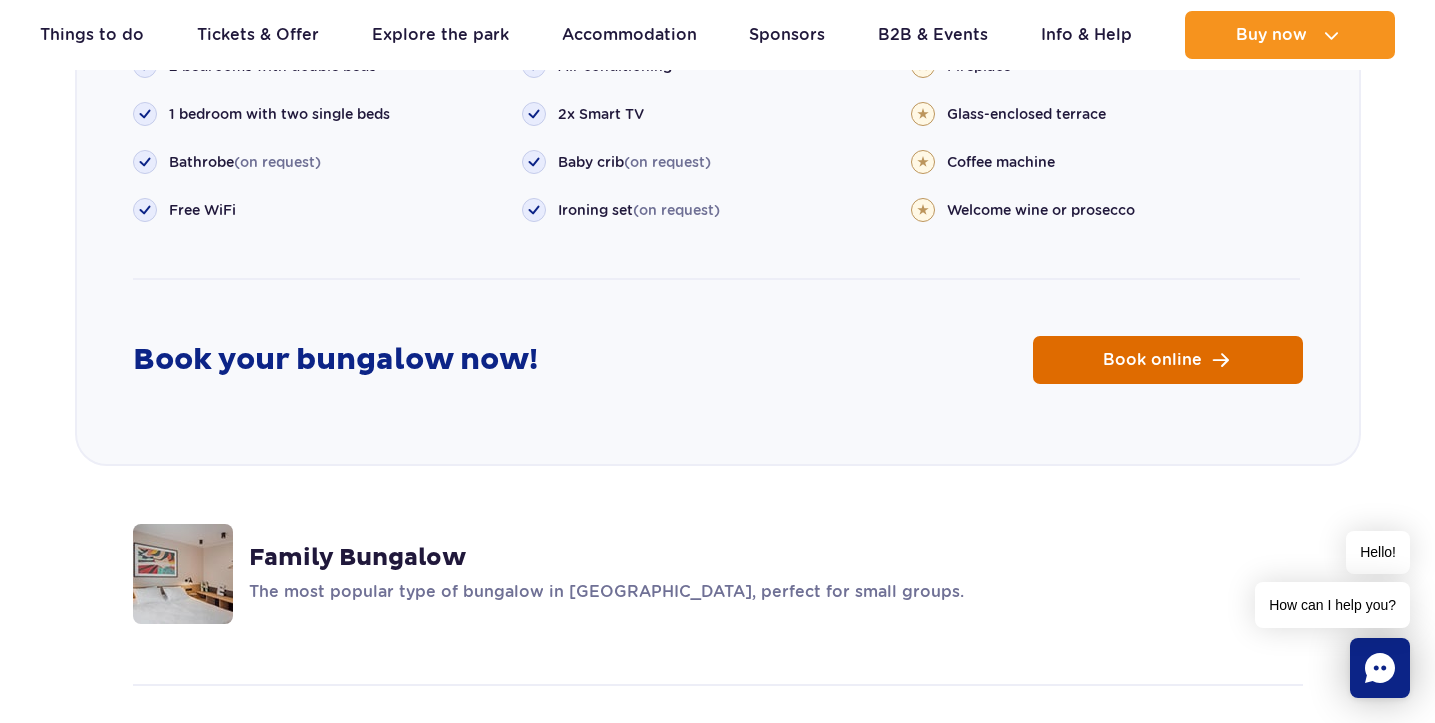 click on "Book online" at bounding box center (1168, 360) 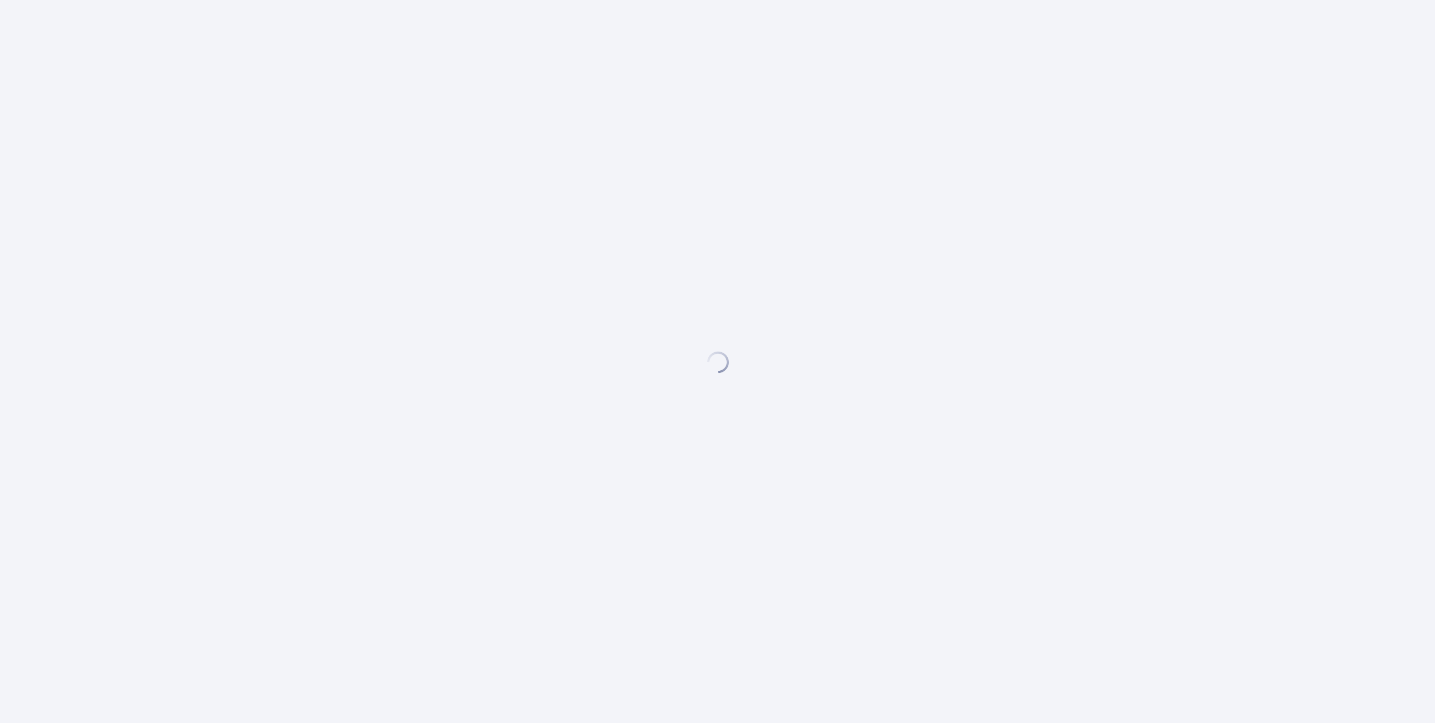 scroll, scrollTop: 0, scrollLeft: 0, axis: both 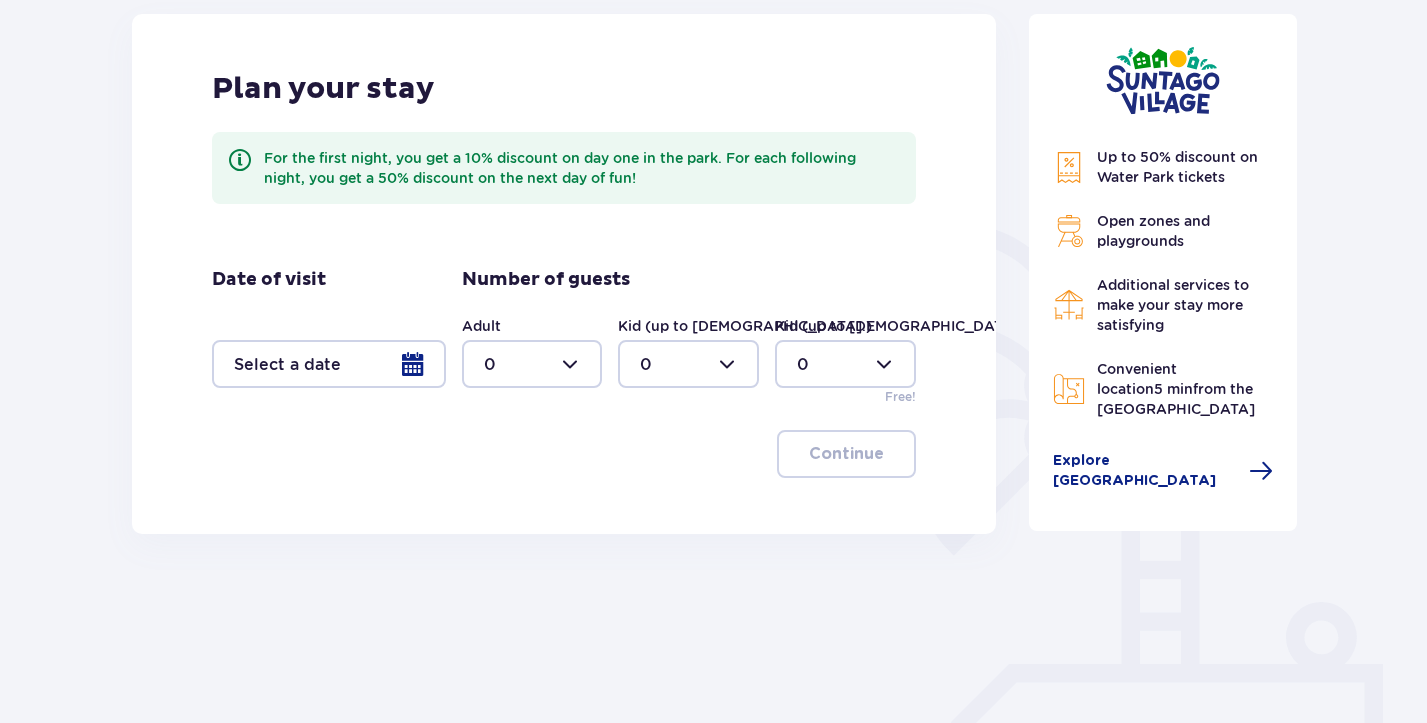 click at bounding box center [329, 364] 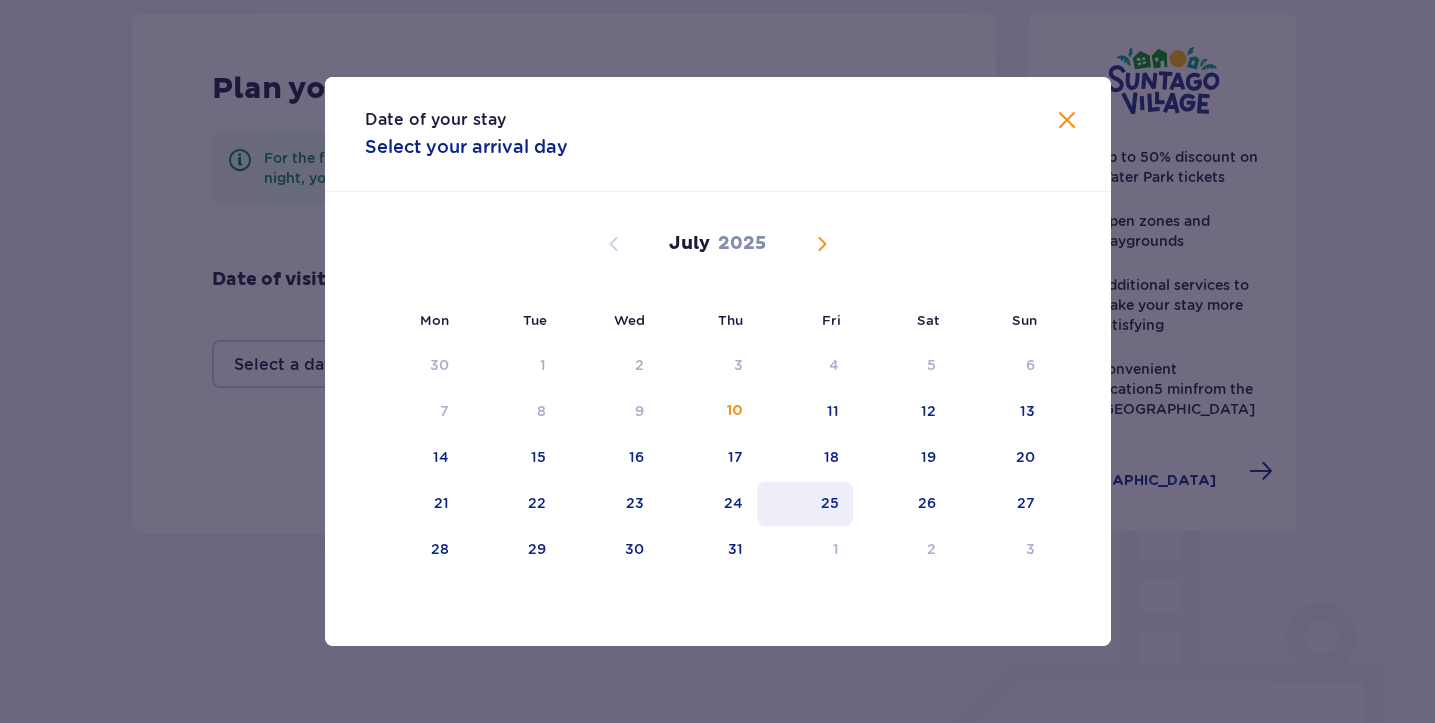 click on "25" at bounding box center [805, 504] 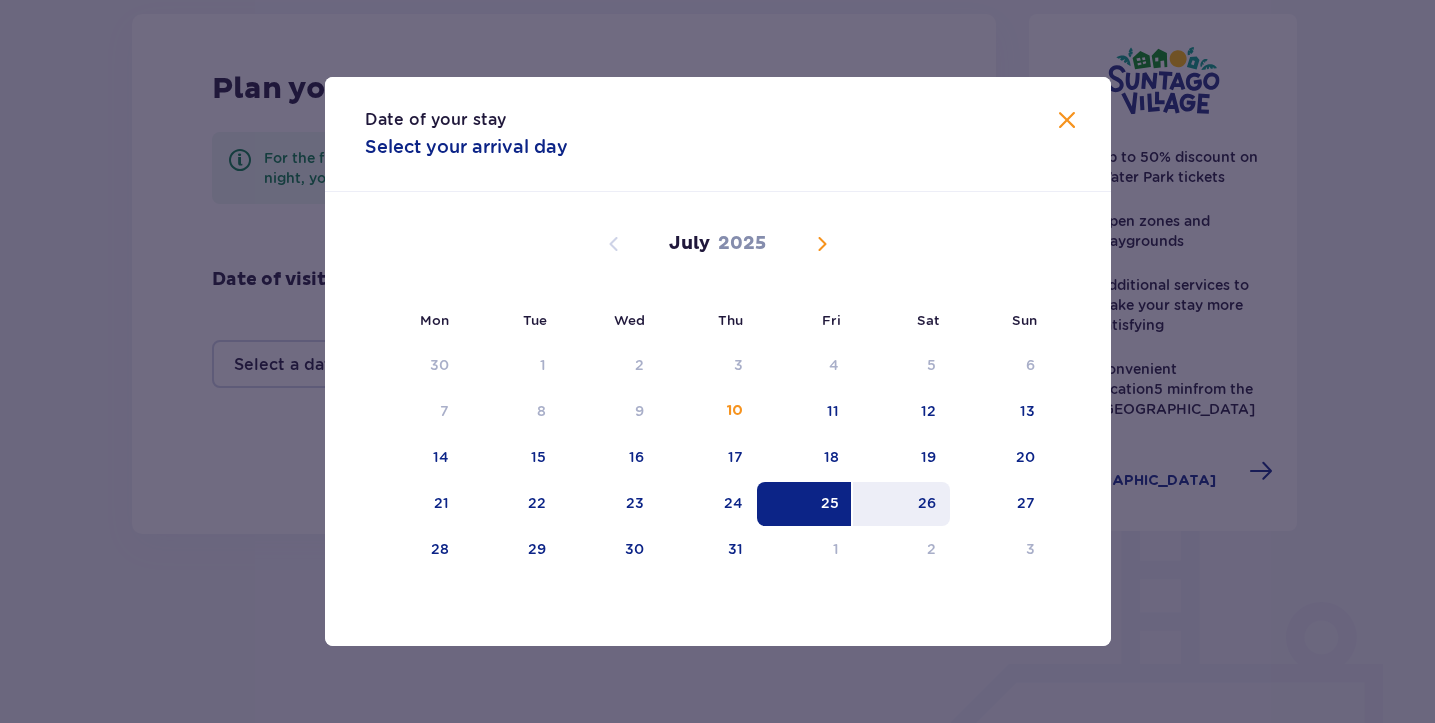click on "26" at bounding box center (901, 504) 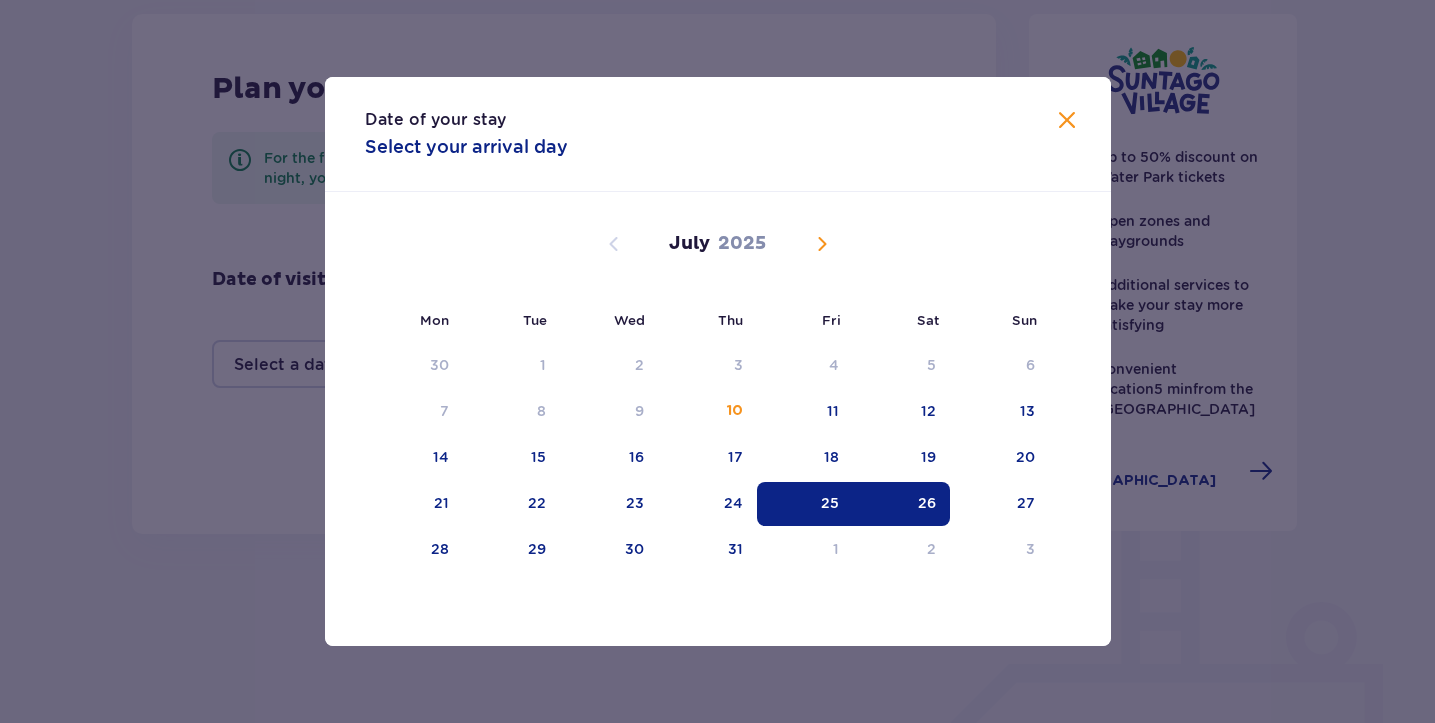 type on "25.07.25 - 26.07.25" 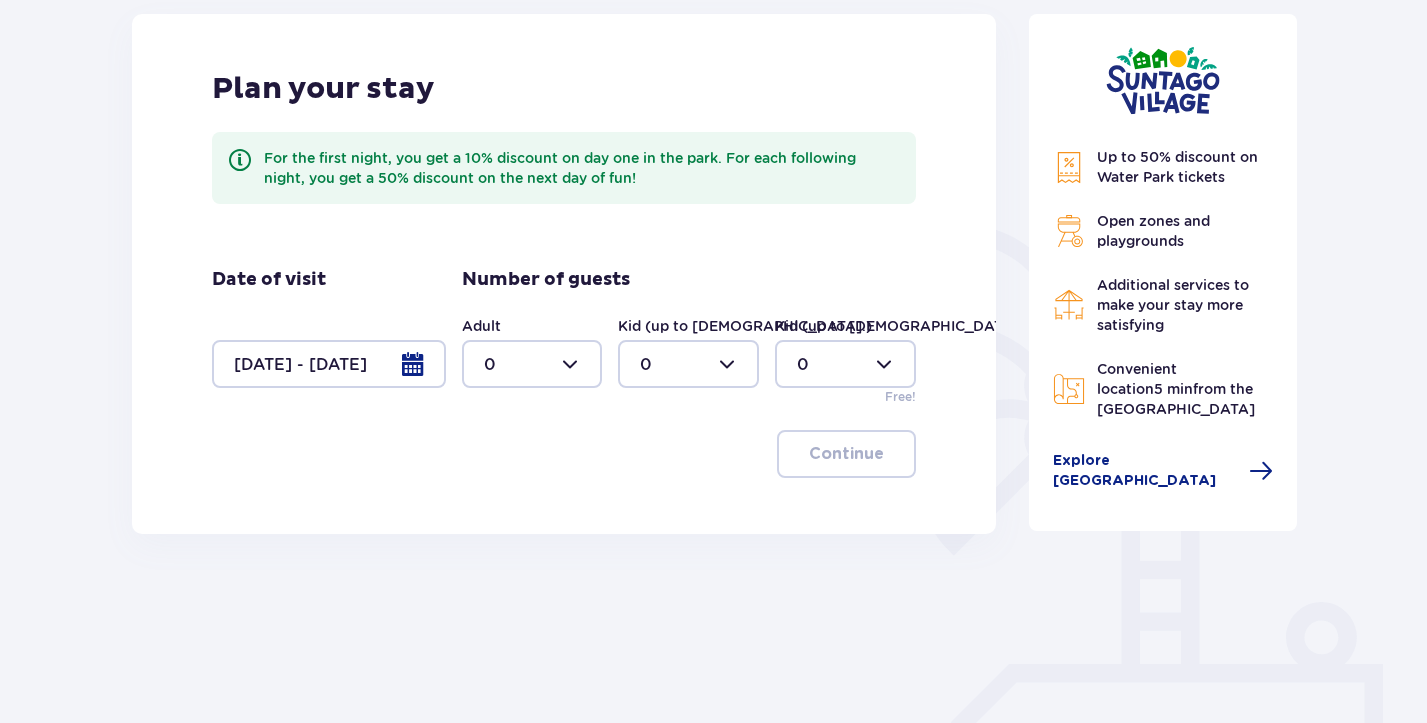 click at bounding box center (532, 364) 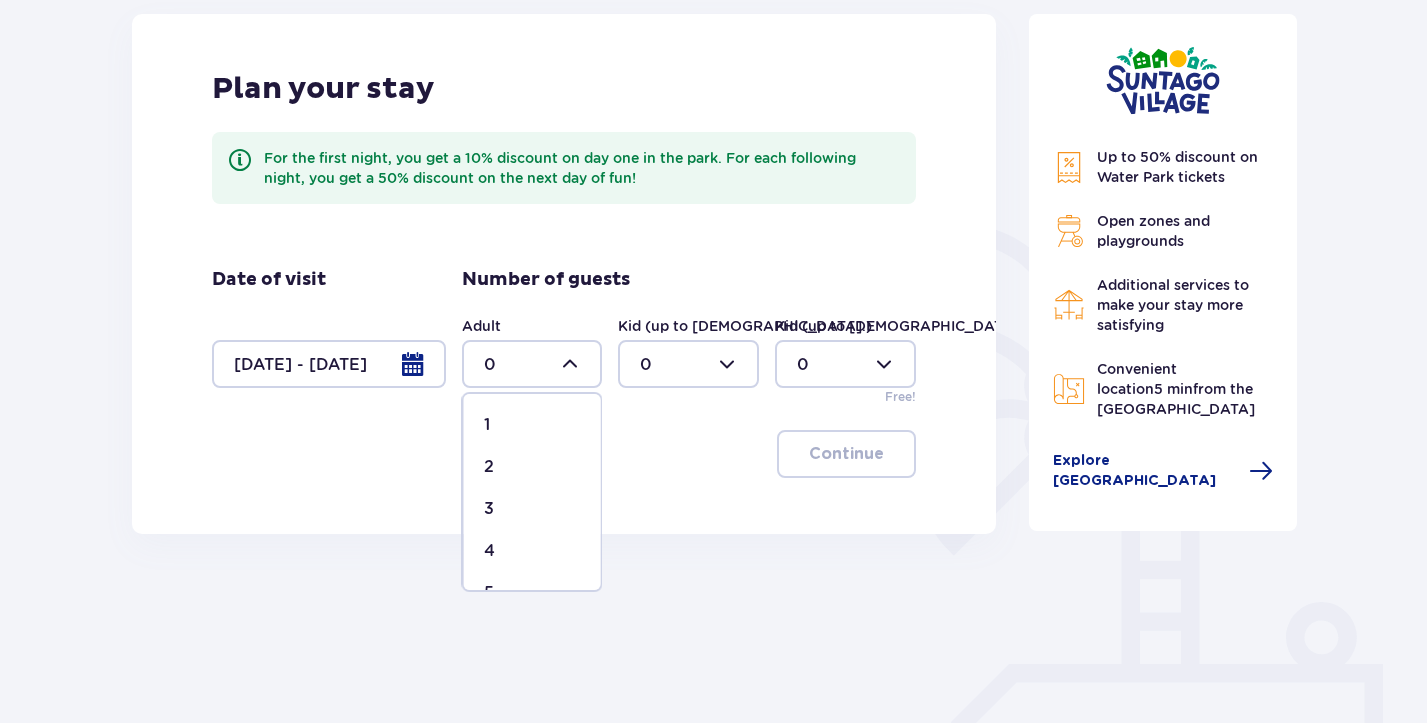 scroll, scrollTop: 43, scrollLeft: 0, axis: vertical 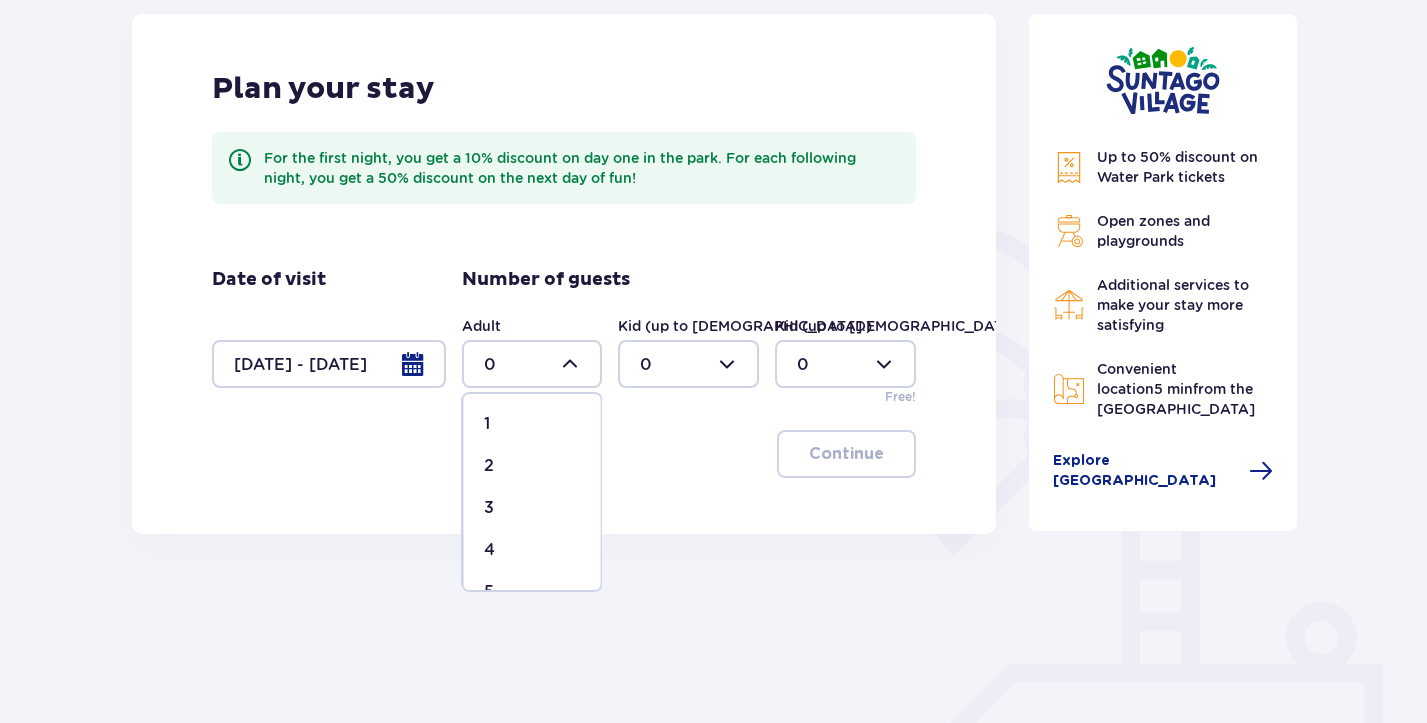 click on "4" at bounding box center (532, 550) 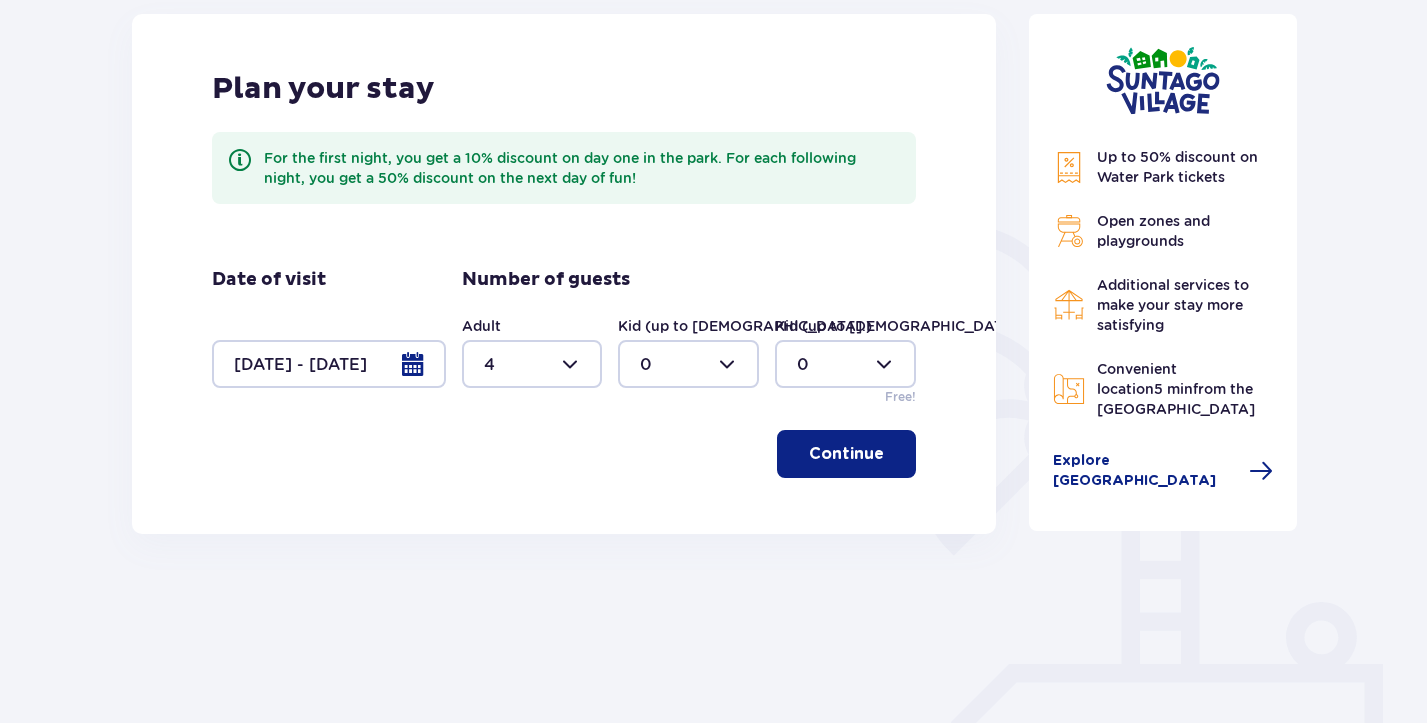 click at bounding box center [688, 364] 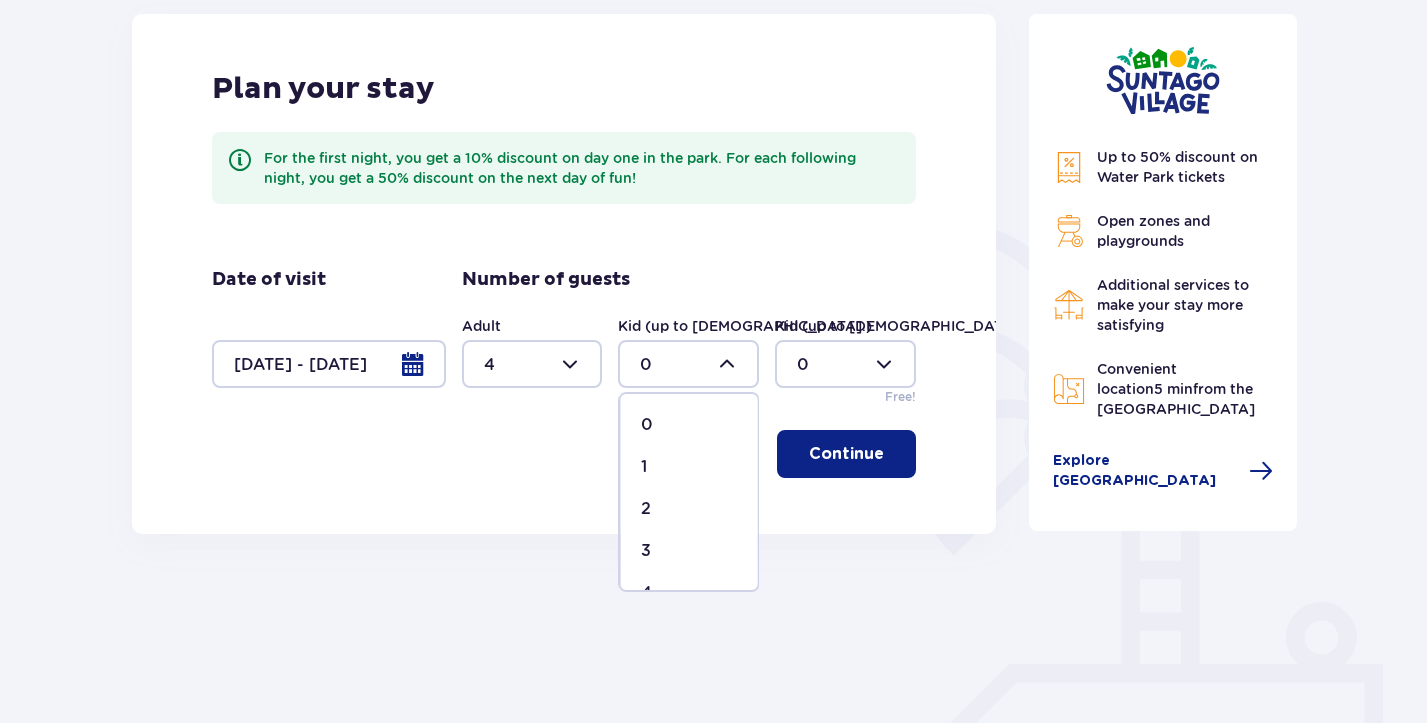 click on "2" at bounding box center (689, 509) 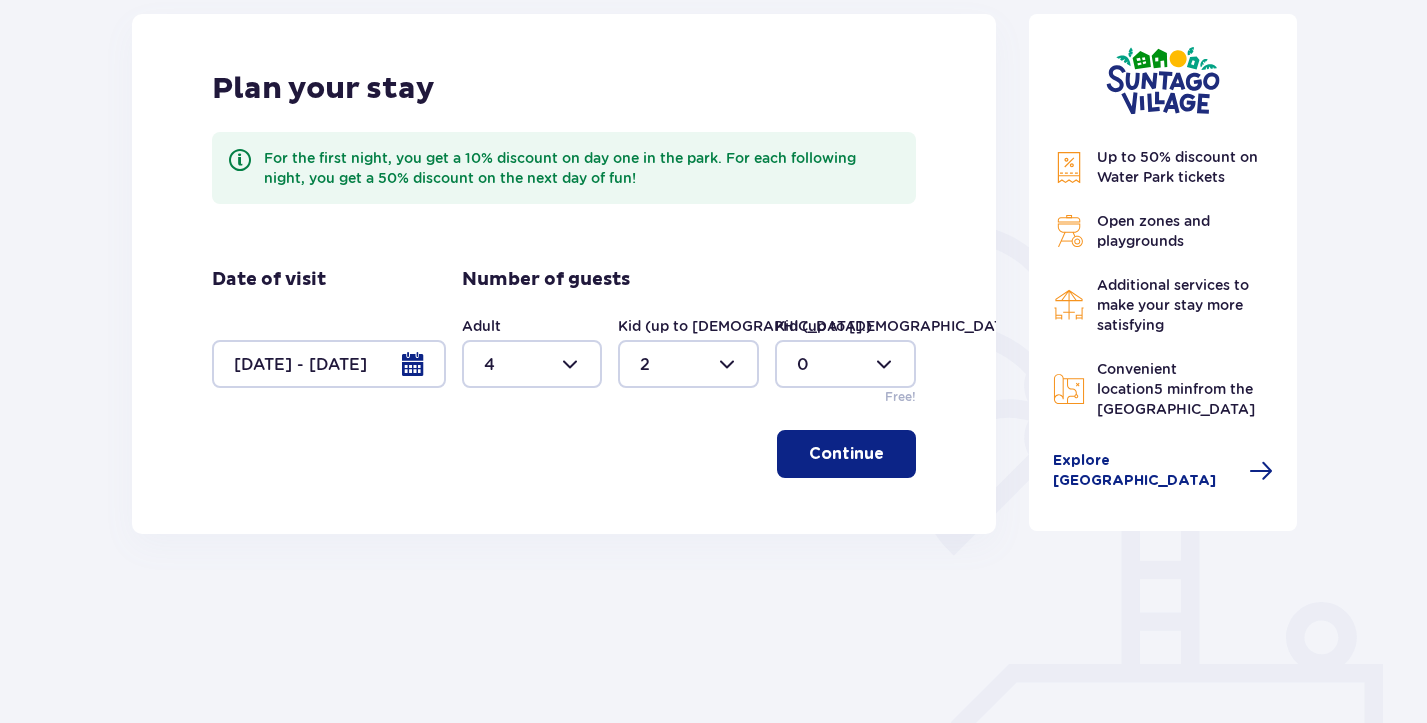 click on "Continue" at bounding box center (846, 454) 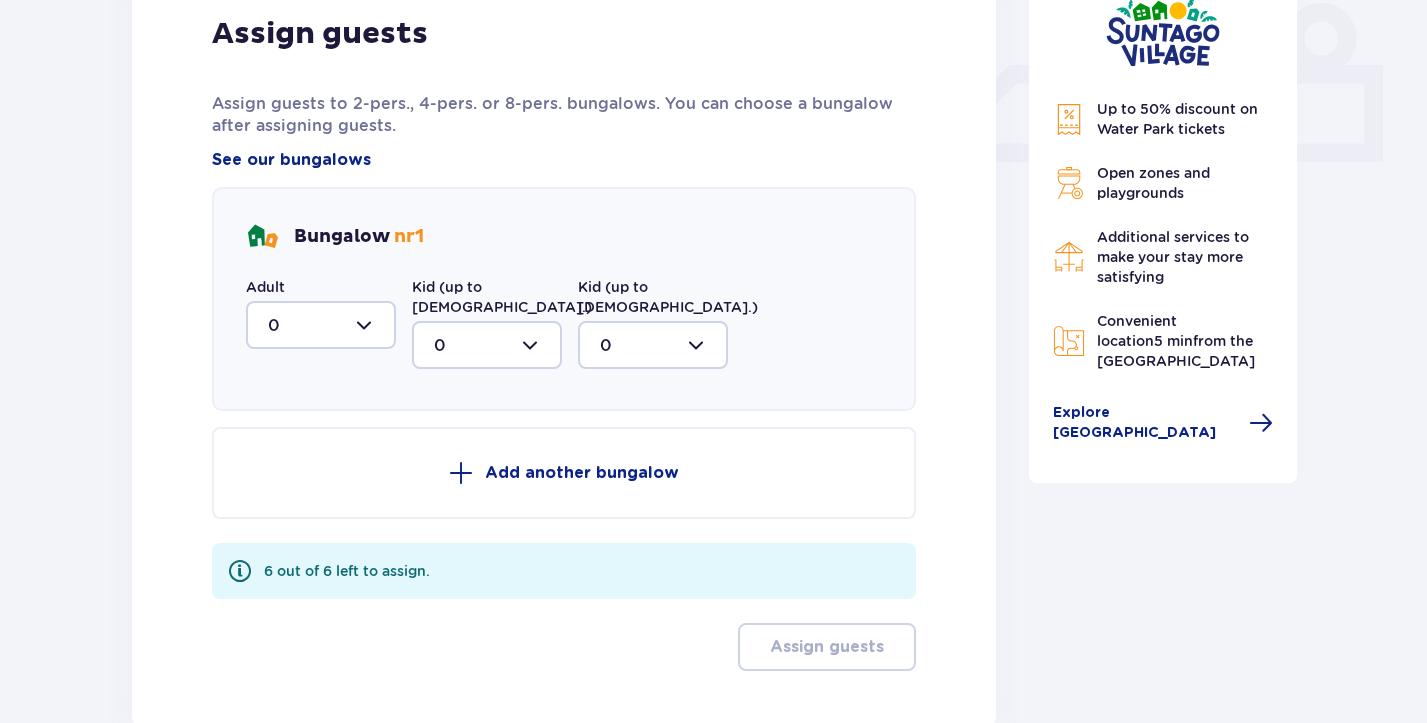 scroll, scrollTop: 873, scrollLeft: 0, axis: vertical 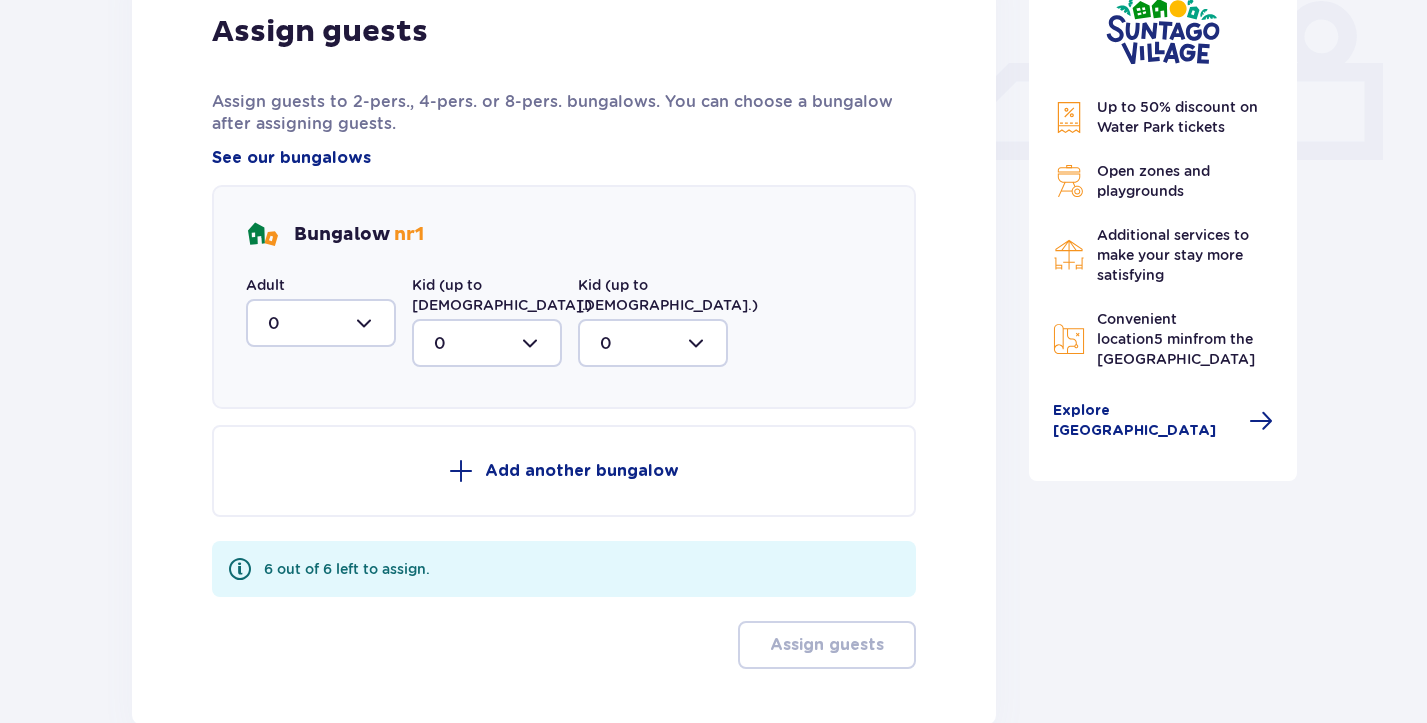 click at bounding box center [321, 323] 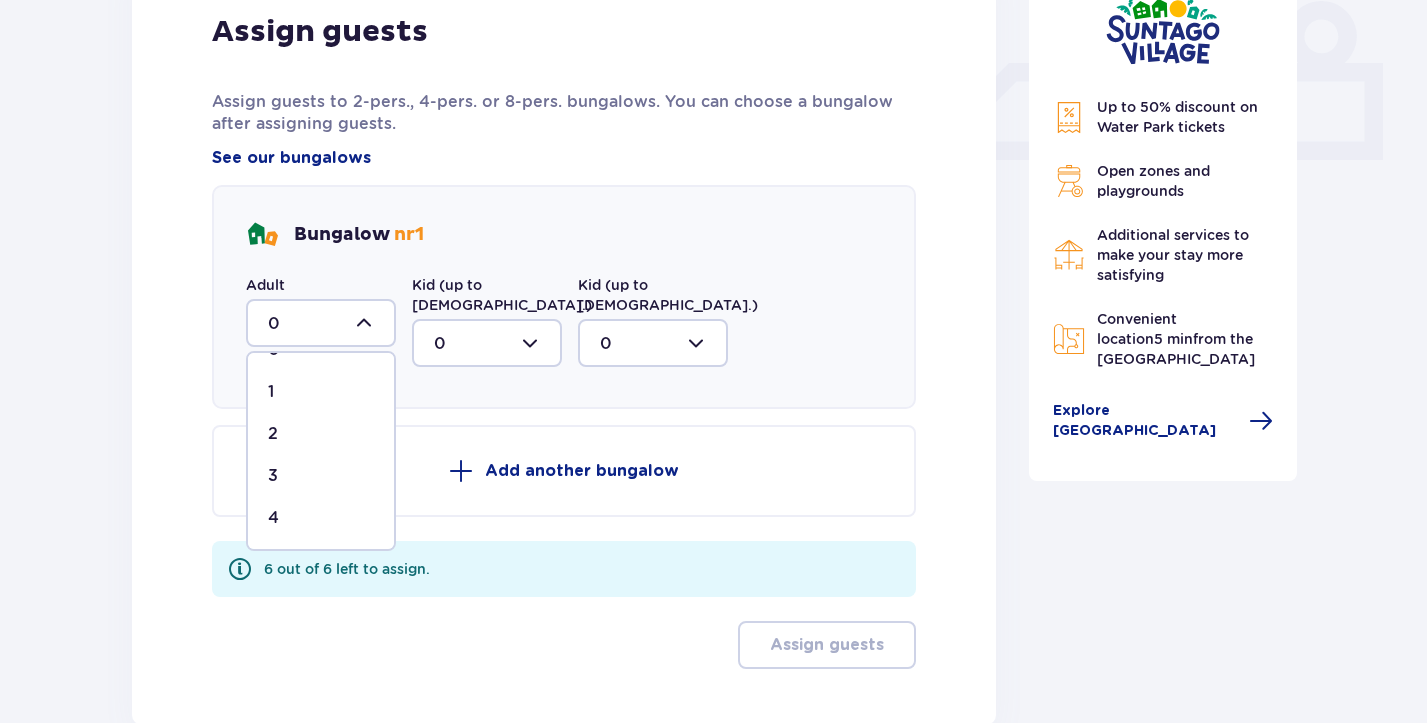 scroll, scrollTop: 34, scrollLeft: 0, axis: vertical 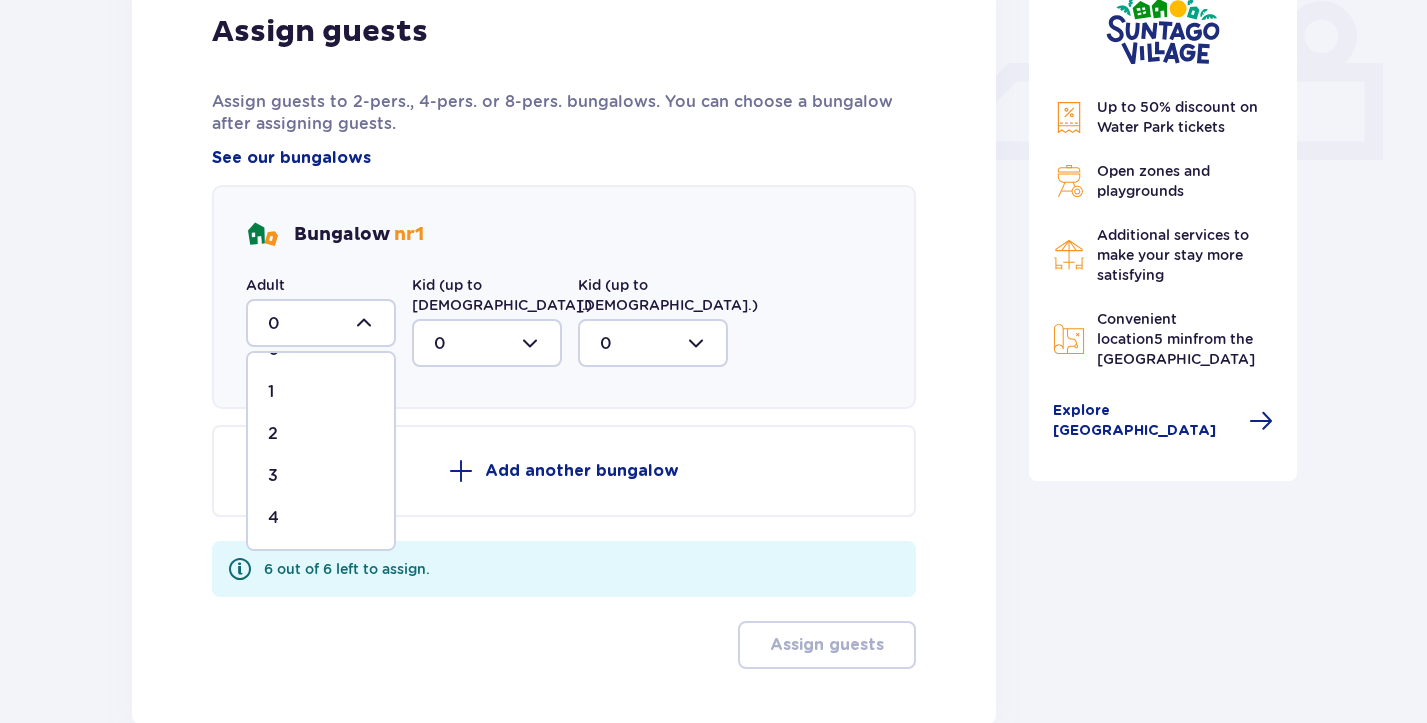 click on "4" at bounding box center [321, 518] 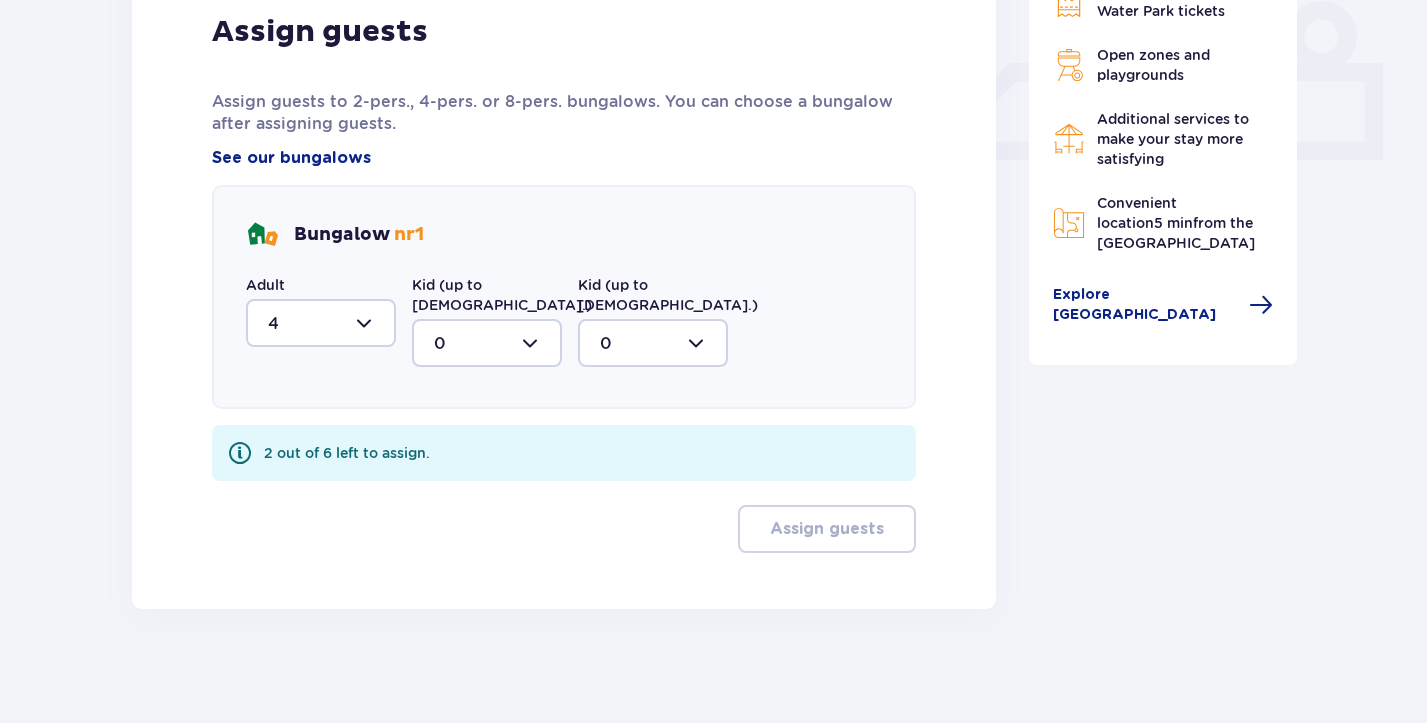scroll, scrollTop: 859, scrollLeft: 0, axis: vertical 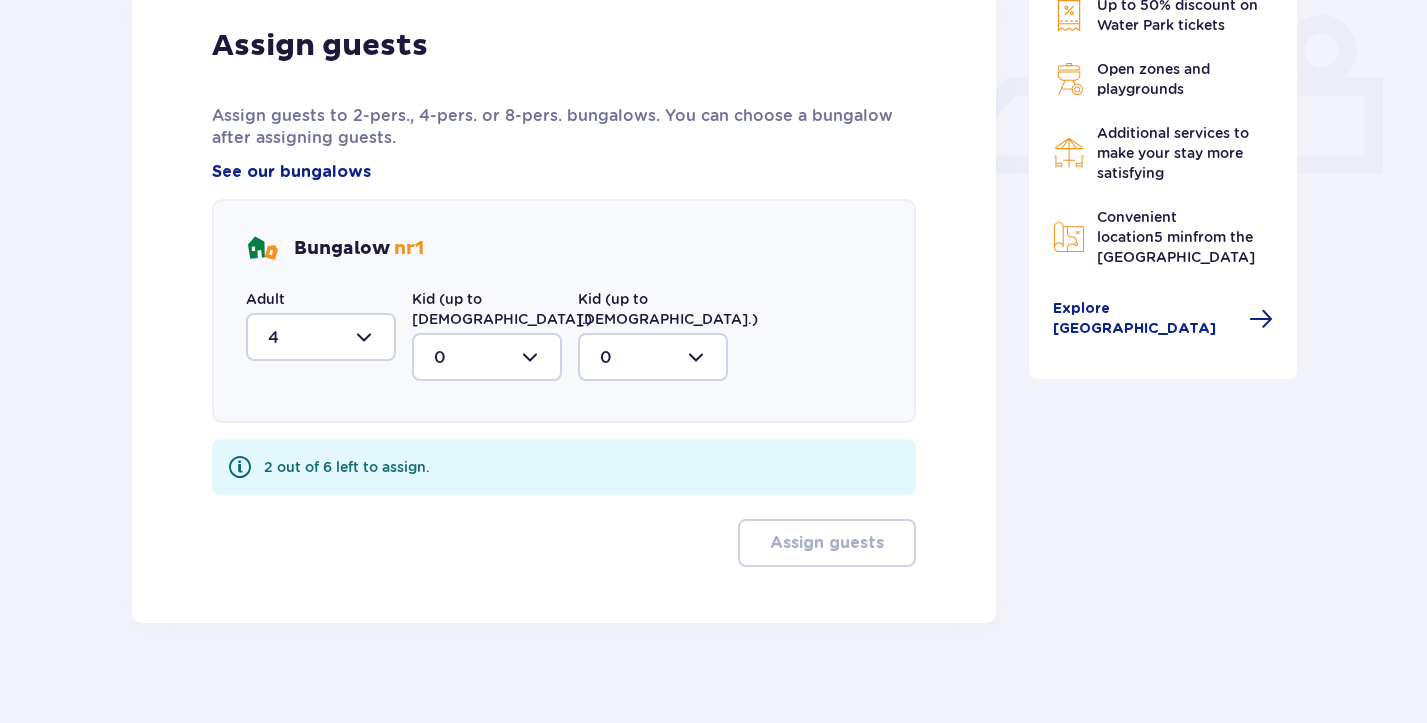 click at bounding box center (487, 357) 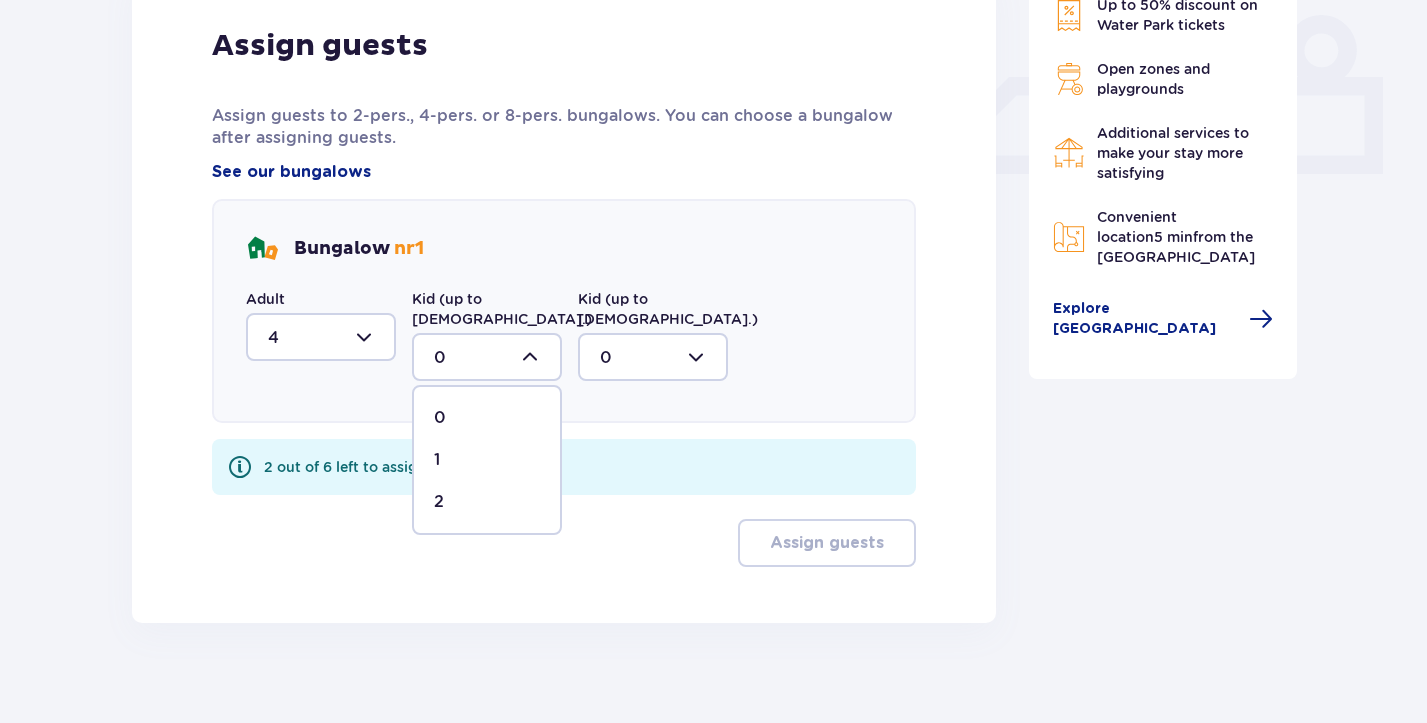 click on "2" at bounding box center (487, 502) 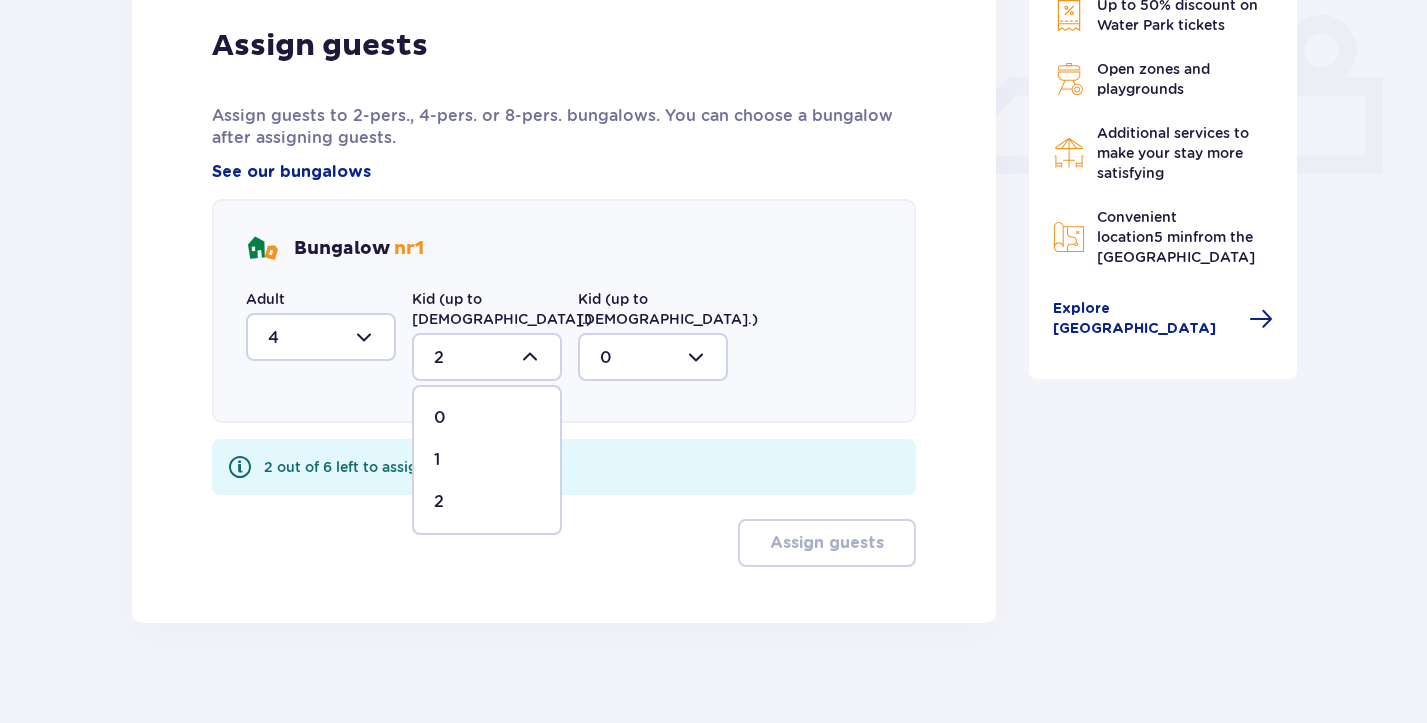 scroll, scrollTop: 779, scrollLeft: 0, axis: vertical 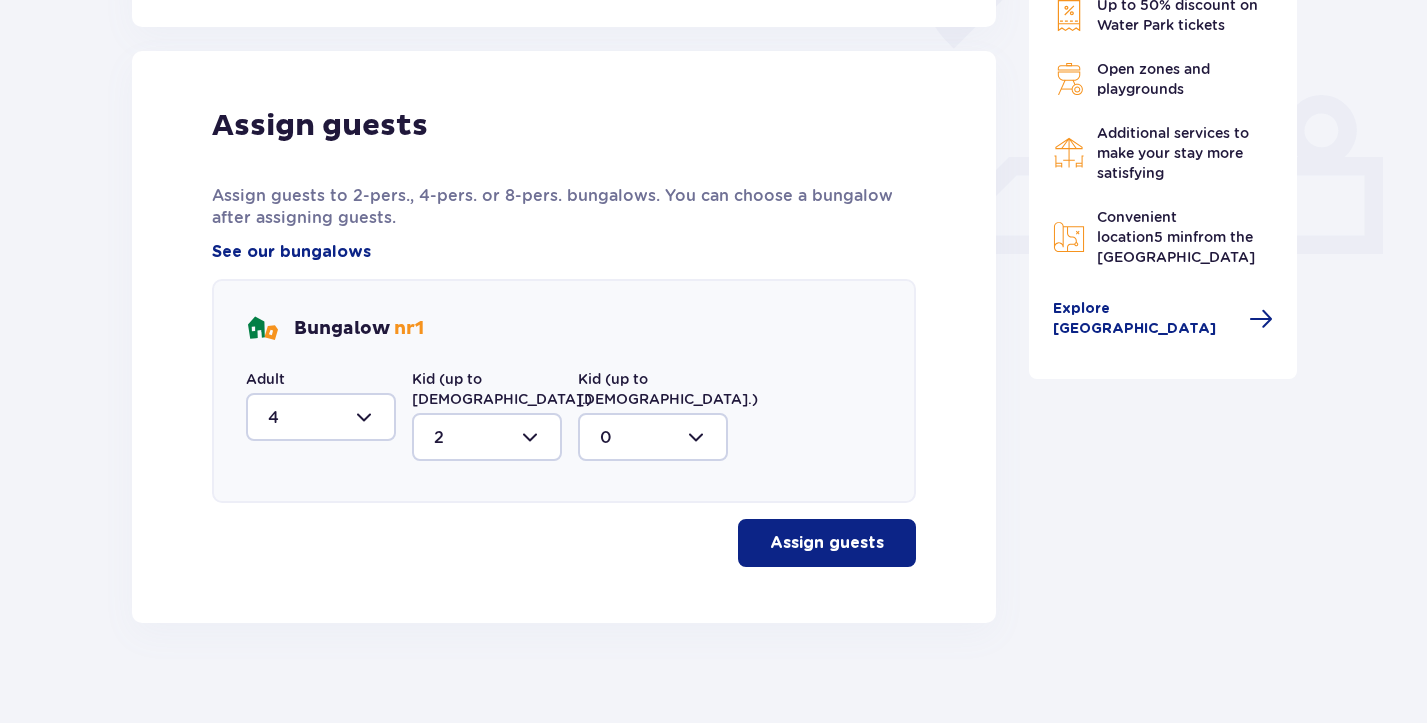 click on "Assign guests" at bounding box center (827, 543) 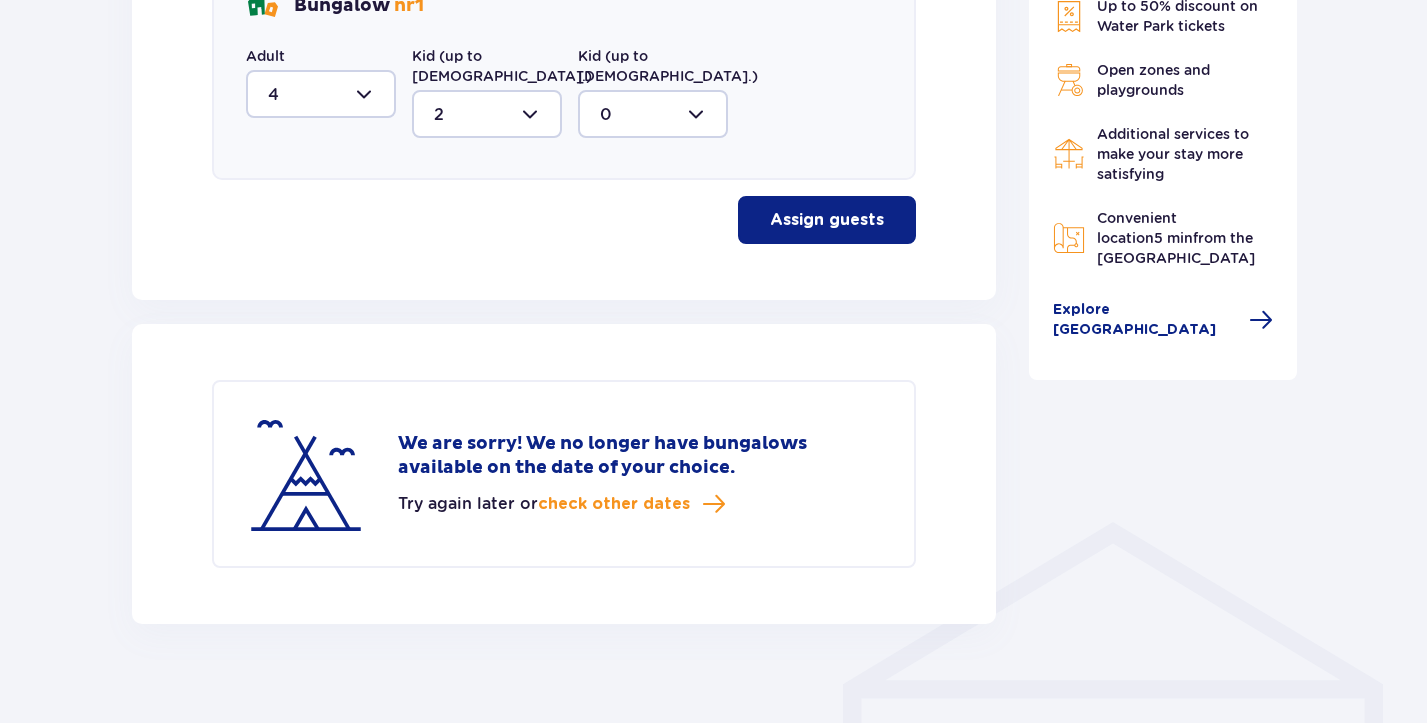 scroll, scrollTop: 1103, scrollLeft: 0, axis: vertical 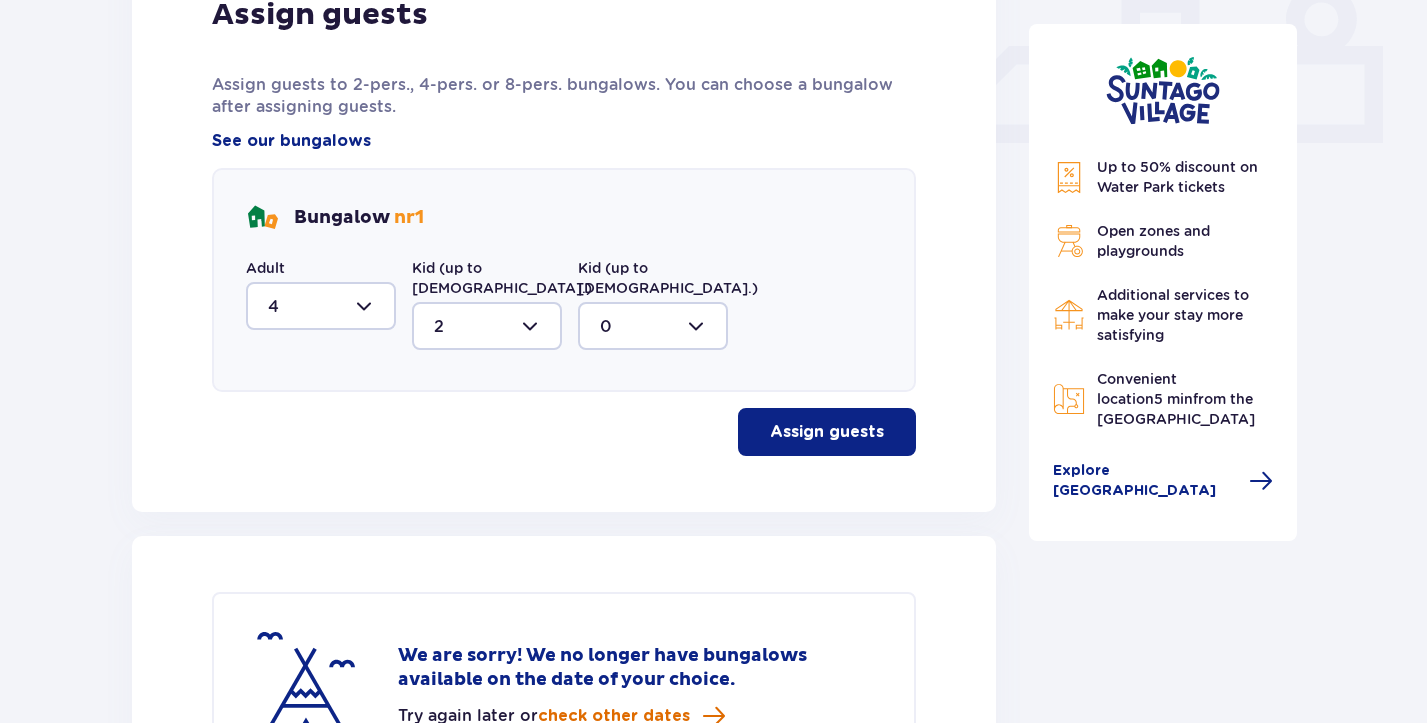 click on "check other dates" at bounding box center [614, 716] 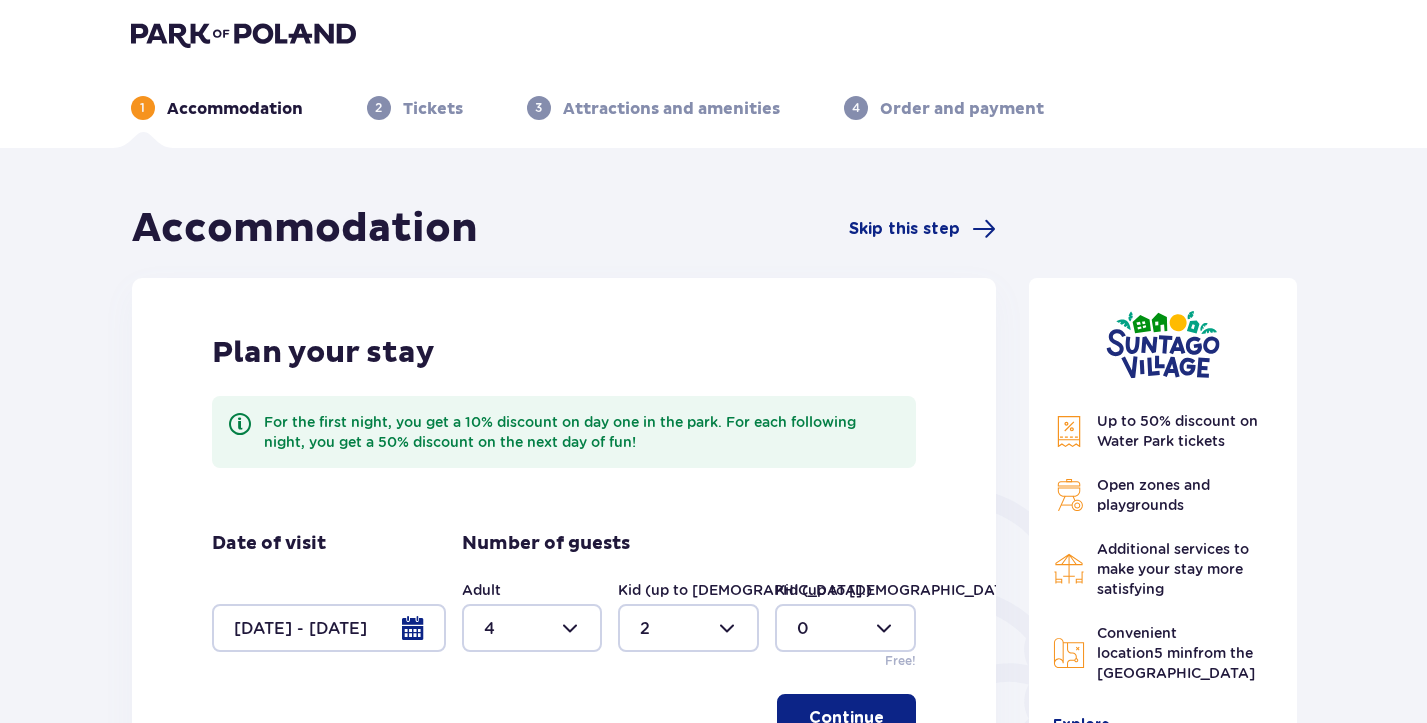 scroll, scrollTop: 21, scrollLeft: 0, axis: vertical 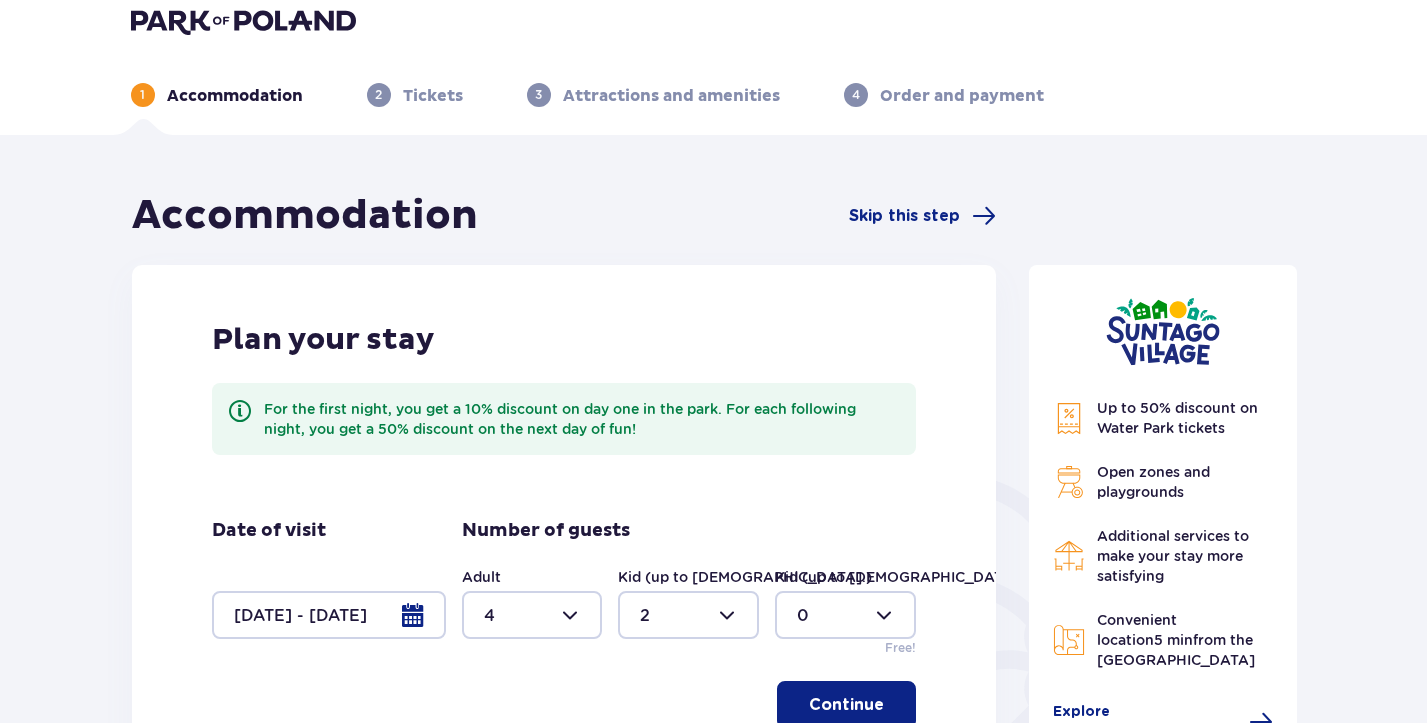 click at bounding box center (329, 615) 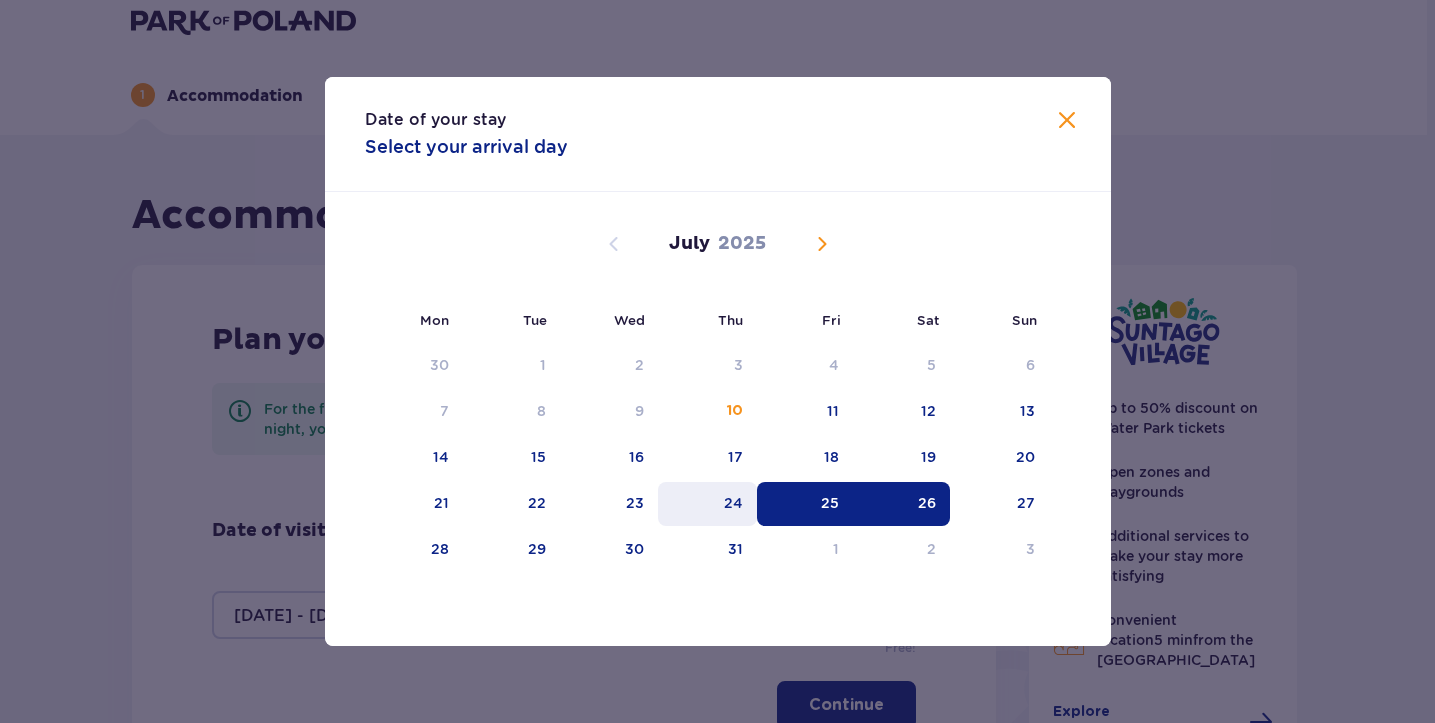 click on "24" at bounding box center (733, 503) 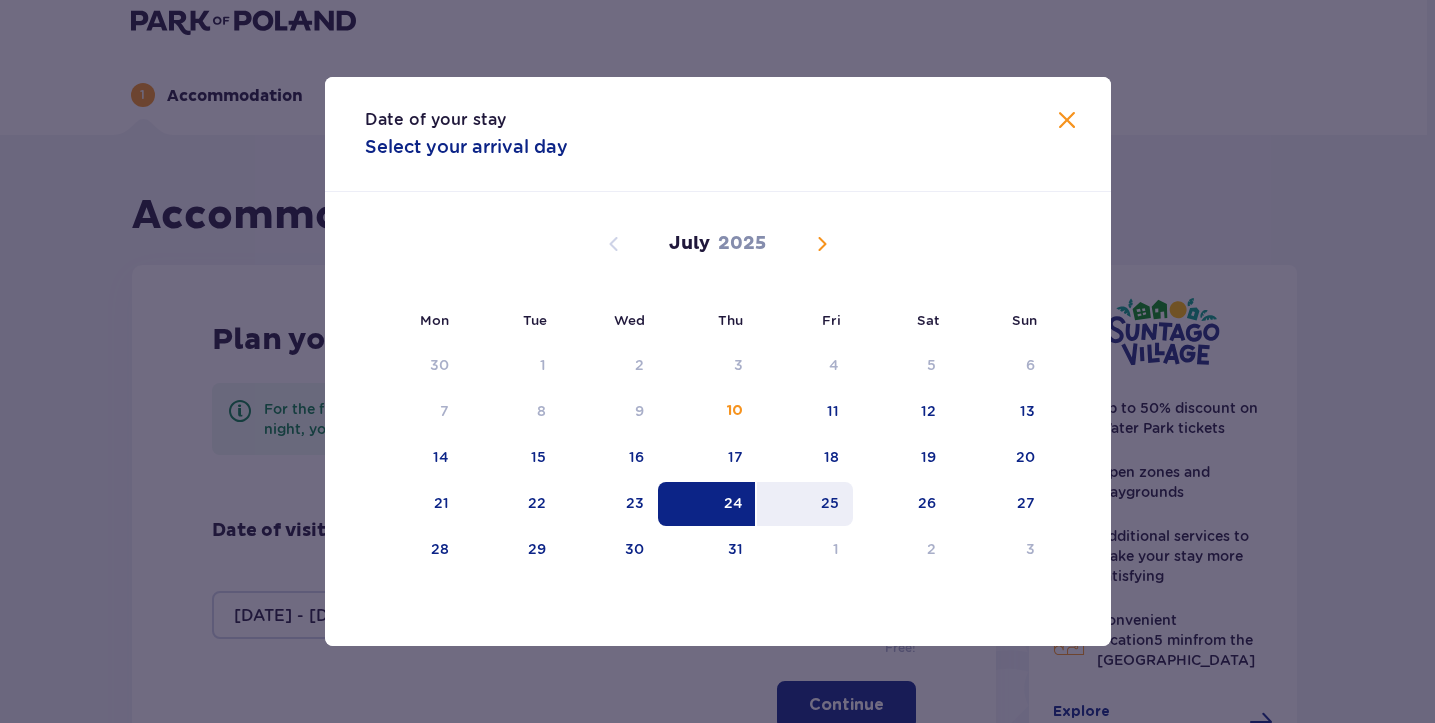 click on "25" at bounding box center (805, 504) 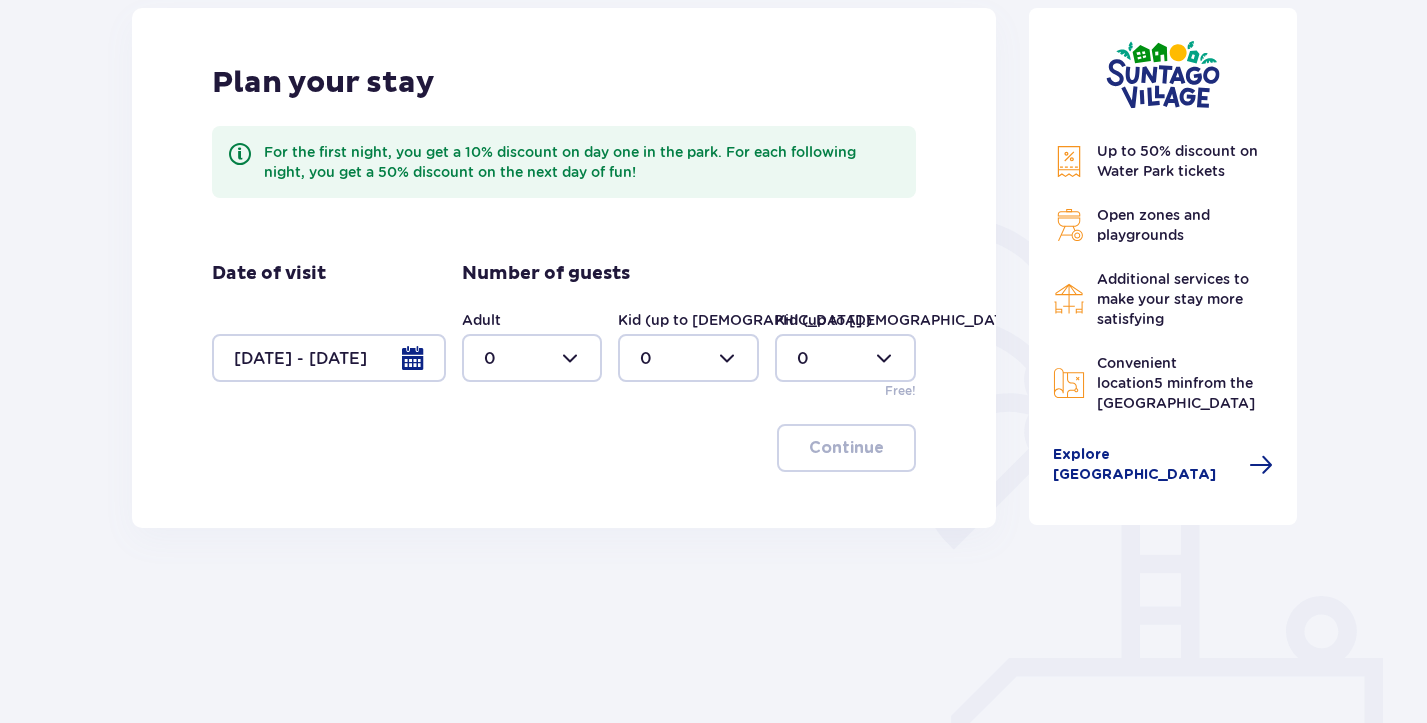 scroll, scrollTop: 287, scrollLeft: 0, axis: vertical 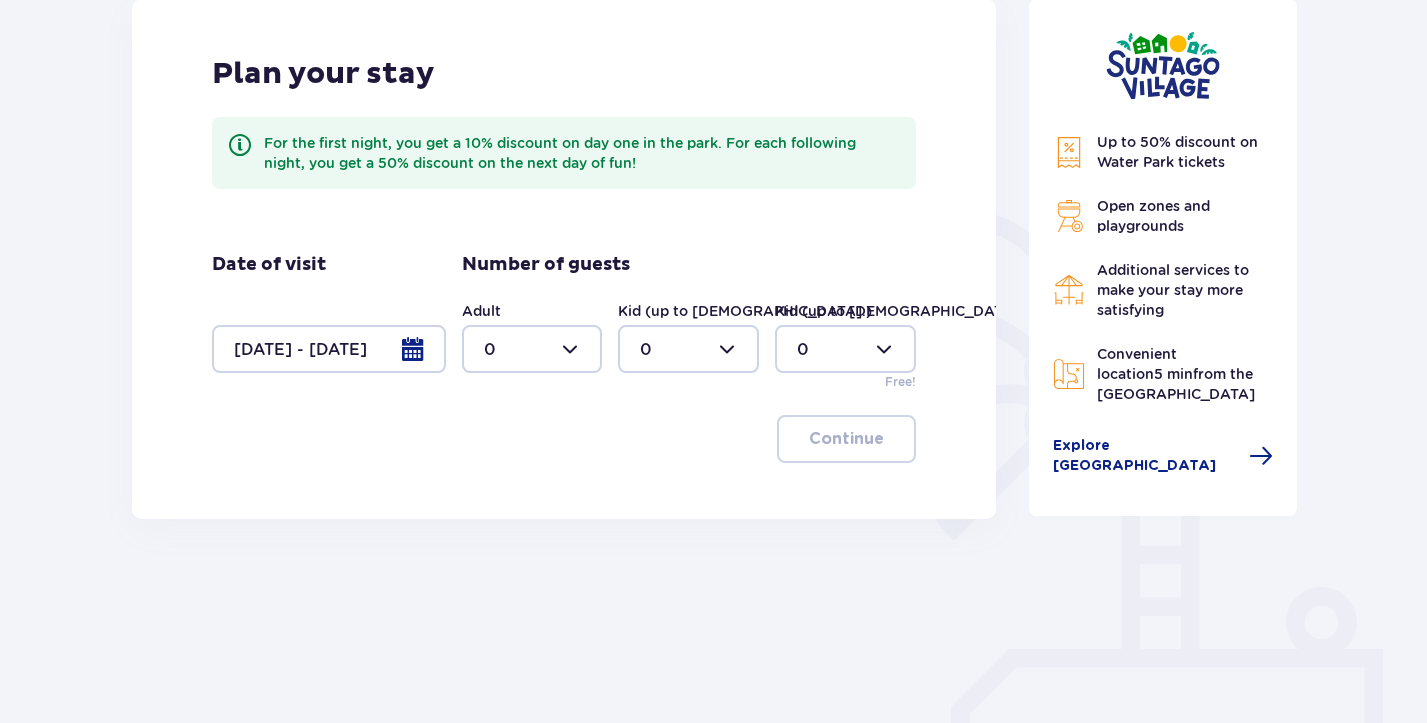 click at bounding box center (532, 349) 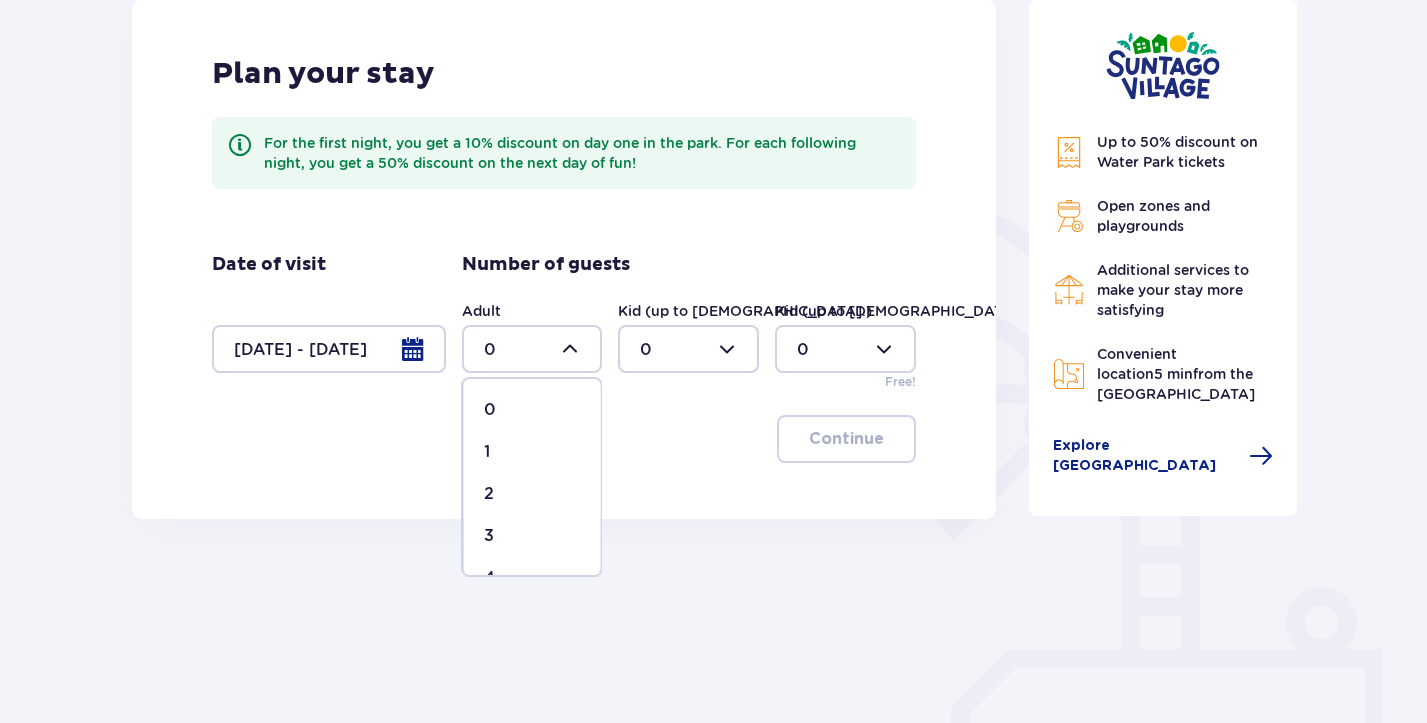 click on "4" at bounding box center (532, 578) 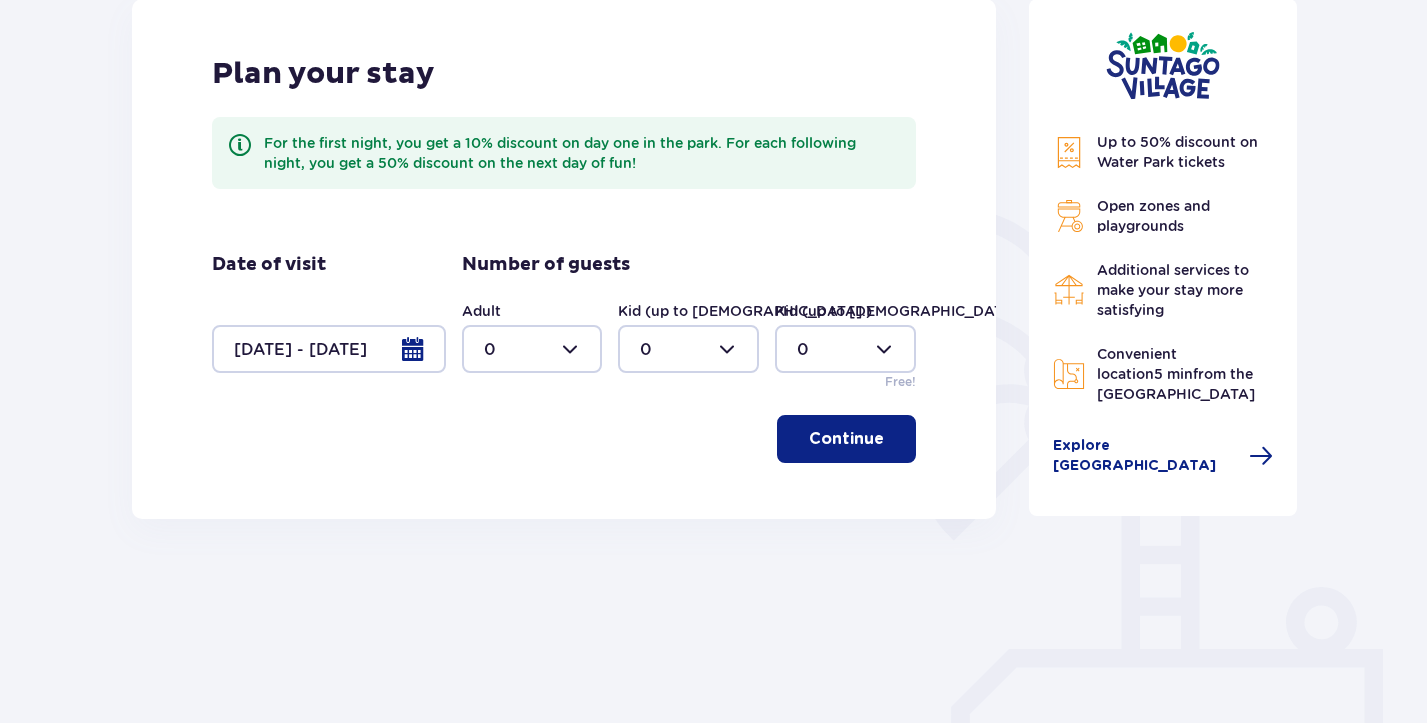 type on "4" 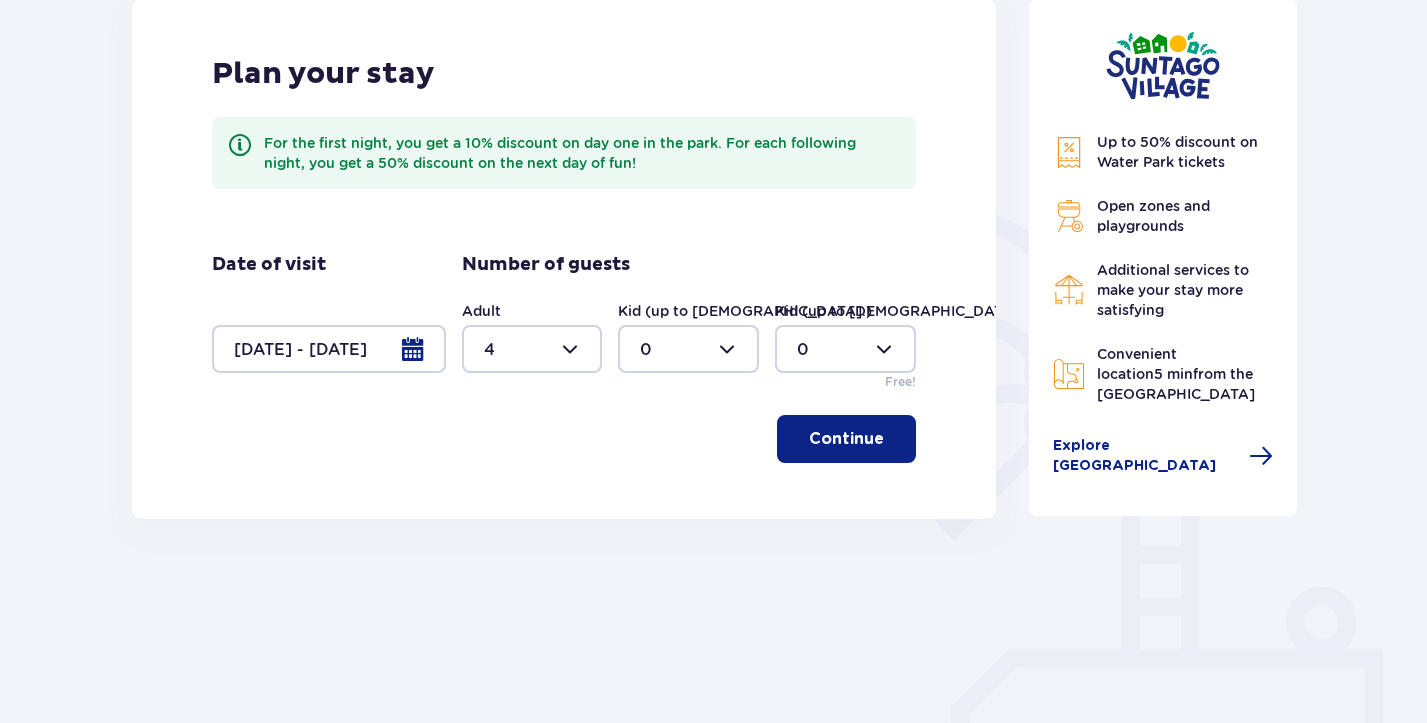 click at bounding box center [688, 349] 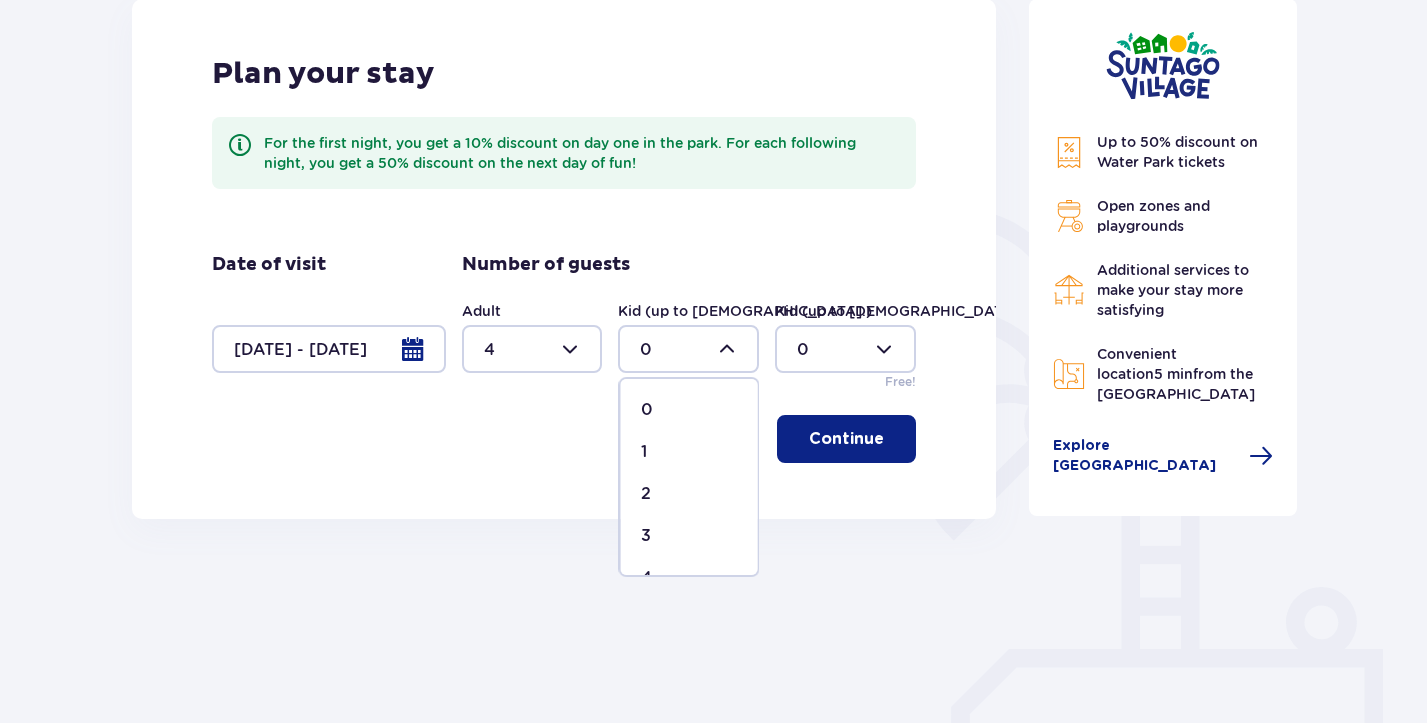 scroll, scrollTop: 50, scrollLeft: 0, axis: vertical 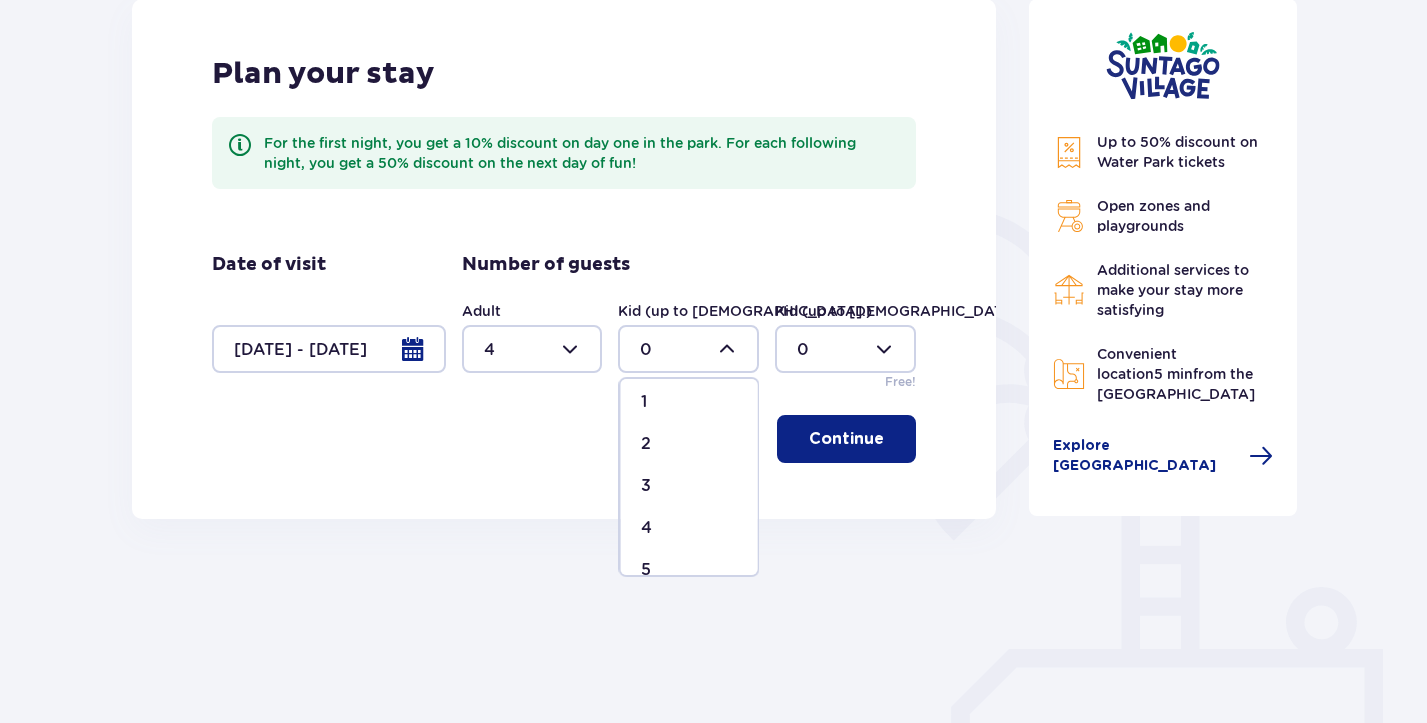 click on "1" at bounding box center (689, 402) 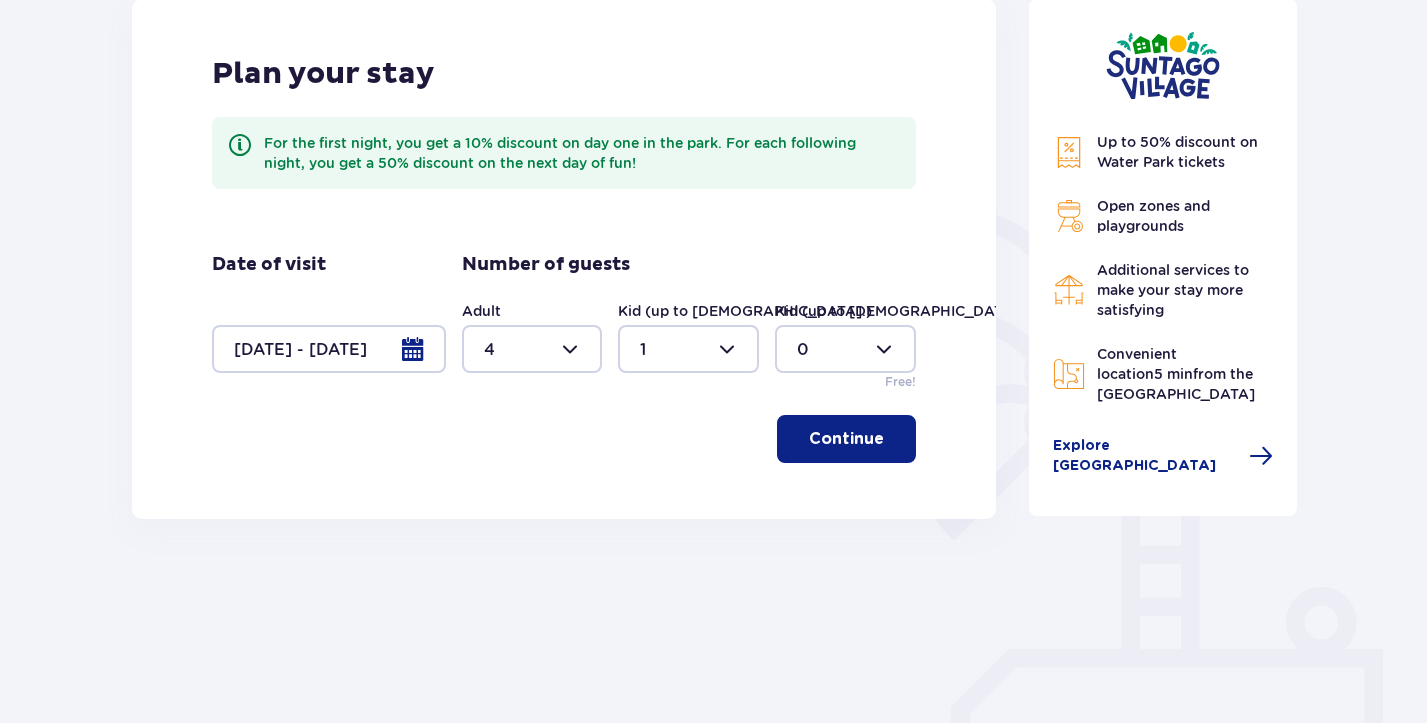 click at bounding box center (845, 349) 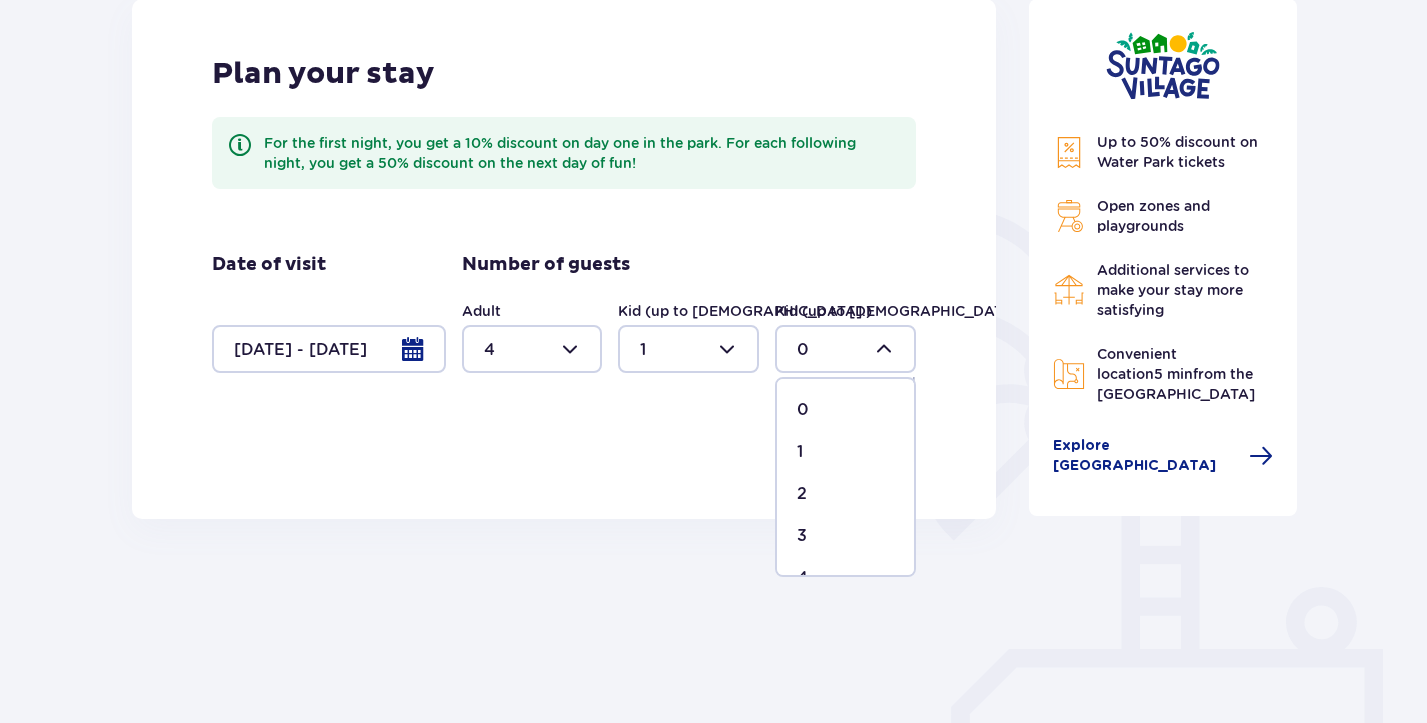click on "1" at bounding box center [800, 452] 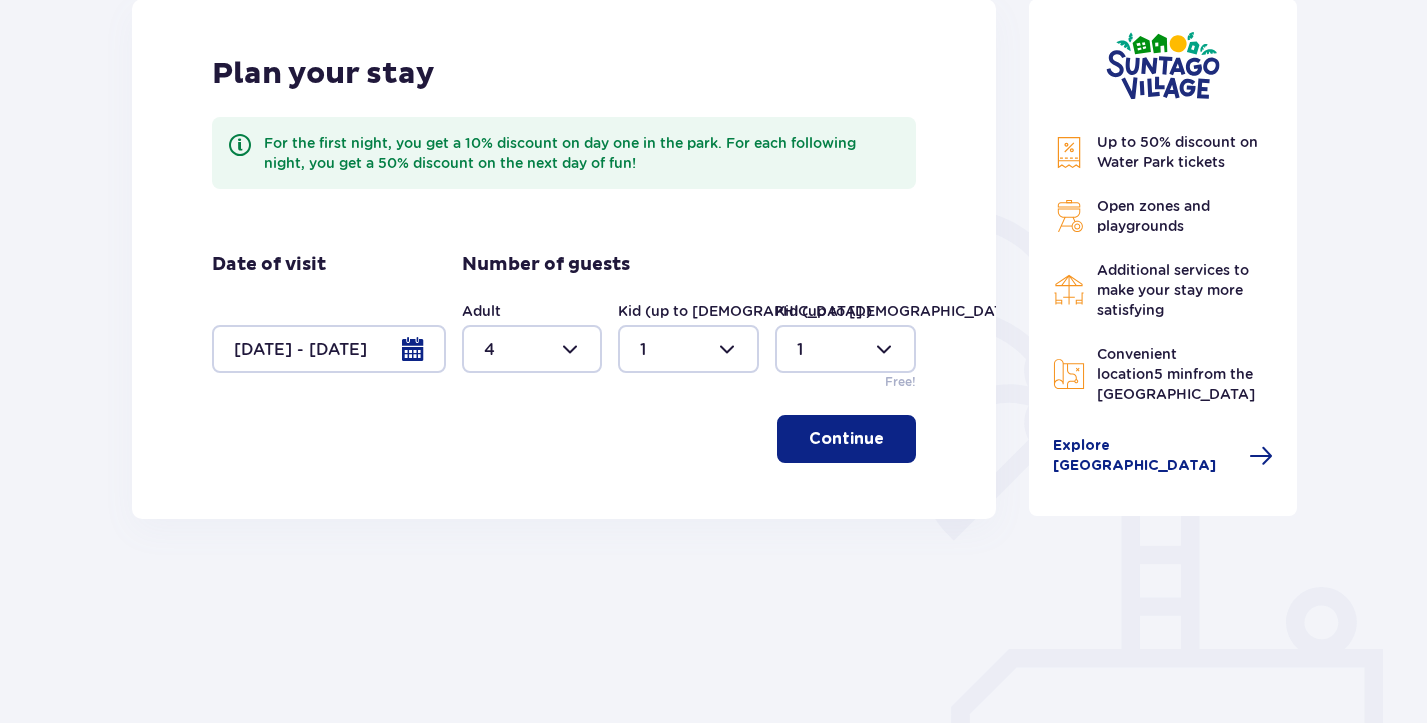 click on "Continue" at bounding box center (846, 439) 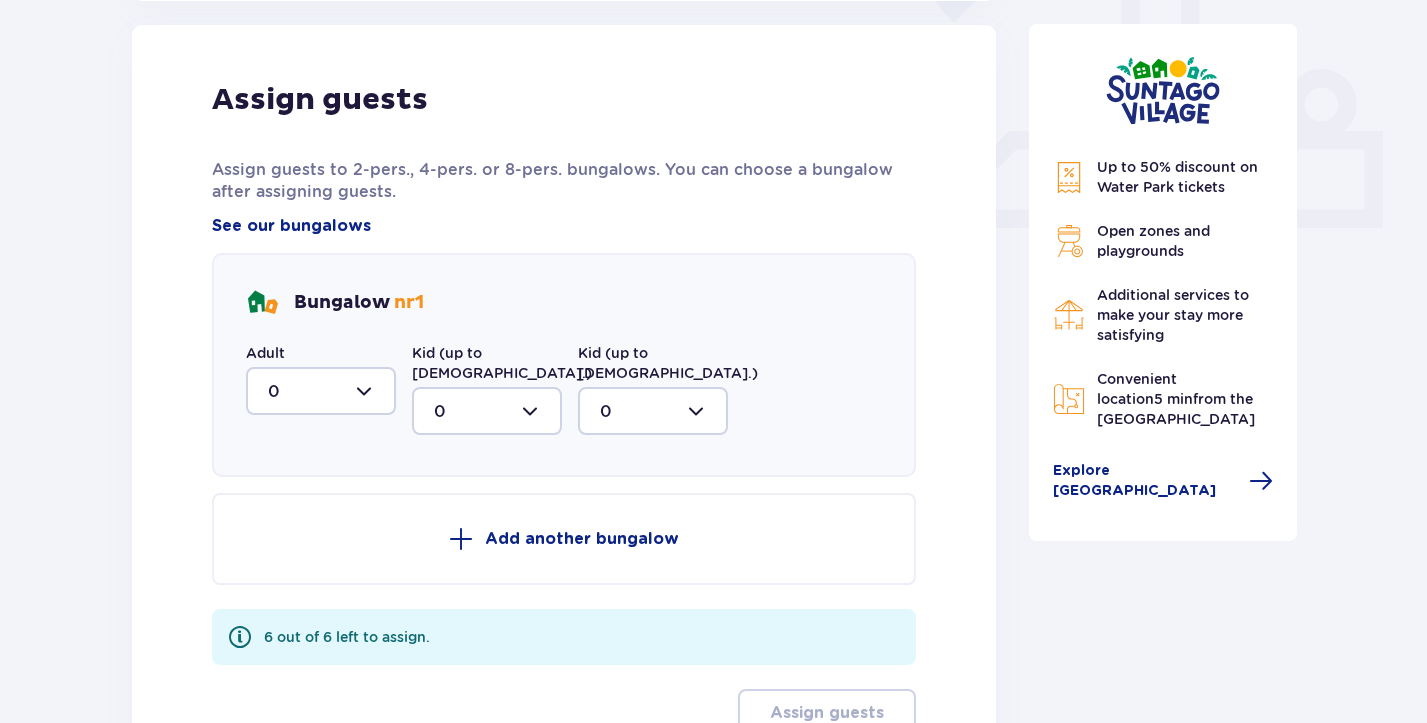 scroll, scrollTop: 806, scrollLeft: 0, axis: vertical 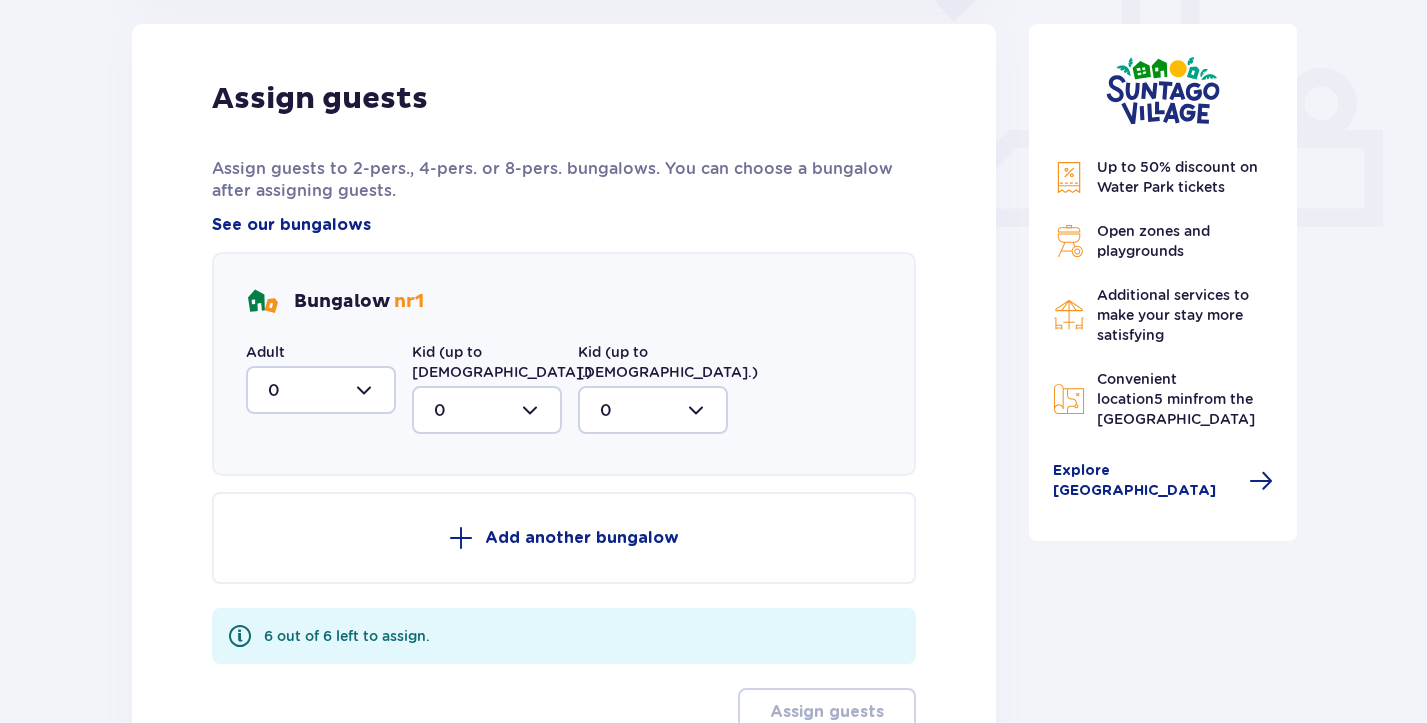click at bounding box center (321, 390) 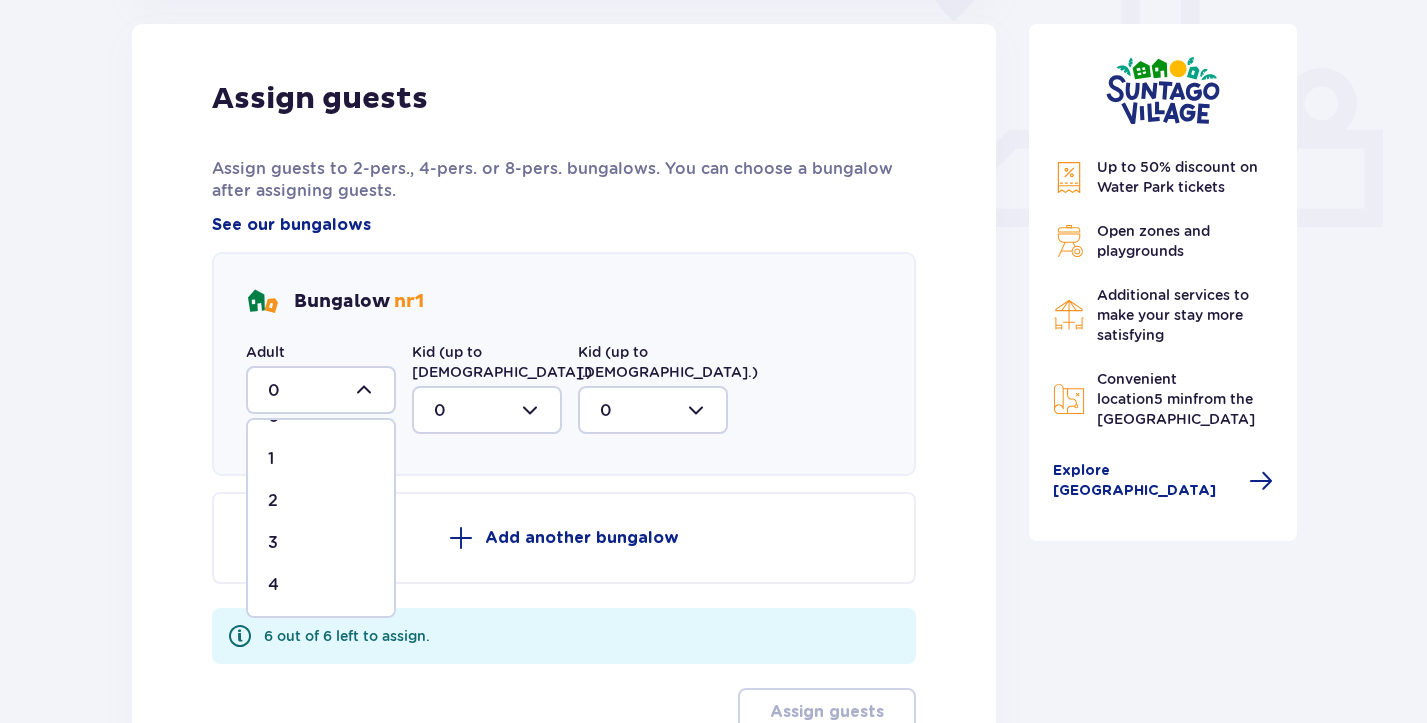 scroll, scrollTop: 34, scrollLeft: 0, axis: vertical 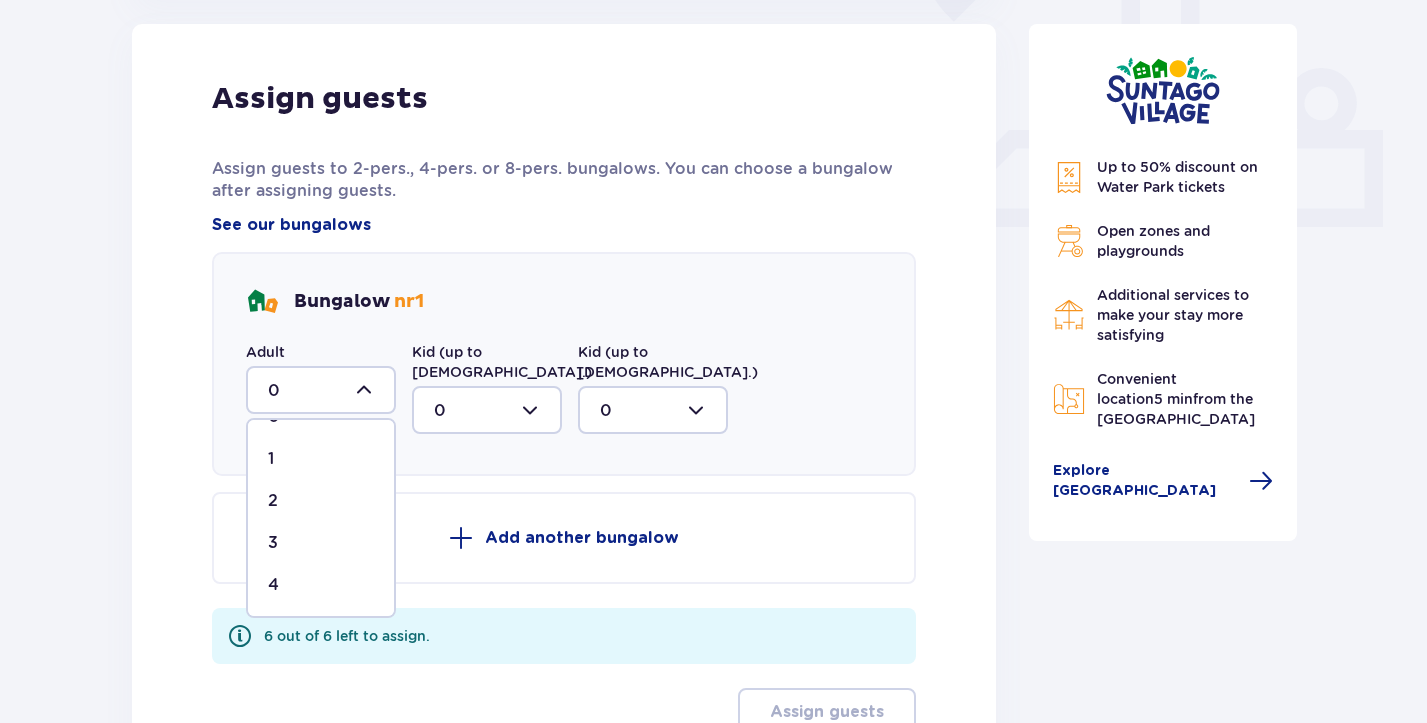 click on "4" at bounding box center (321, 585) 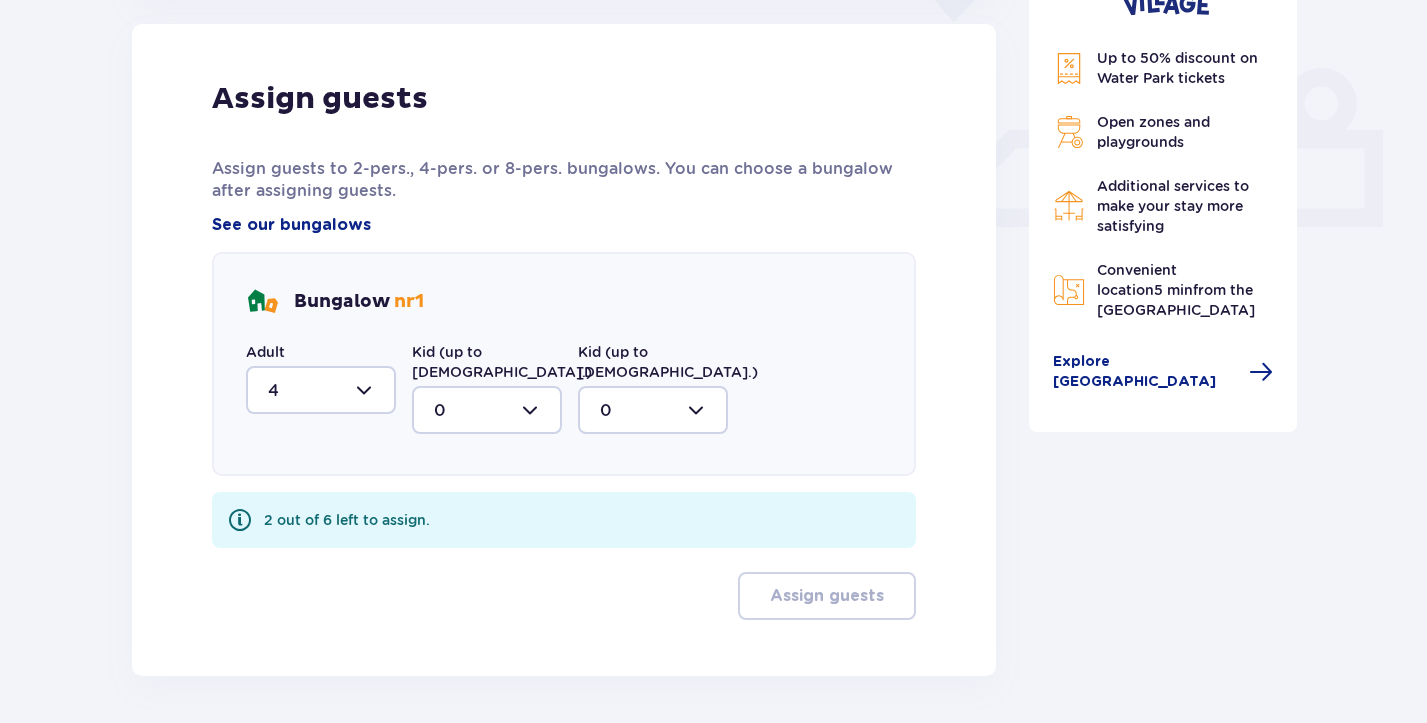 type on "4" 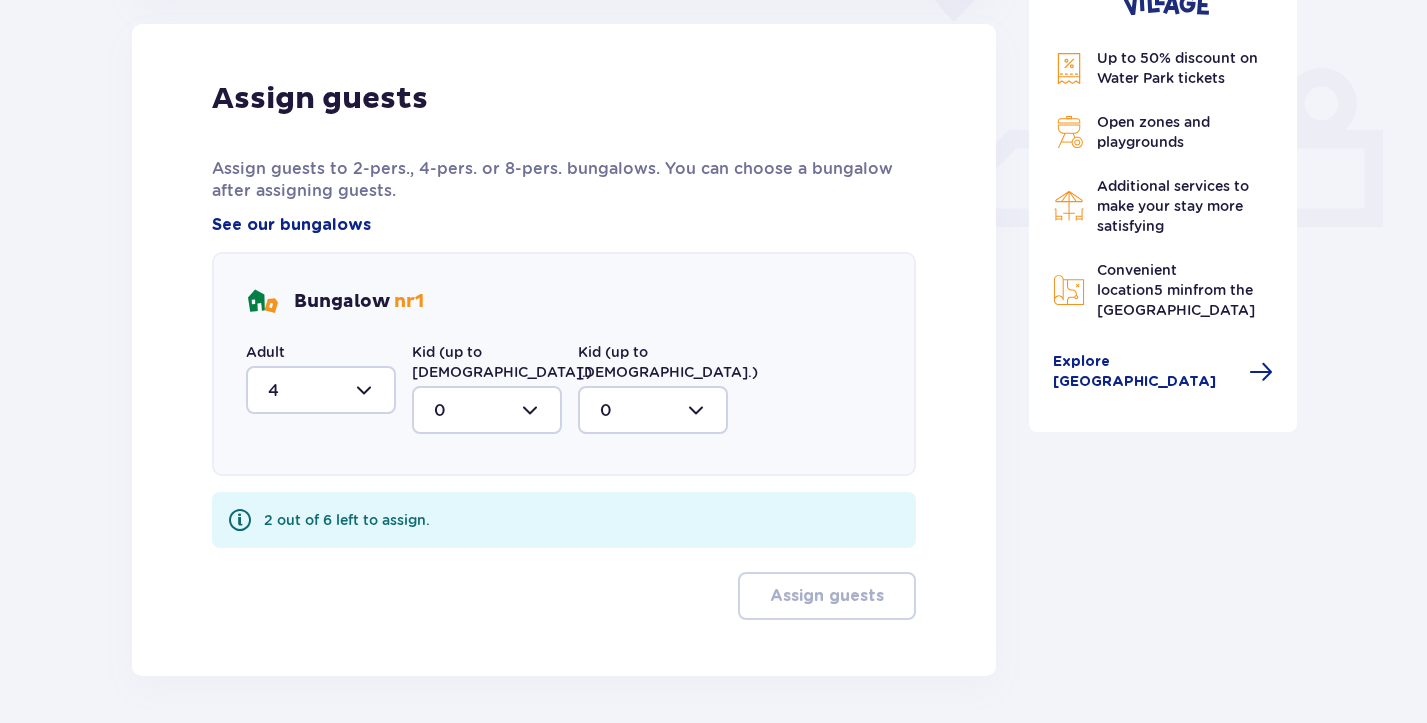 click on "Bungalow   nr  1 Adult   4 Kid (up to 12 y.o.)   0 Kid (up to 3 y.o.)   0" at bounding box center (564, 364) 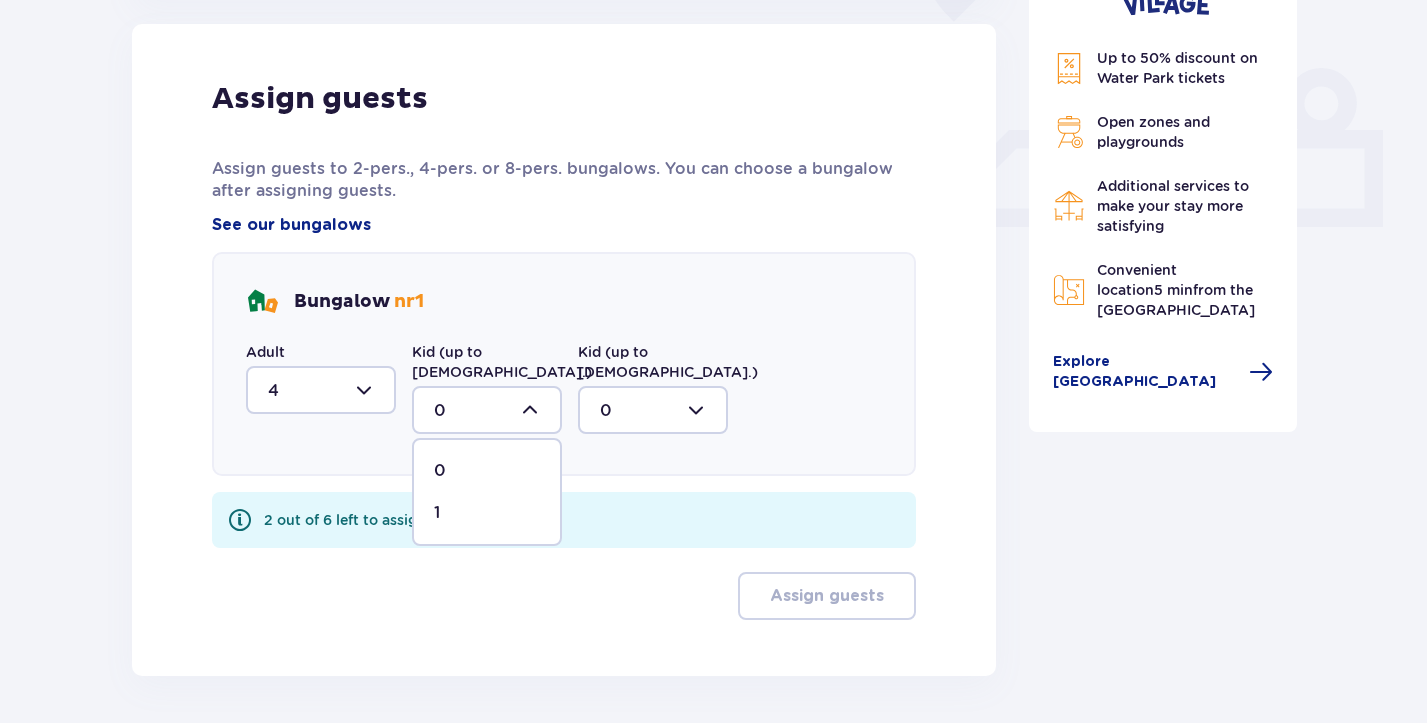 click on "1" at bounding box center (487, 513) 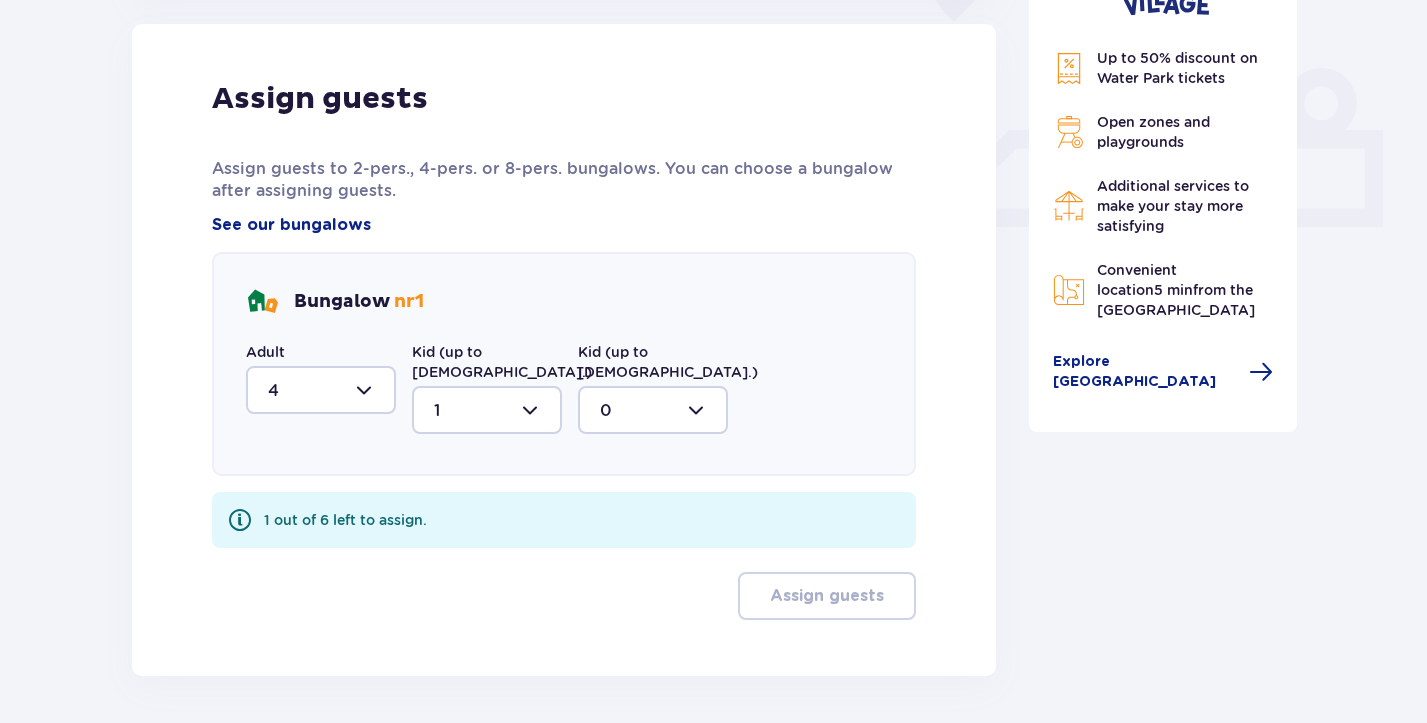 click at bounding box center [653, 410] 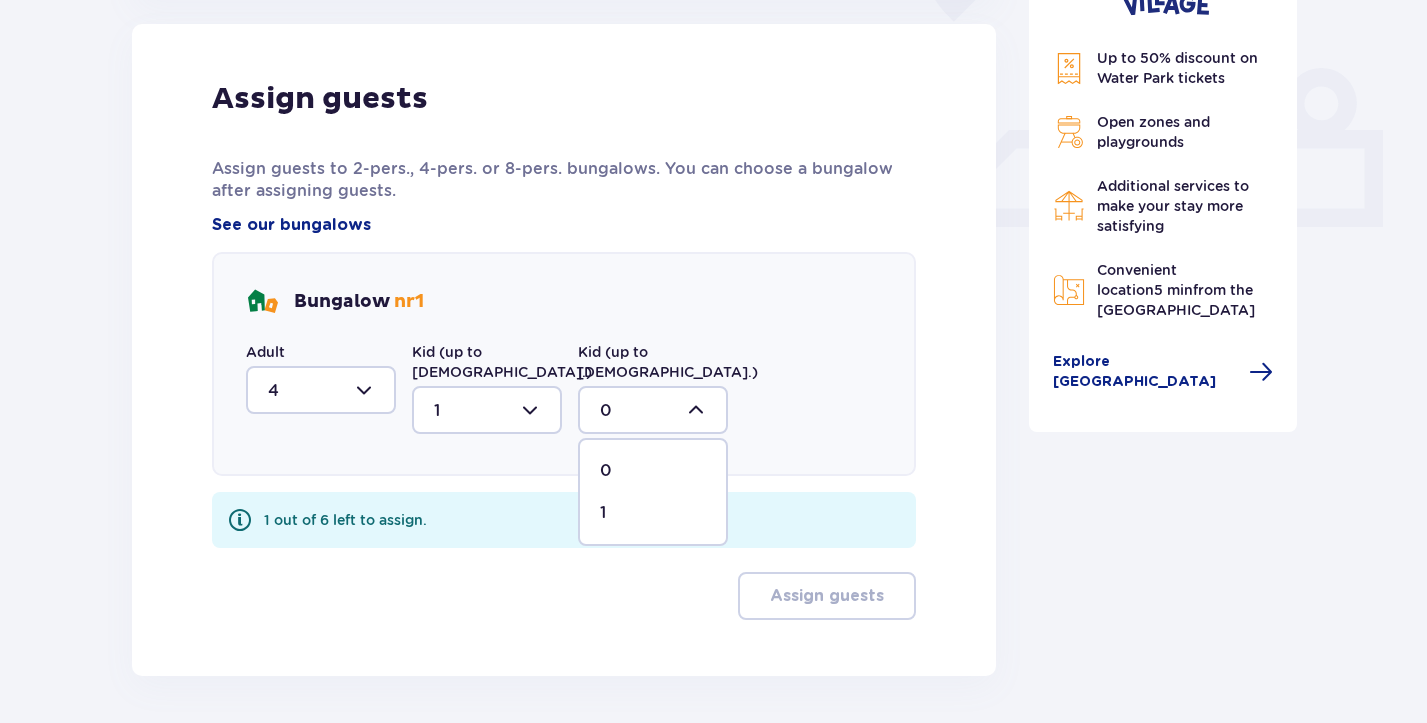 click on "1" at bounding box center (653, 513) 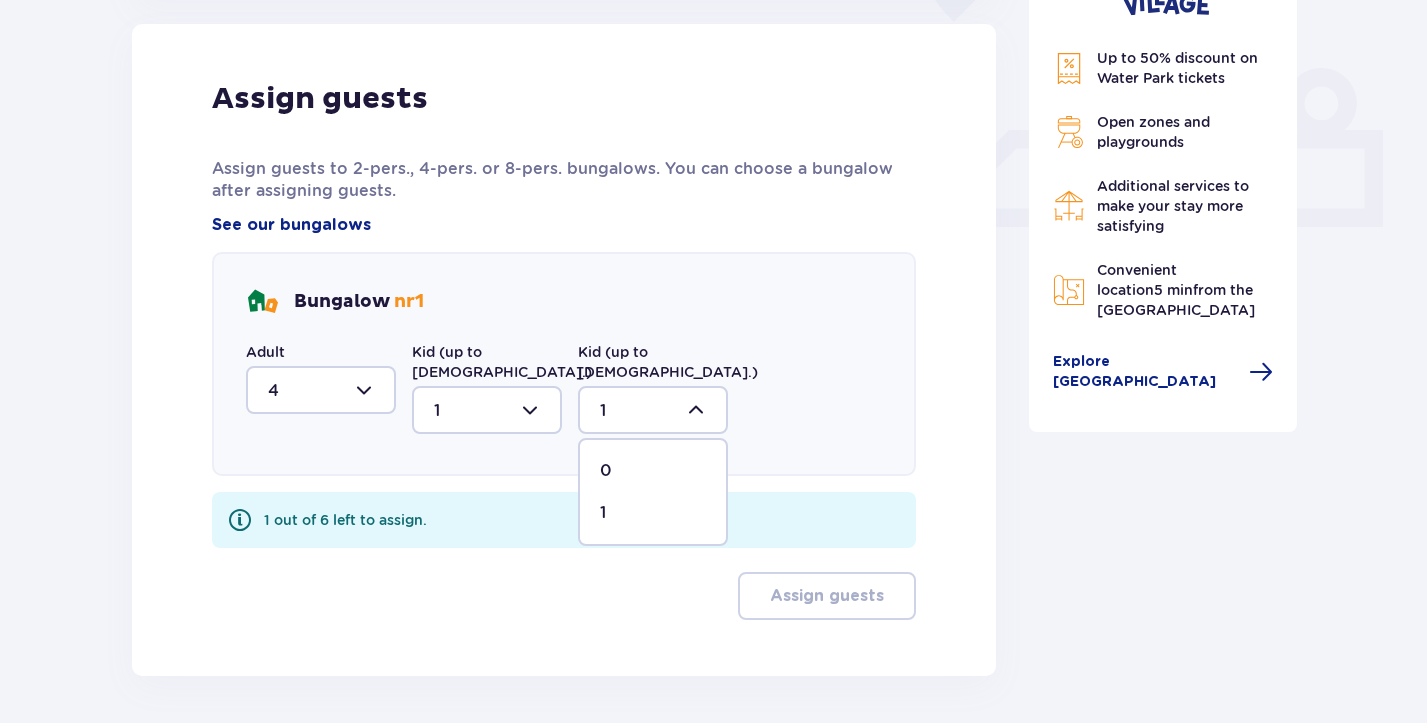 scroll, scrollTop: 779, scrollLeft: 0, axis: vertical 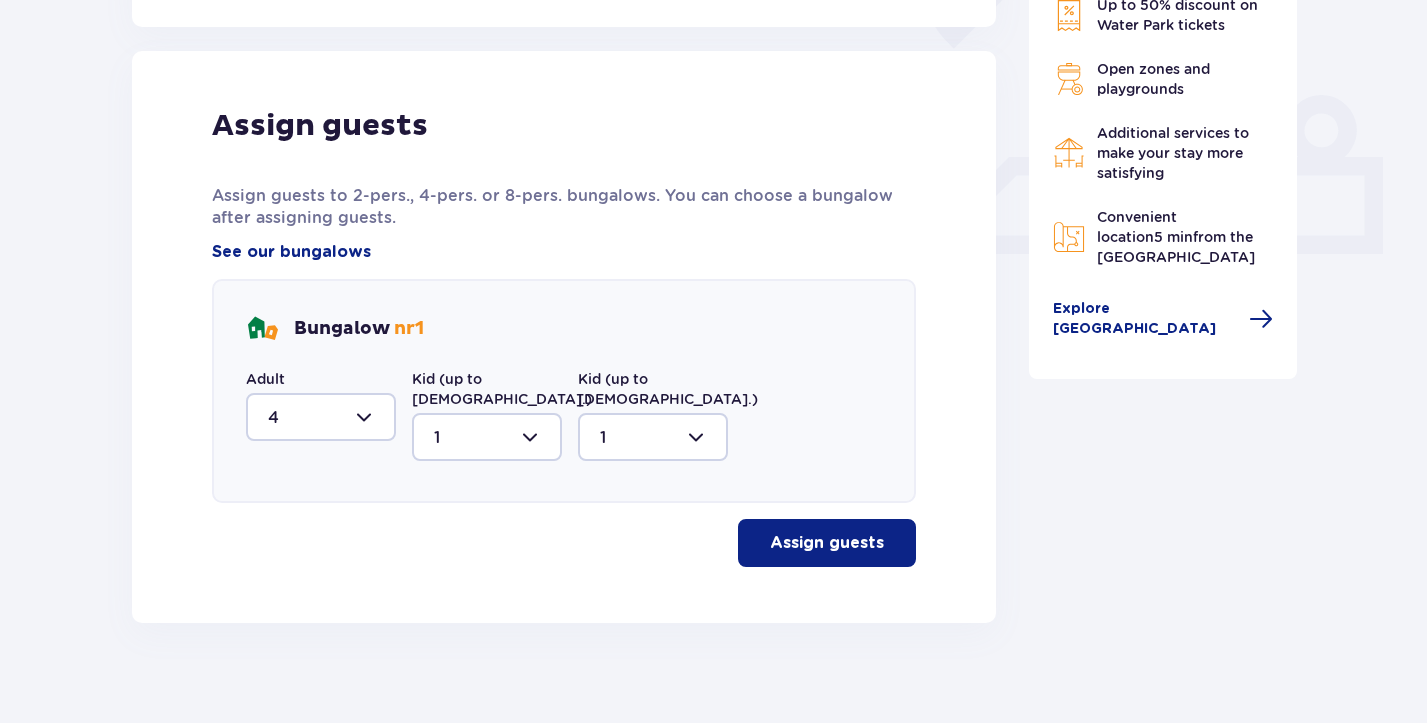 click on "Assign guests Assign guests to 2-pers., 4-pers. or 8-pers. bungalows. You can choose a bungalow after assigning guests. See our bungalows Bungalow   nr  1 Adult   4 Kid (up to 12 y.o.)   1 Kid (up to 3 y.o.)   1 Assign guests" at bounding box center [564, 337] 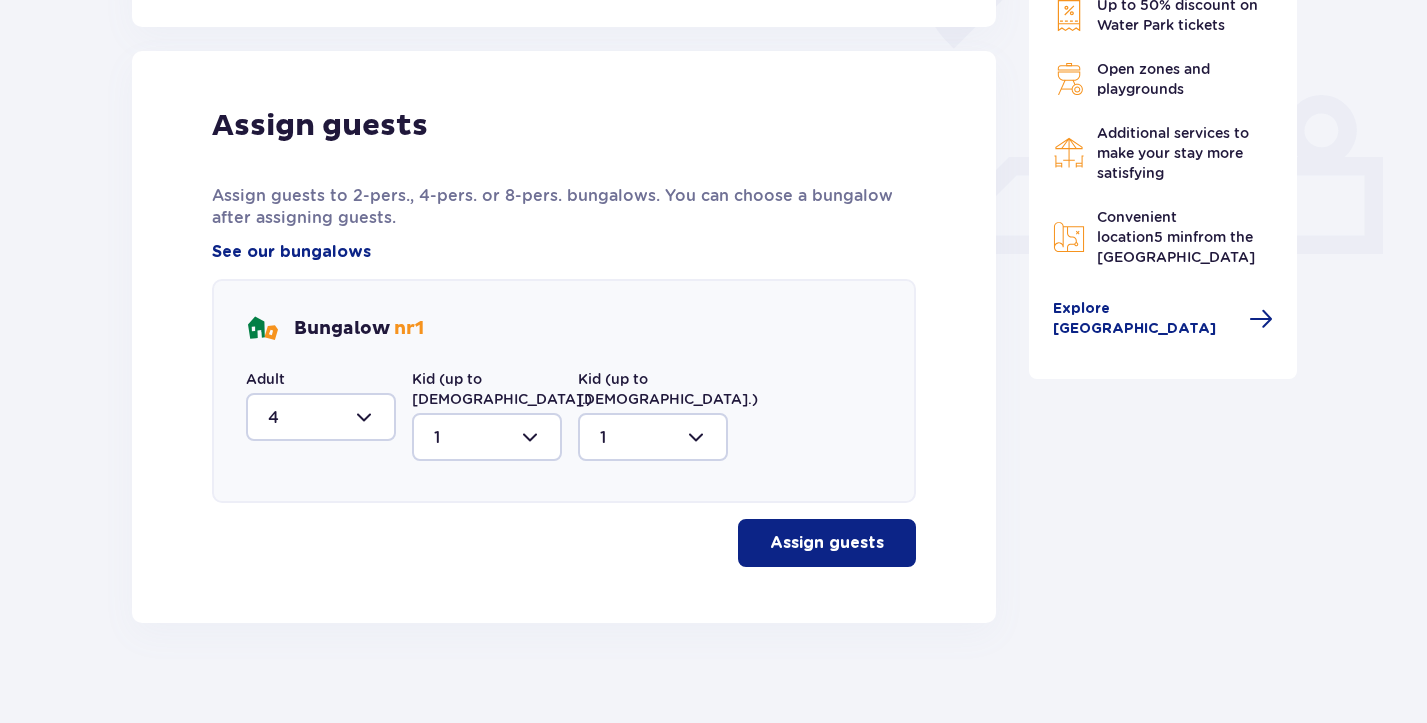 click on "Assign guests" at bounding box center [827, 543] 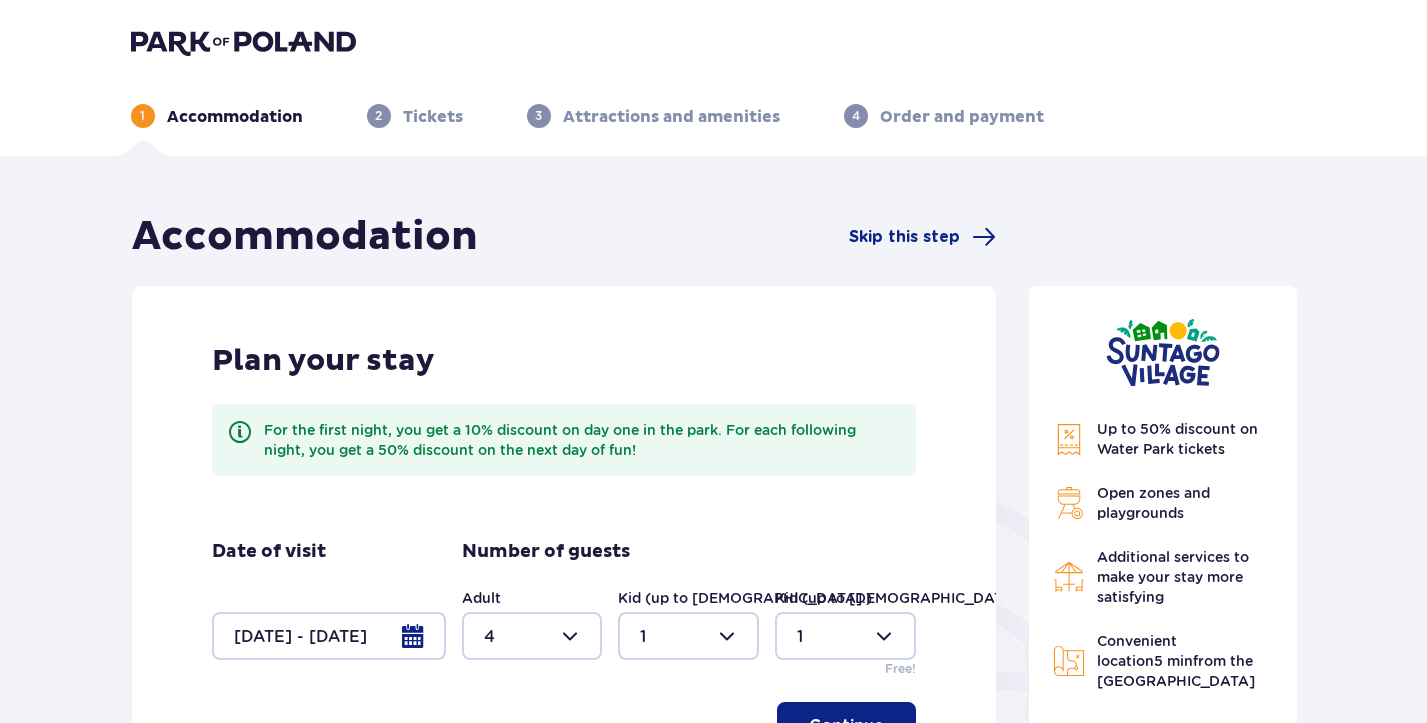 scroll, scrollTop: 0, scrollLeft: 0, axis: both 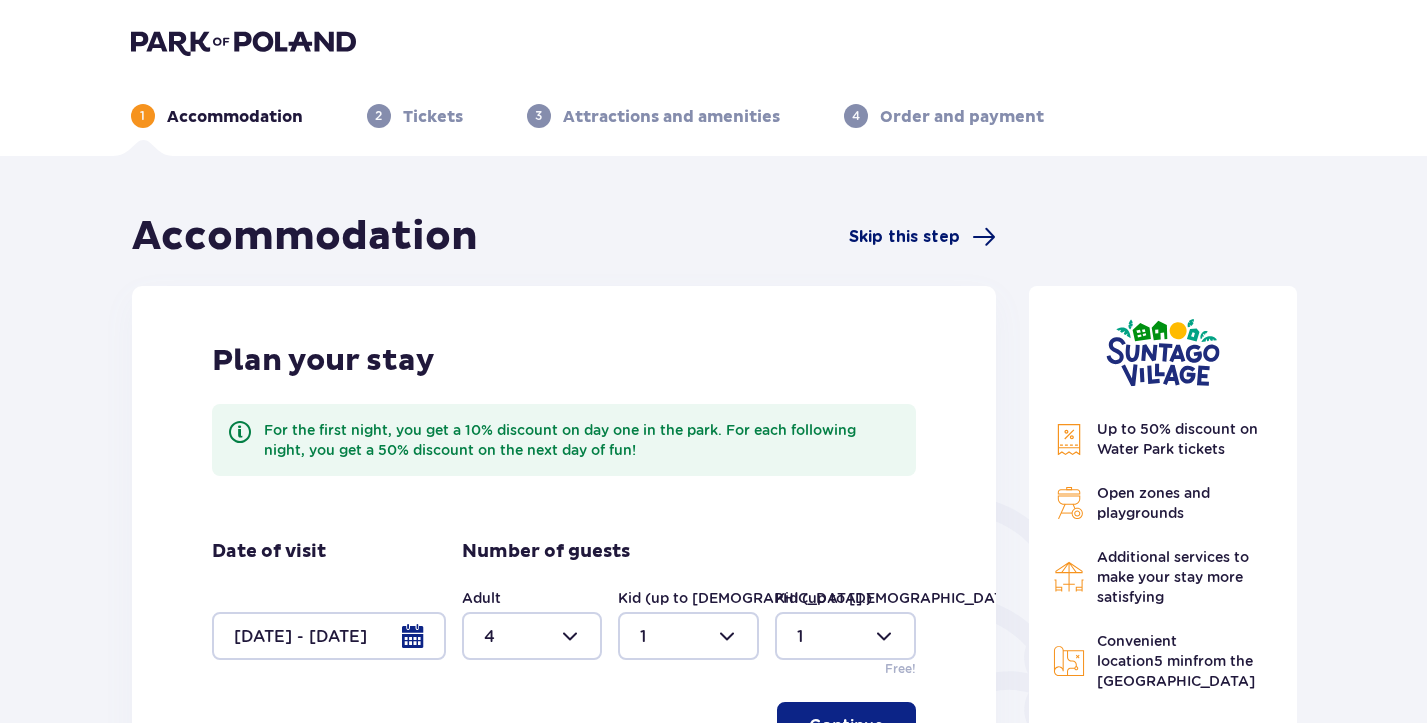 click on "Skip this step" at bounding box center (904, 237) 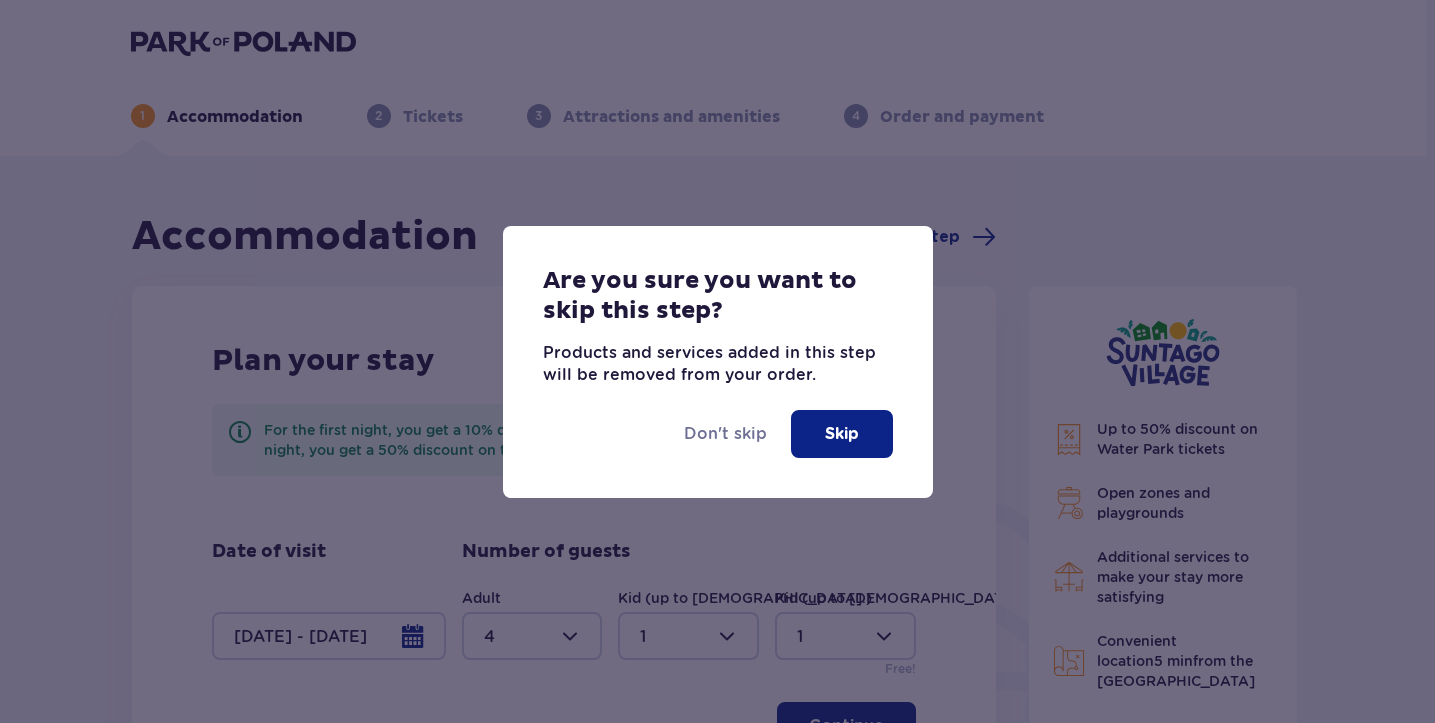 click on "Skip" at bounding box center (842, 434) 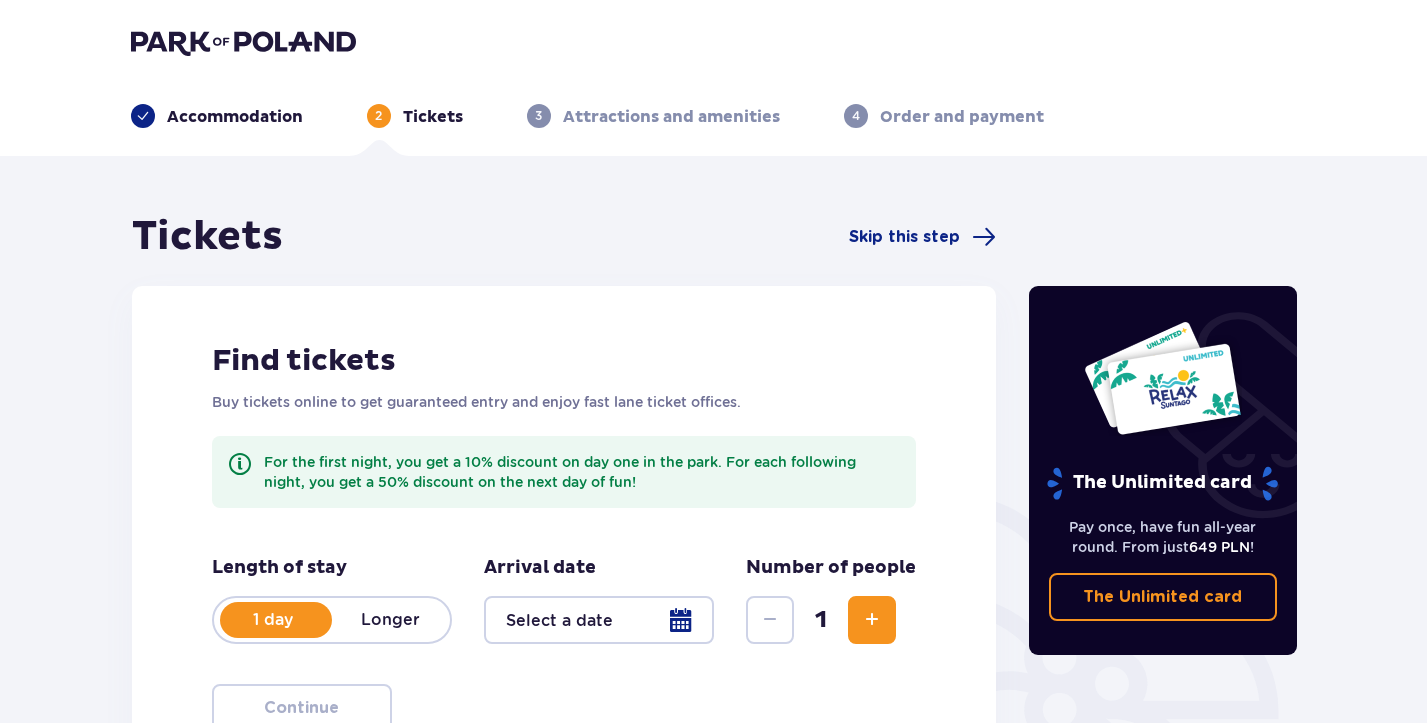 click on "Accommodation" at bounding box center [235, 117] 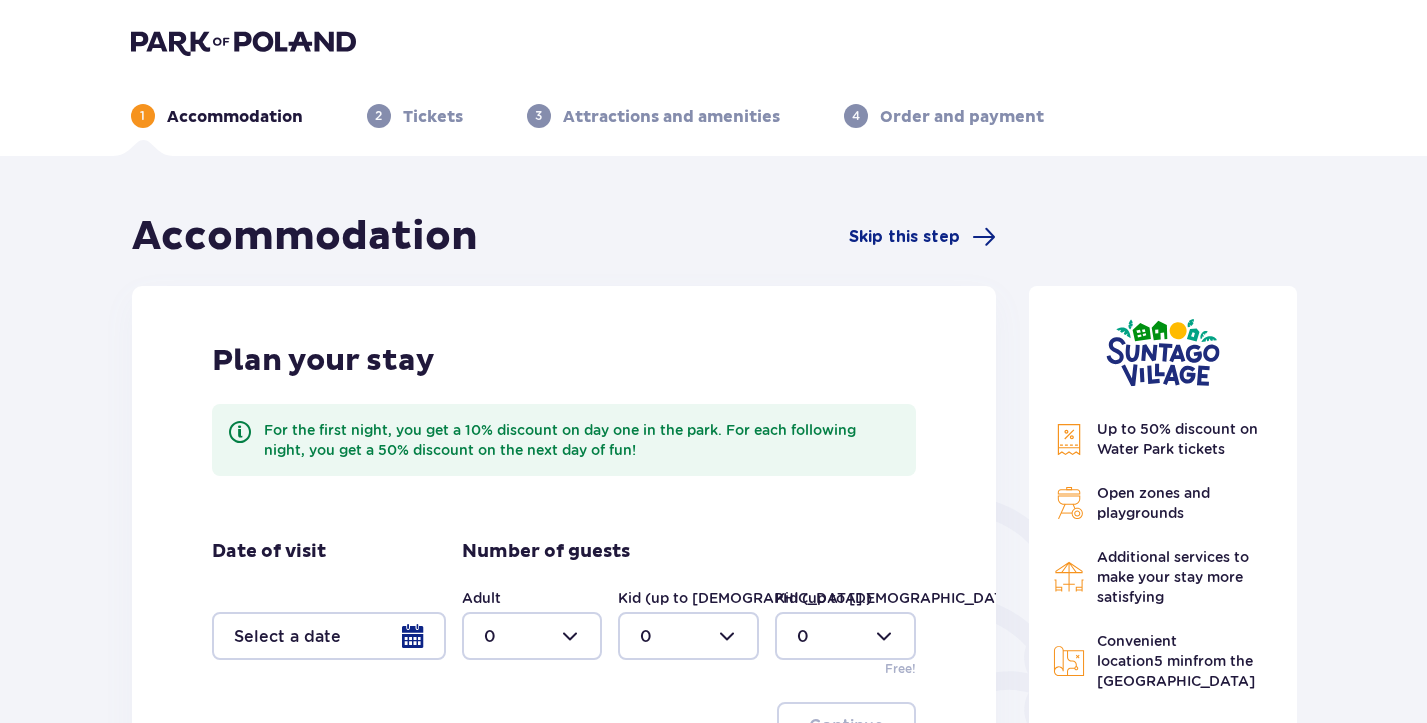 scroll, scrollTop: 0, scrollLeft: 0, axis: both 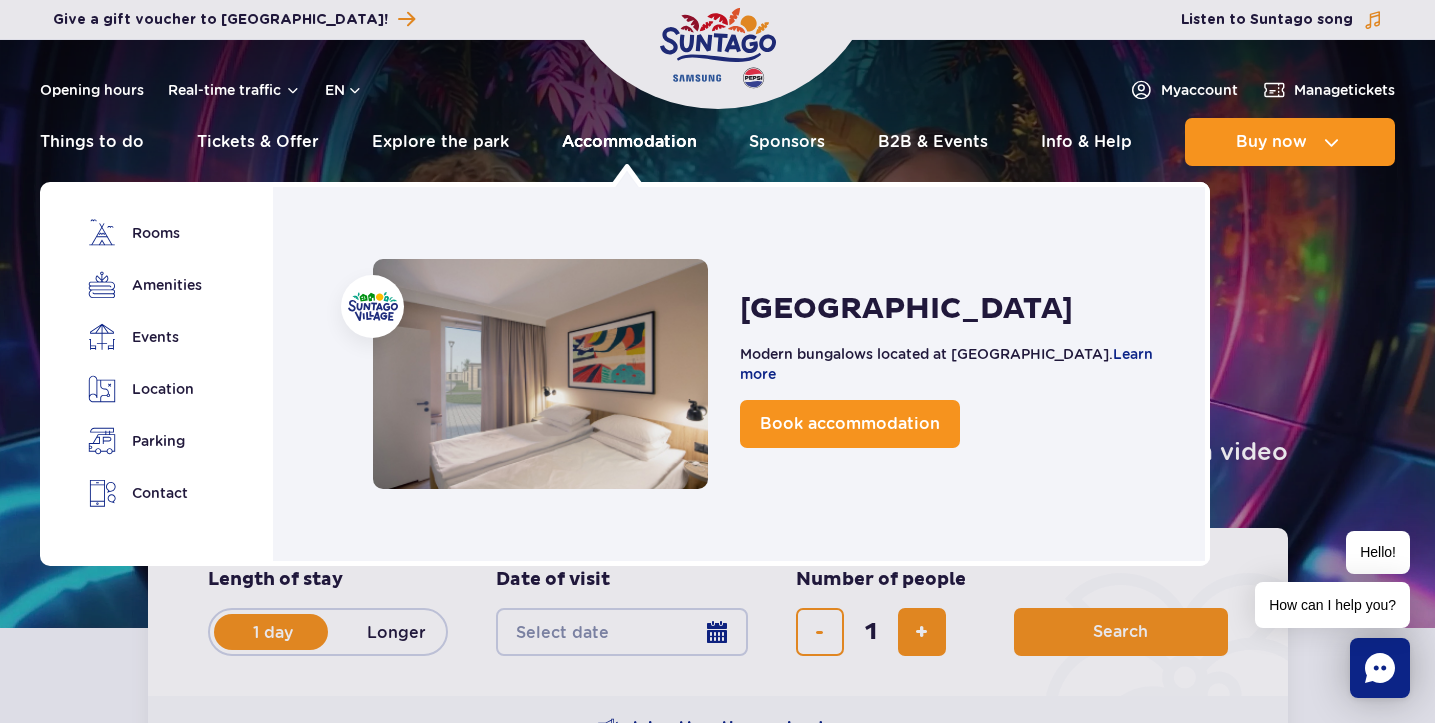 click on "Accommodation" at bounding box center [629, 142] 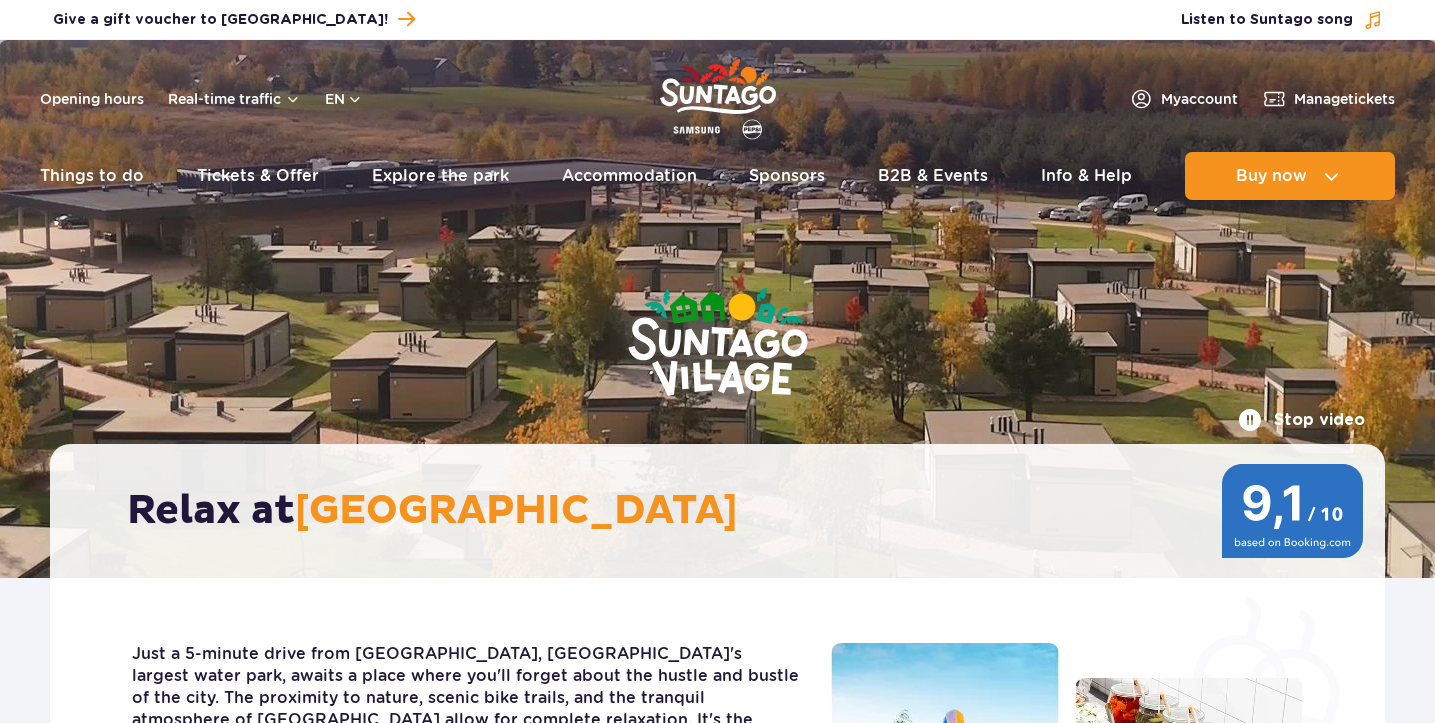 scroll, scrollTop: 0, scrollLeft: 0, axis: both 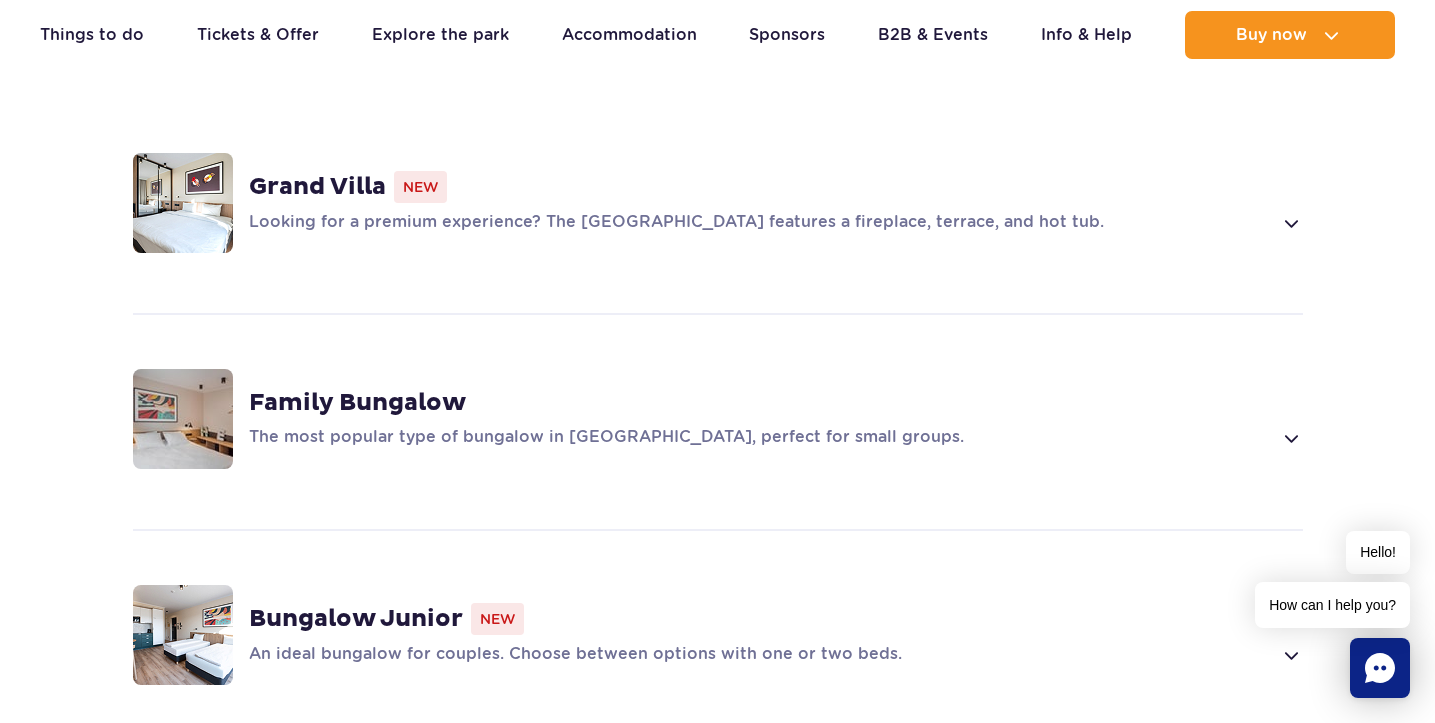 click at bounding box center (1290, 438) 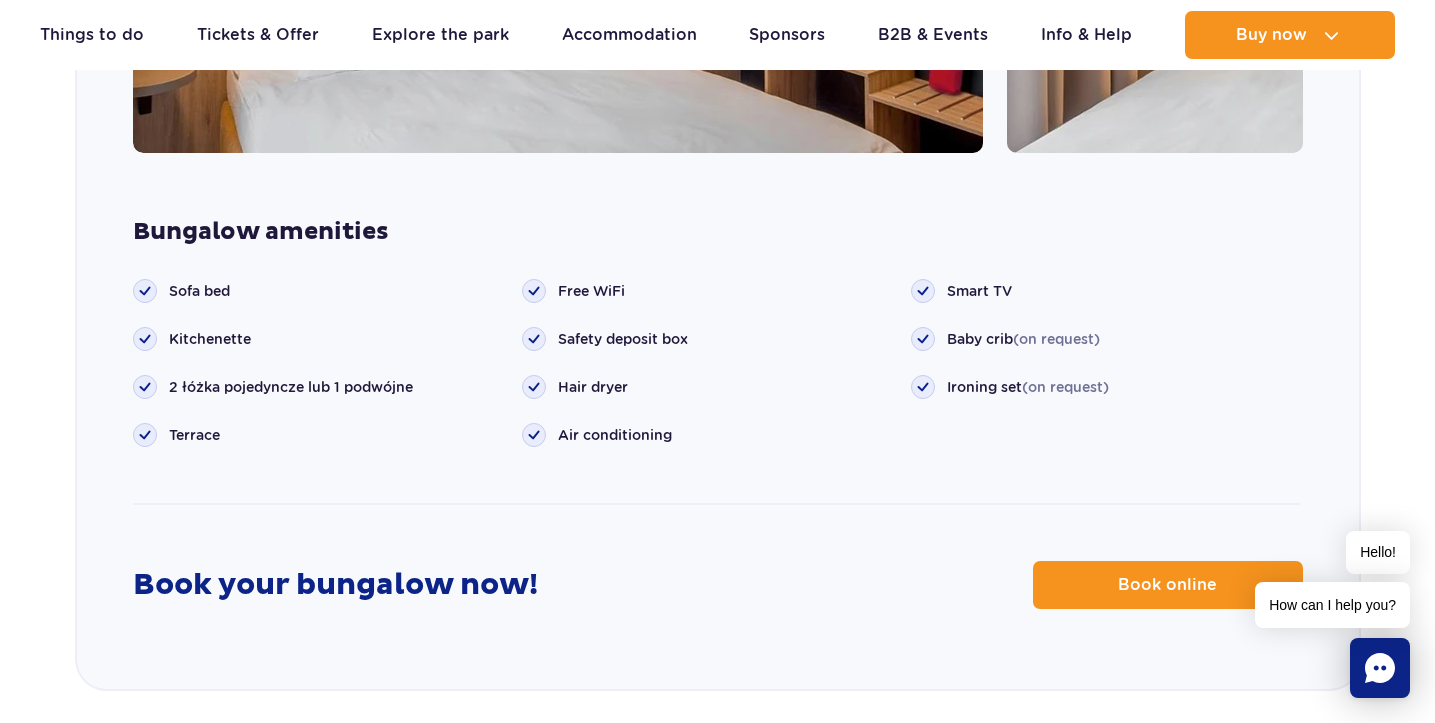 scroll, scrollTop: 2372, scrollLeft: 0, axis: vertical 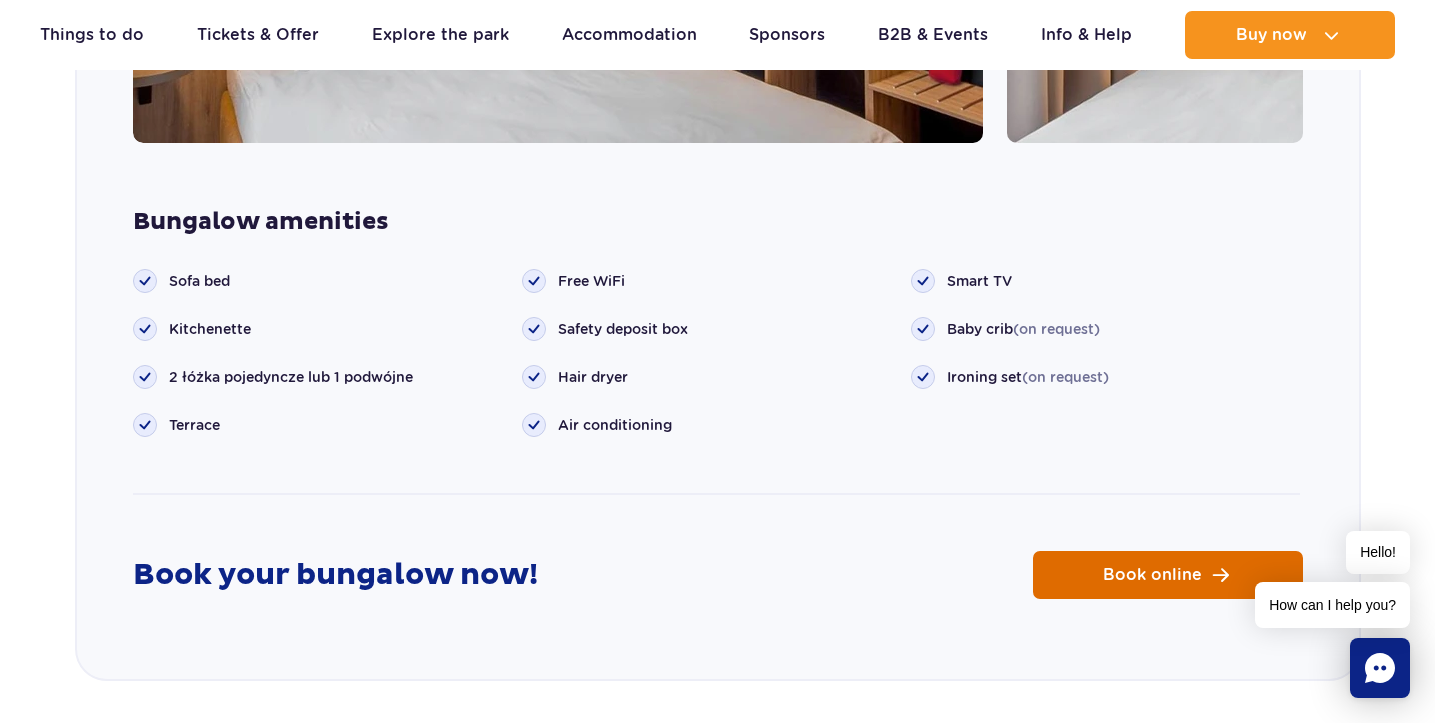 click on "Book online" at bounding box center [1168, 575] 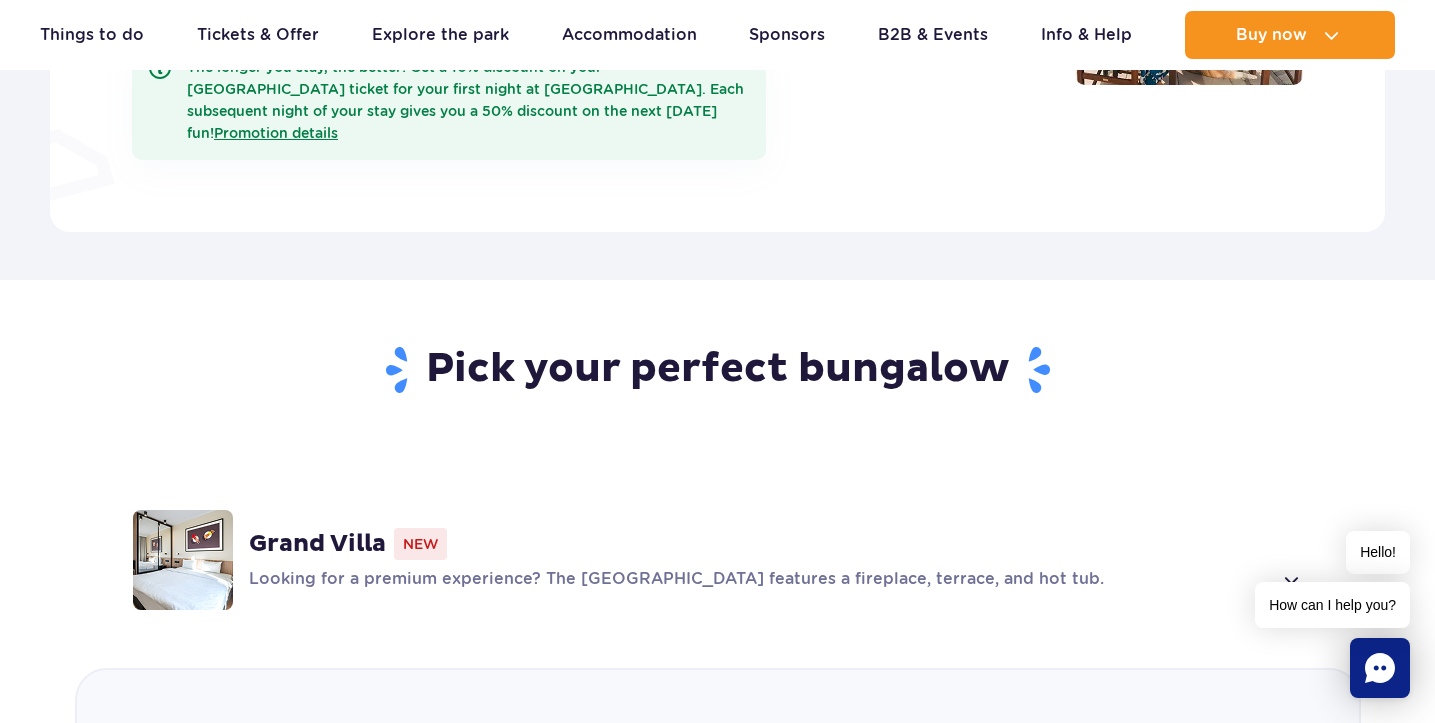 click on "Looking for a premium experience? The Grand Villa features a fireplace, terrace, and hot tub." at bounding box center (760, 580) 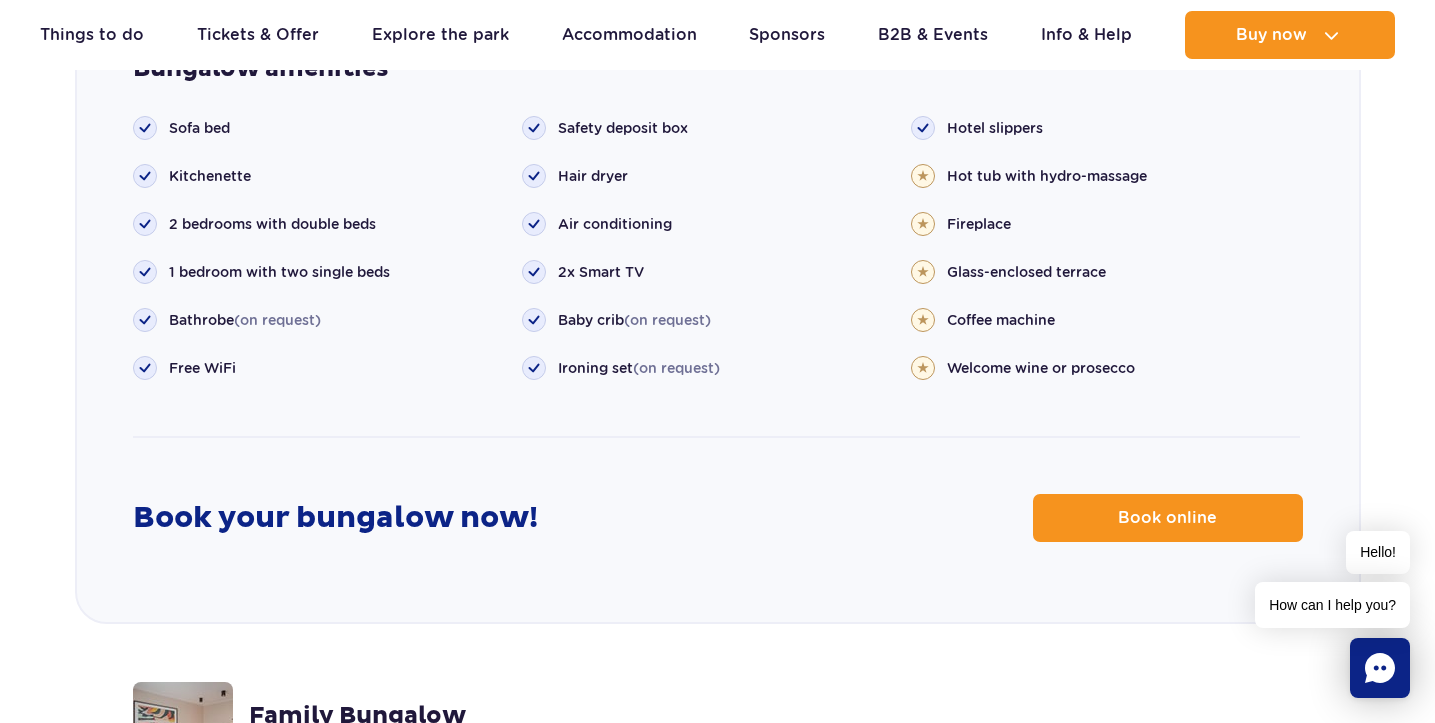scroll, scrollTop: 2312, scrollLeft: 0, axis: vertical 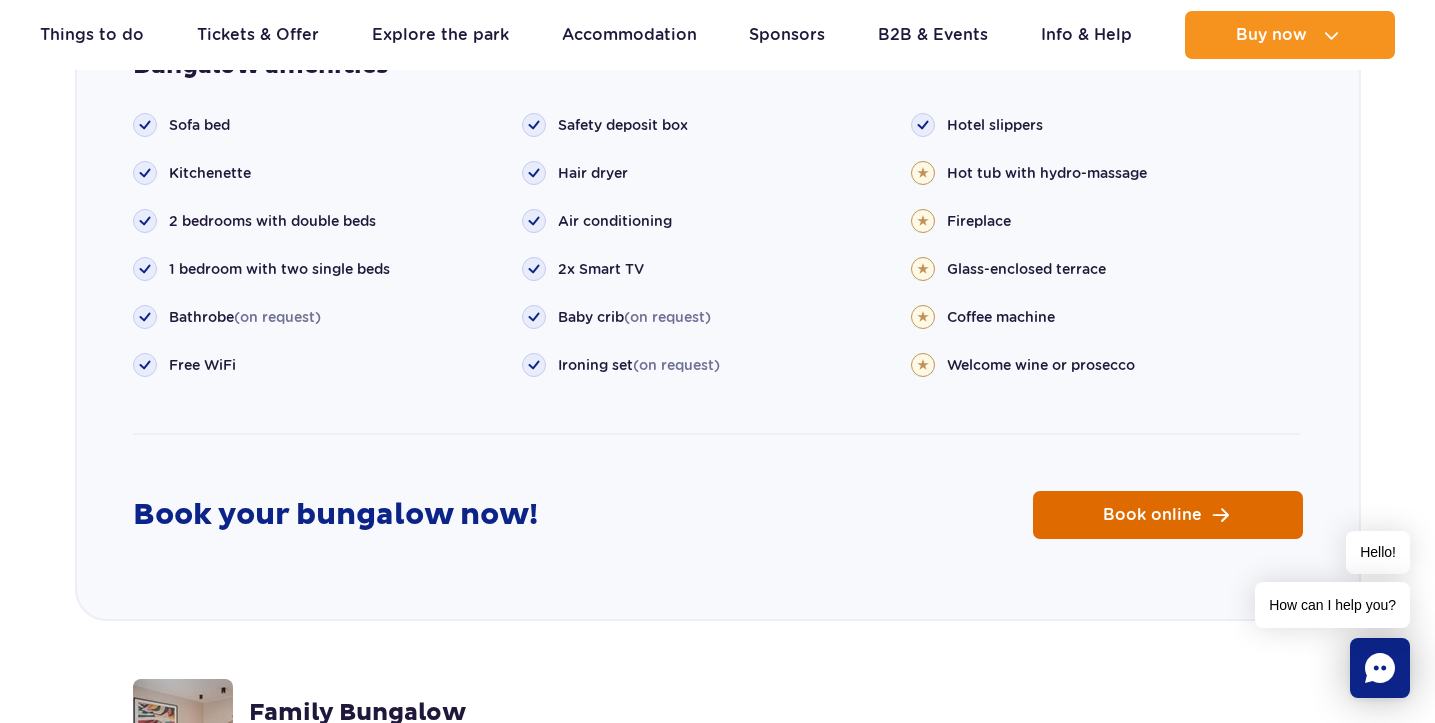 click on "Book online" at bounding box center [1152, 515] 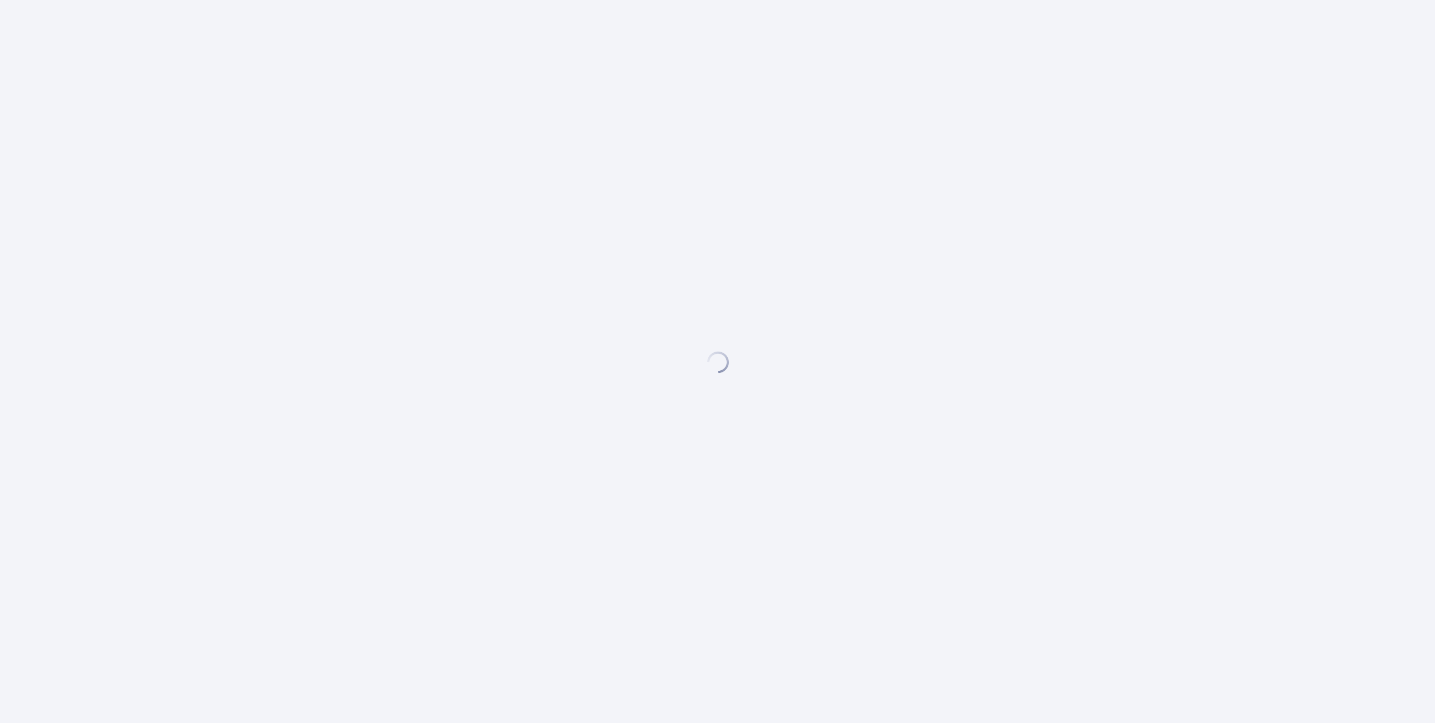 scroll, scrollTop: 0, scrollLeft: 0, axis: both 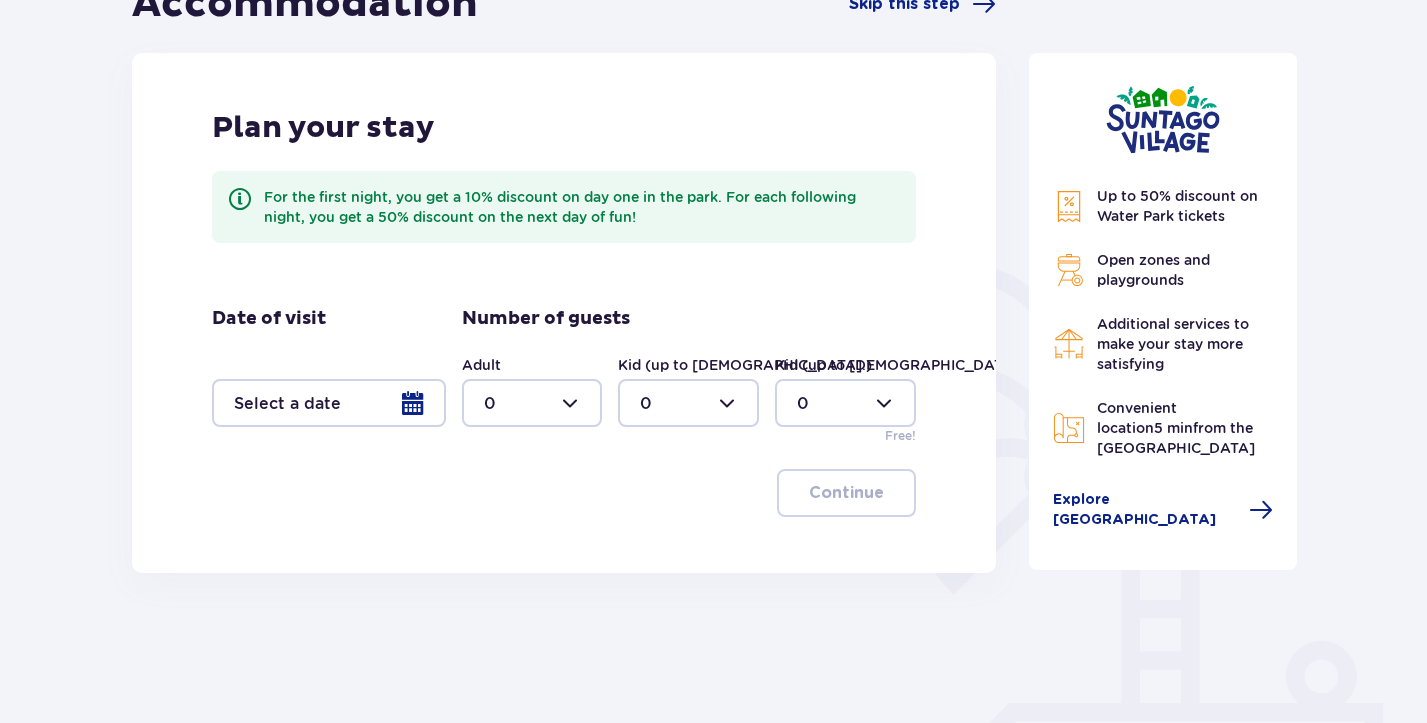 click at bounding box center [329, 403] 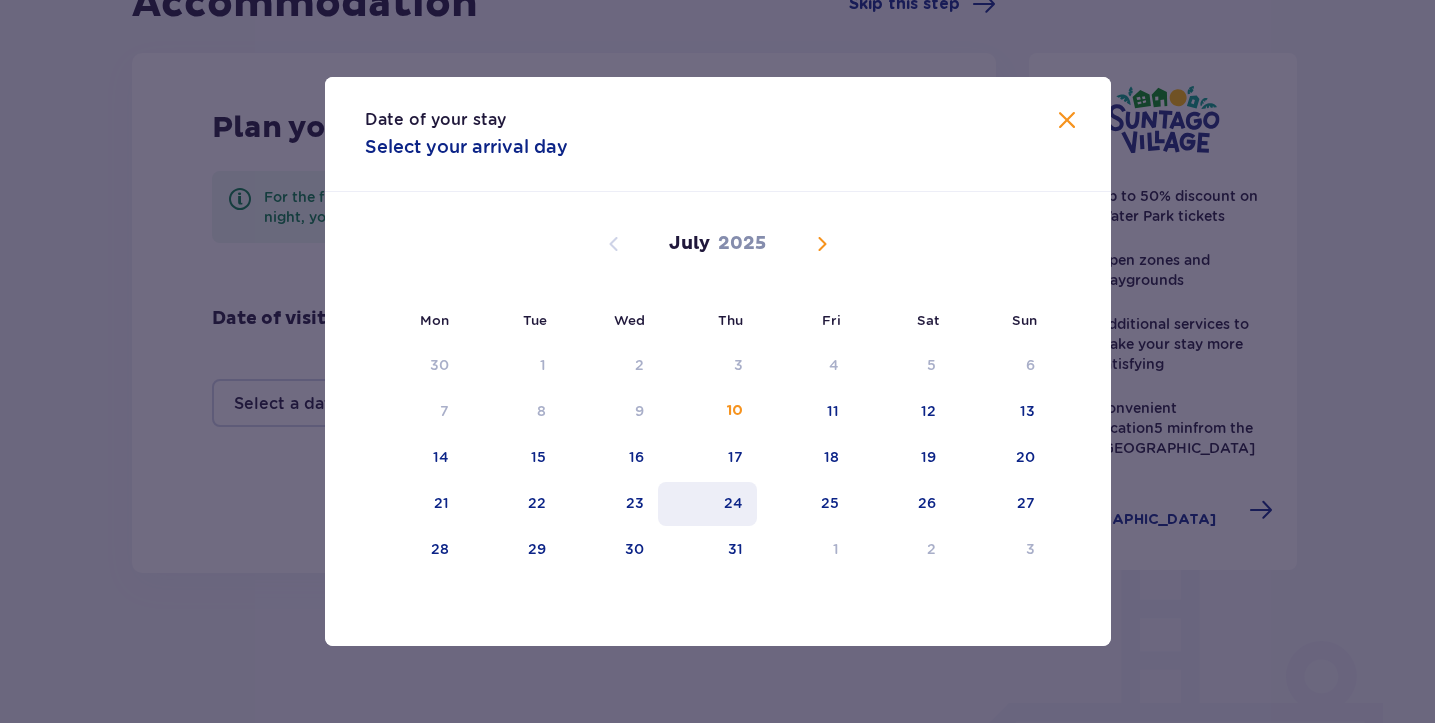 click on "24" at bounding box center (707, 504) 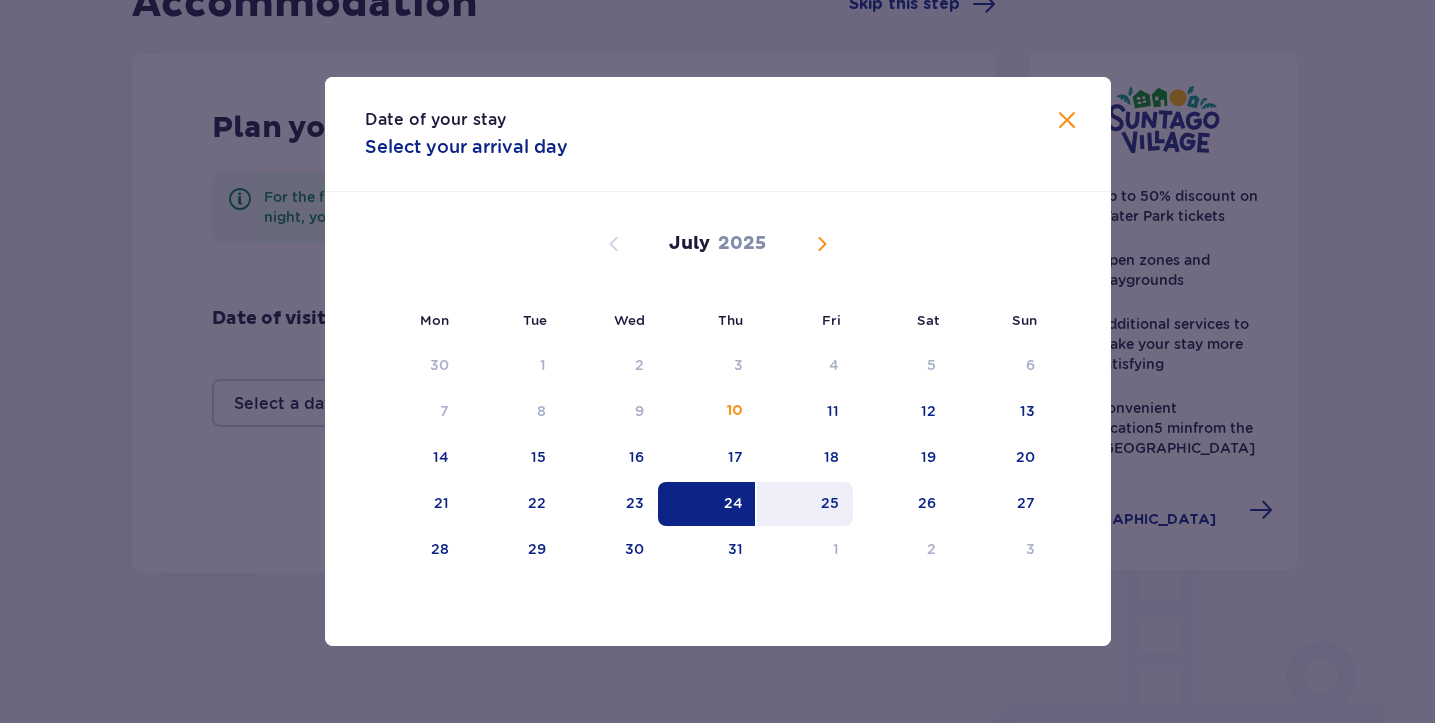 click on "25" at bounding box center (830, 503) 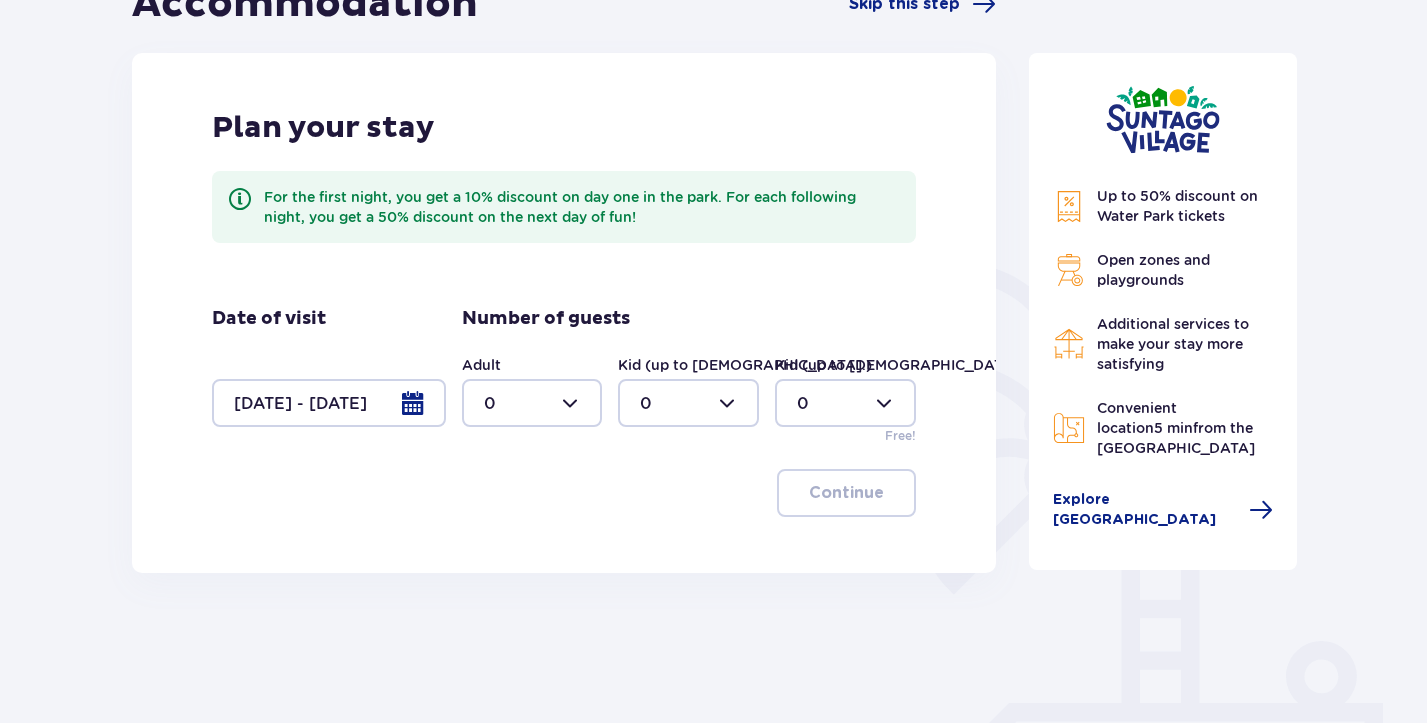 click at bounding box center [532, 403] 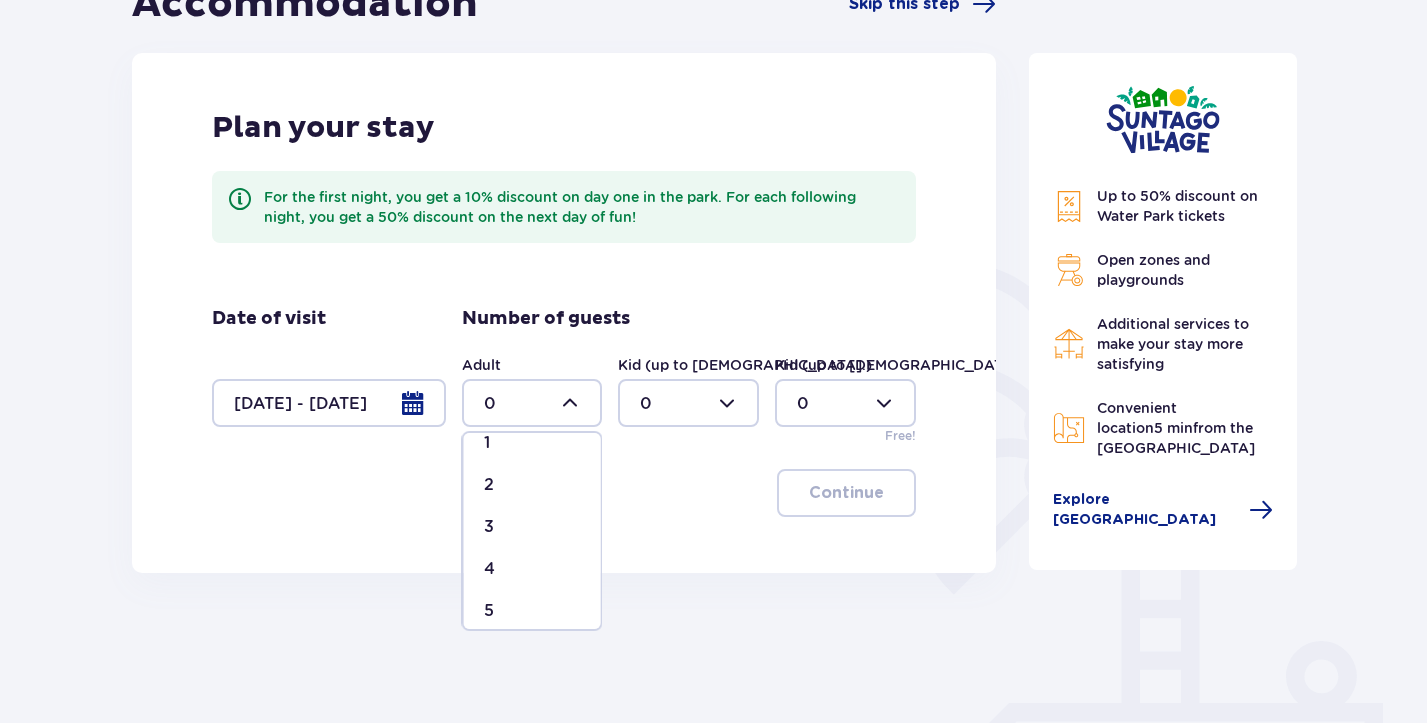 scroll, scrollTop: 64, scrollLeft: 0, axis: vertical 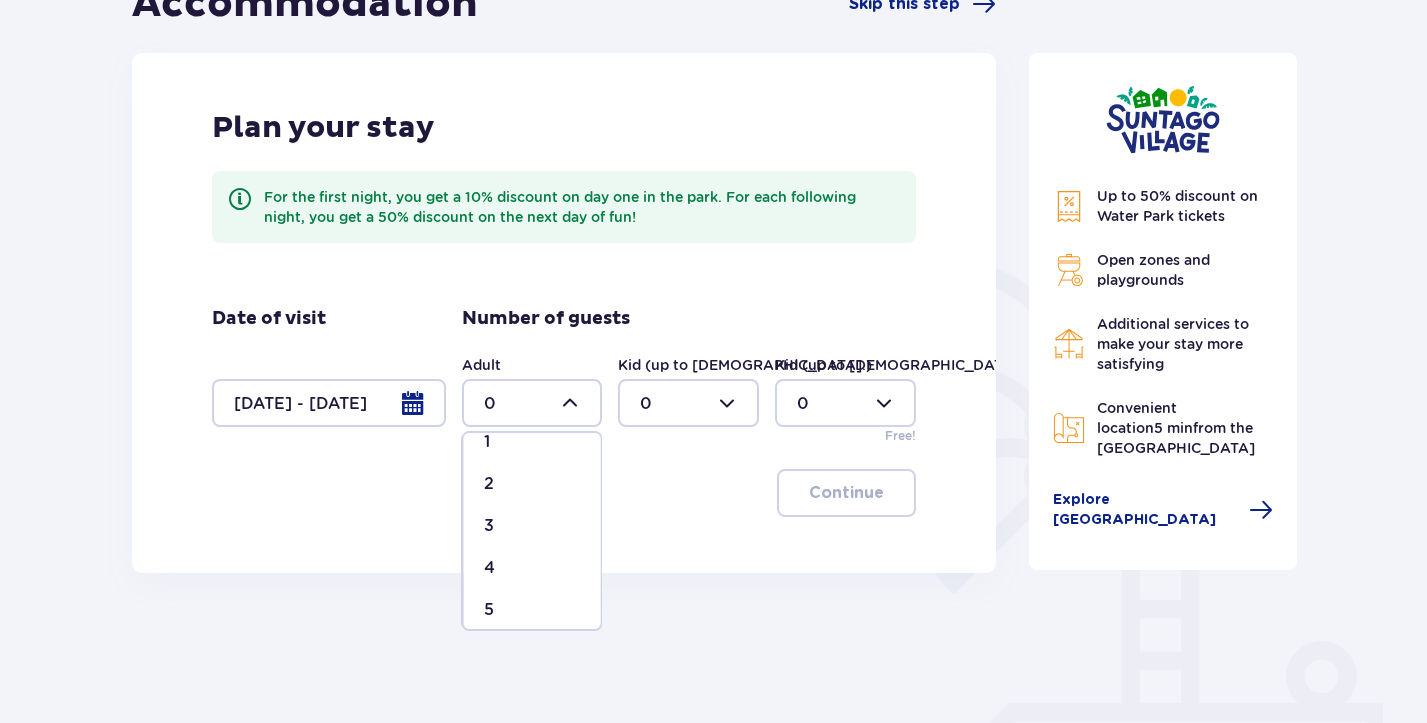 click on "4" at bounding box center (532, 568) 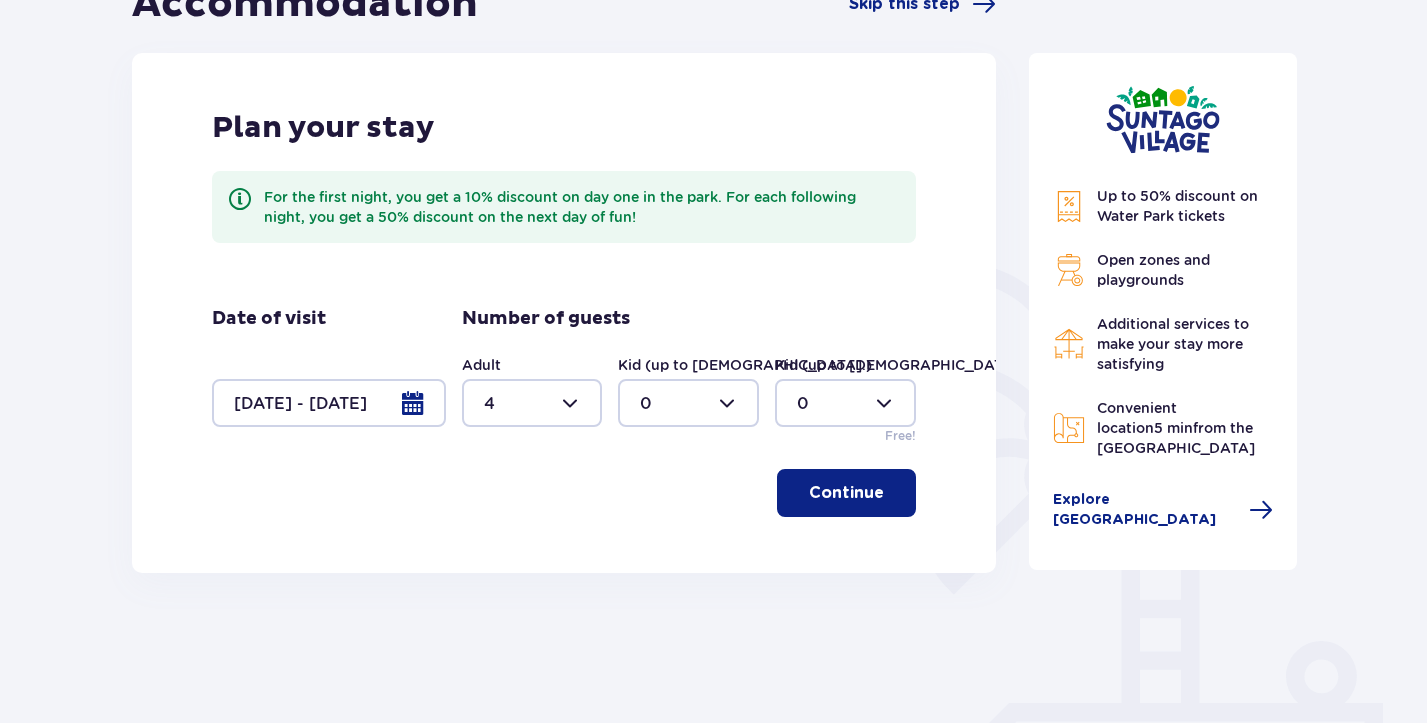 click at bounding box center [688, 403] 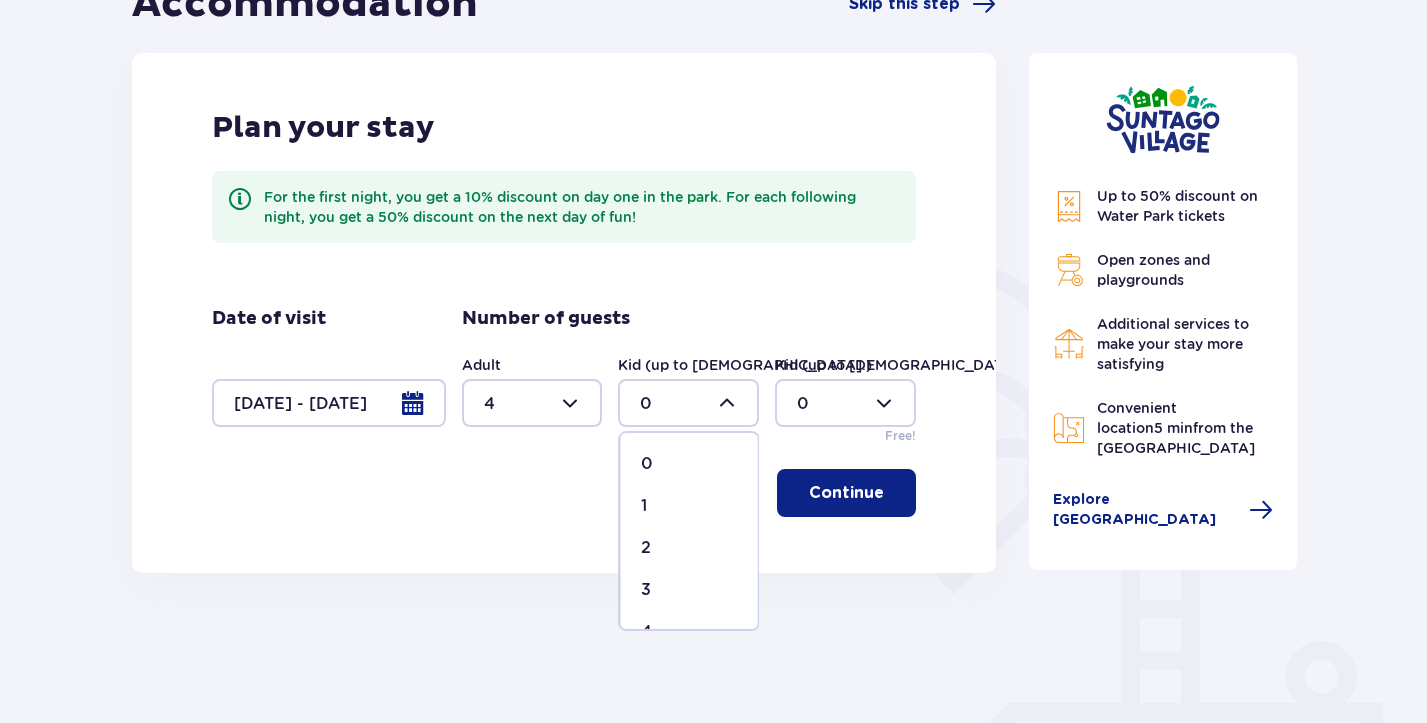 click on "1" at bounding box center [689, 506] 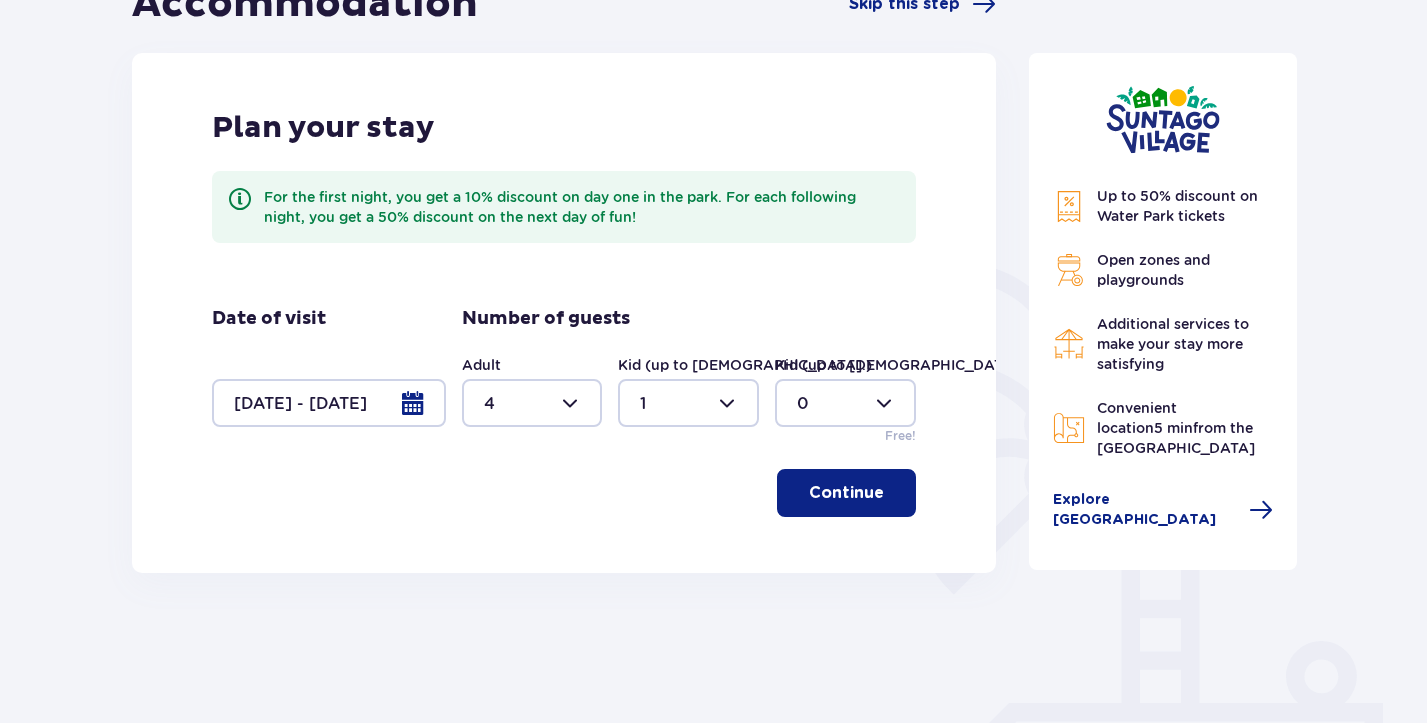 click at bounding box center (845, 403) 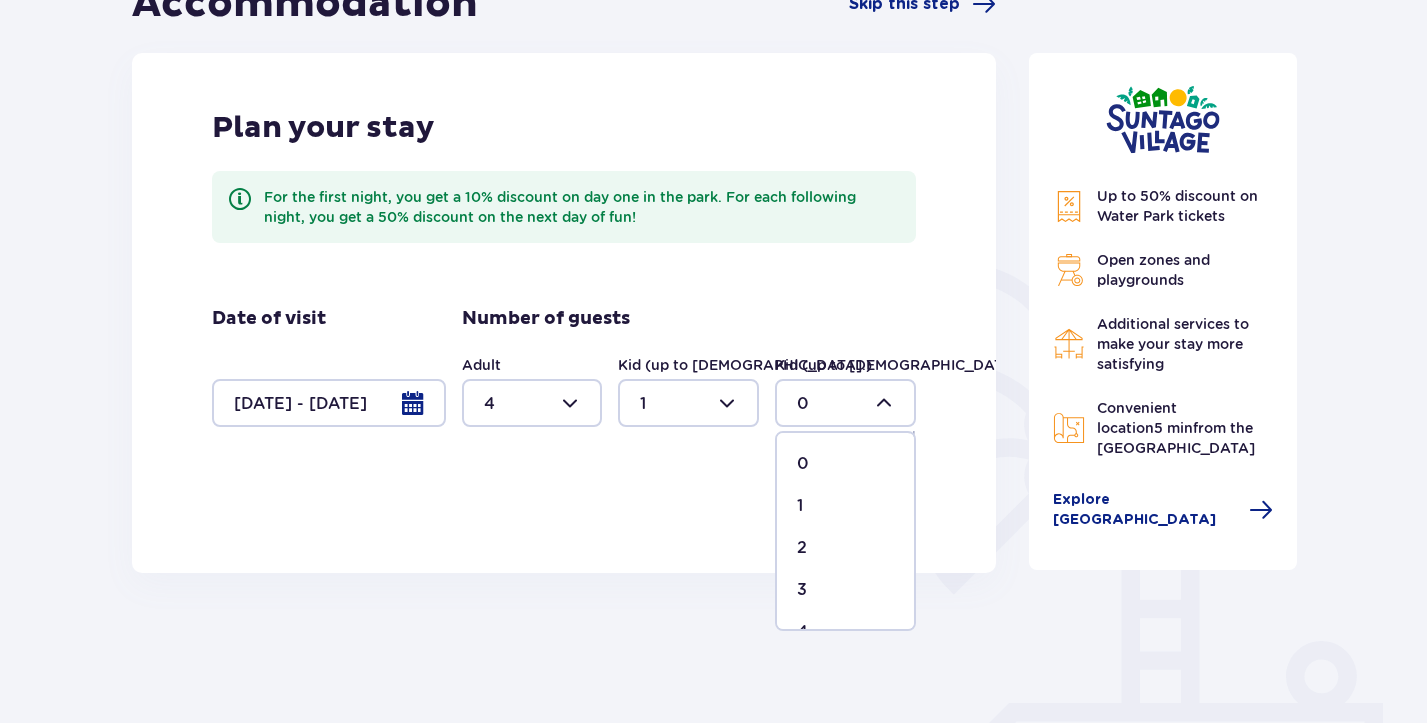 click on "1" at bounding box center (845, 506) 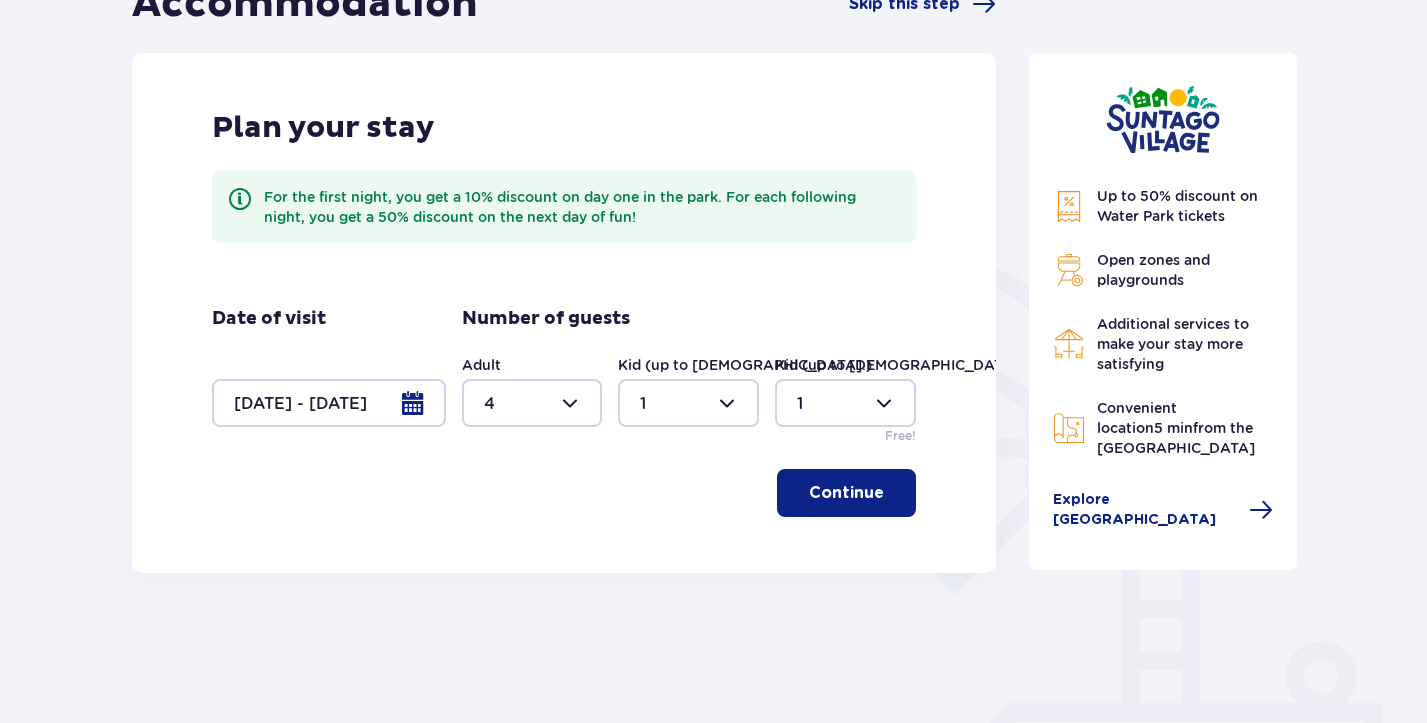 click on "Continue" at bounding box center [846, 493] 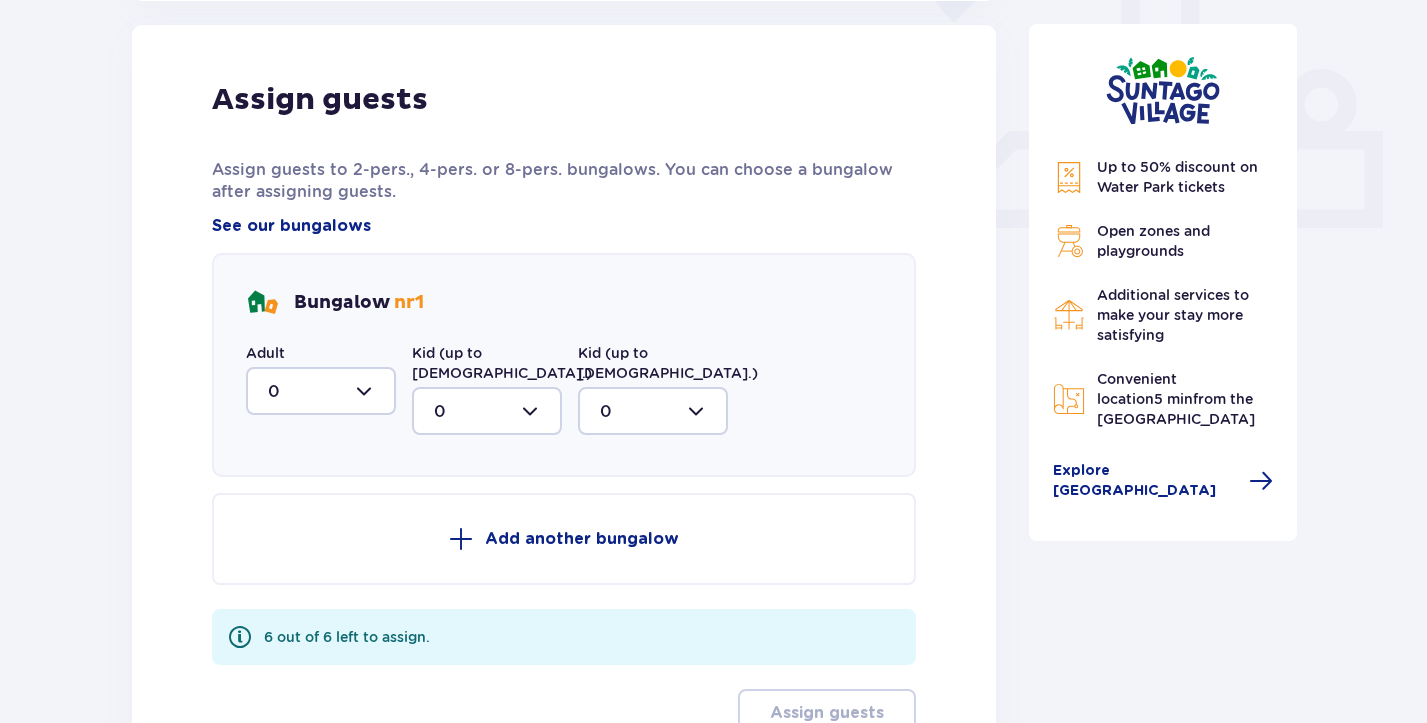 scroll, scrollTop: 806, scrollLeft: 0, axis: vertical 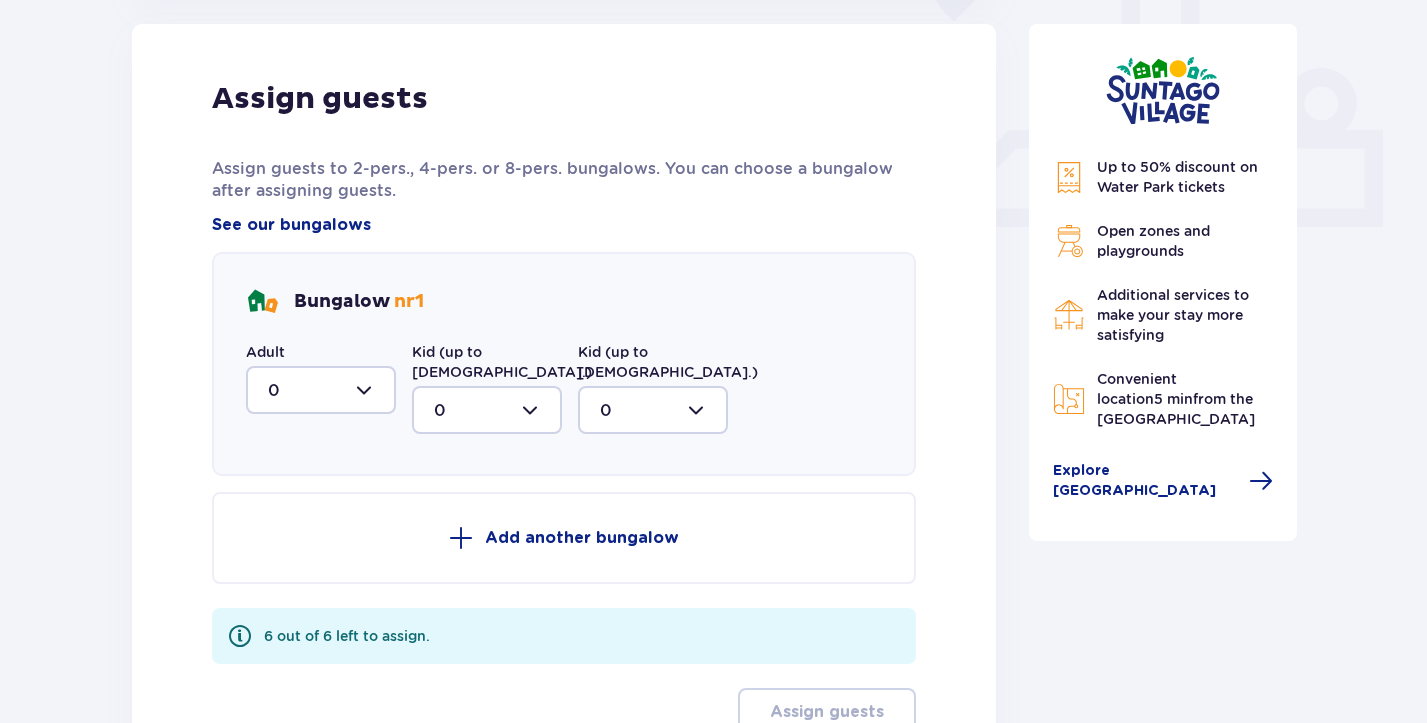 click at bounding box center [321, 390] 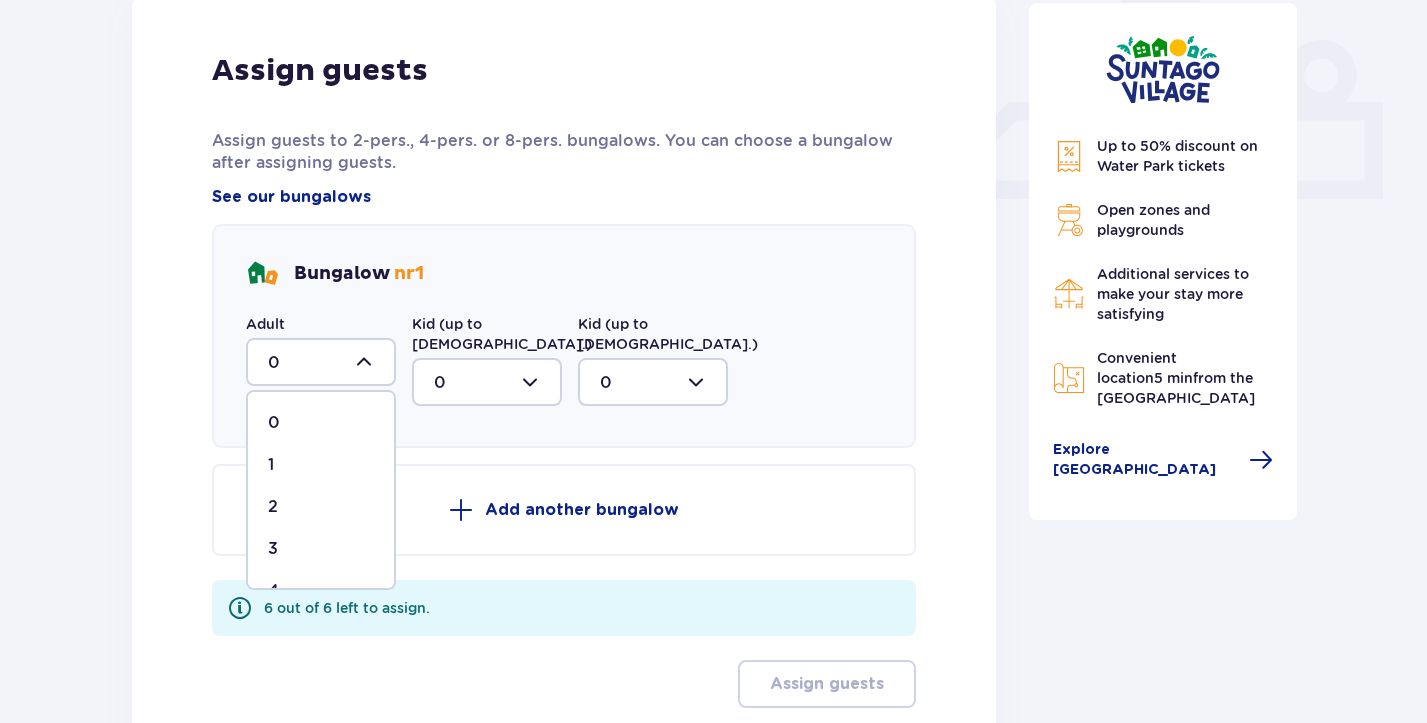 scroll, scrollTop: 845, scrollLeft: 0, axis: vertical 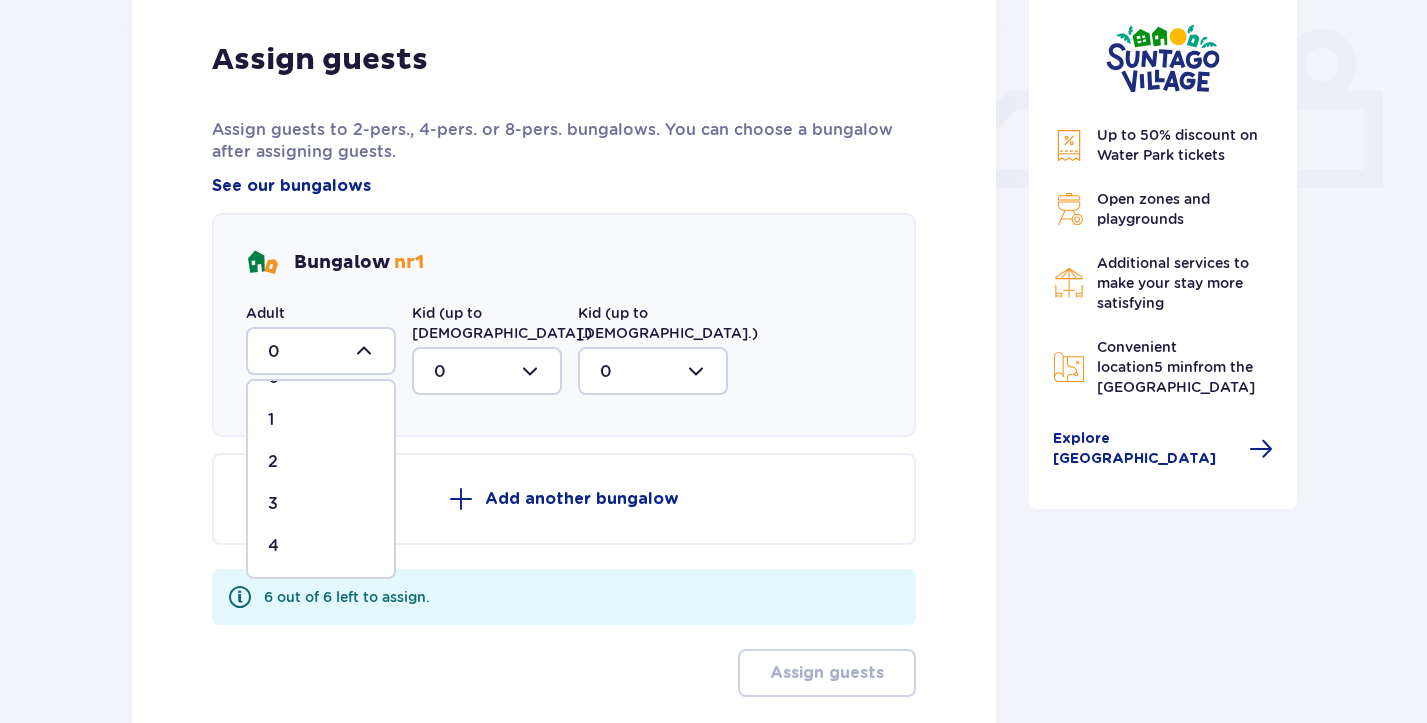 click on "4" at bounding box center [321, 546] 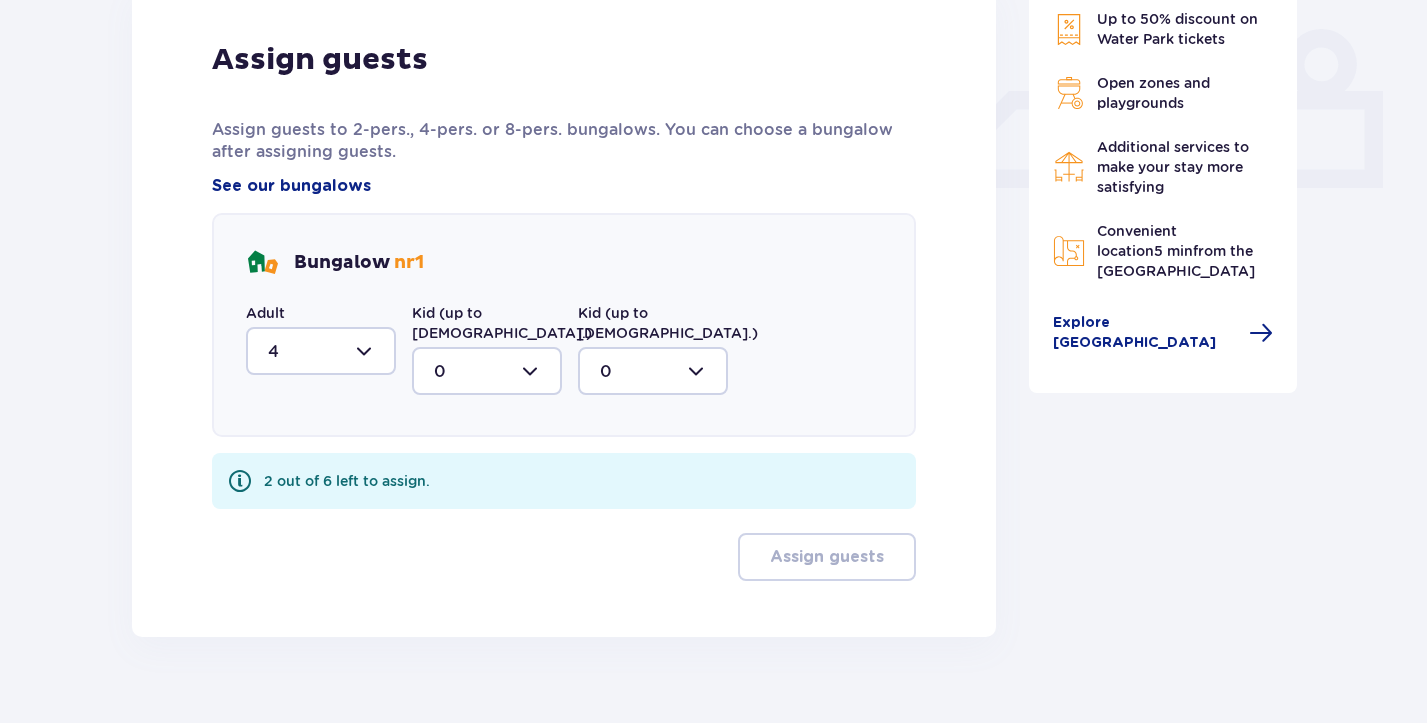 click at bounding box center (487, 371) 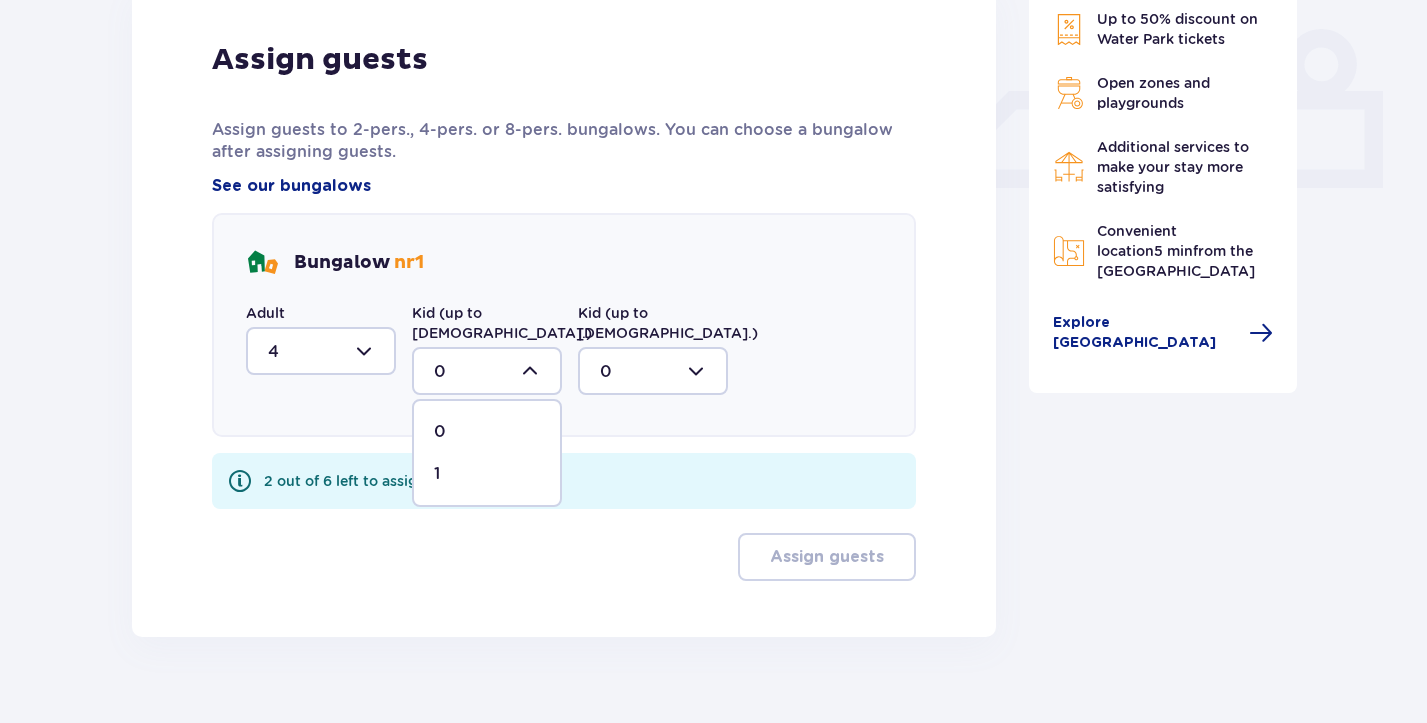 click on "1" at bounding box center [487, 474] 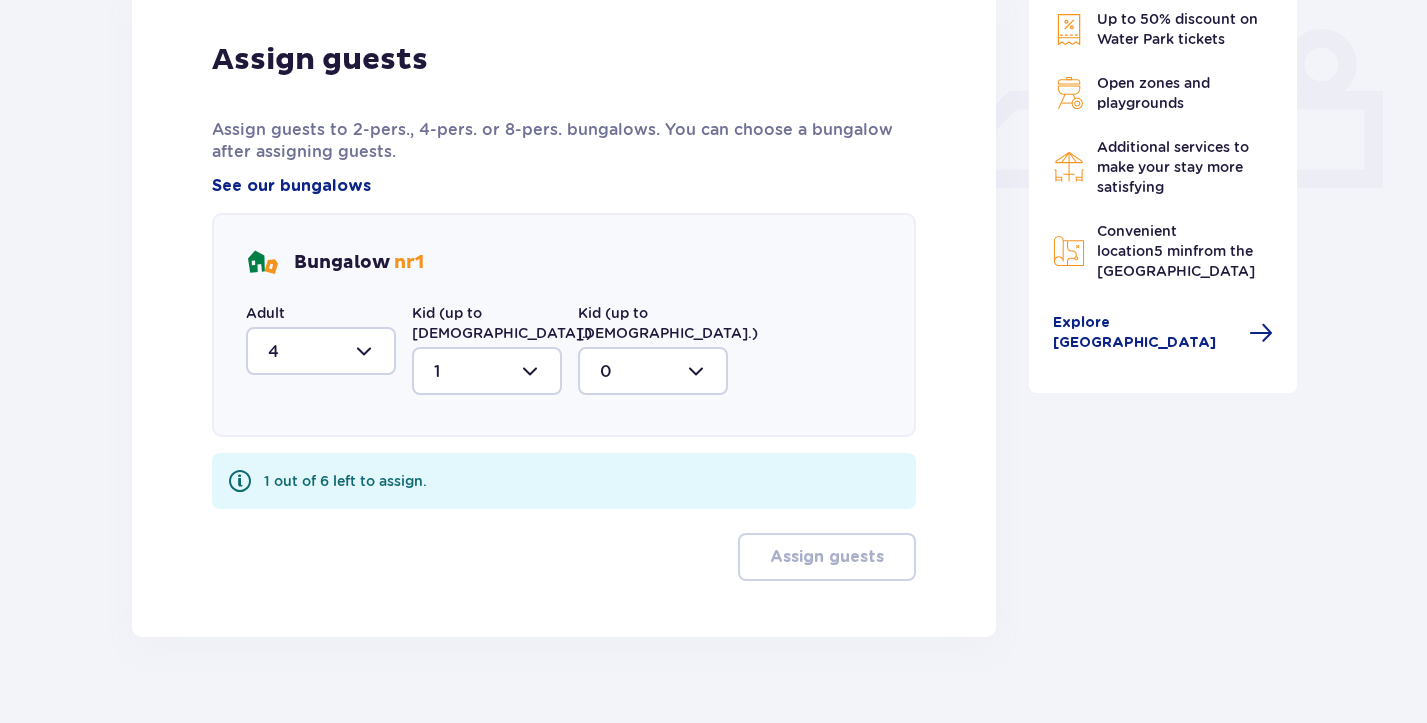 type on "1" 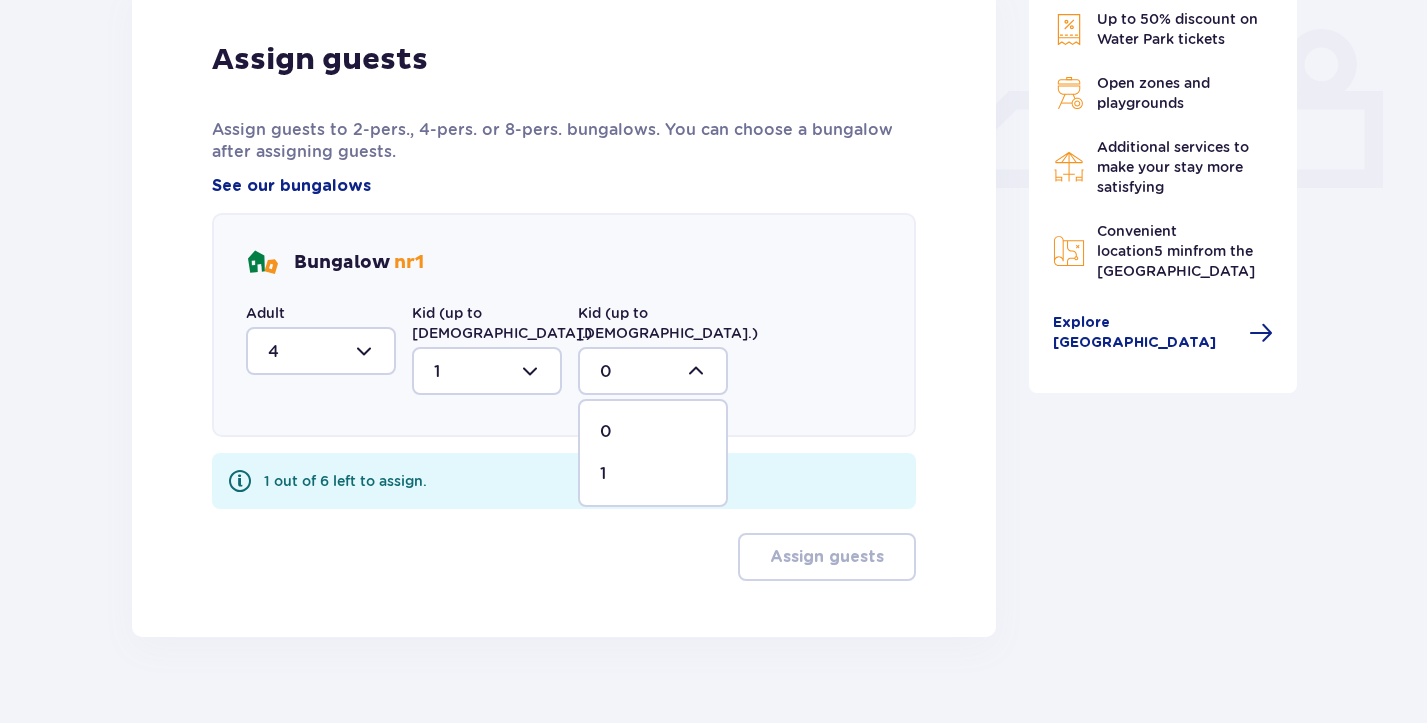click on "1" at bounding box center [653, 474] 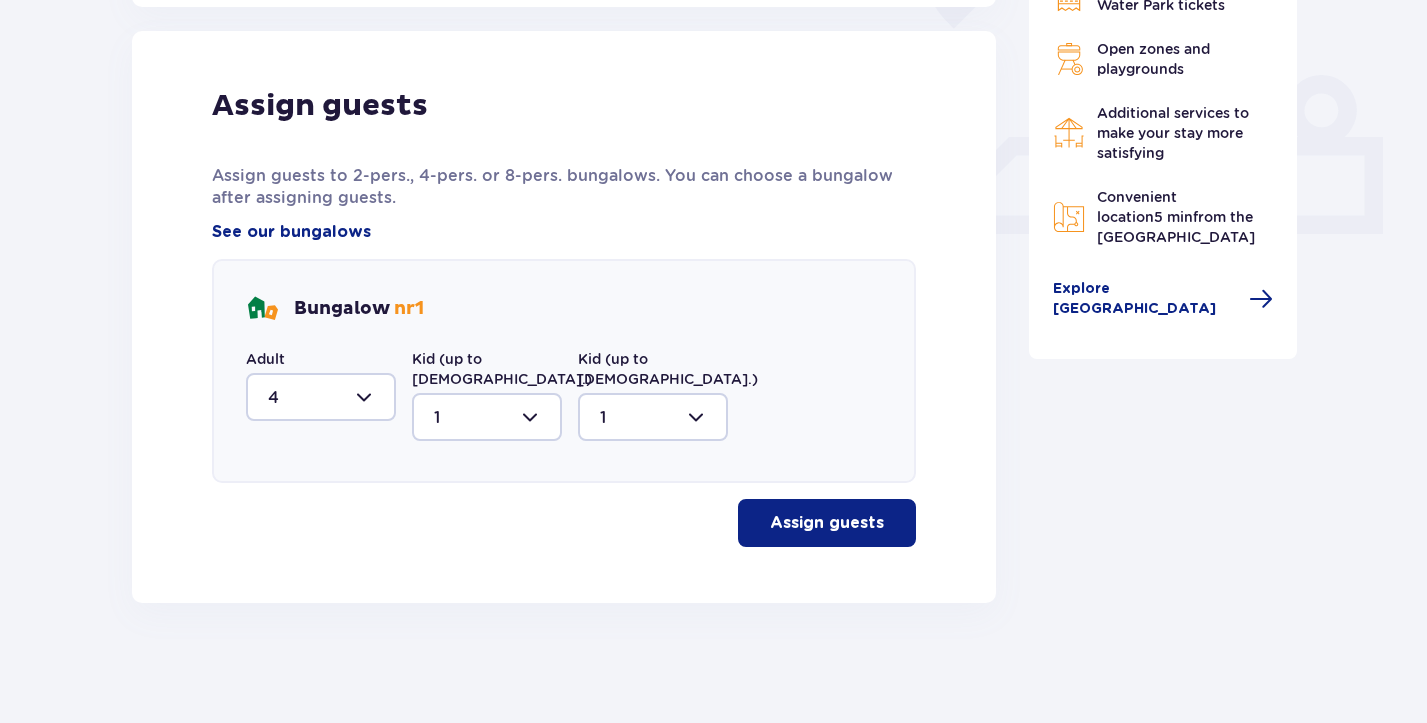 type on "1" 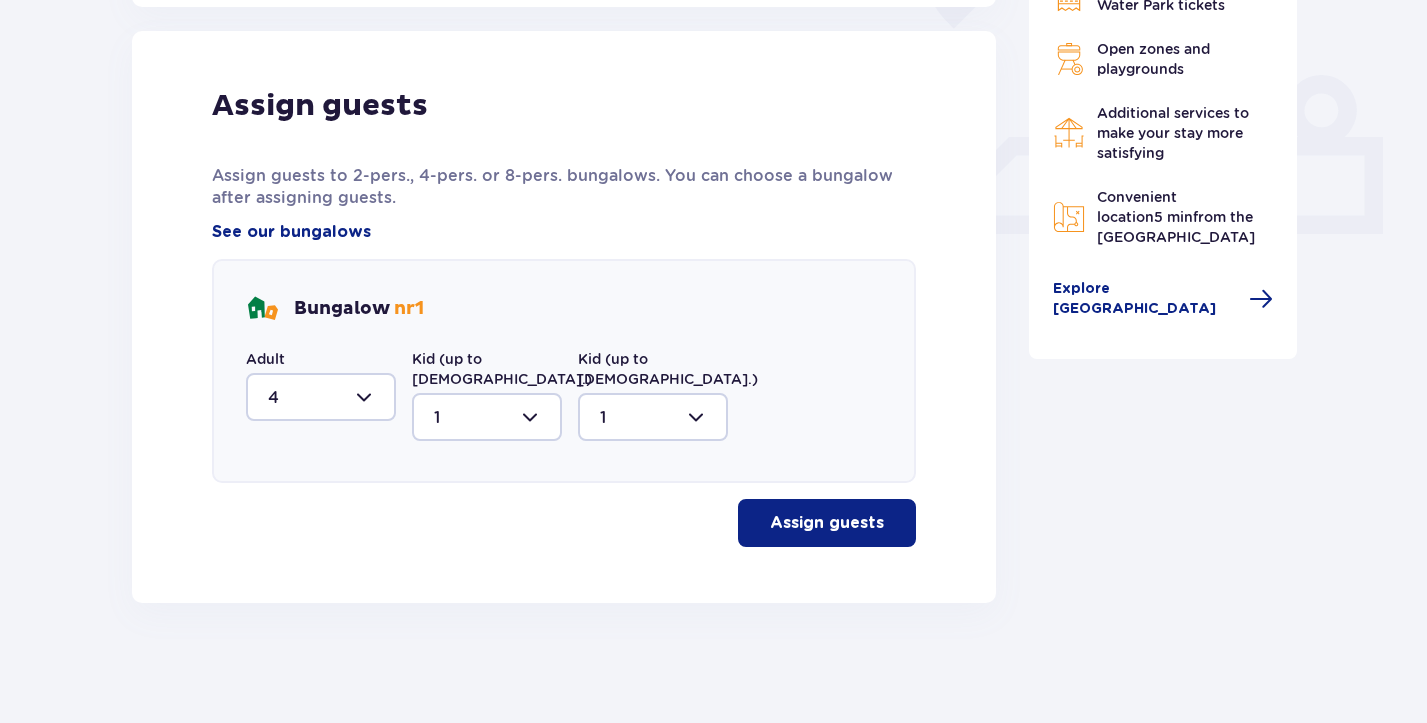scroll, scrollTop: 779, scrollLeft: 0, axis: vertical 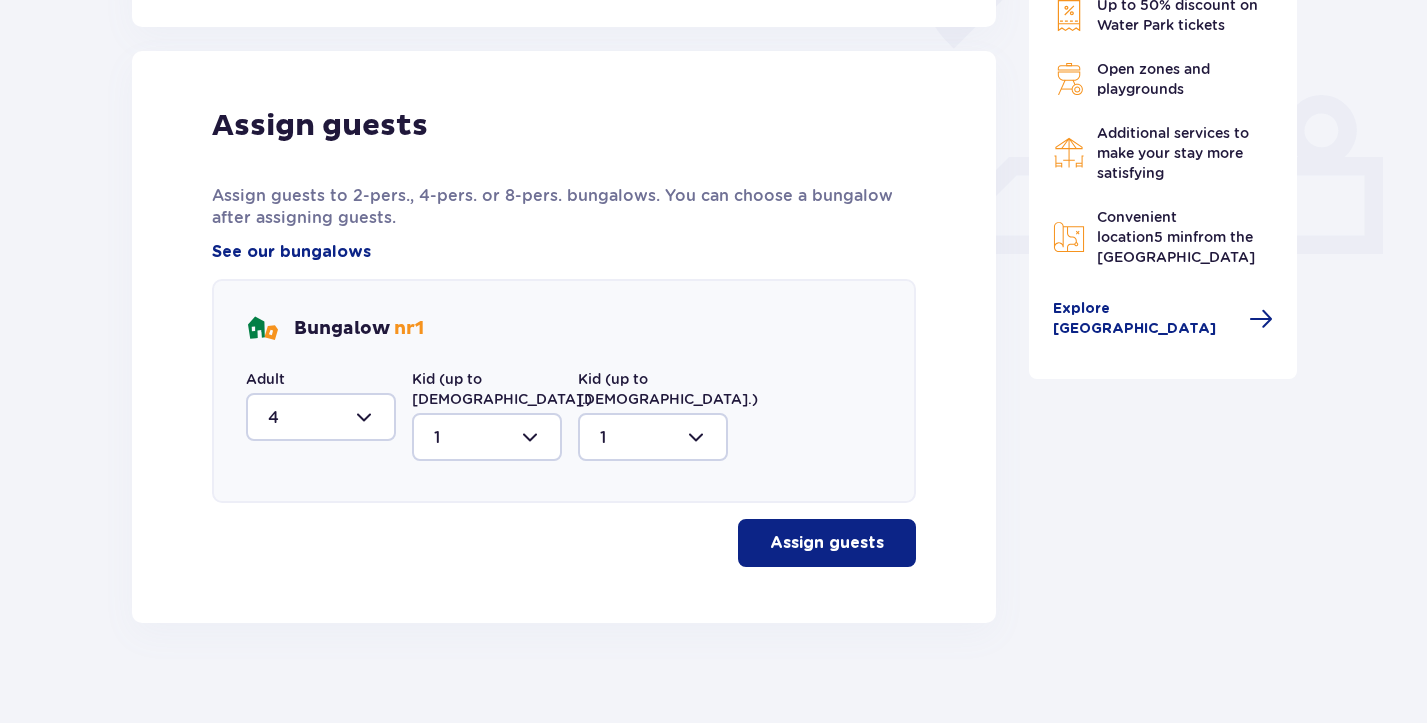 click on "Assign guests" at bounding box center [827, 543] 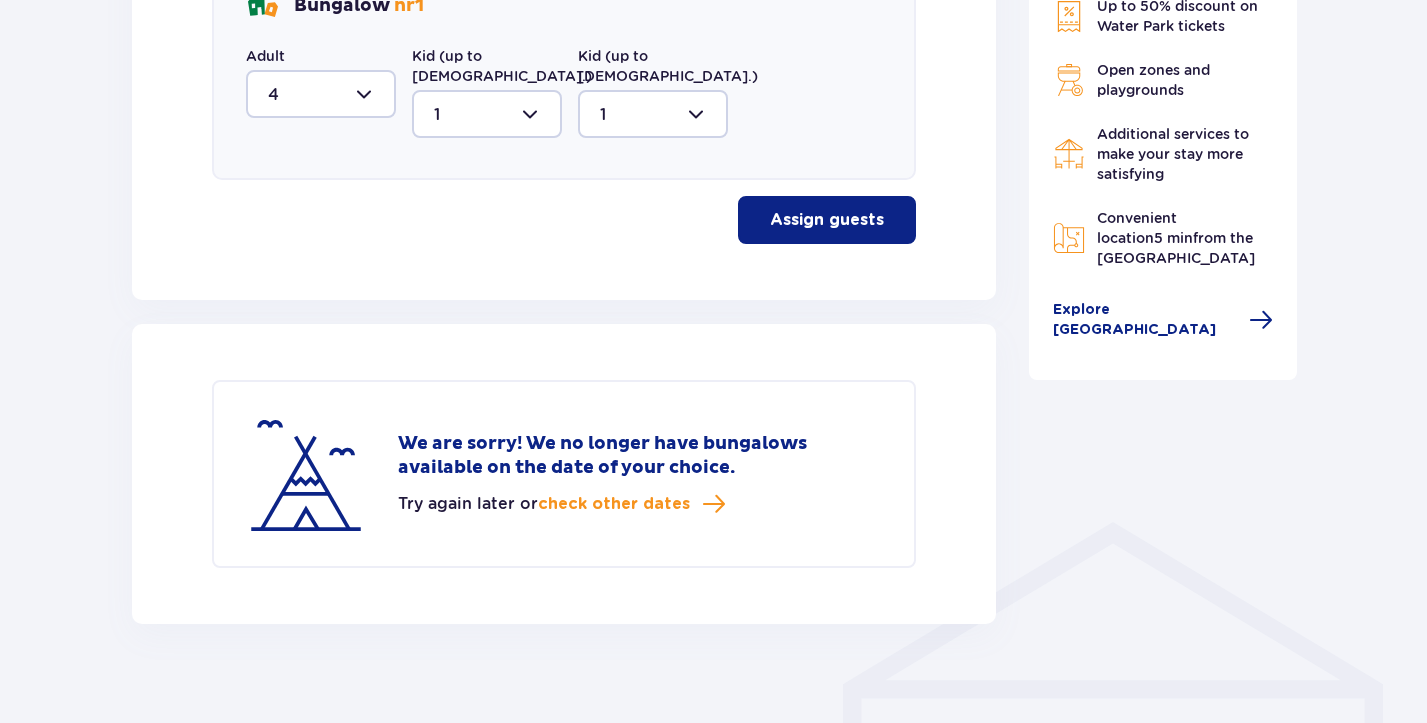 scroll, scrollTop: 1103, scrollLeft: 0, axis: vertical 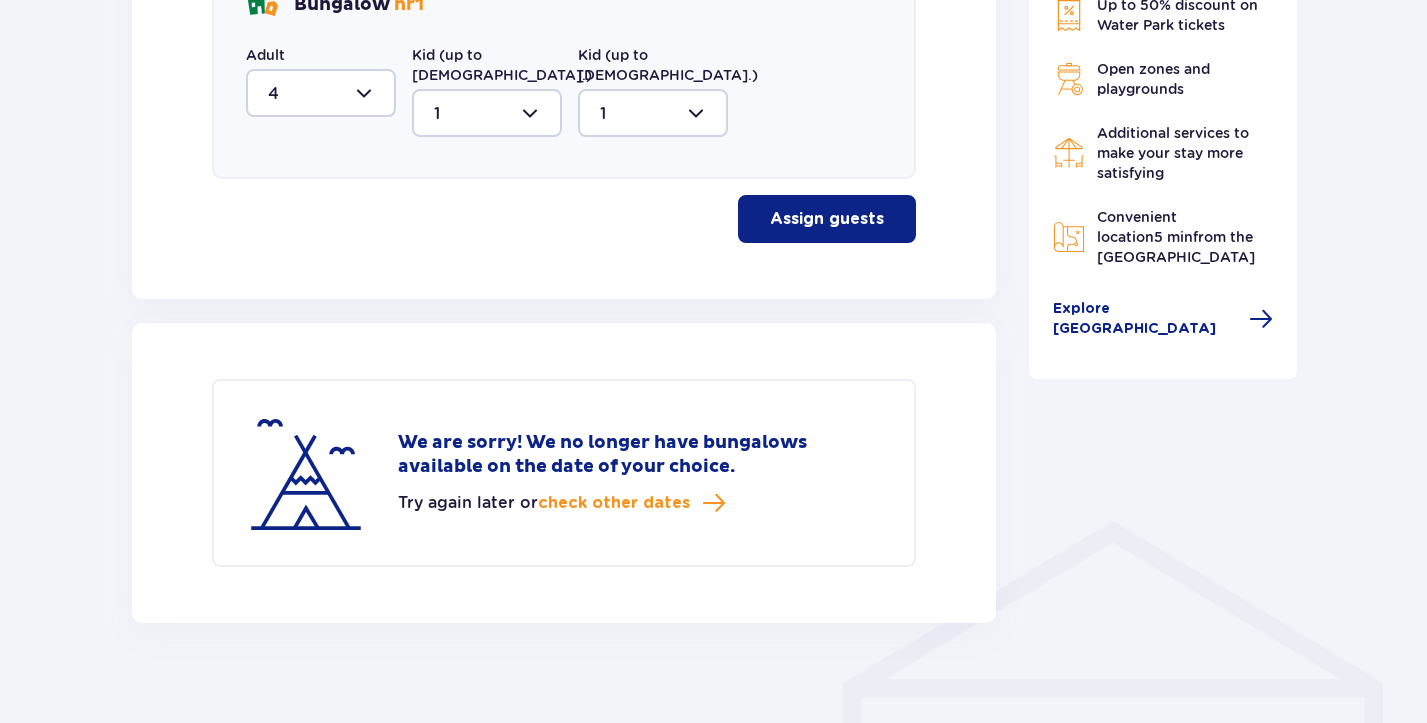 click at bounding box center [487, 113] 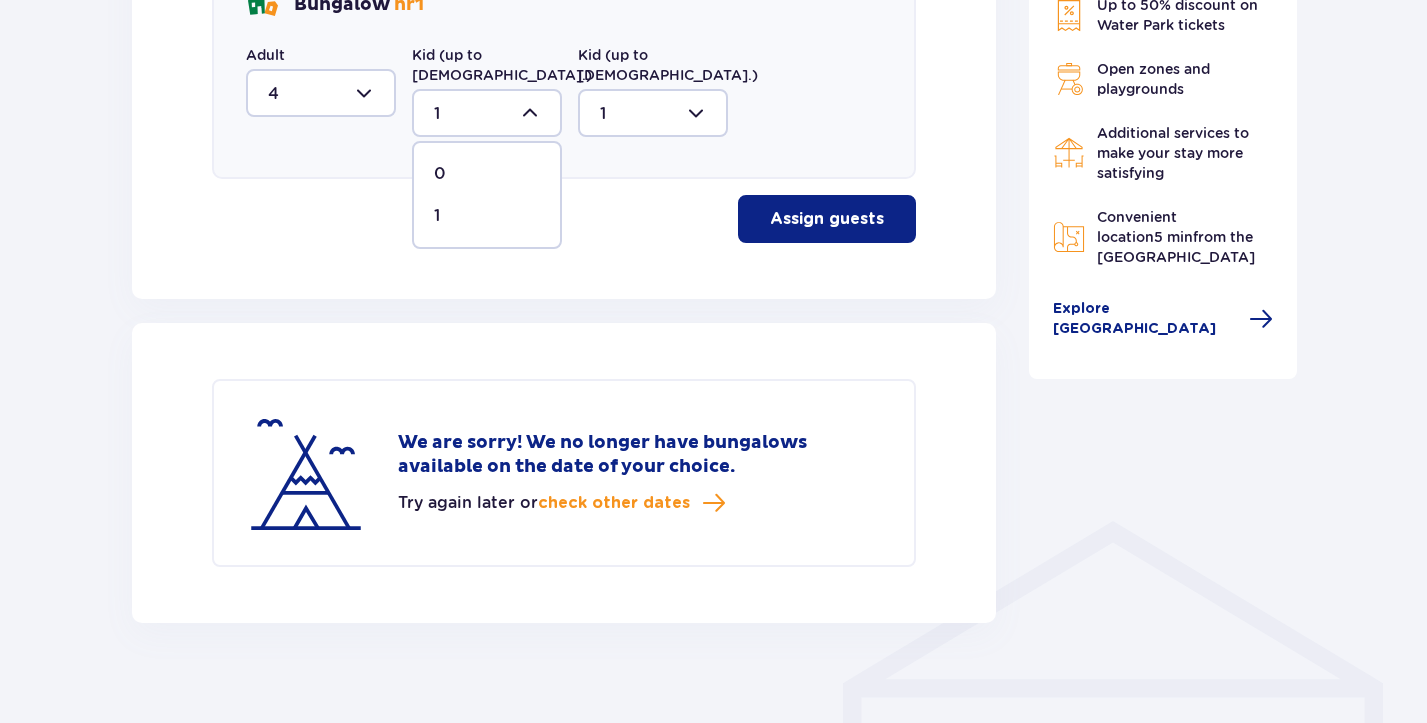 click on "0" at bounding box center (487, 174) 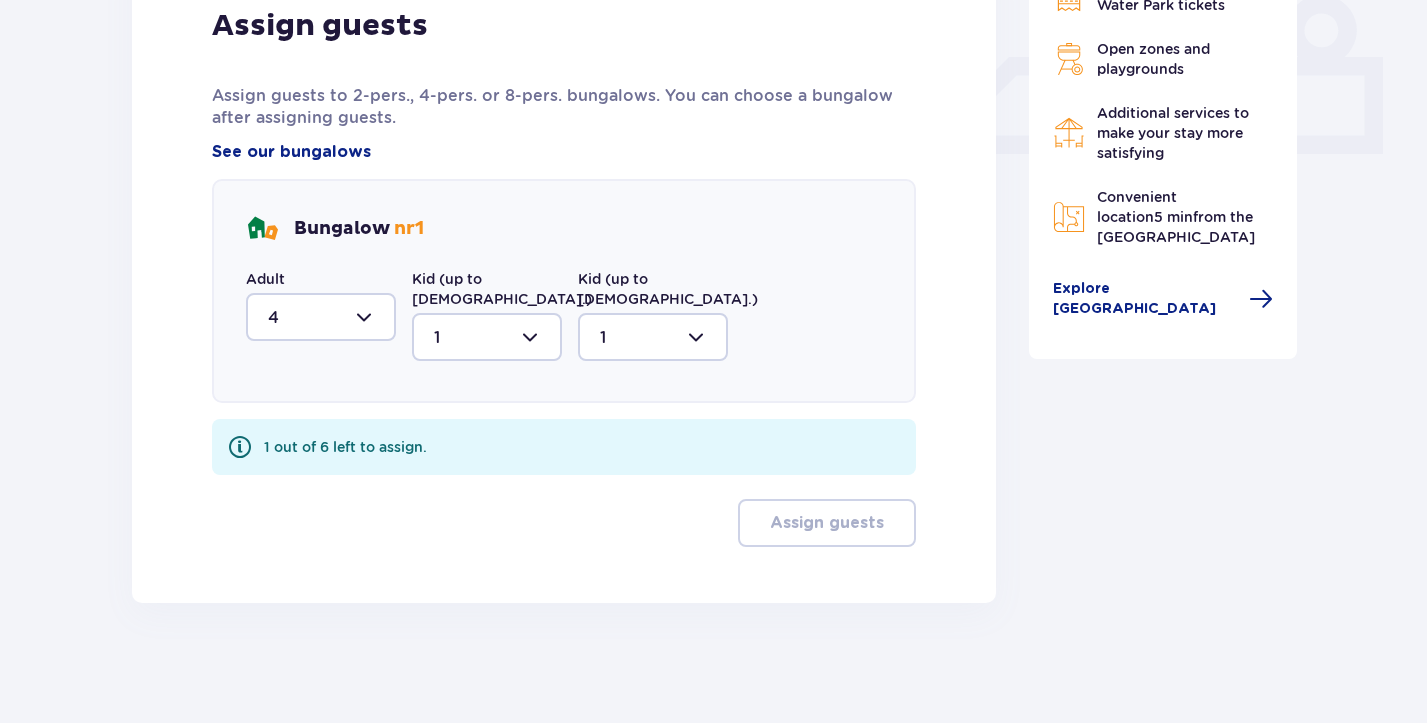 type on "0" 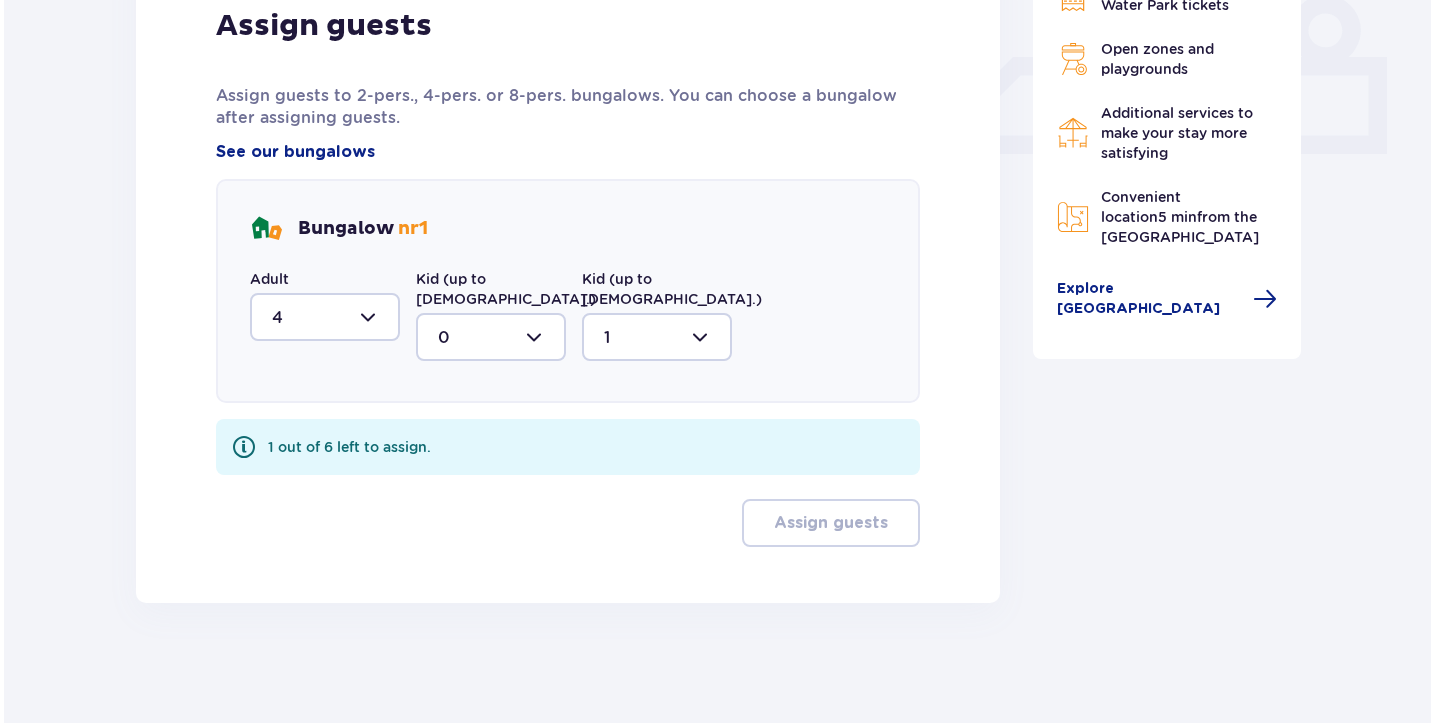 scroll, scrollTop: 859, scrollLeft: 0, axis: vertical 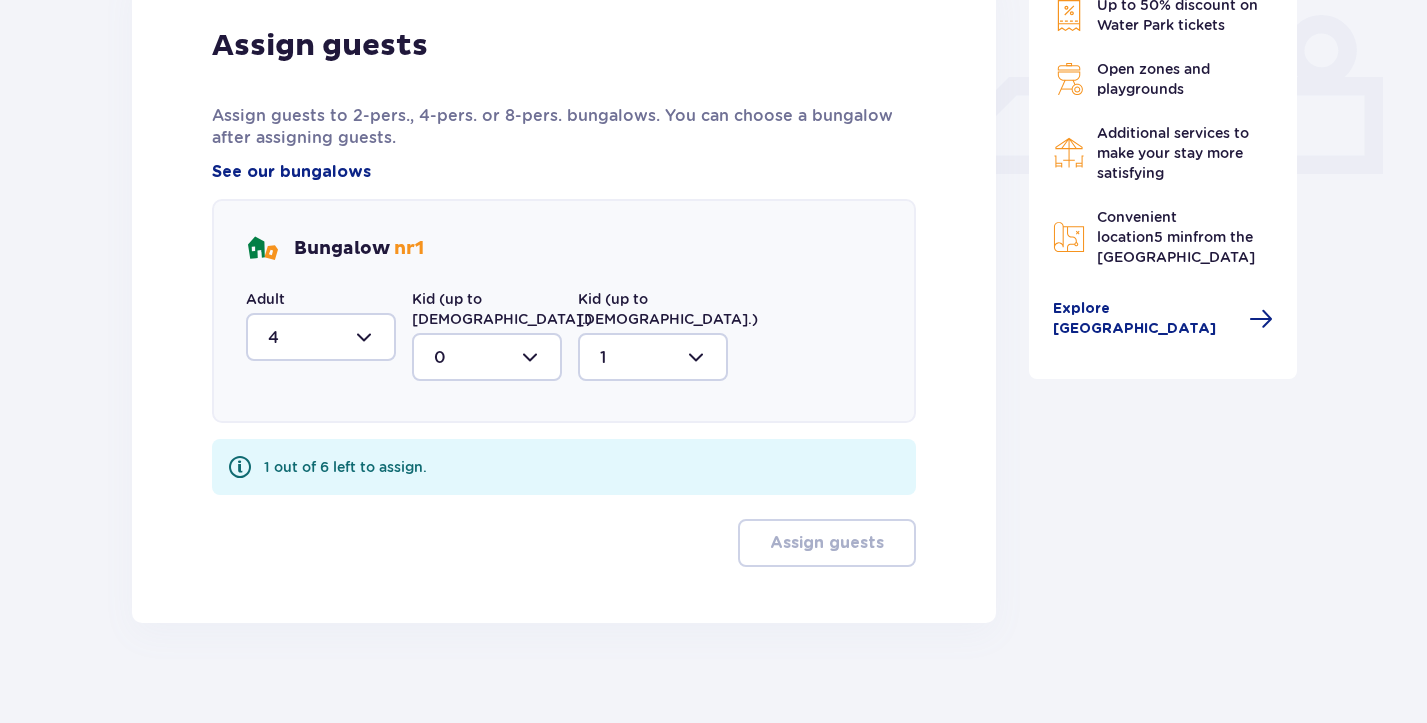 click at bounding box center [653, 357] 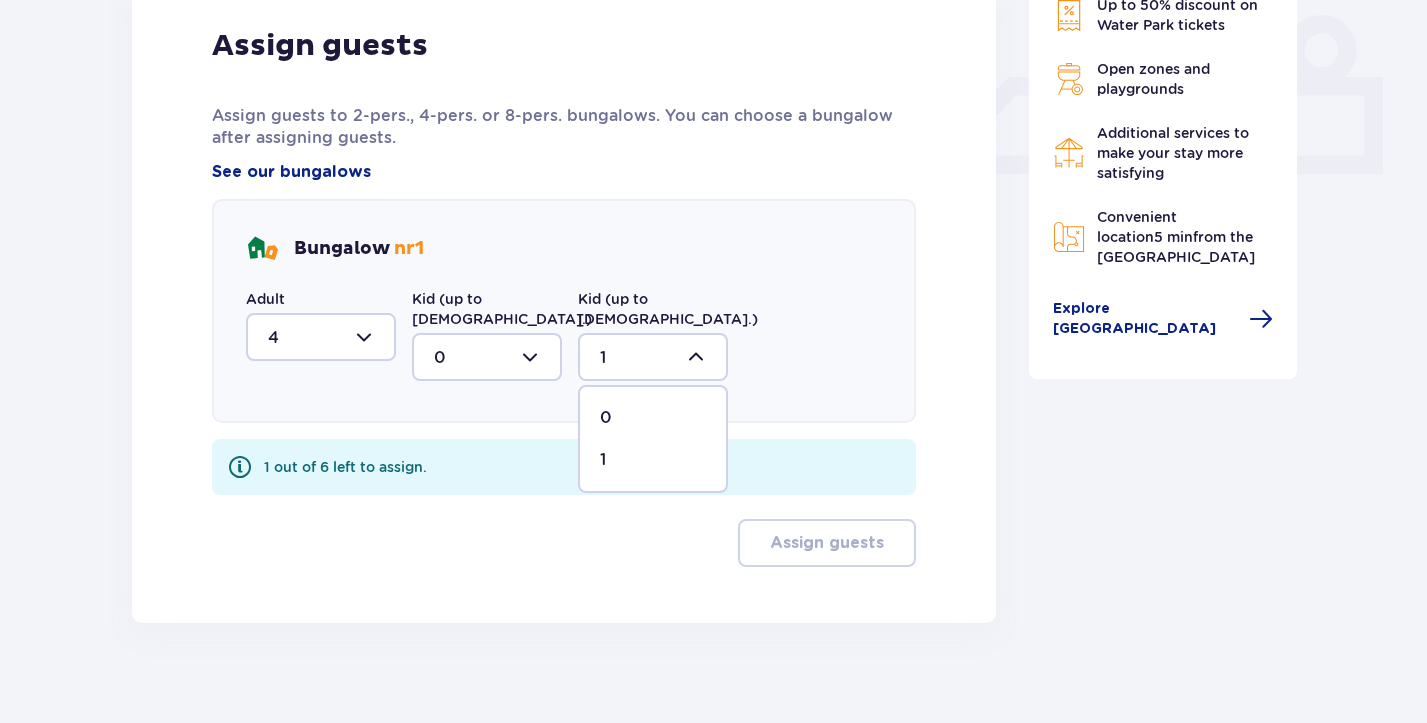 click on "0" at bounding box center [653, 418] 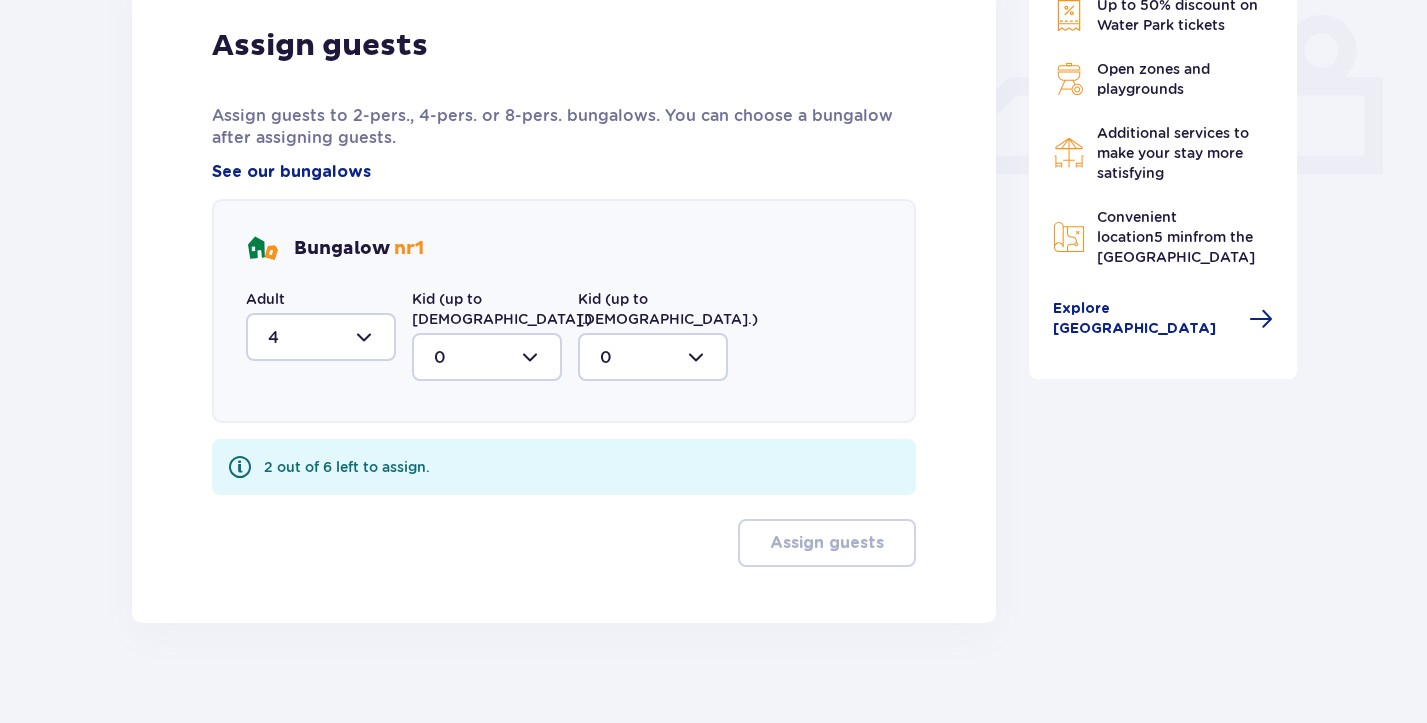 click on "2 out of 6 left to assign." at bounding box center (347, 467) 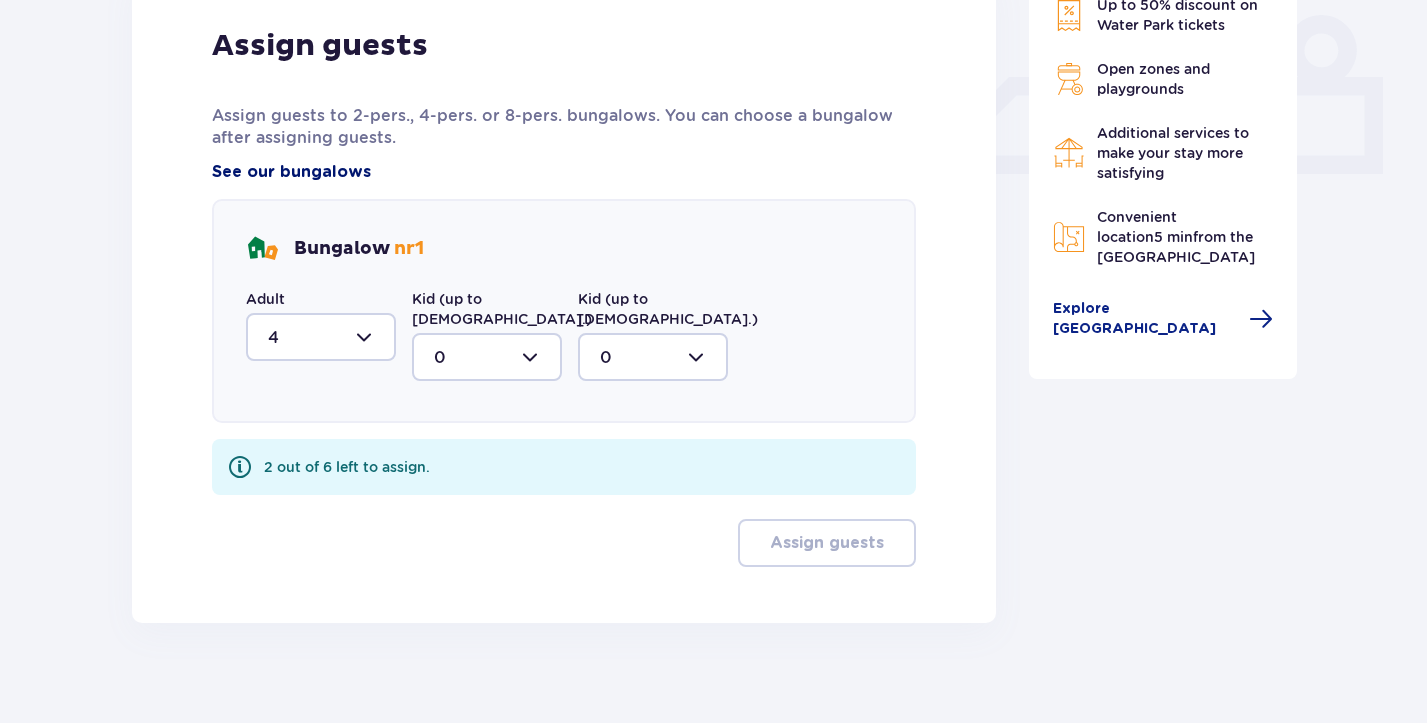 click on "See our bungalows" at bounding box center [291, 172] 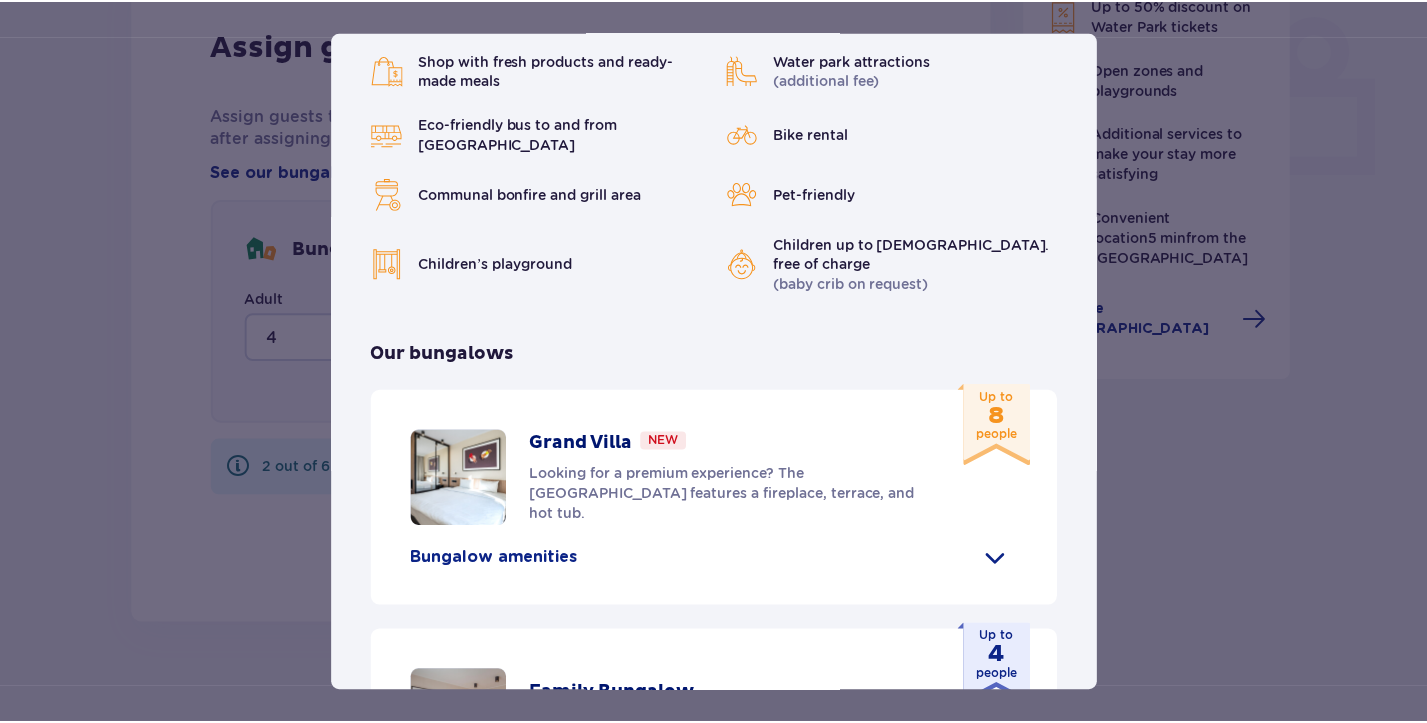 scroll, scrollTop: 576, scrollLeft: 0, axis: vertical 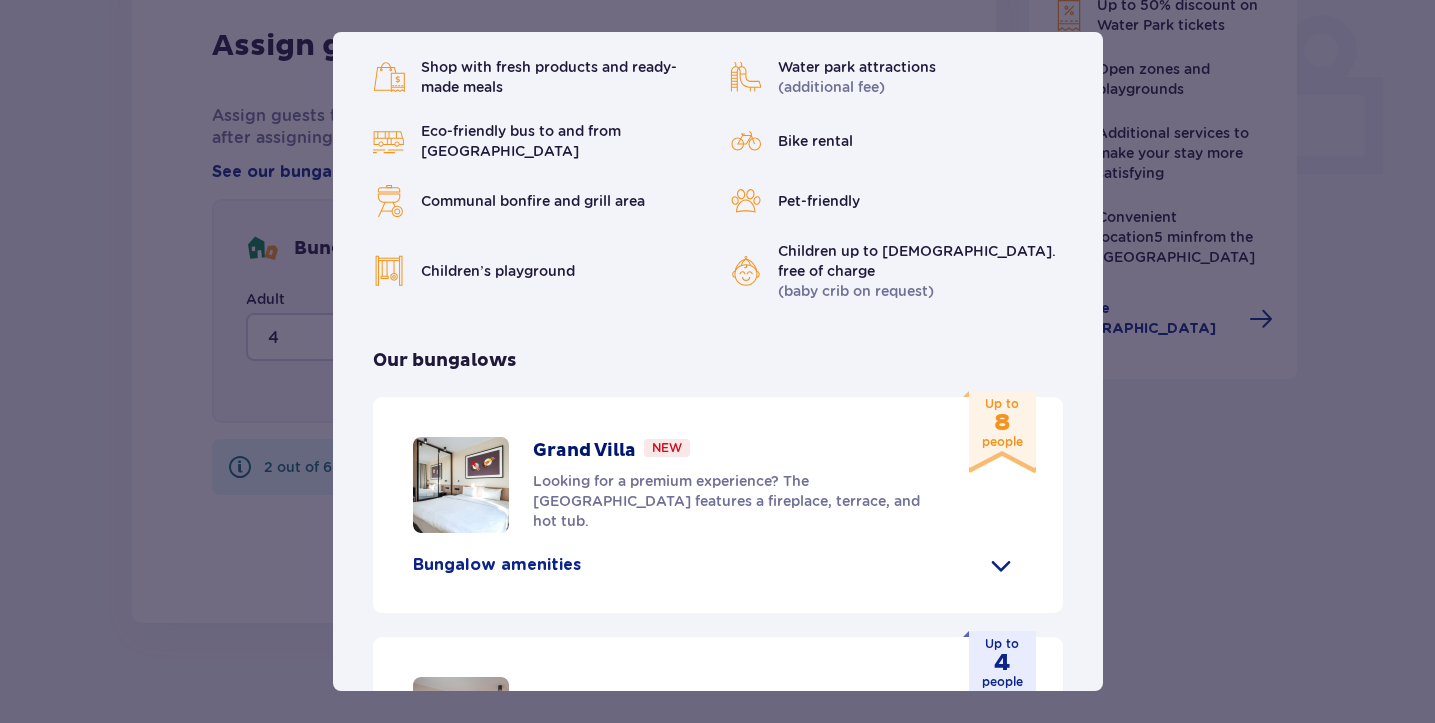 click on "Suntago Village Suntago Village is the perfect place for fans tropical climate and holiday atmosphere who wish to enjoy their stay in Suntago for longer. Amenities Shop with fresh products and ready-made meals   Water park attractions   (additional fee) Eco-friendly bus to and from Suntago   Bike rental   Communal bonfire and grill area   Pet-friendly   Children’s playground   Children up to 3 y.o. free of charge   (baby crib on request) Our bungalows Grand Villa New Looking for a premium experience? The Grand Villa features a fireplace, terrace, and hot tub. Up to  8  people Bungalow amenities Kitchenette   2 bedrooms with double beds   1 bedroom with two single beds   Sofa bed   Safety deposit box   Free WiFi   Baby crib   (on request) Hair dryer   Air conditioning   2x Smart TV   Hotel slippers   Ironing set   (on request) Bathrobe   (on request) Hot tub with hydro-massage   Fireplace   Glass-enclosed terrace   Coffee machine   Welcome wine or prosecco   Family Bungalow Up to  4  people Kitchenette" at bounding box center [717, 361] 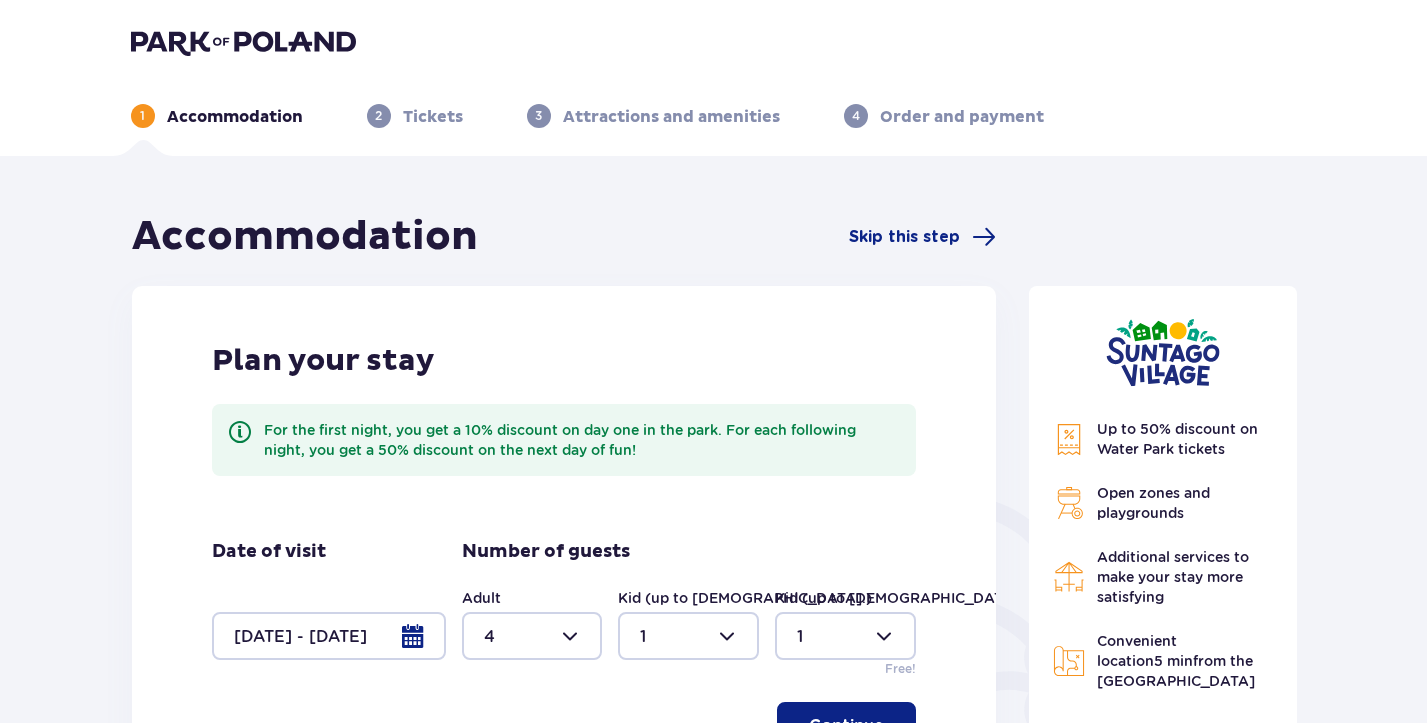 scroll, scrollTop: 0, scrollLeft: 0, axis: both 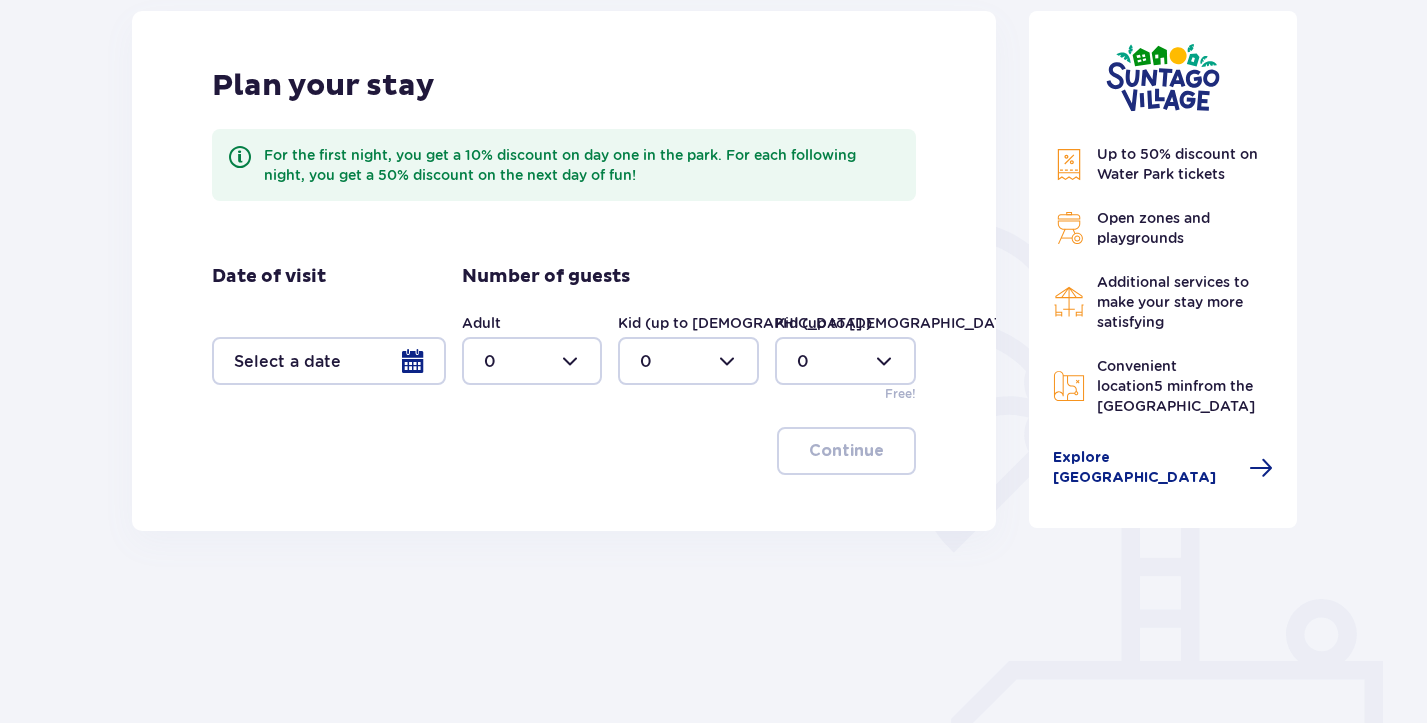 click at bounding box center [329, 361] 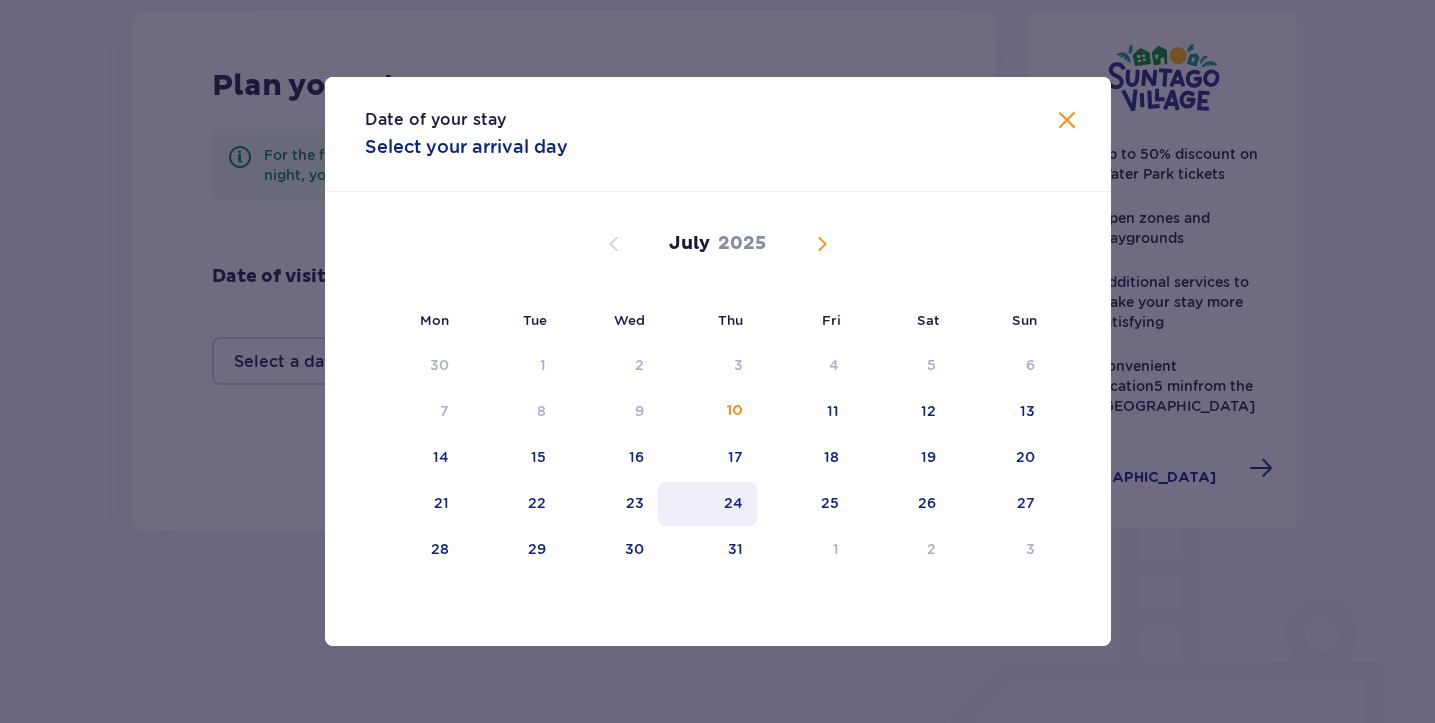 click on "24" at bounding box center [707, 504] 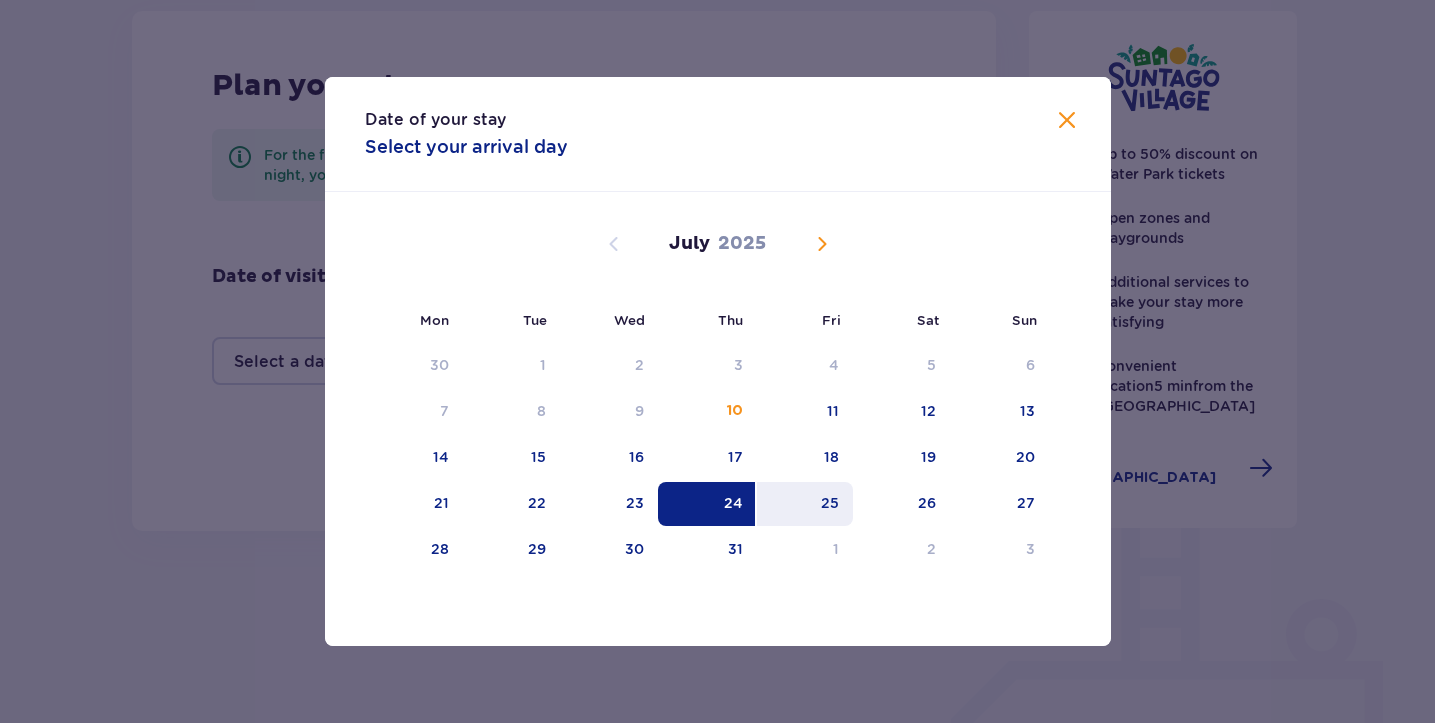 click on "25" at bounding box center [805, 504] 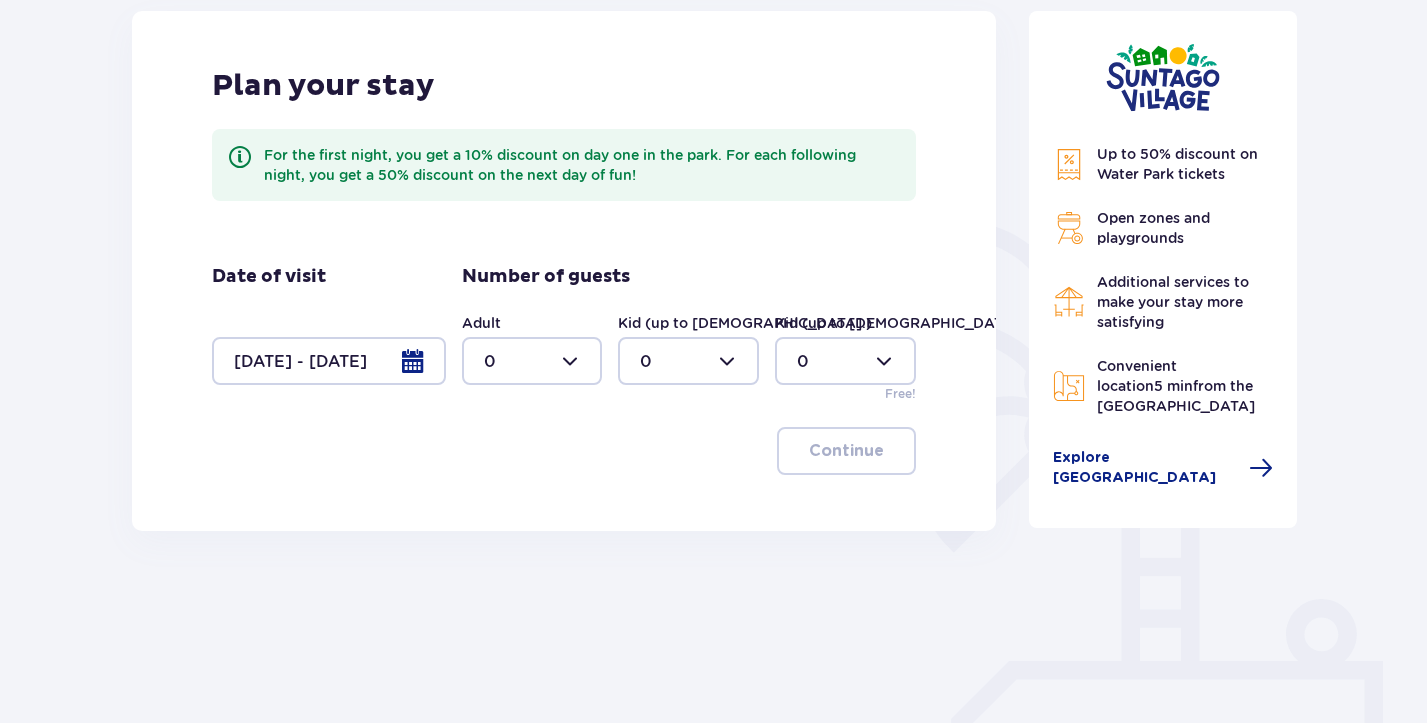 click at bounding box center (532, 361) 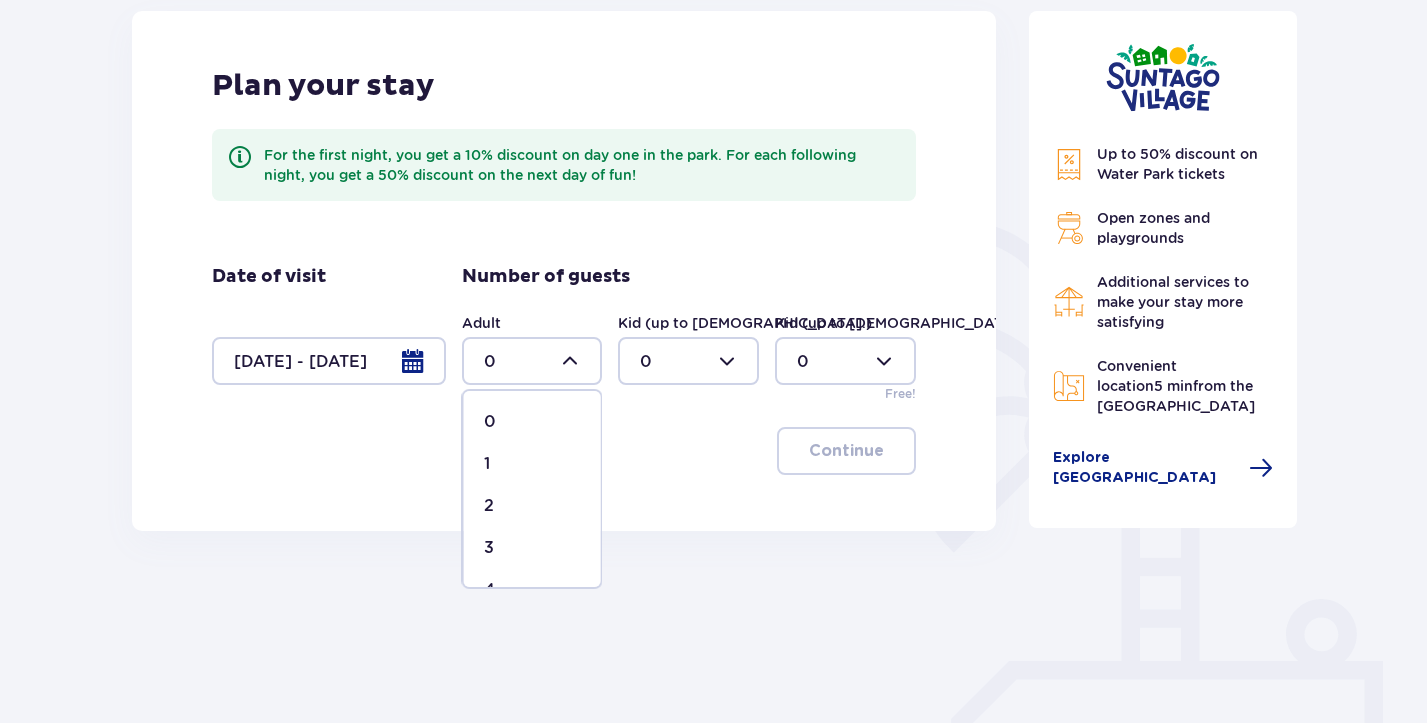 click on "4" at bounding box center [532, 590] 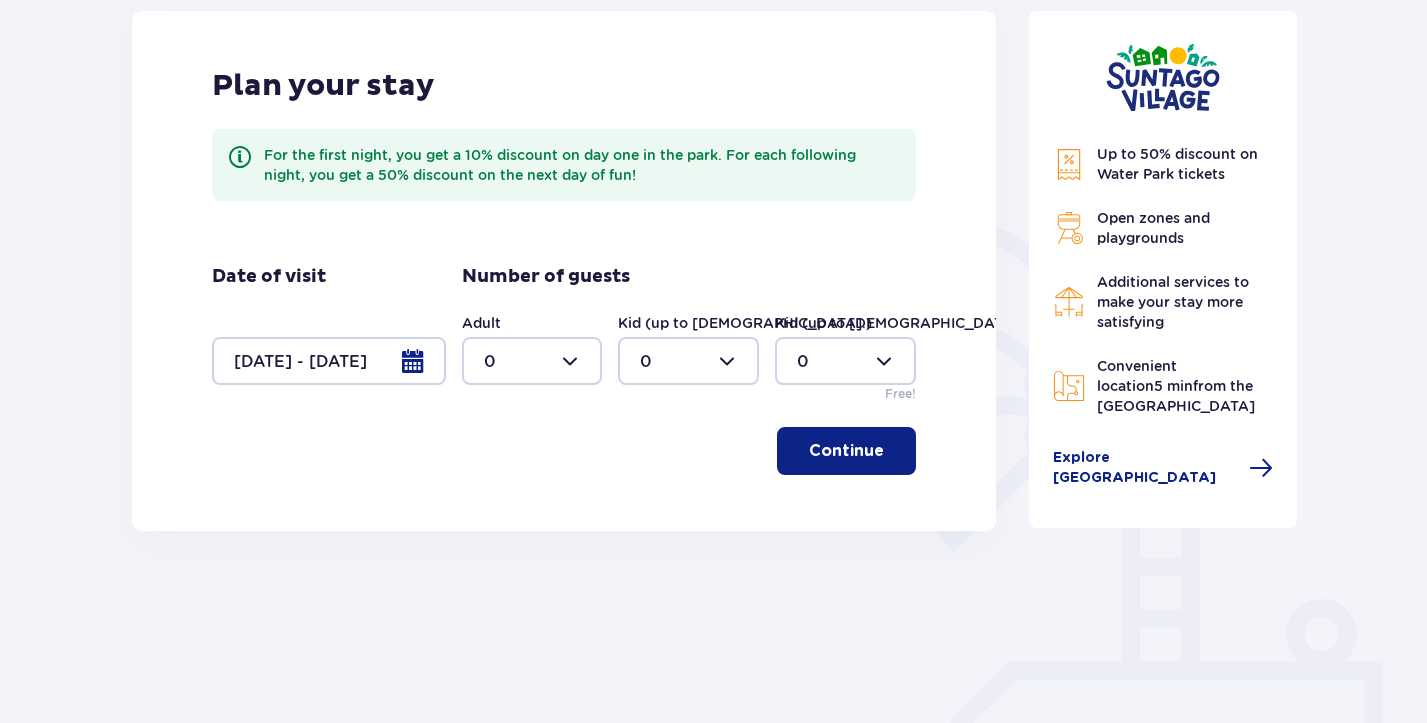 type on "4" 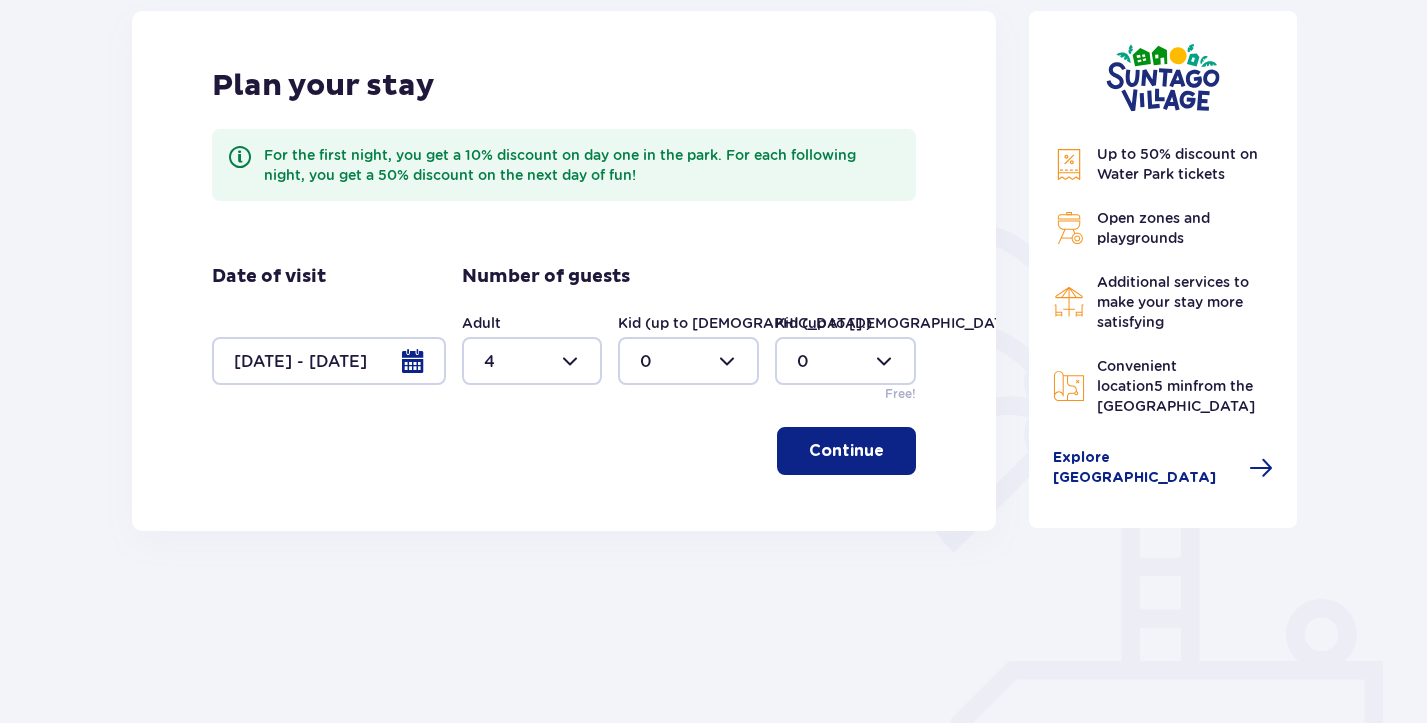 click at bounding box center (688, 361) 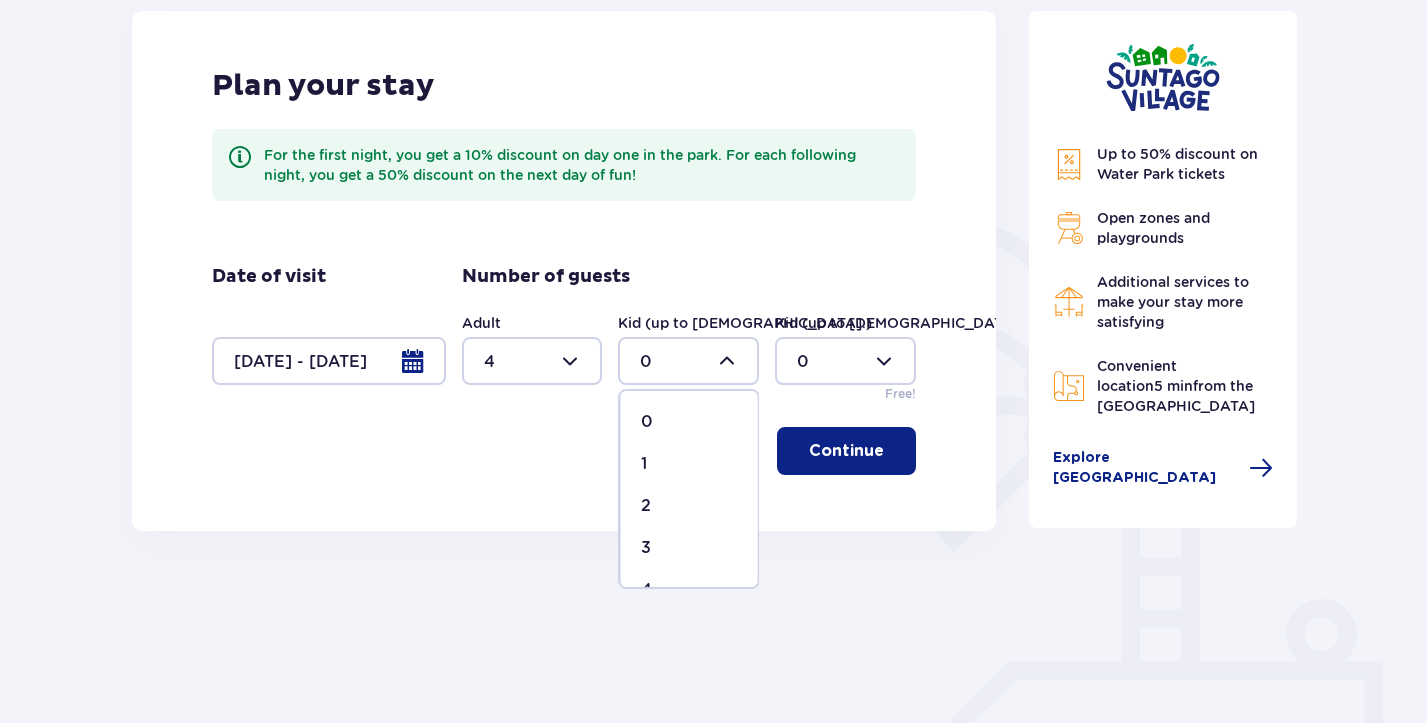 click on "1" at bounding box center (689, 464) 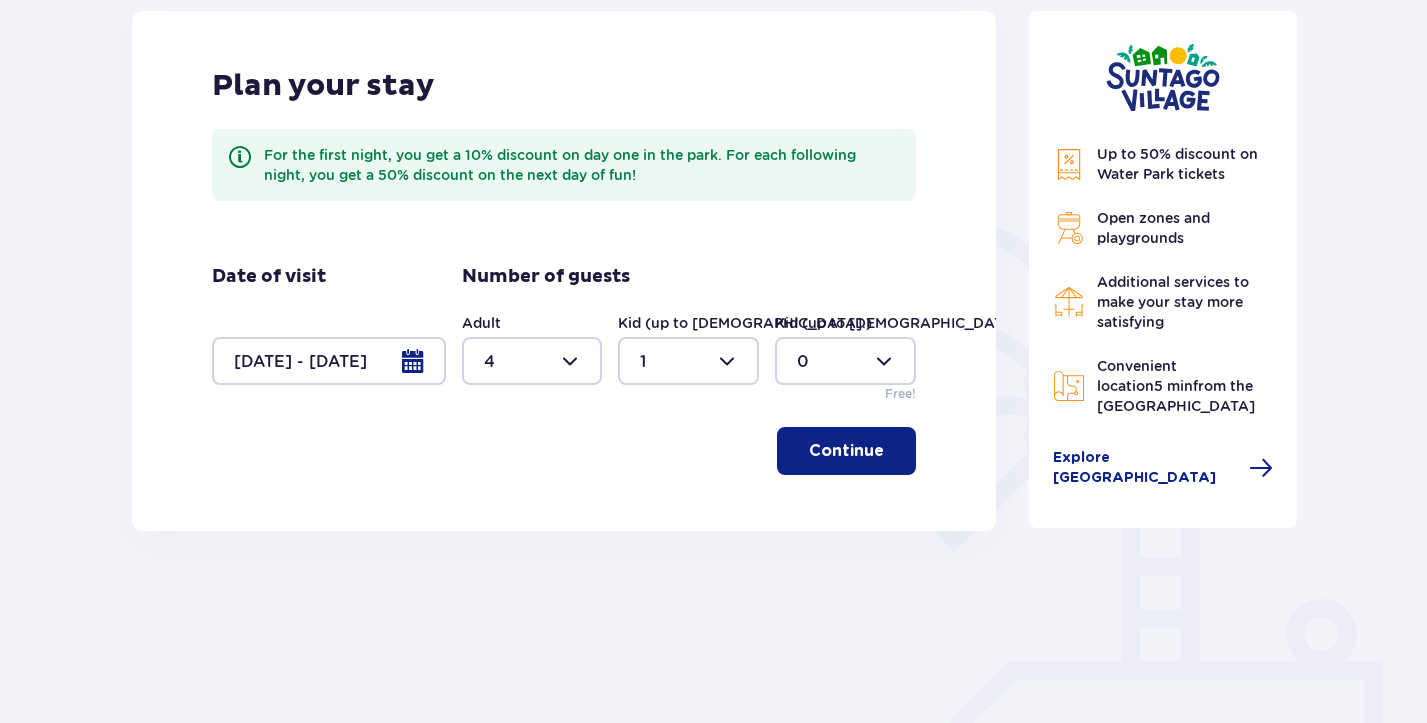 click at bounding box center (845, 361) 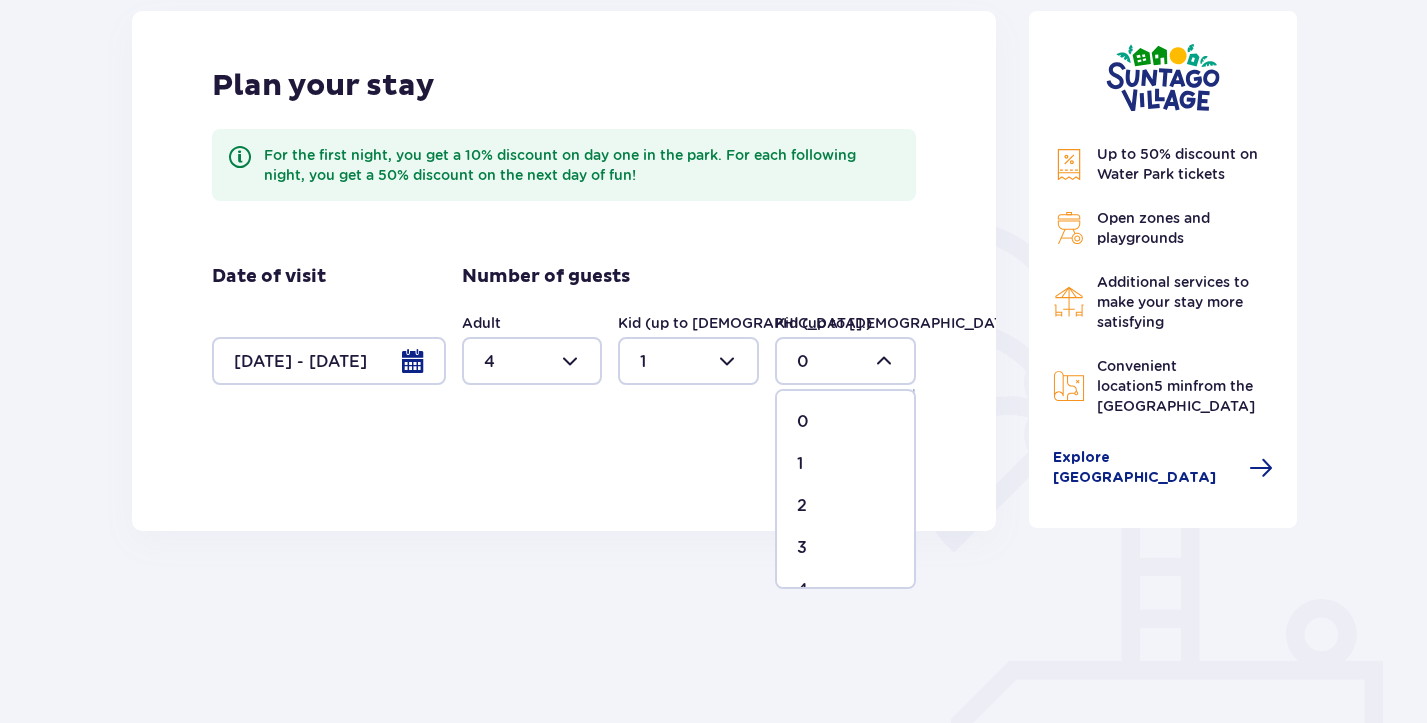 click on "1" at bounding box center (800, 464) 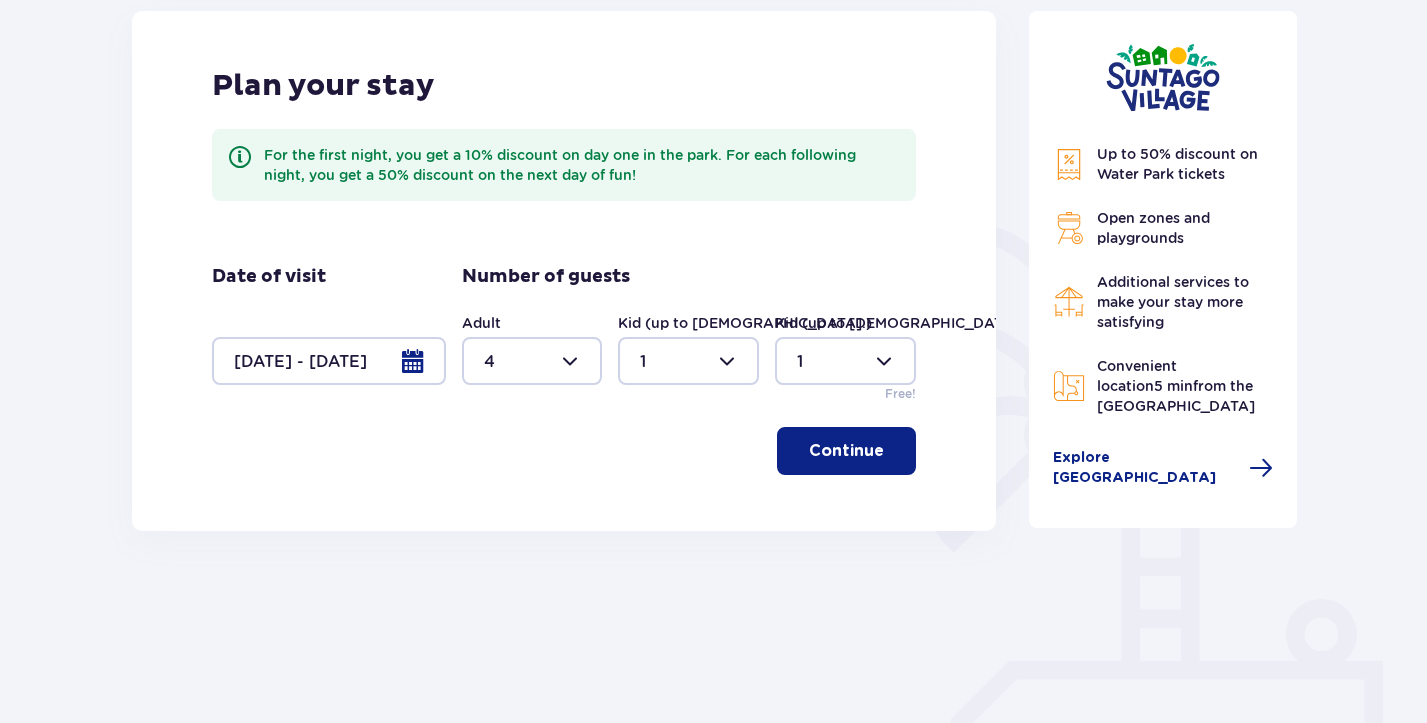 click on "Continue" at bounding box center [846, 451] 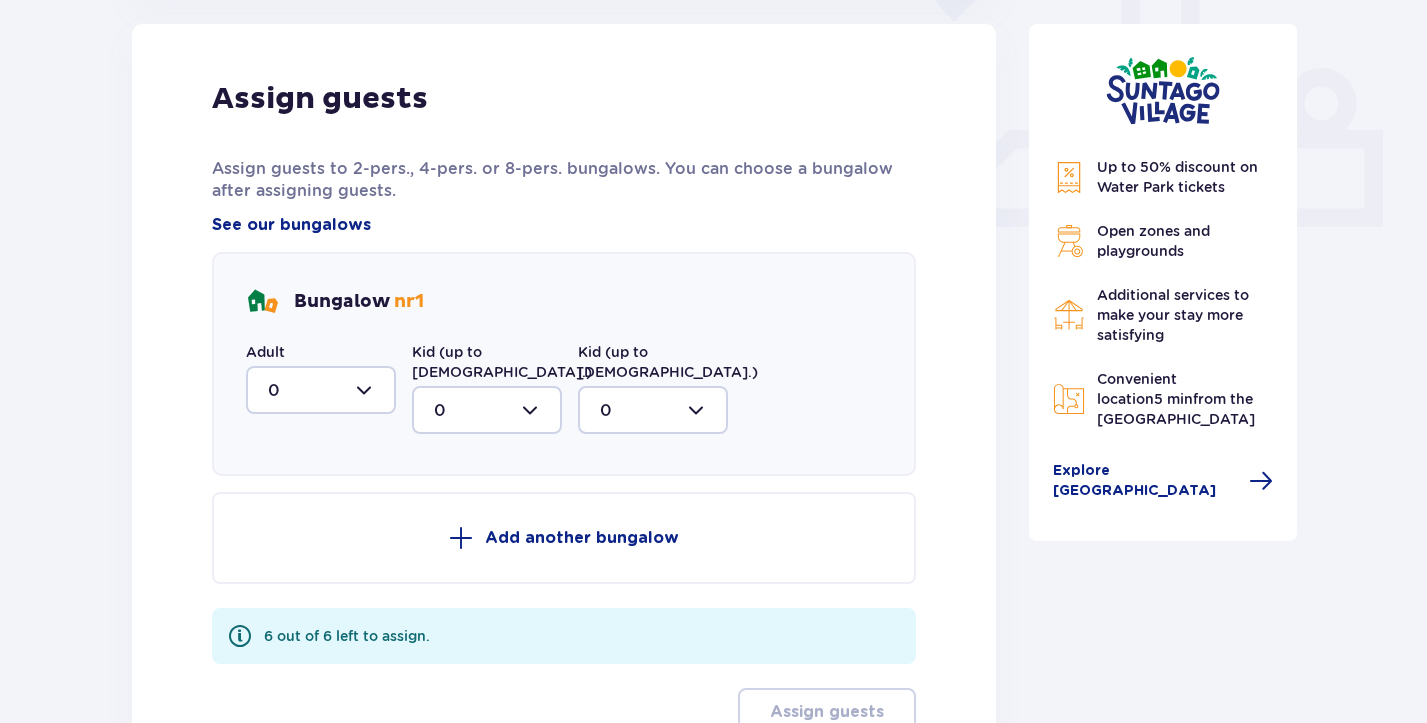 scroll, scrollTop: 836, scrollLeft: 0, axis: vertical 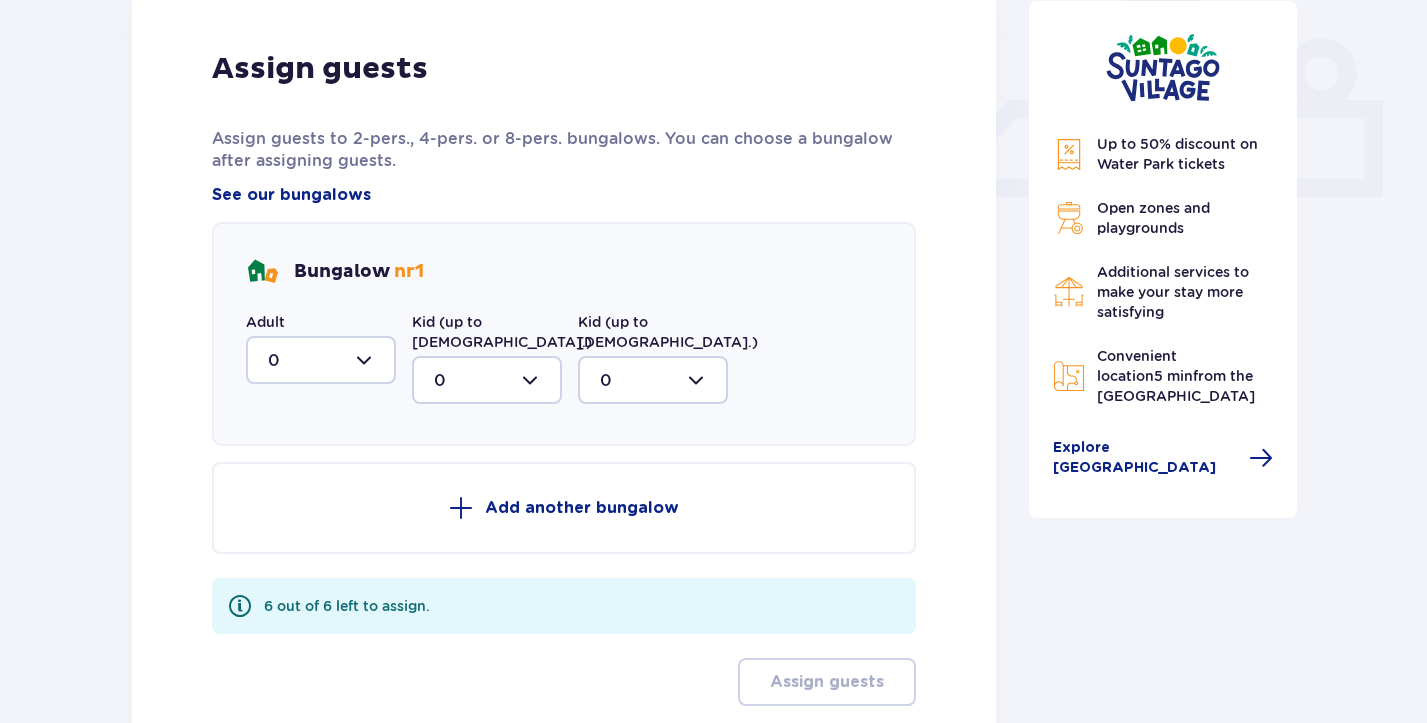 click at bounding box center (321, 360) 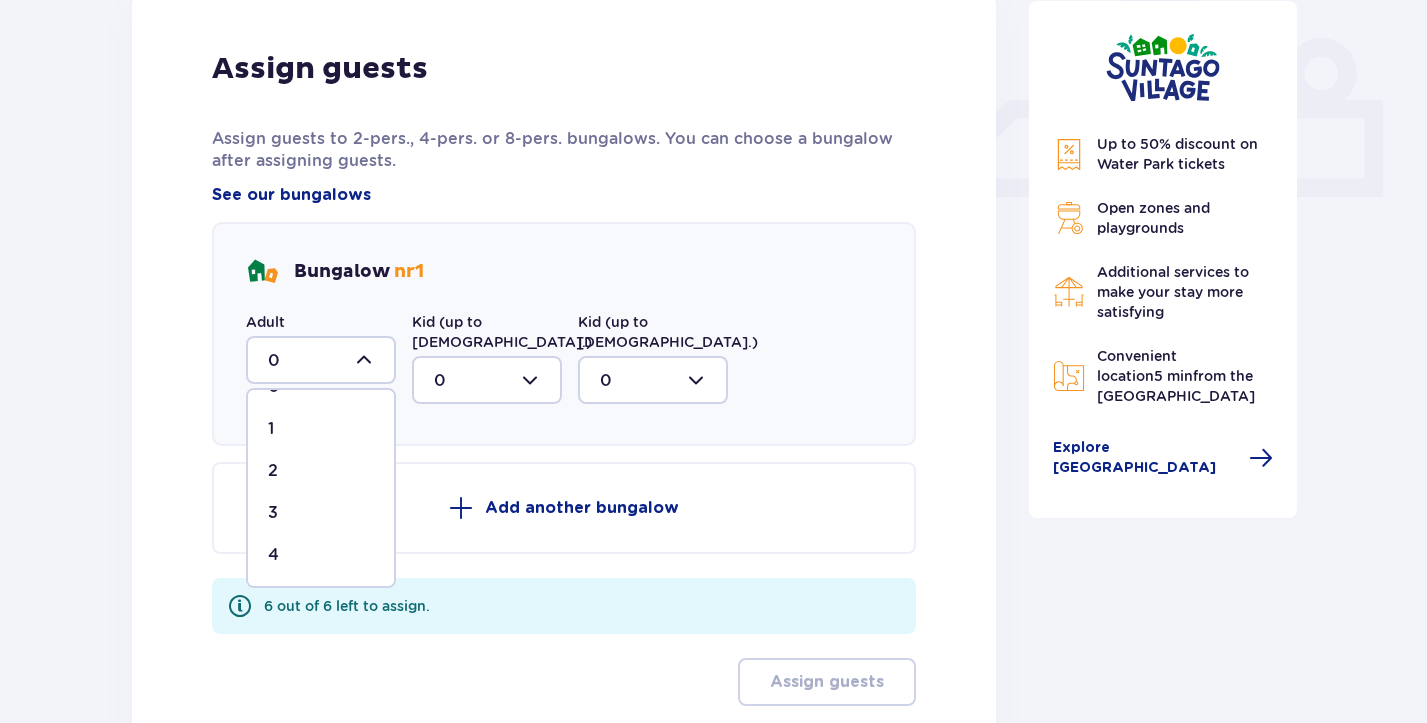 scroll, scrollTop: 34, scrollLeft: 0, axis: vertical 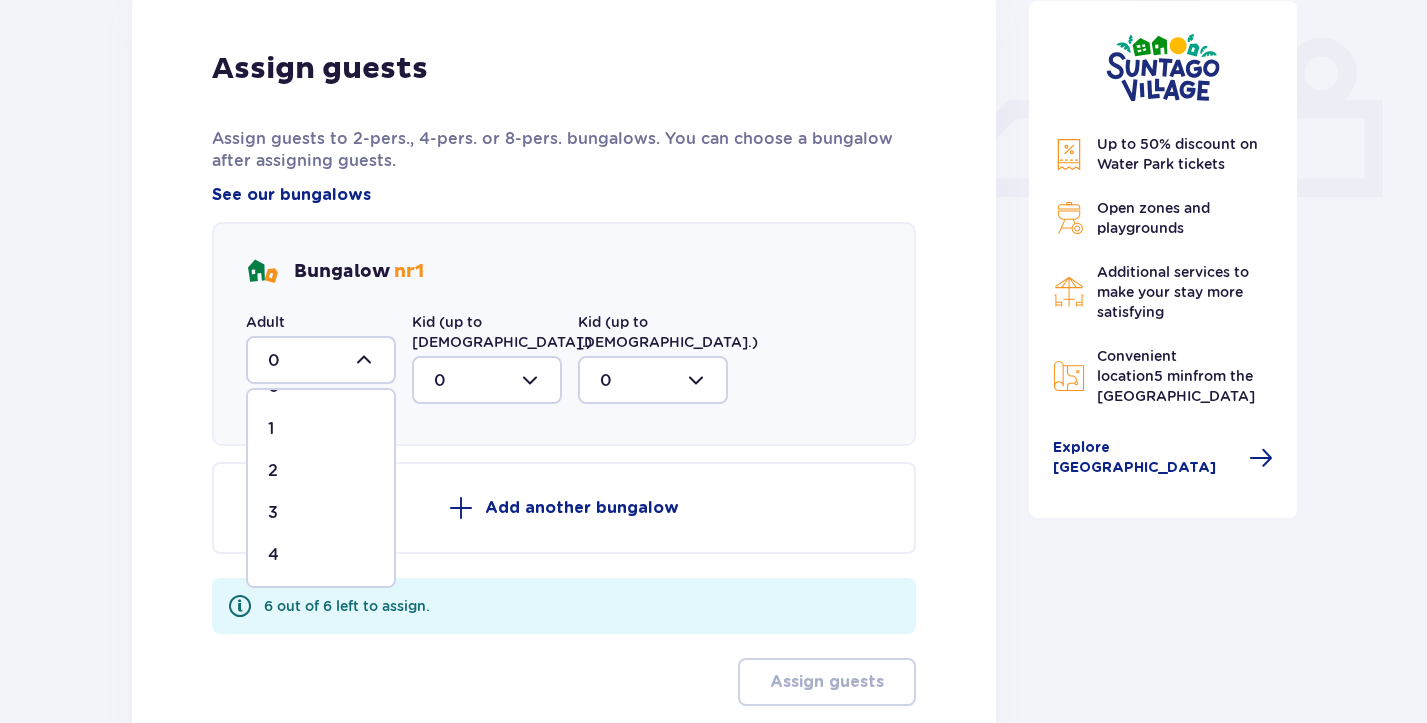 click on "4" at bounding box center [321, 555] 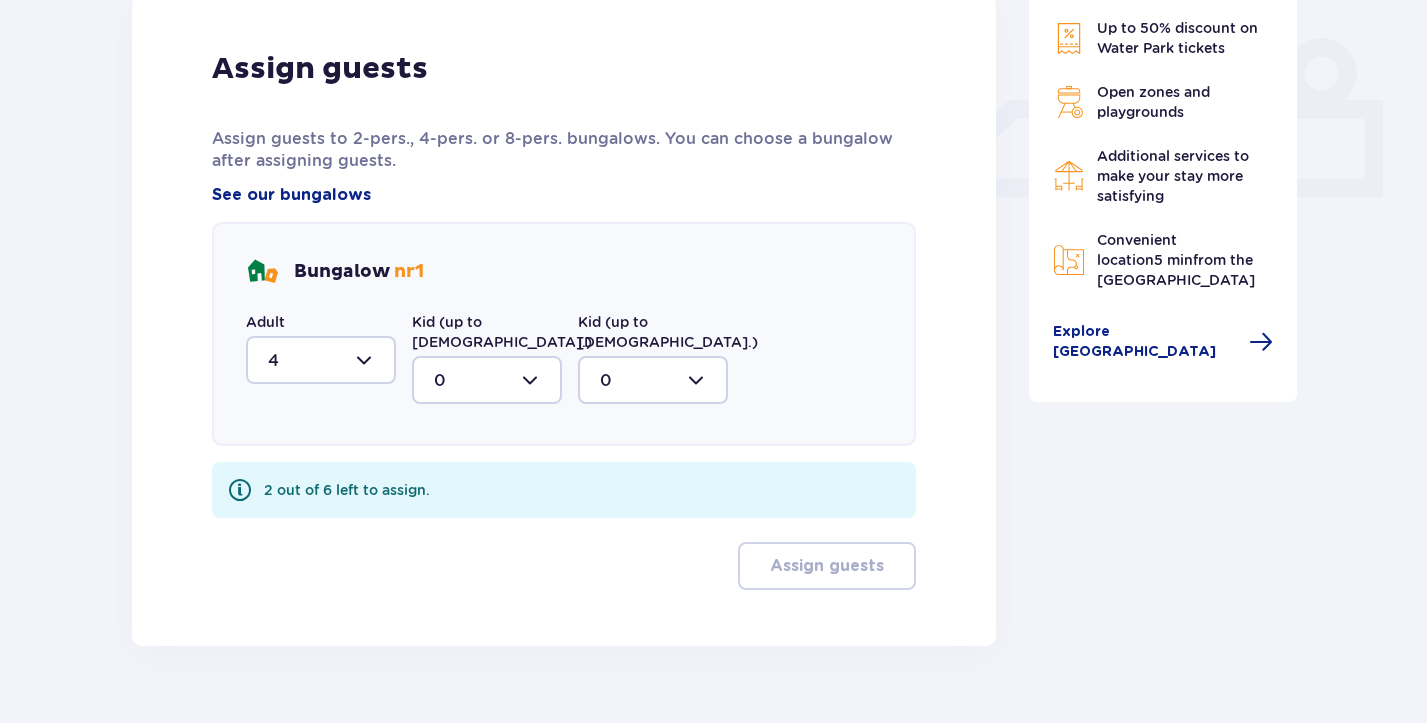 click at bounding box center [487, 380] 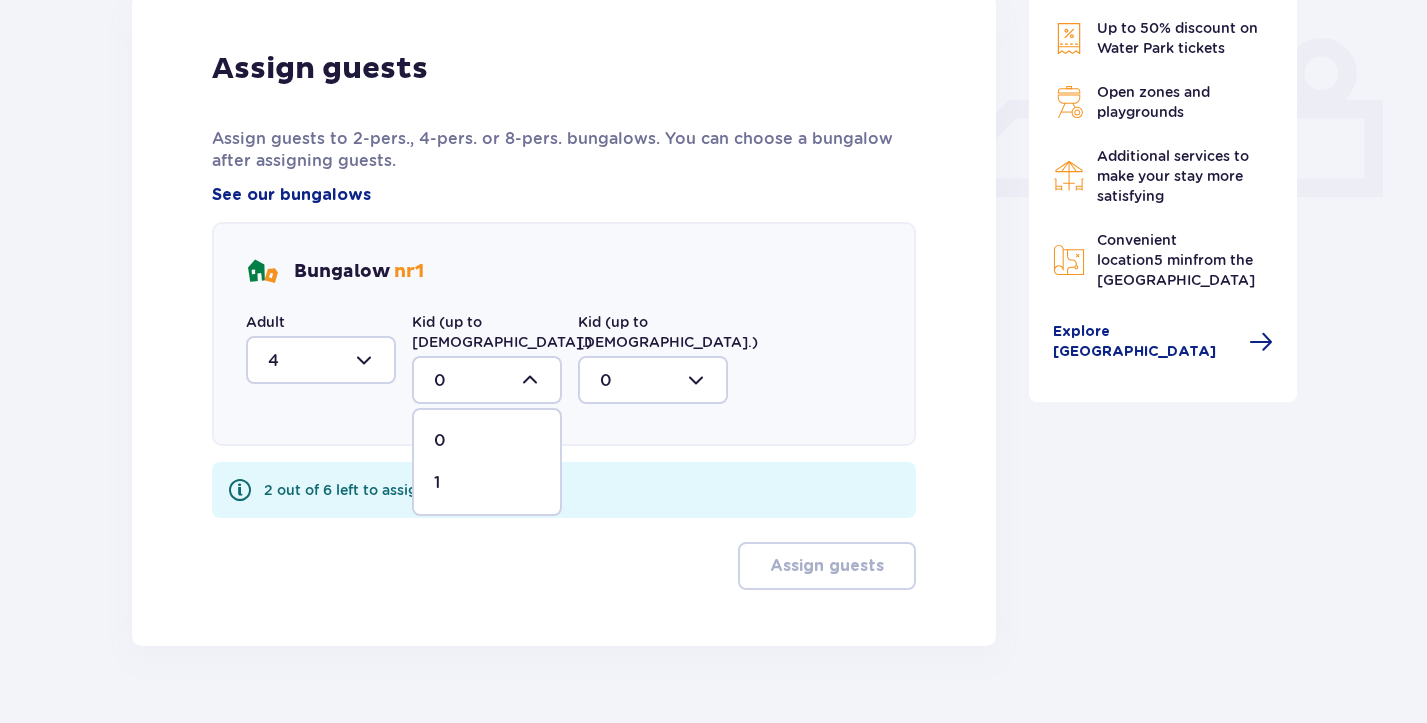 click on "1" at bounding box center [487, 483] 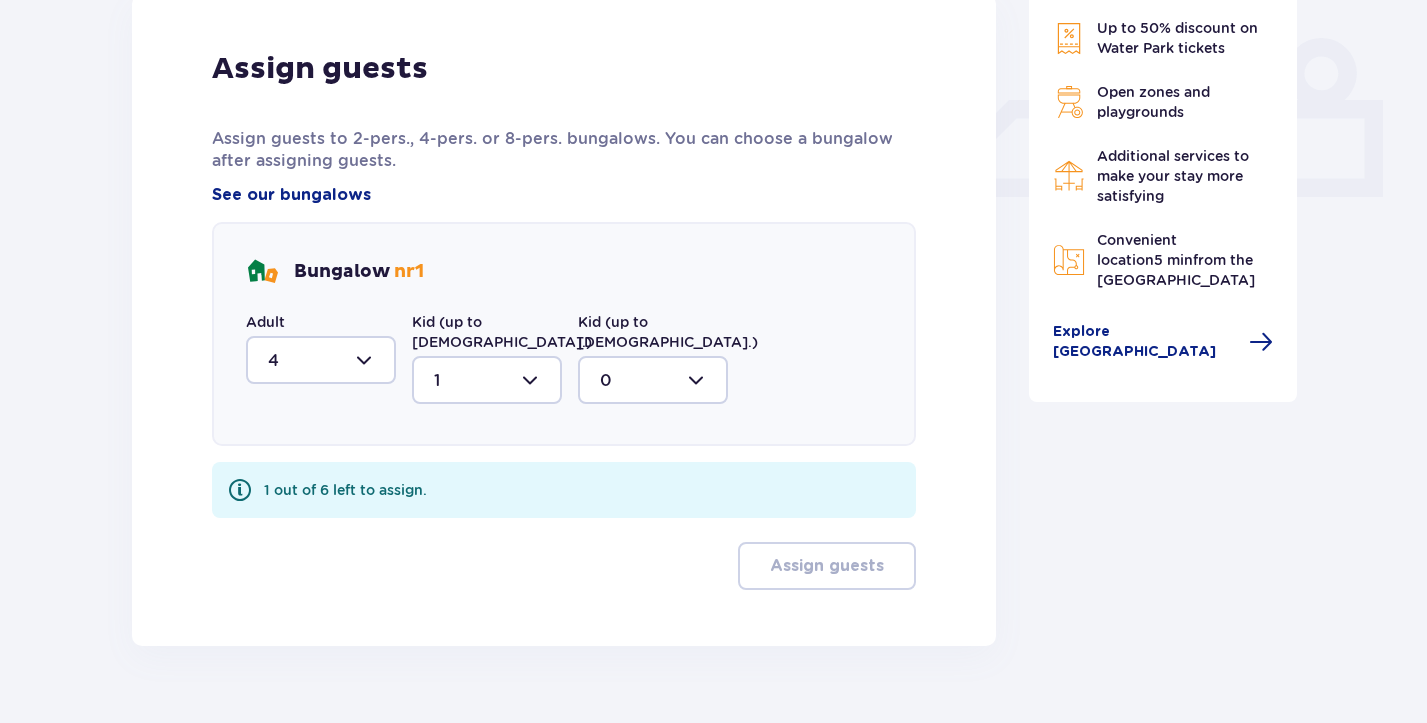 click at bounding box center (653, 380) 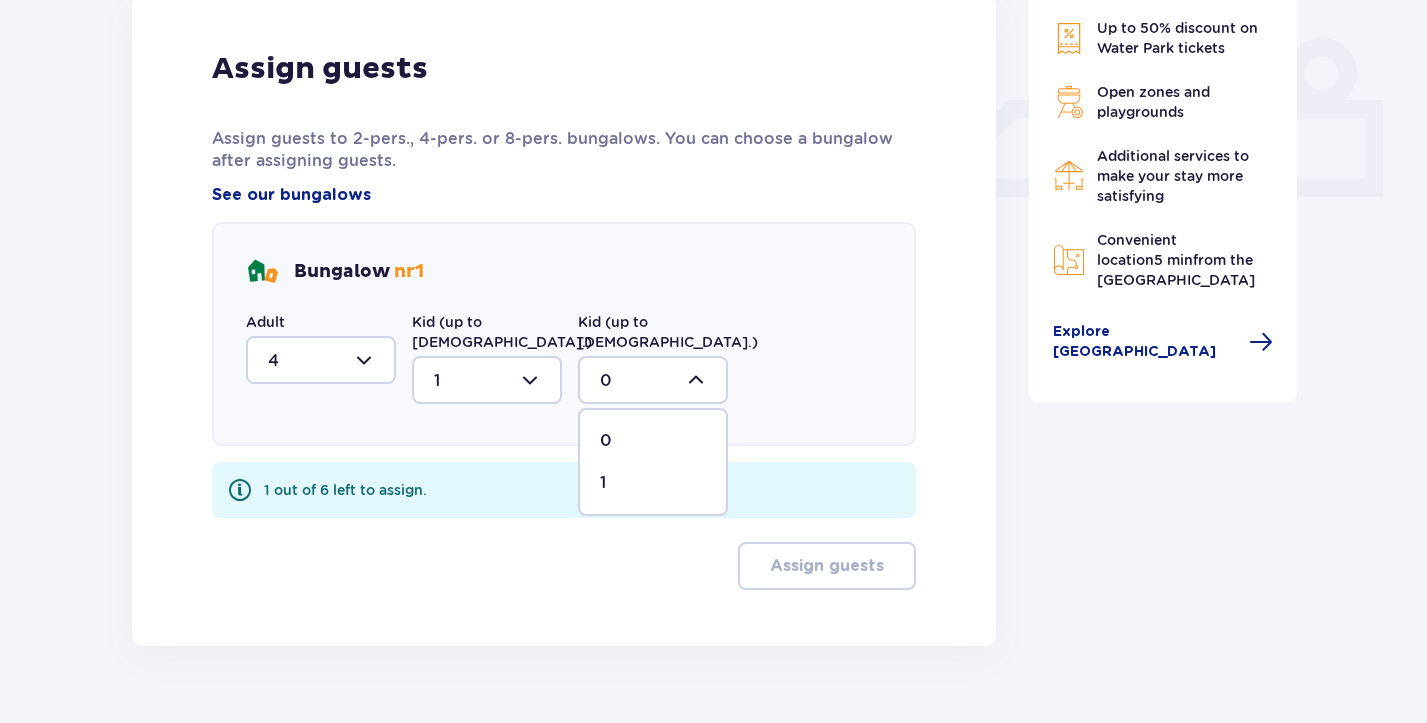 click on "1" at bounding box center [653, 483] 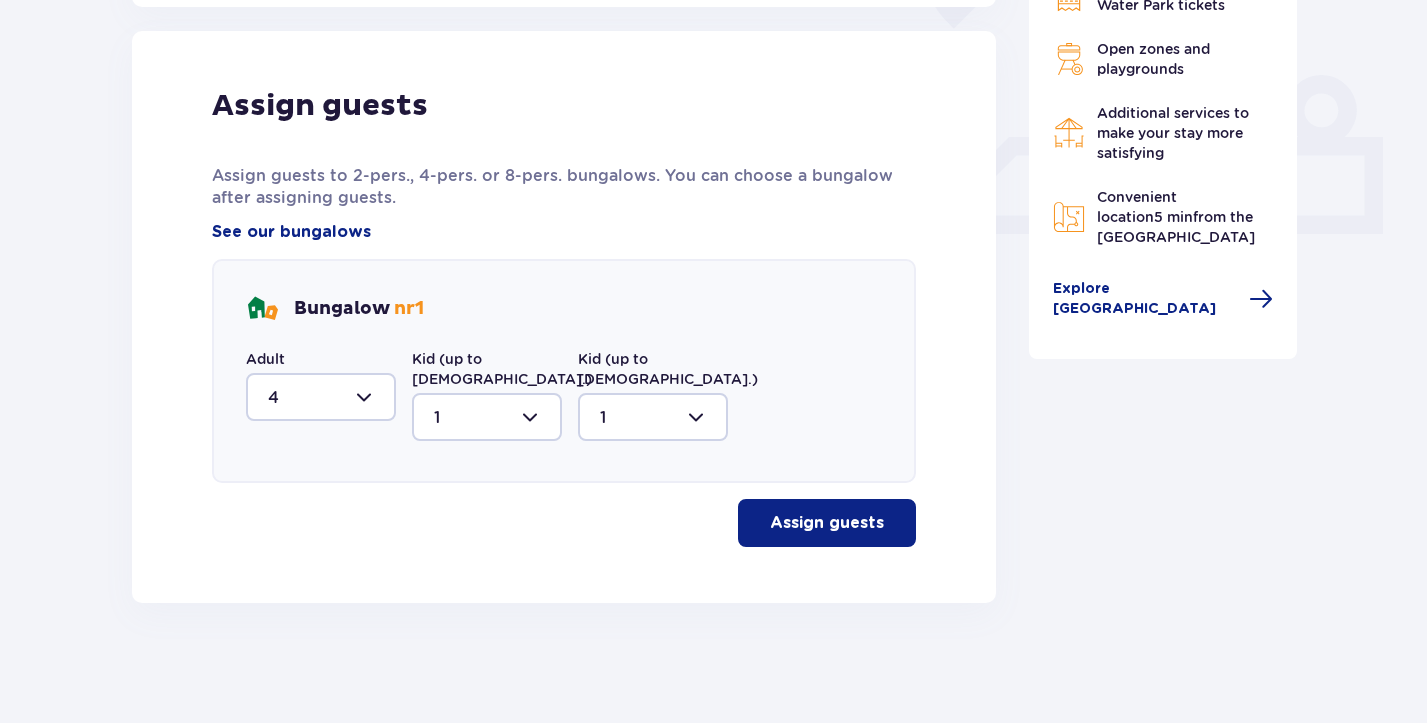 scroll, scrollTop: 779, scrollLeft: 0, axis: vertical 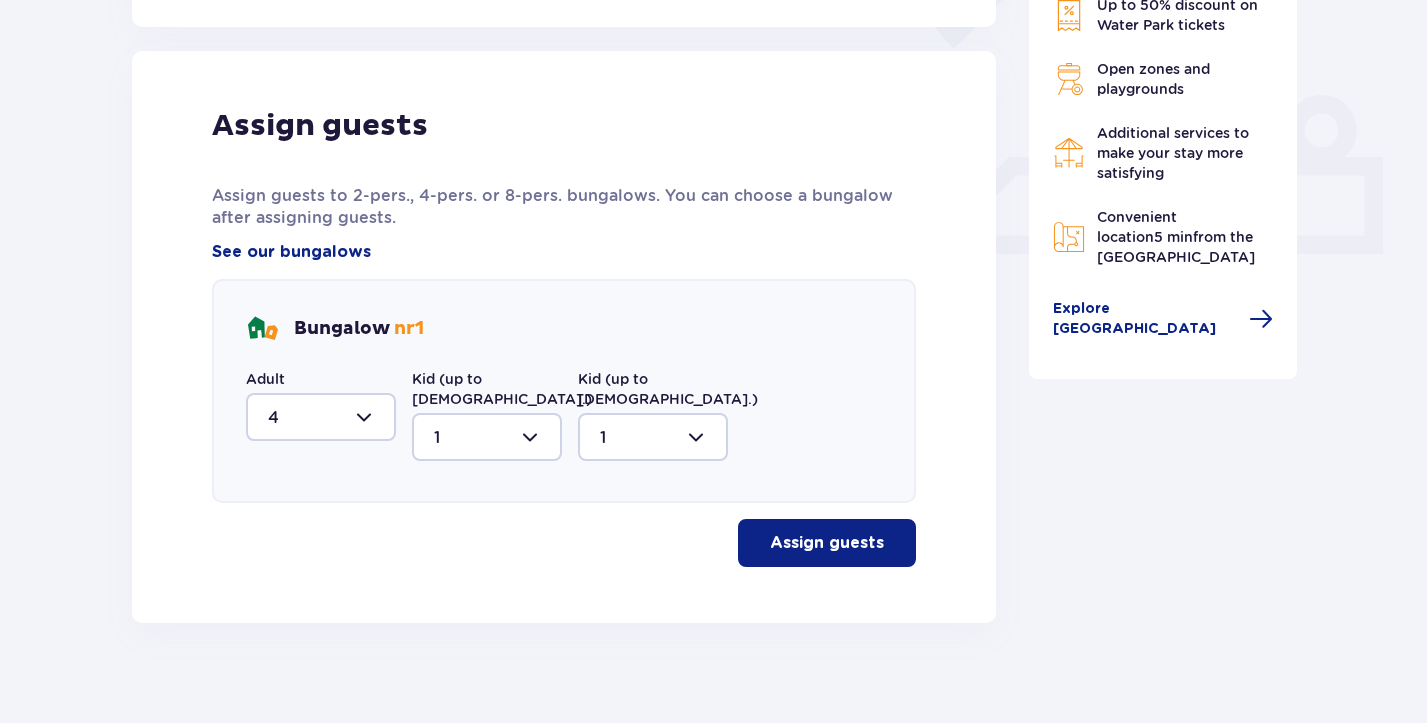 click on "Assign guests" at bounding box center (827, 543) 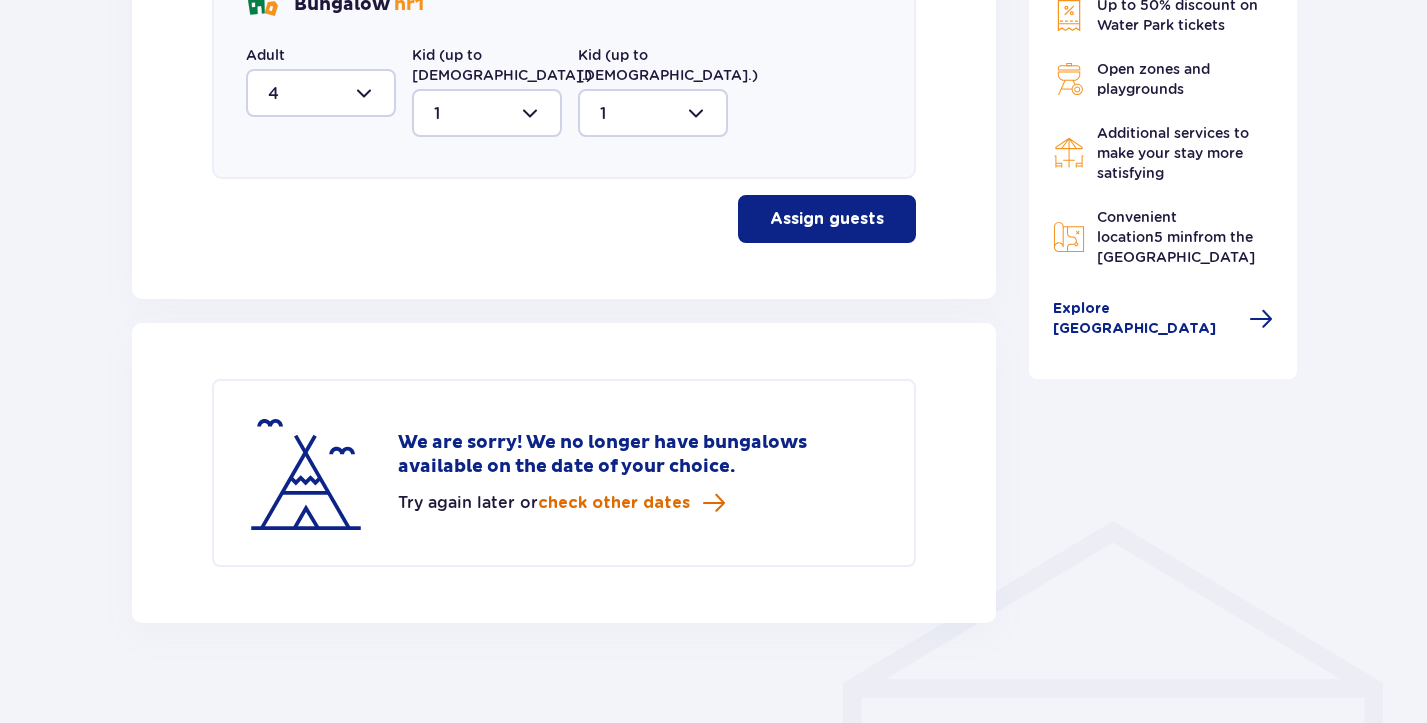 click on "check other dates" at bounding box center [614, 503] 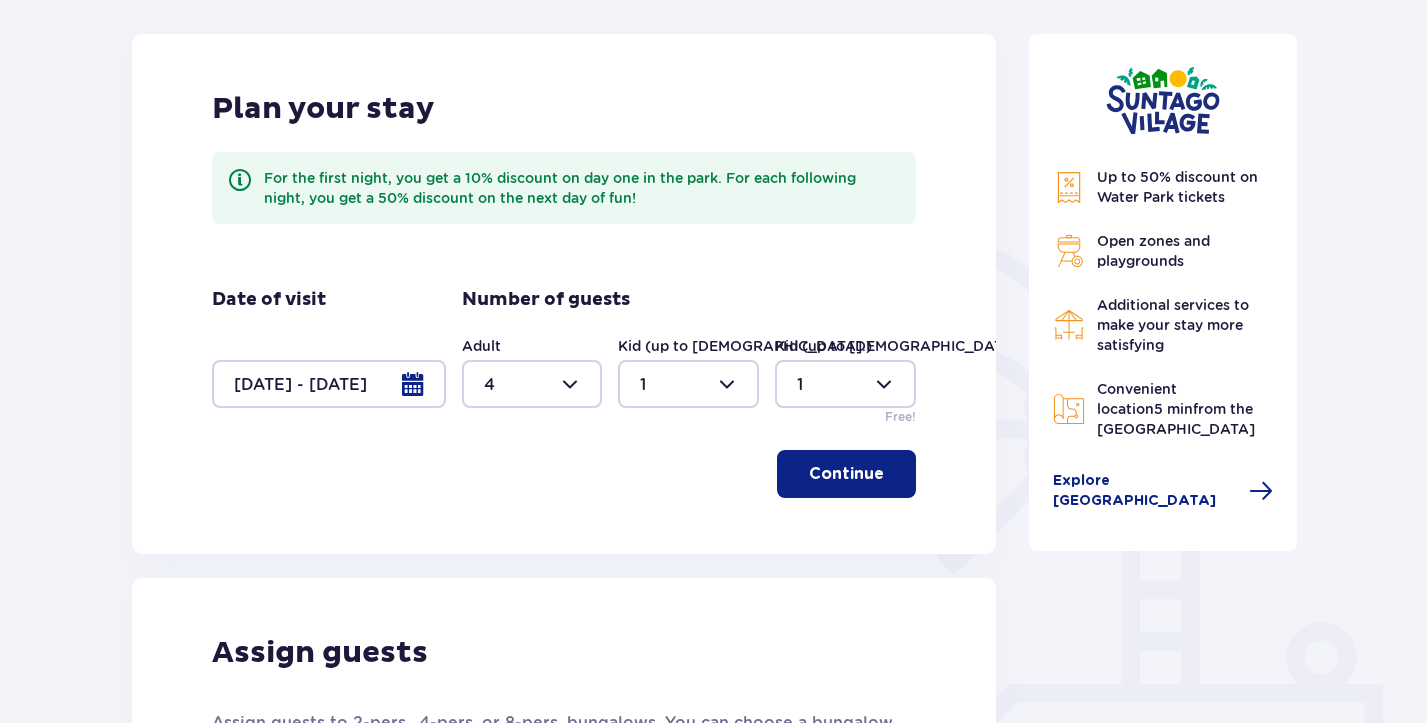 scroll, scrollTop: 236, scrollLeft: 0, axis: vertical 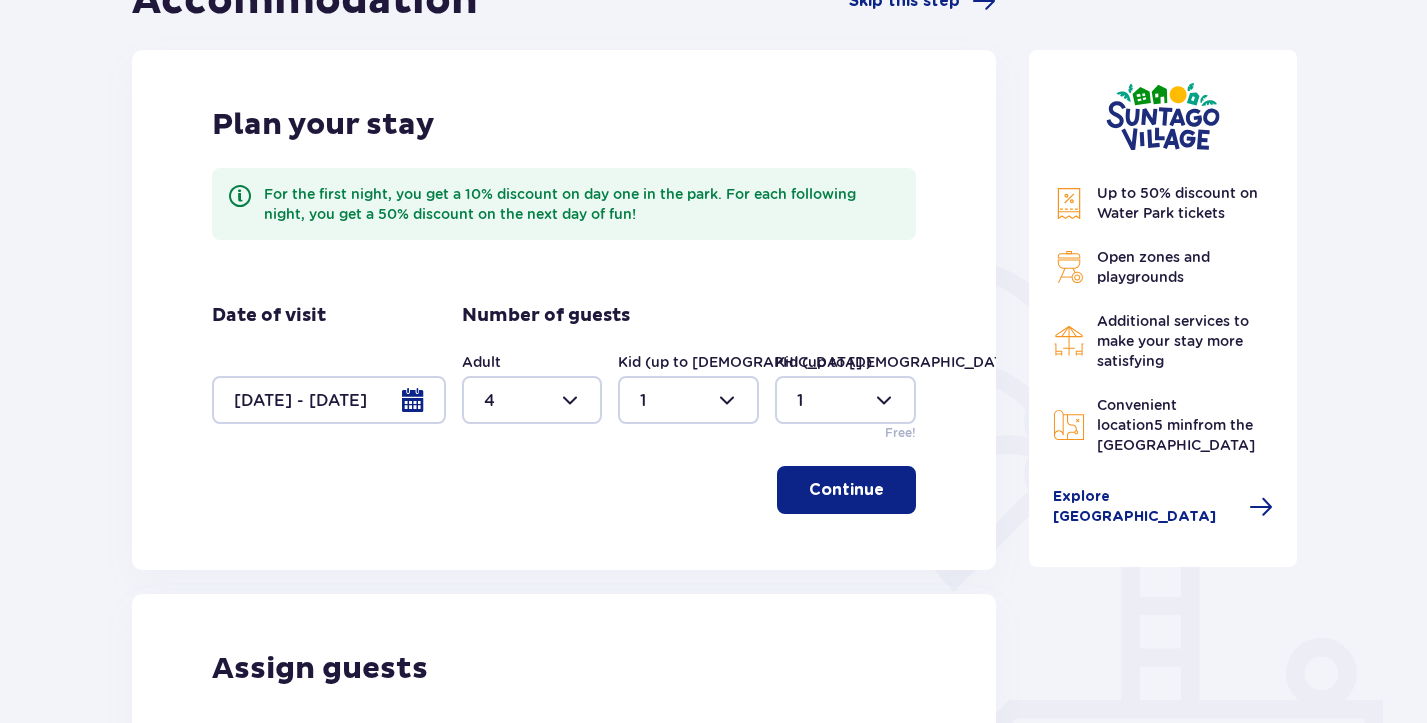 click on "Date of visit 24.07.25 - 25.07.25" at bounding box center (329, 364) 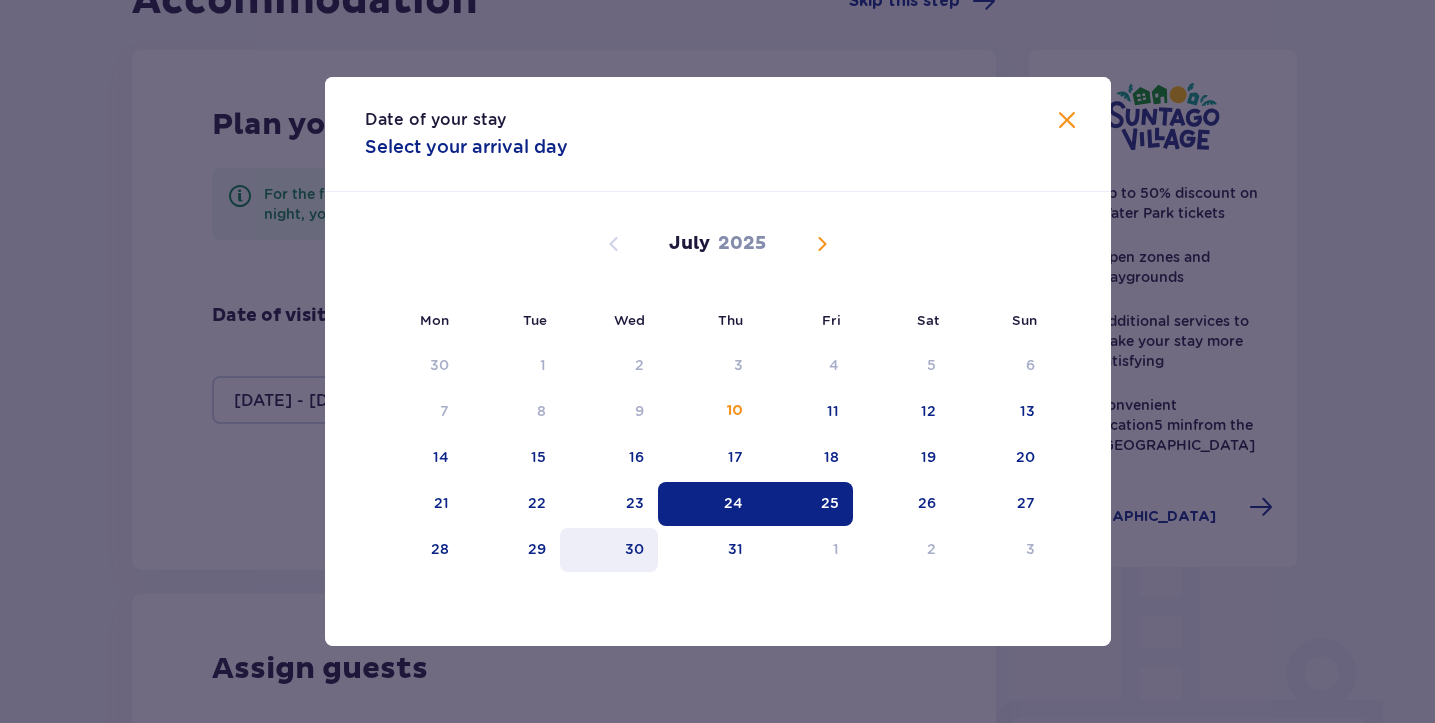 click on "30" at bounding box center (609, 550) 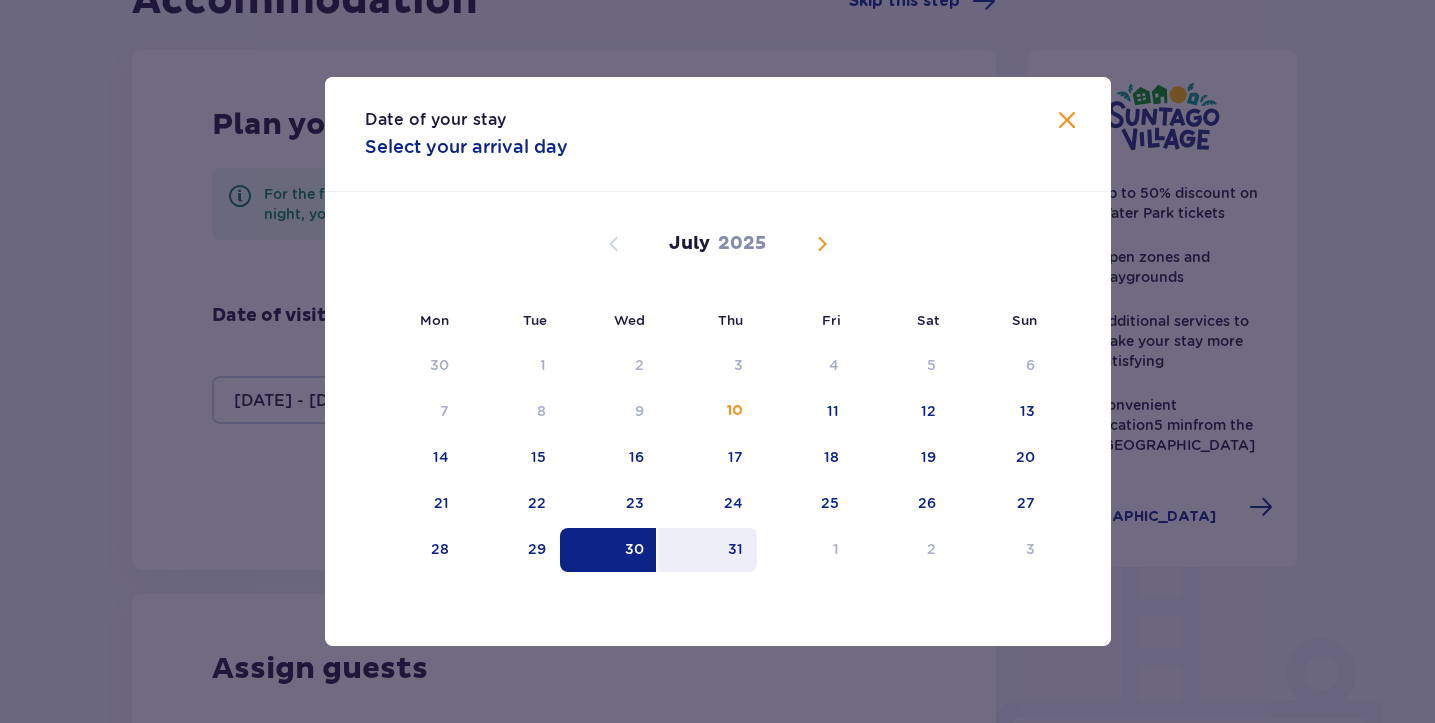 click on "31" at bounding box center (707, 550) 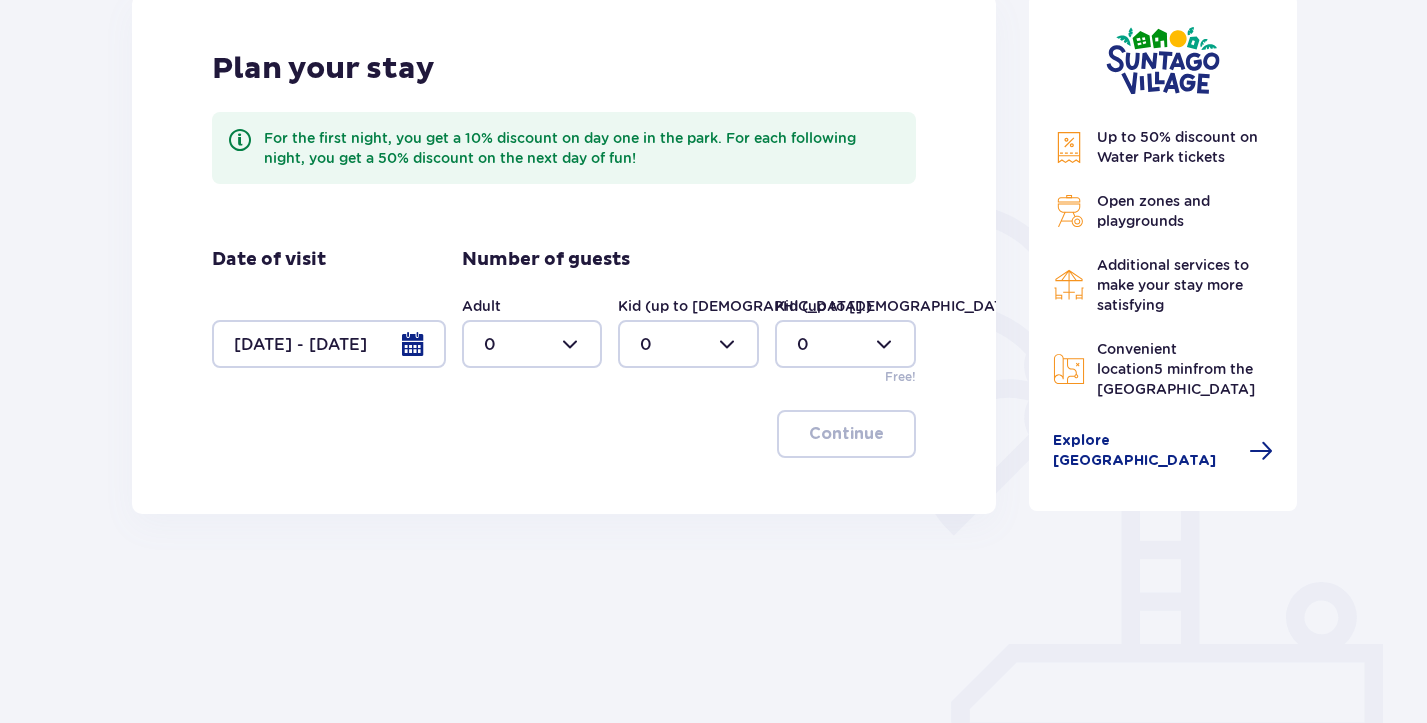 scroll, scrollTop: 296, scrollLeft: 0, axis: vertical 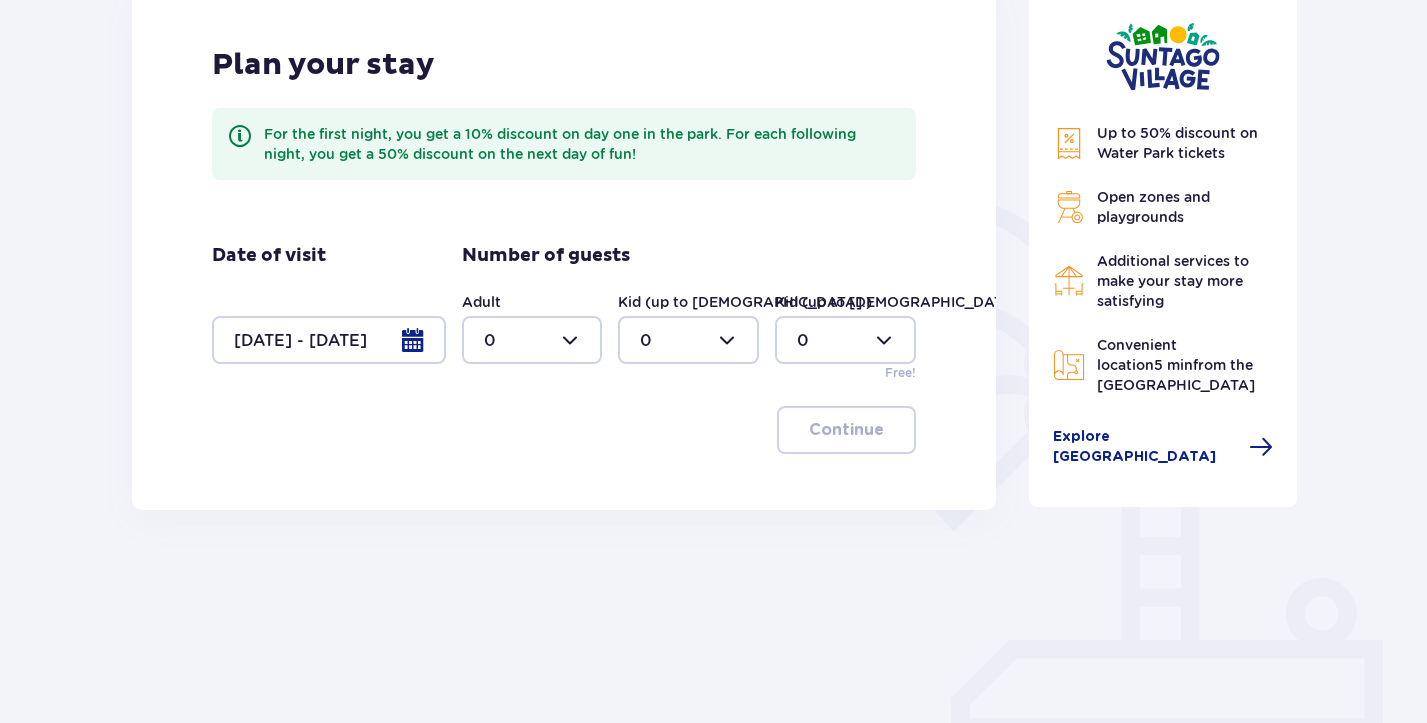 click at bounding box center [532, 340] 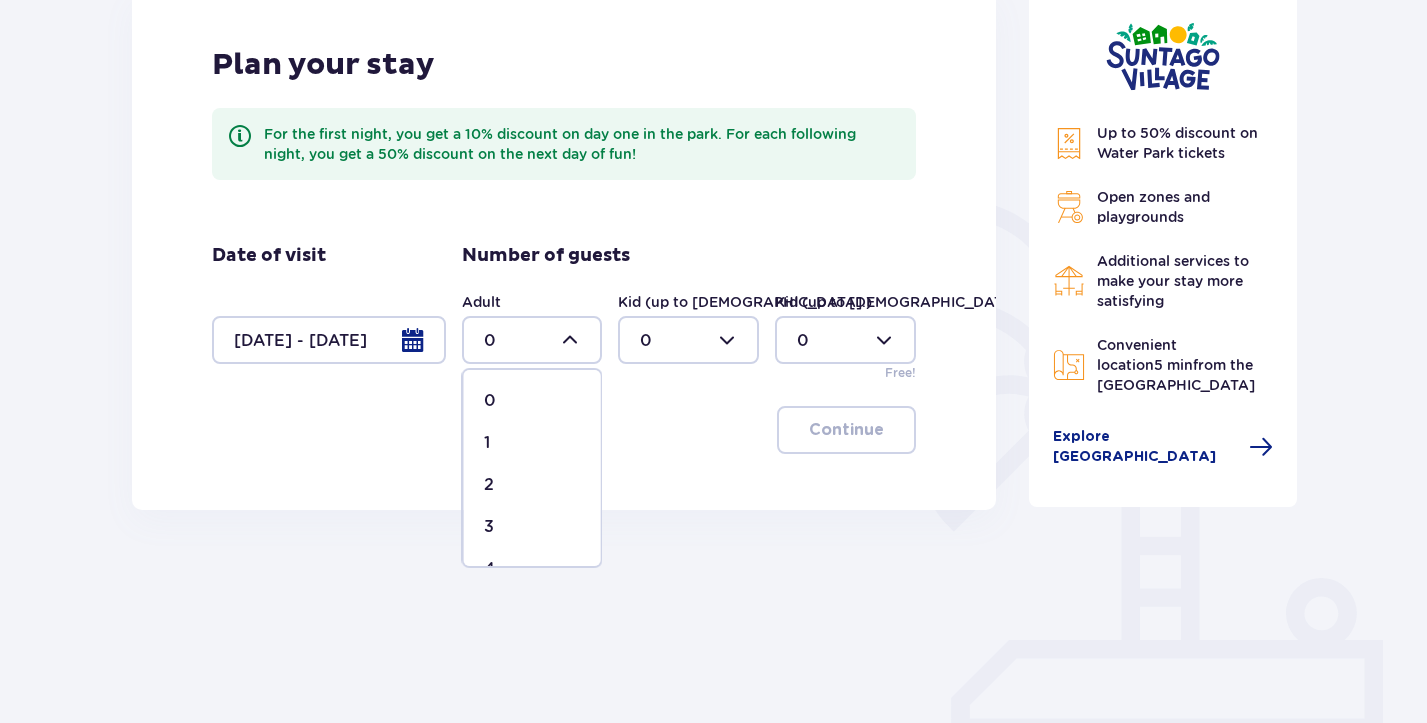 click on "4" at bounding box center [532, 569] 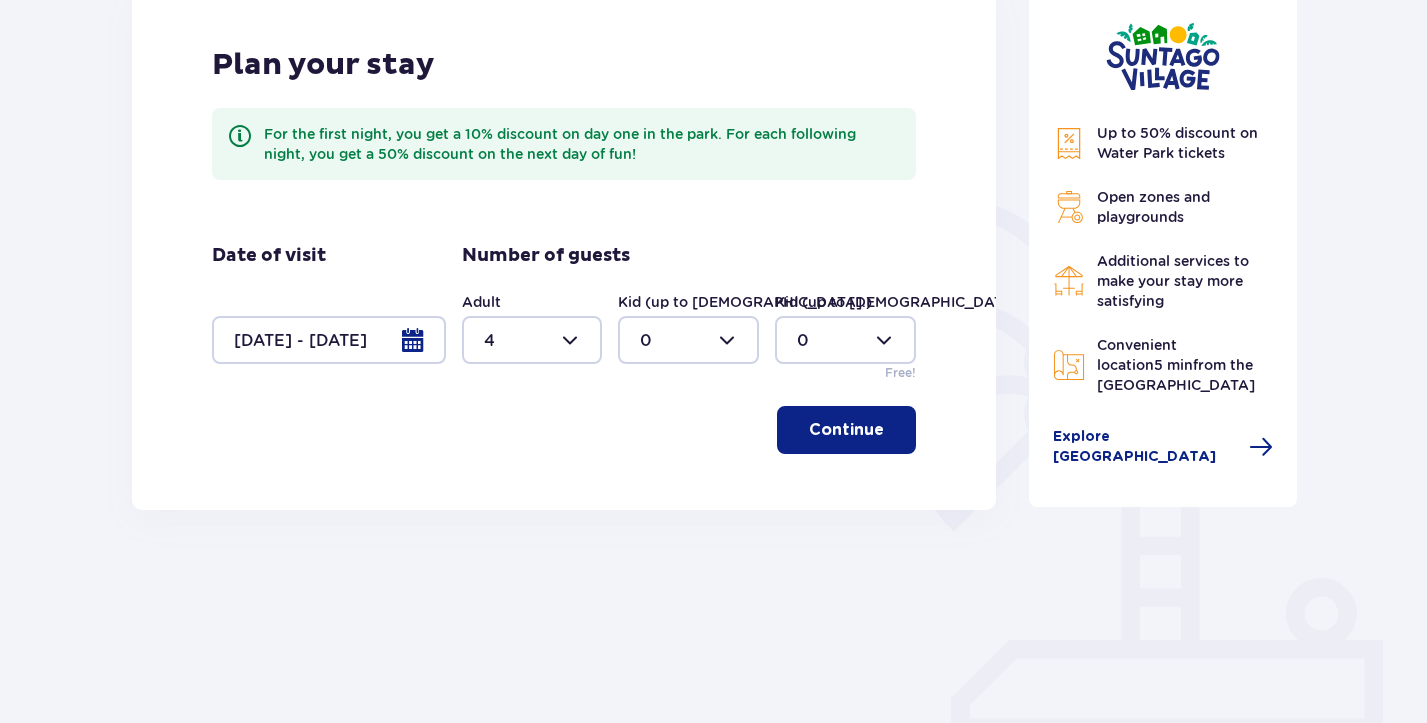 click at bounding box center (688, 340) 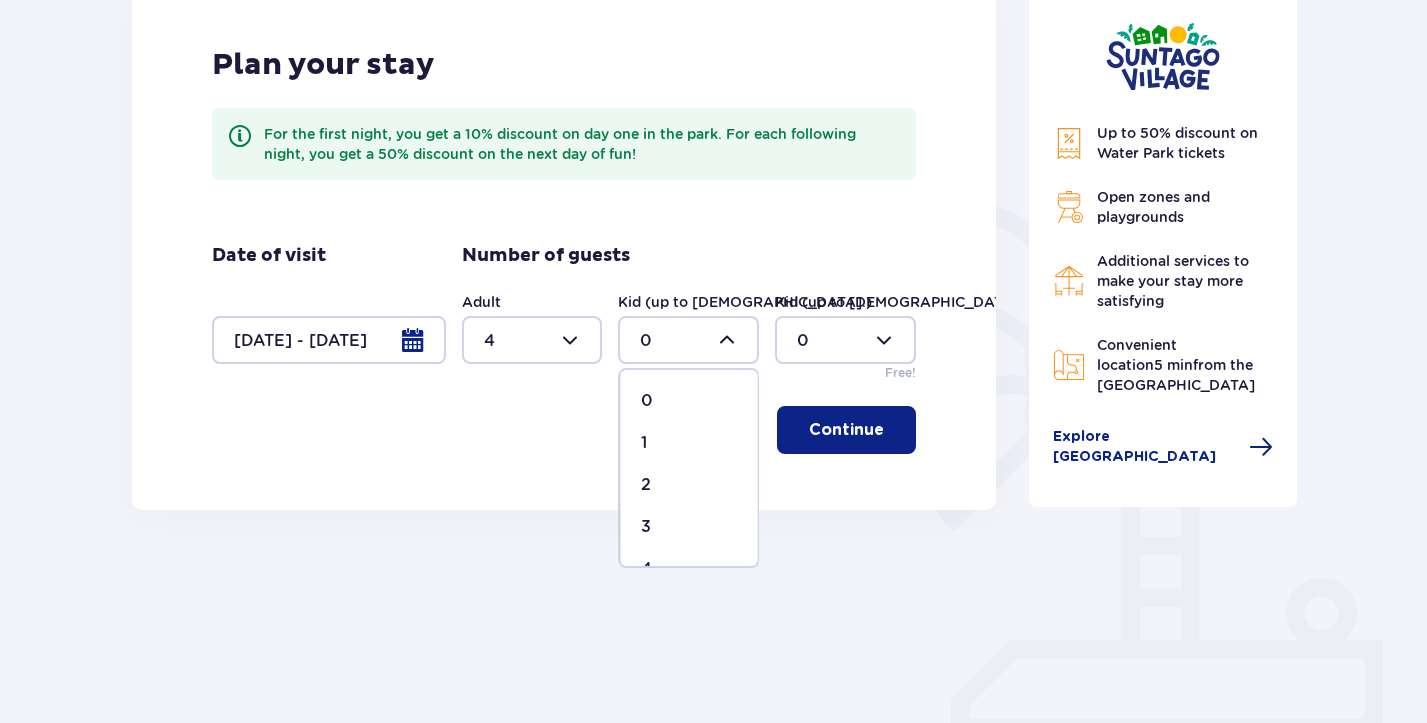click on "2" at bounding box center [689, 485] 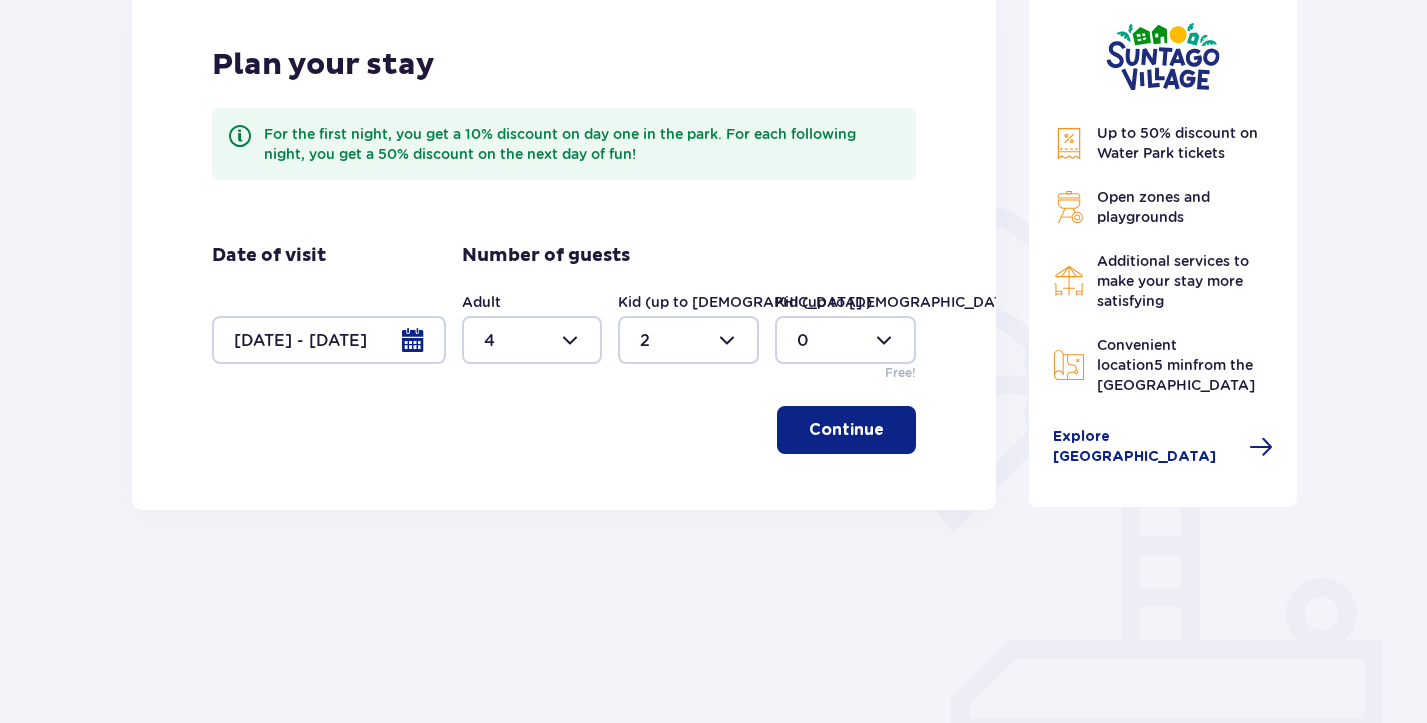 click at bounding box center (688, 340) 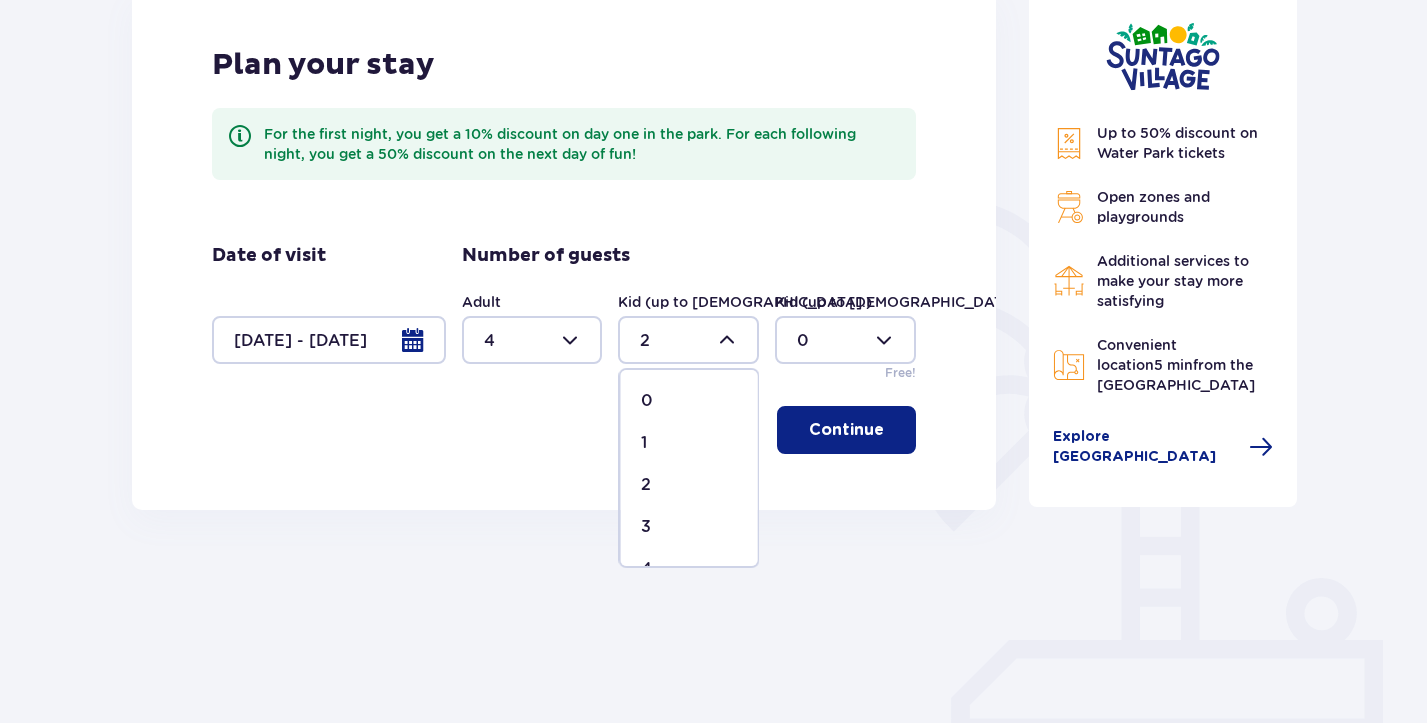 click on "1" at bounding box center (689, 443) 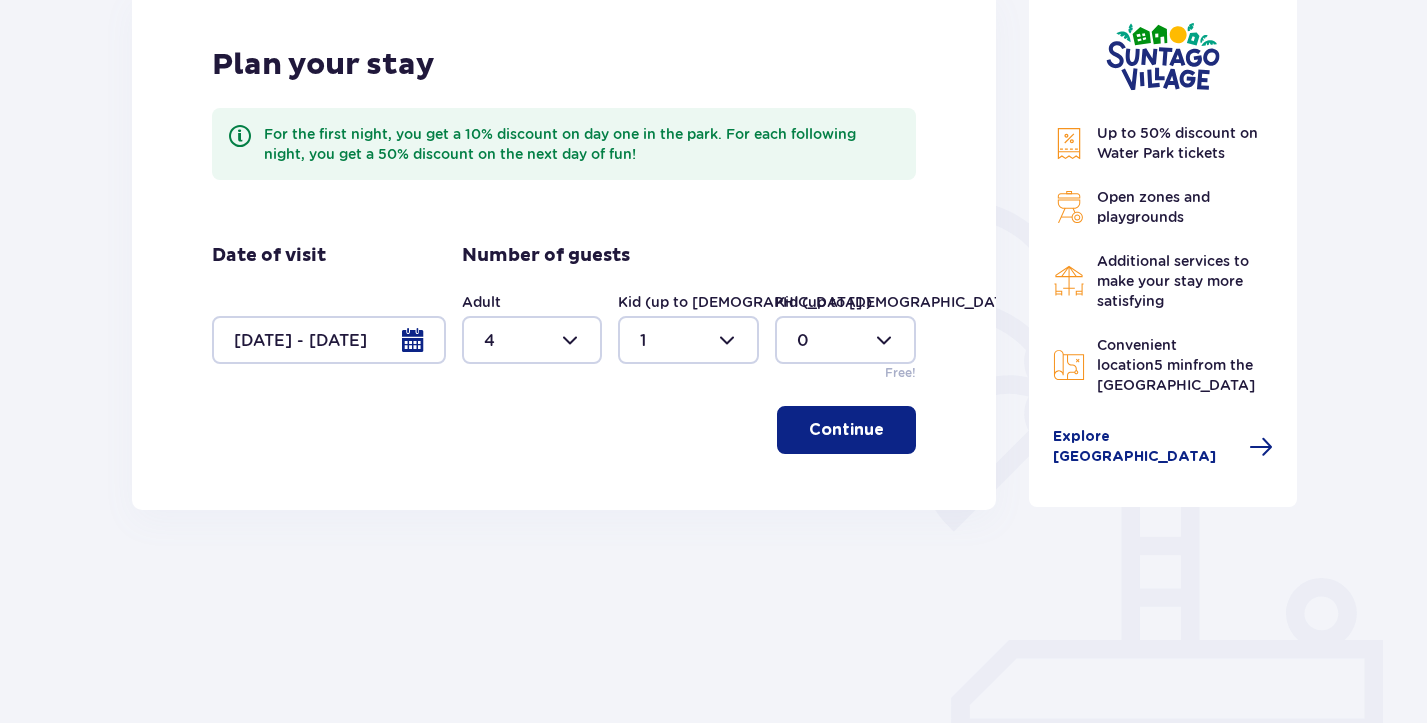 click at bounding box center [845, 340] 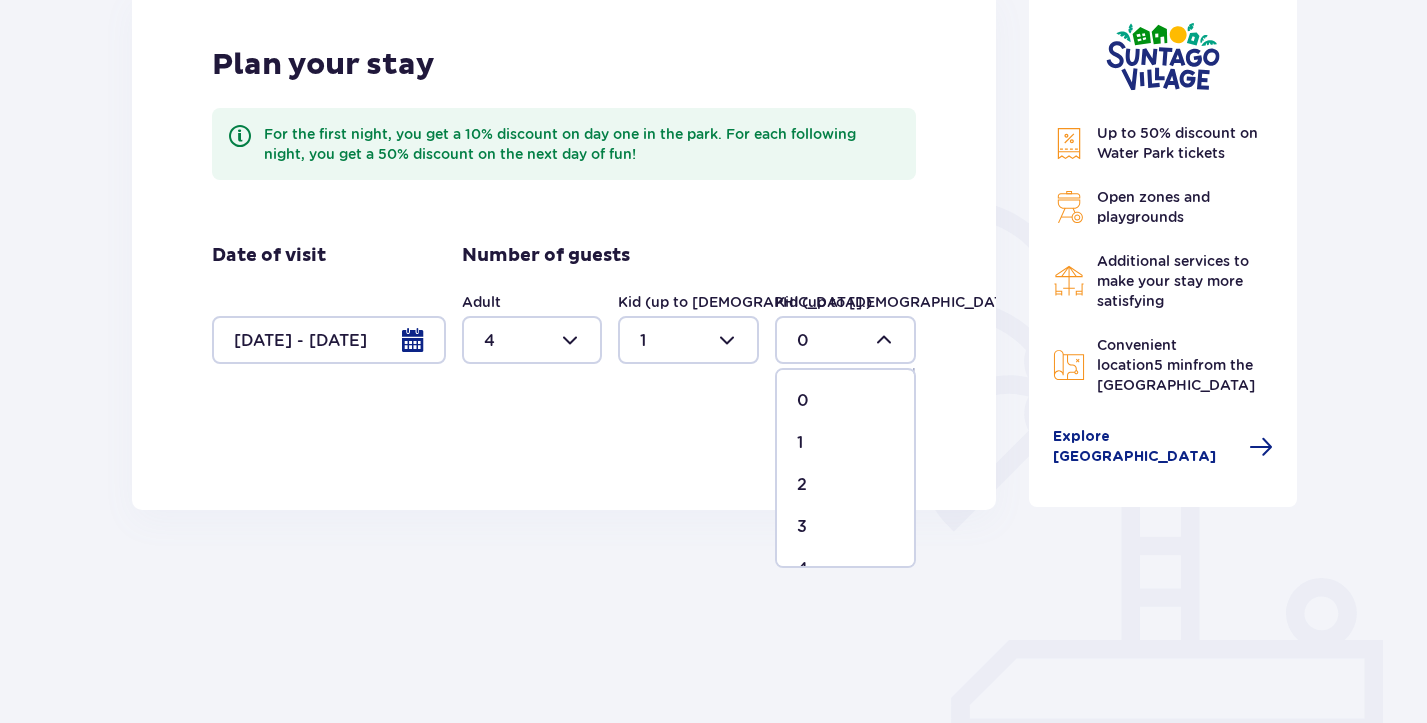 click on "1" at bounding box center (845, 443) 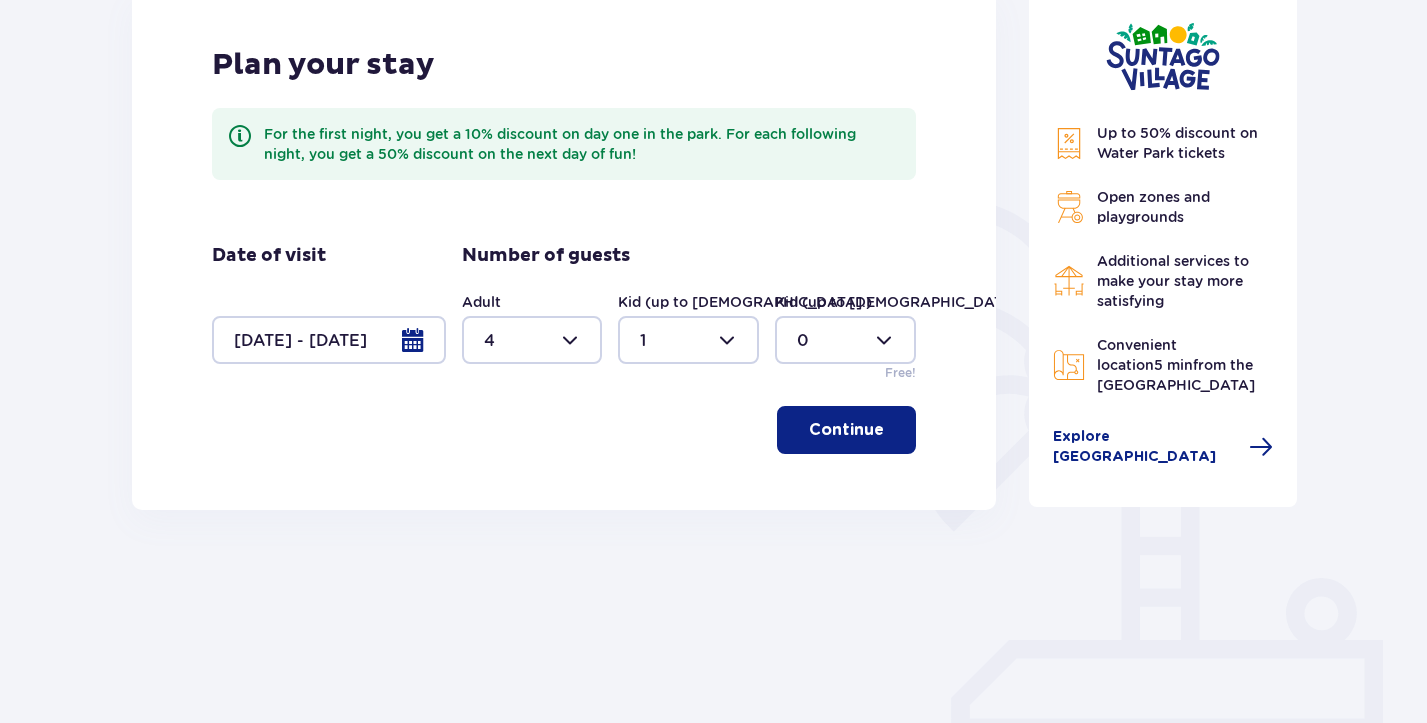 type on "1" 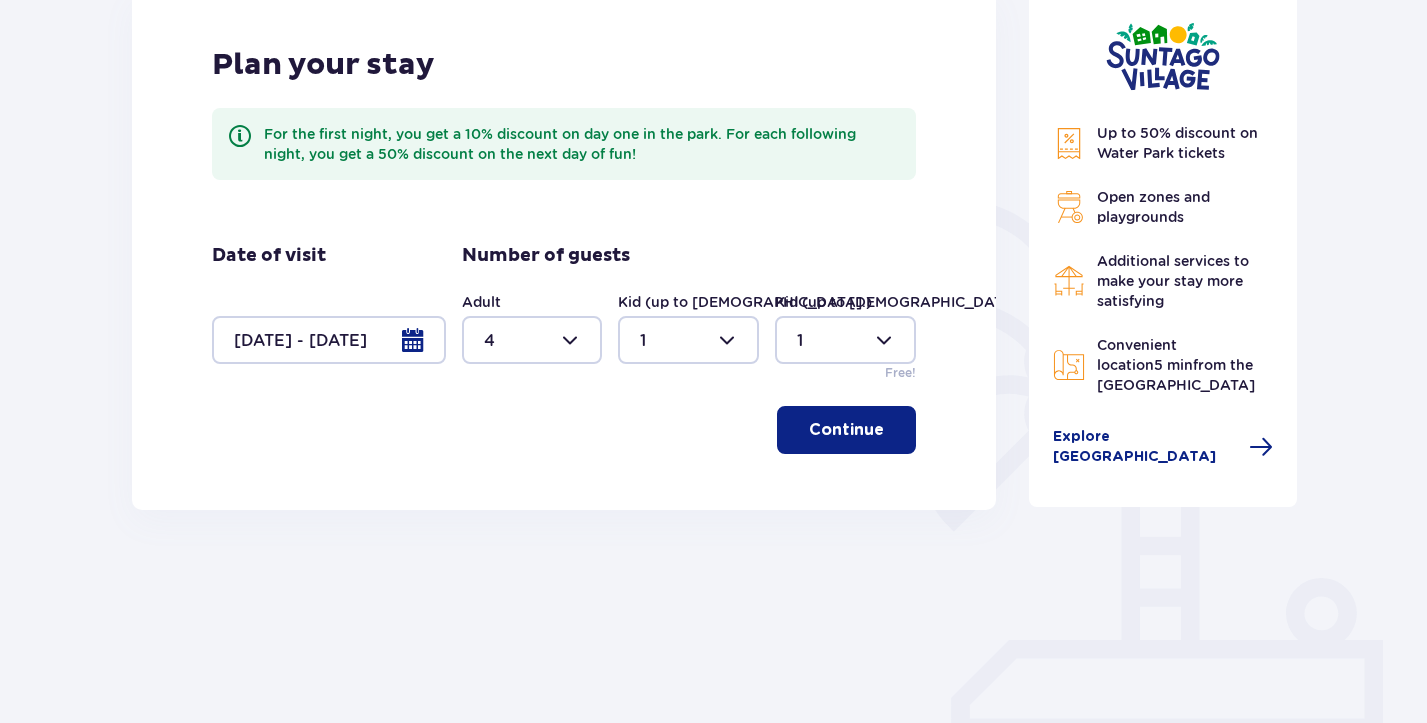 click at bounding box center (329, 340) 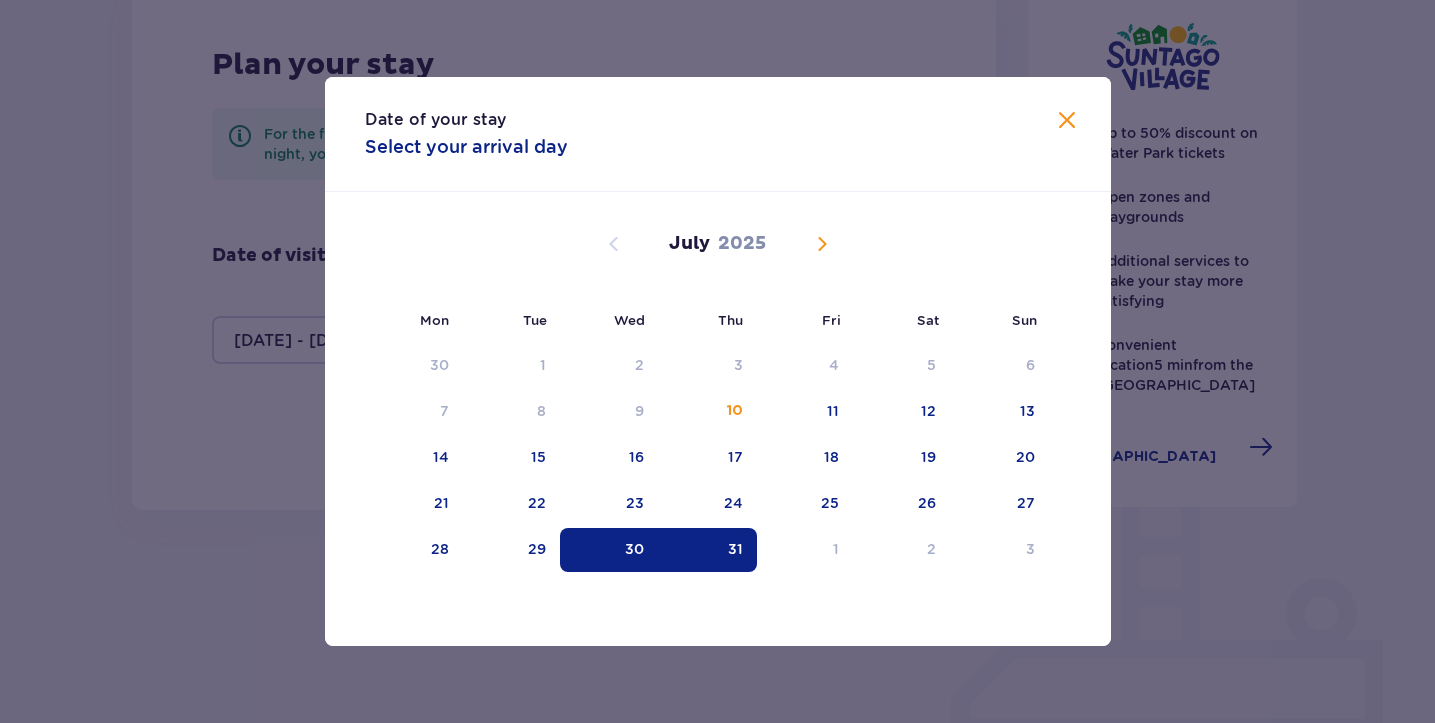 click at bounding box center (822, 244) 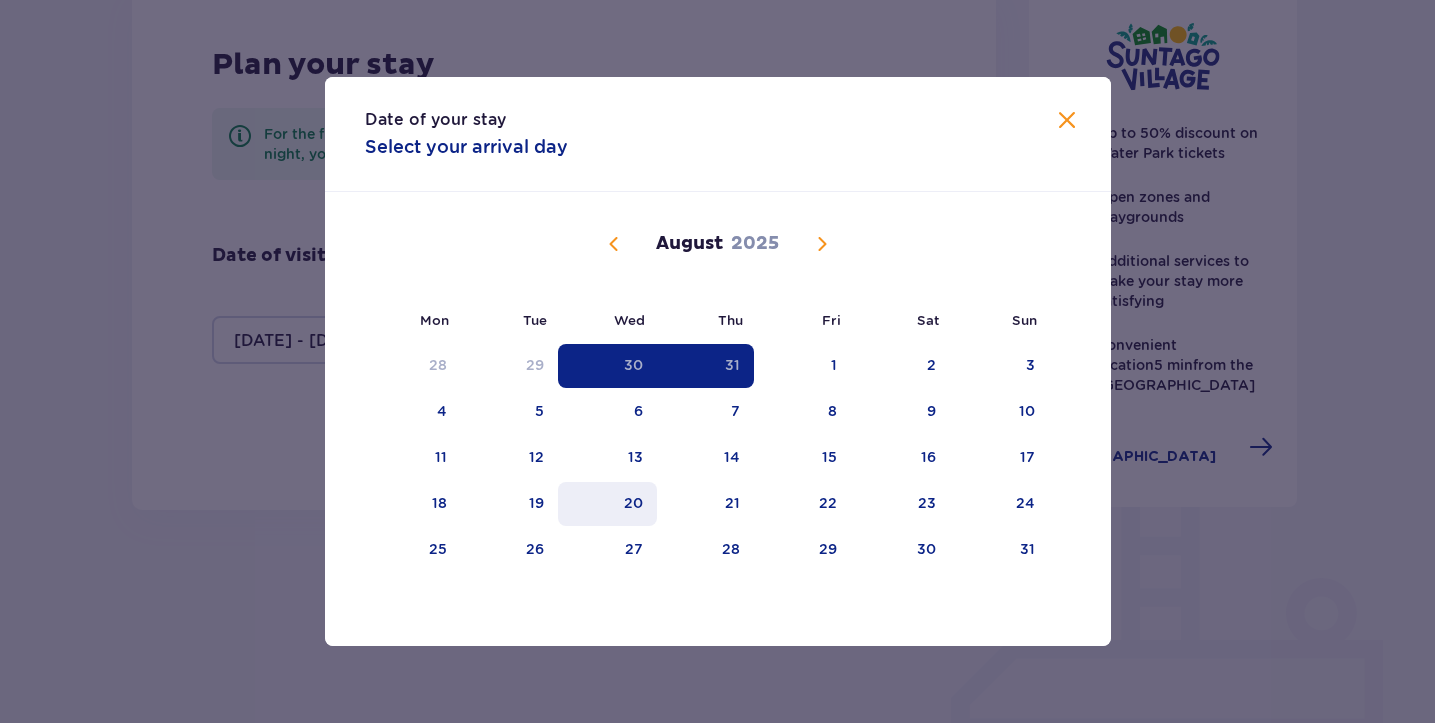 click on "20" at bounding box center [633, 503] 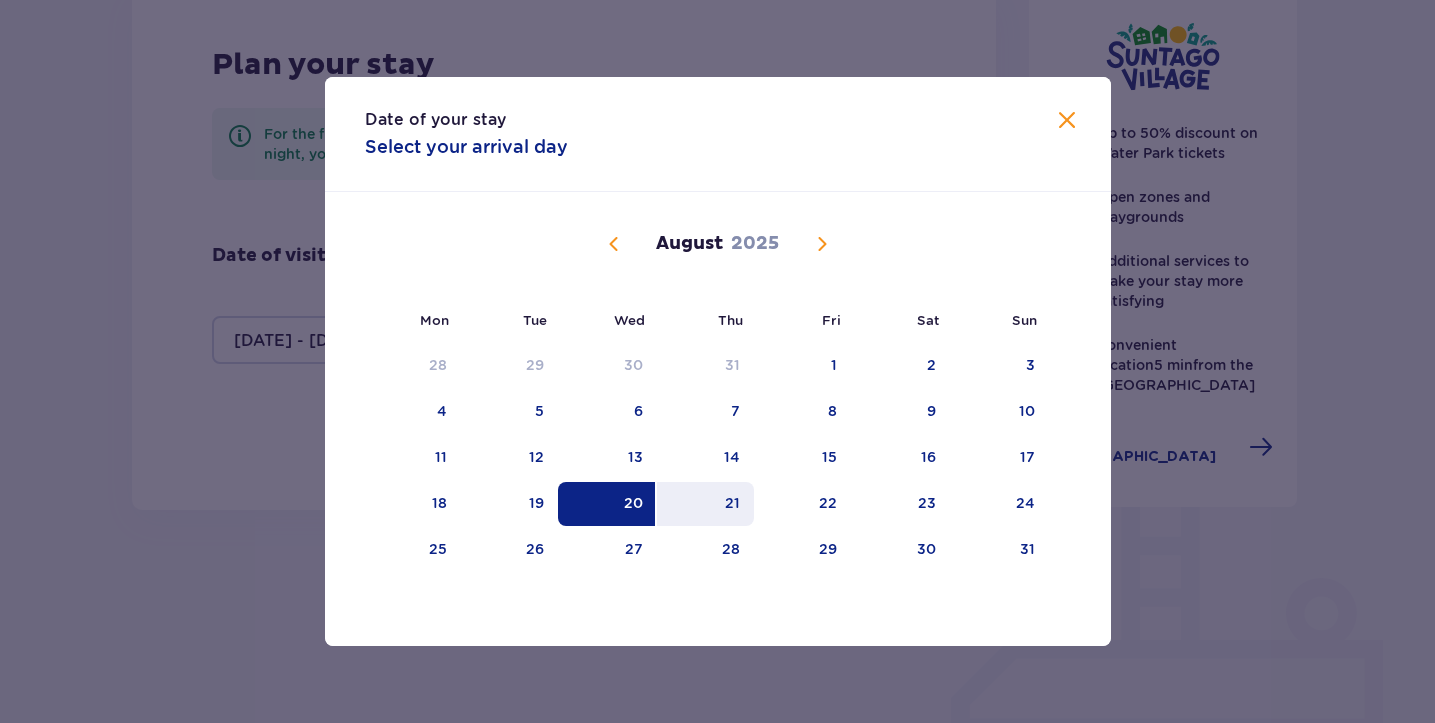 click on "21" at bounding box center [705, 504] 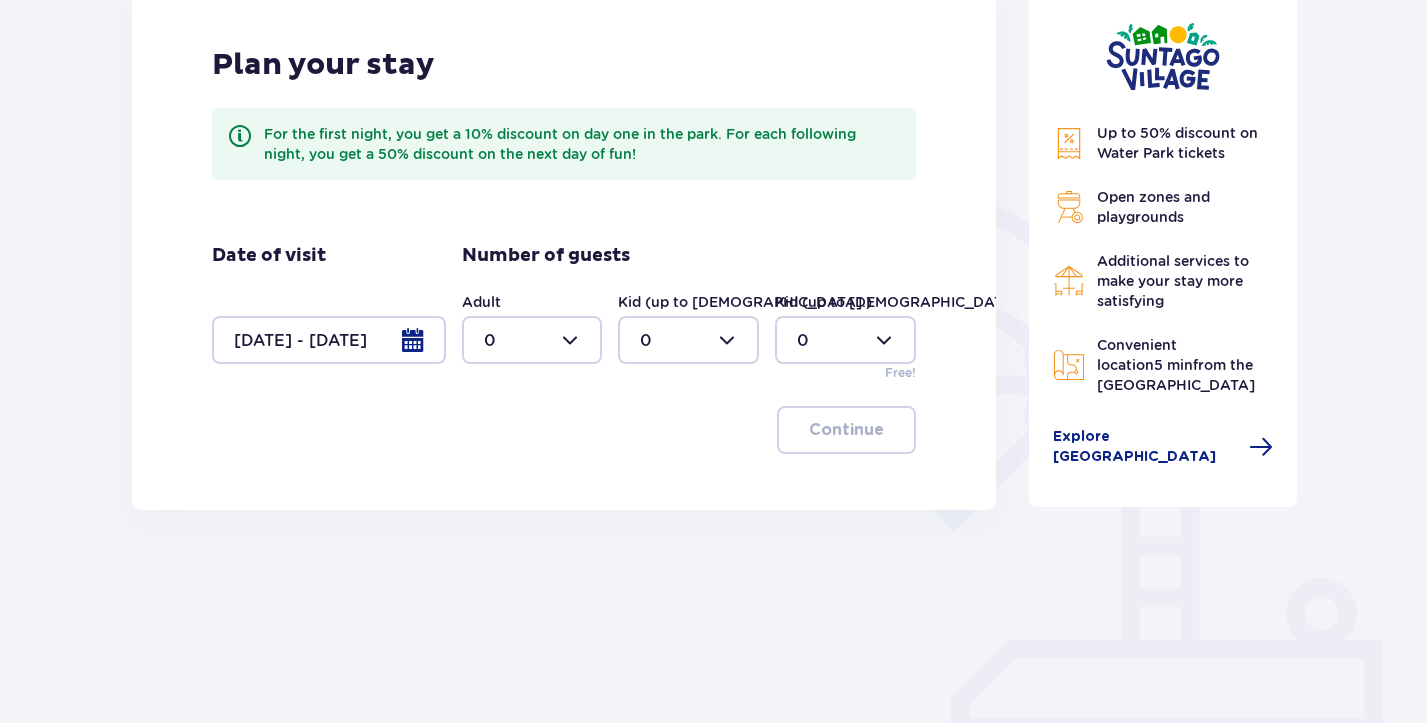 click at bounding box center [532, 340] 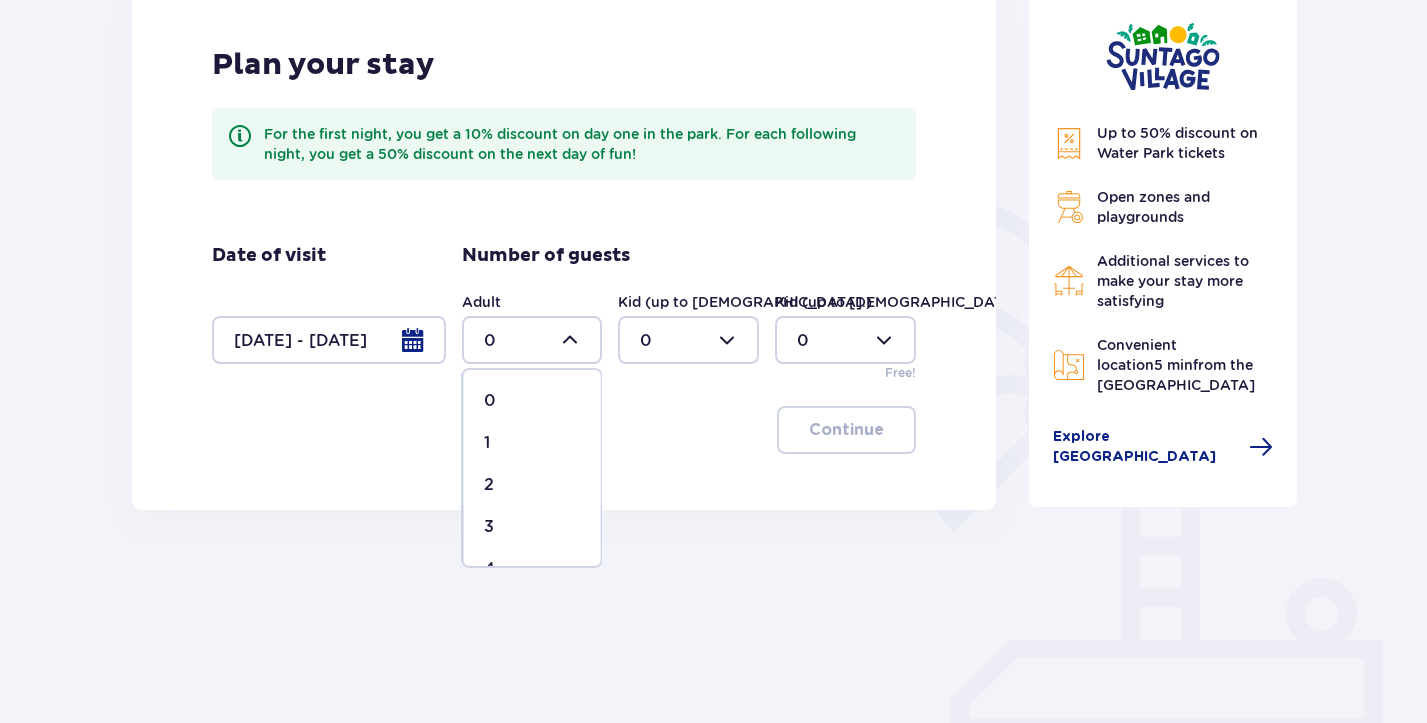 click on "4" at bounding box center (489, 569) 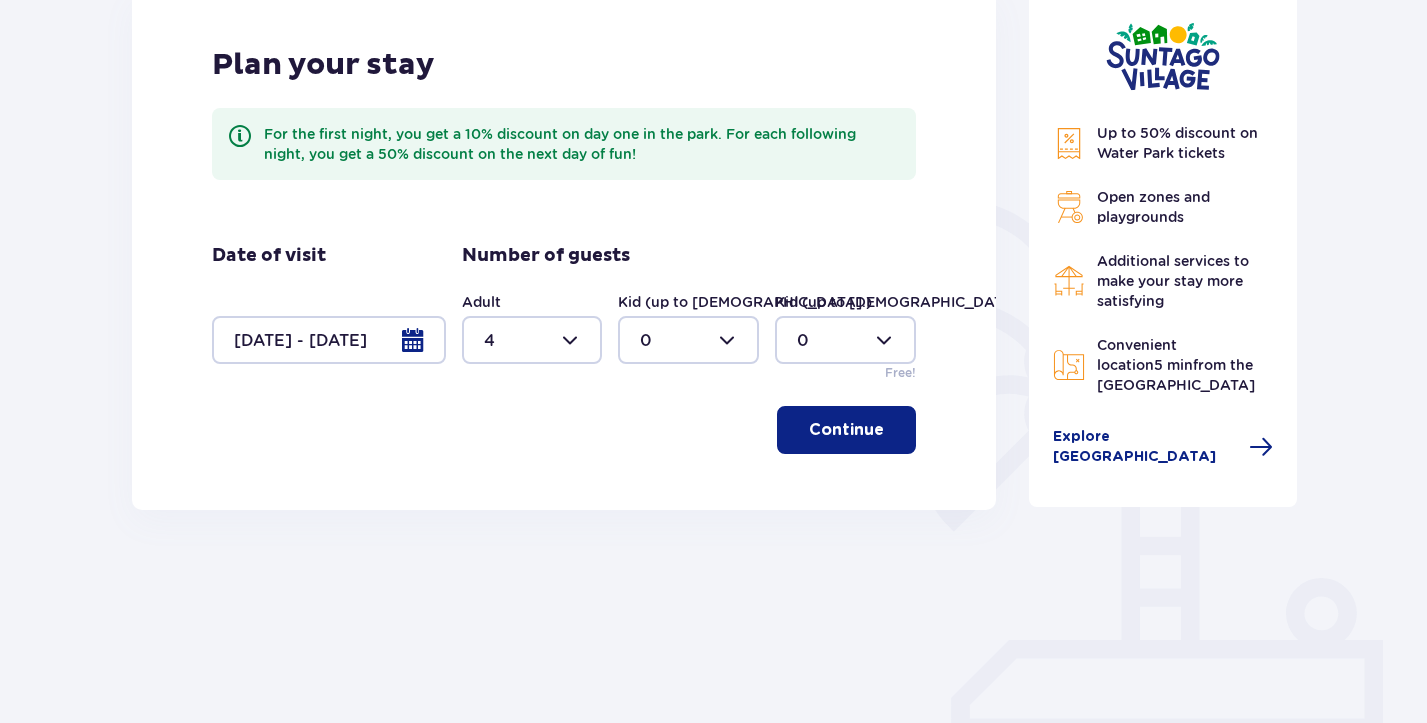click at bounding box center [688, 340] 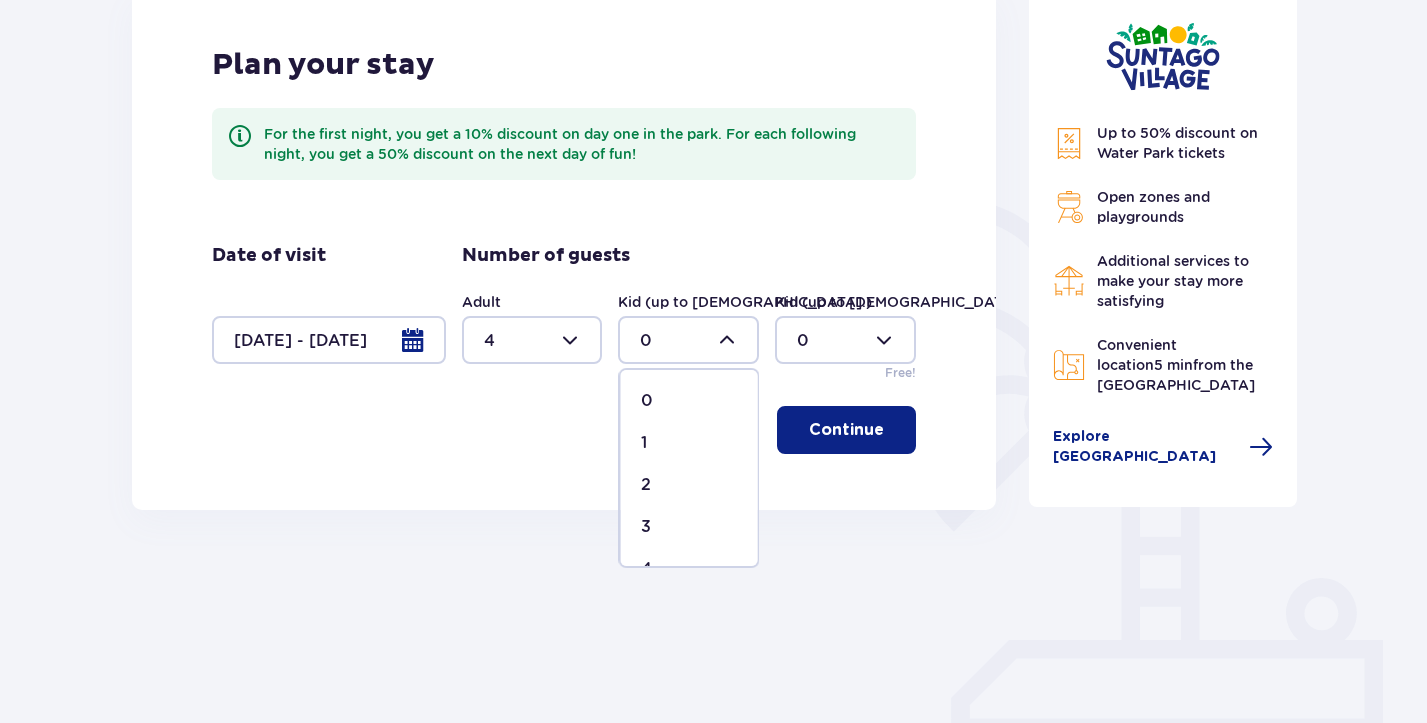click on "1" at bounding box center [689, 443] 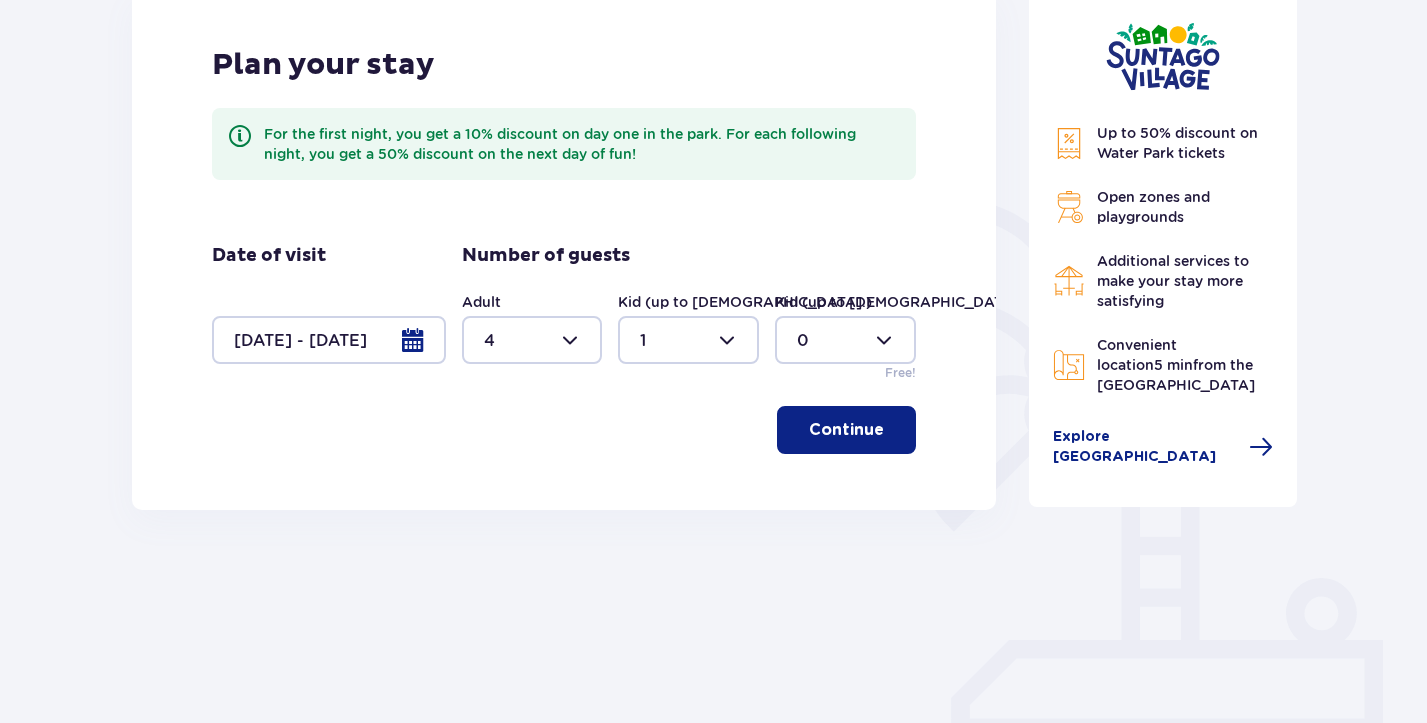 click at bounding box center [845, 340] 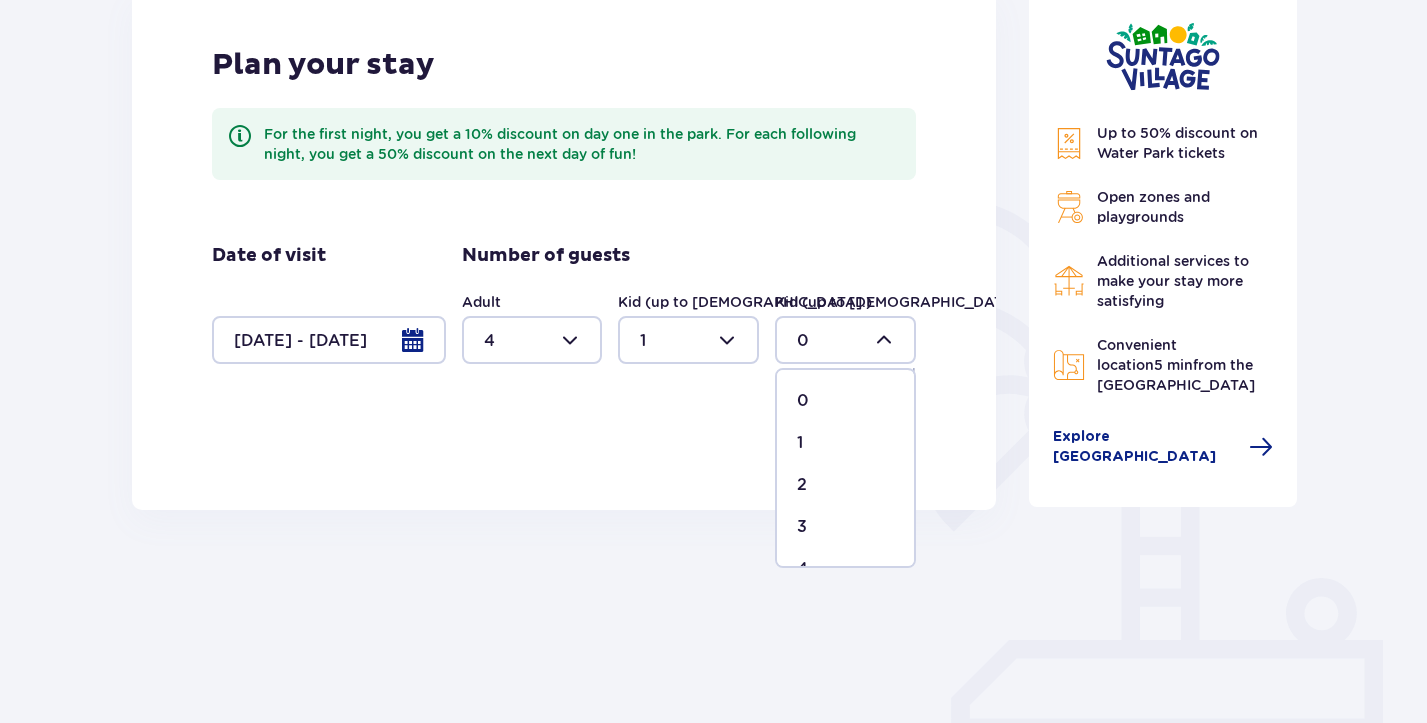 click on "1" at bounding box center (845, 443) 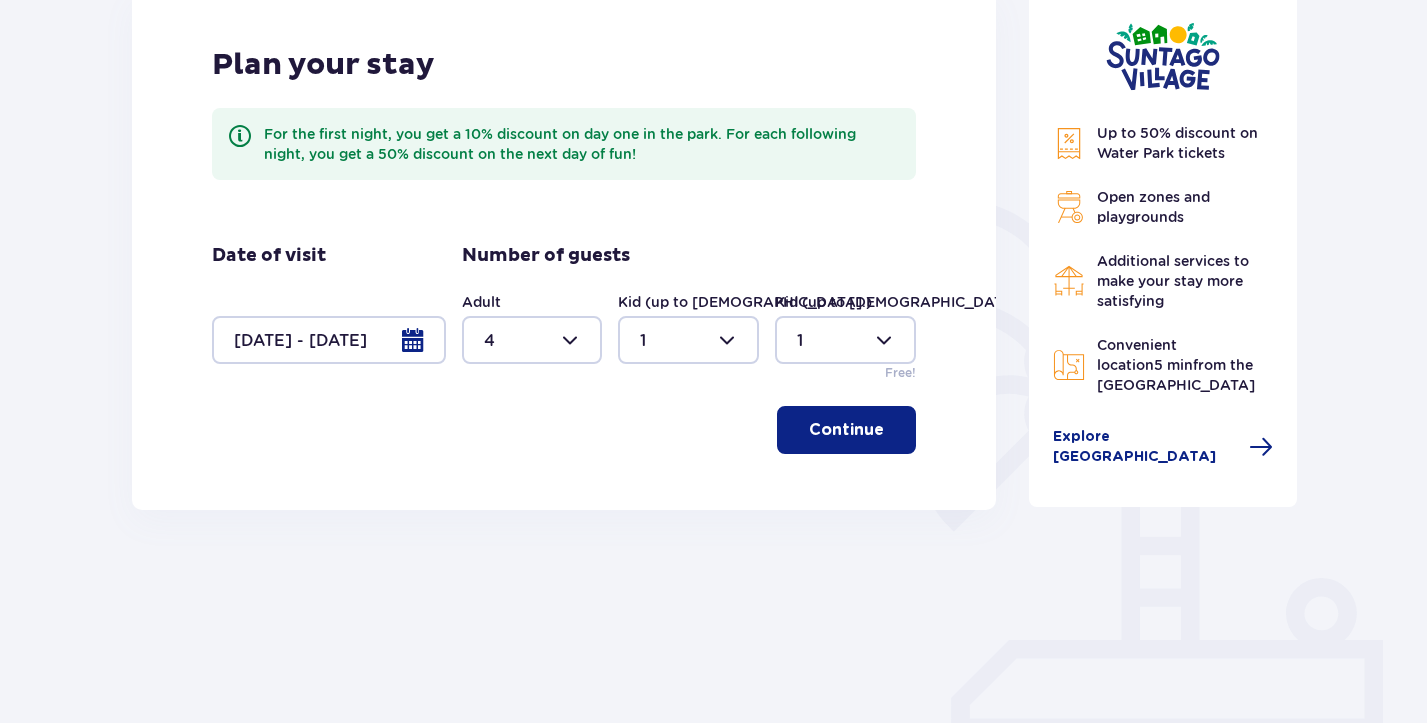 click on "Continue" at bounding box center [846, 430] 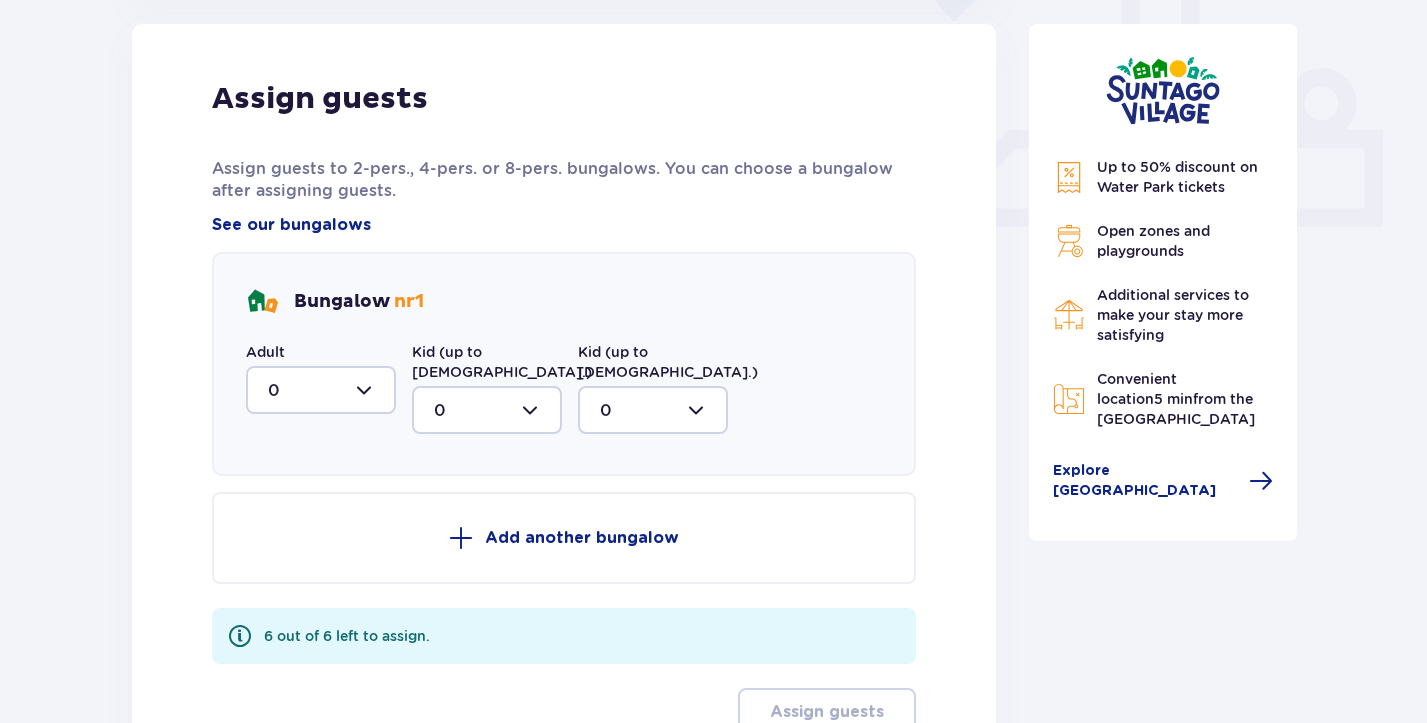 scroll, scrollTop: 852, scrollLeft: 0, axis: vertical 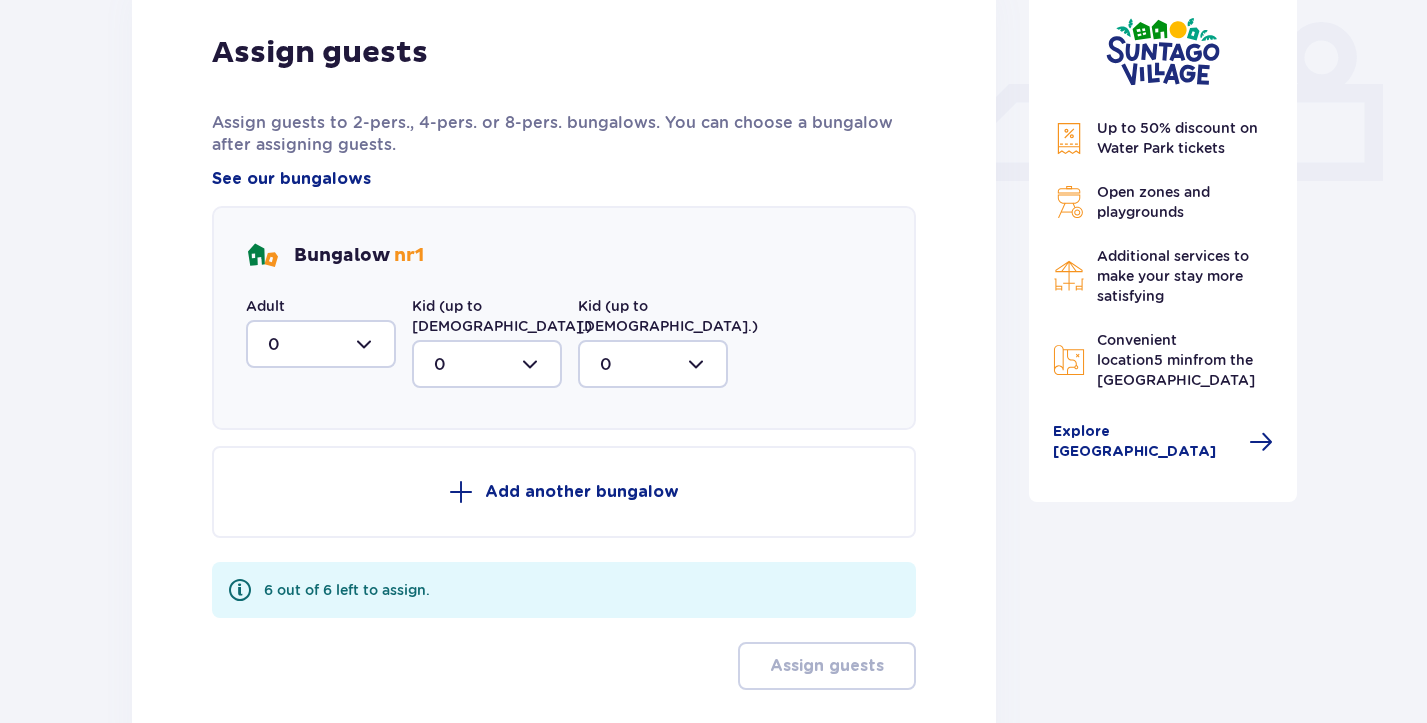click at bounding box center [321, 344] 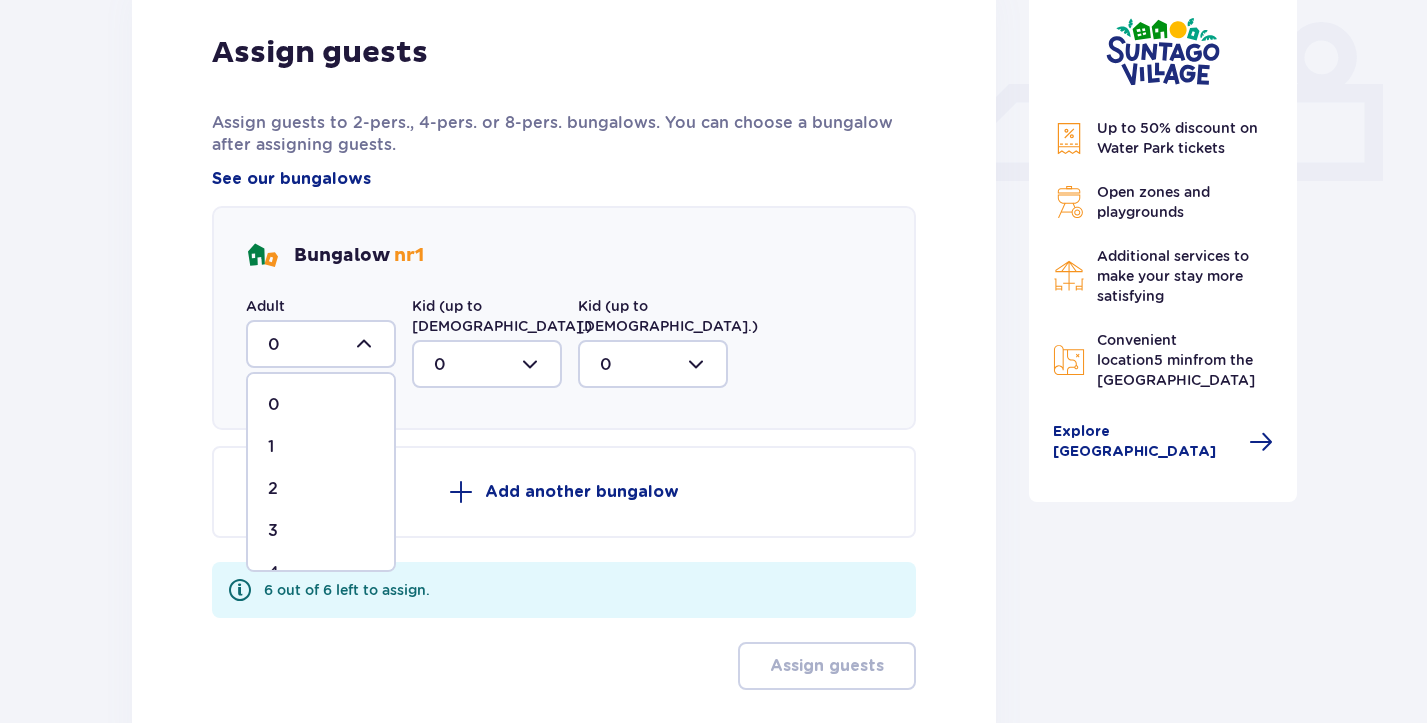 click on "4" at bounding box center (321, 573) 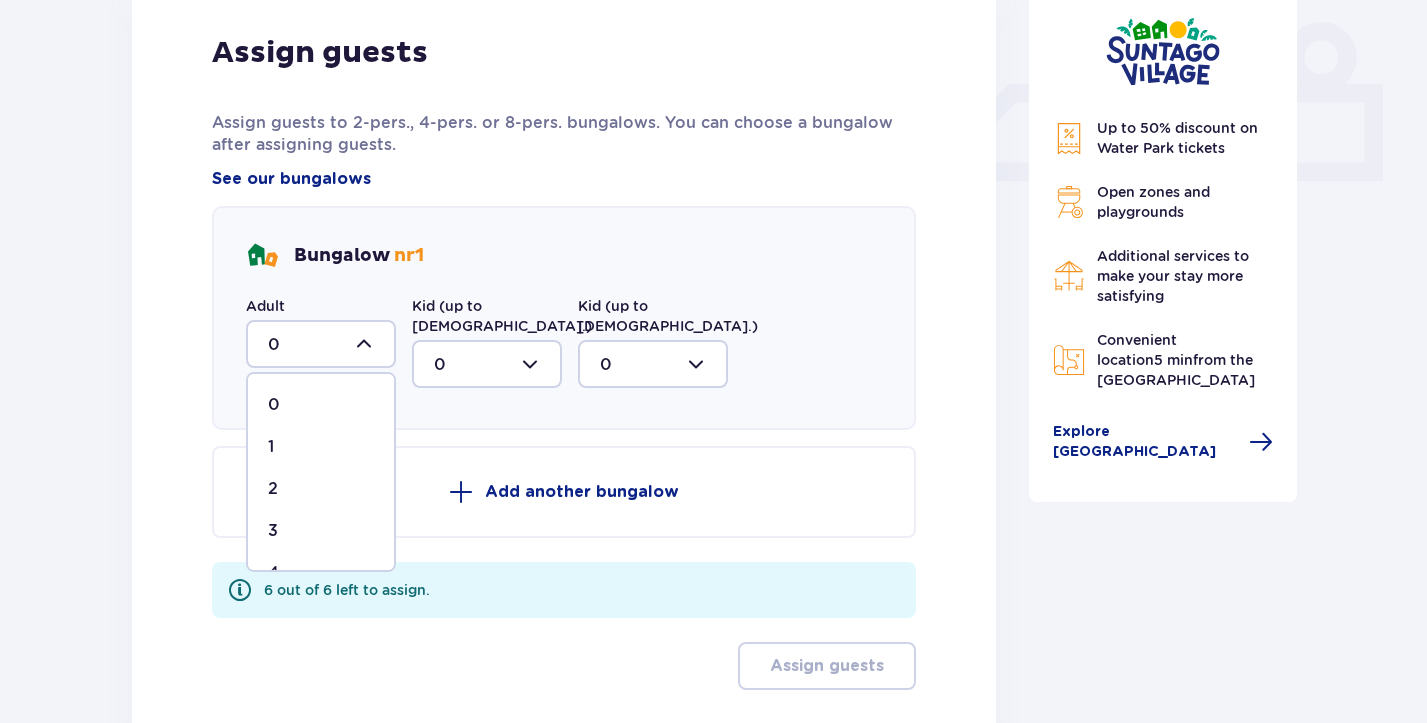 type on "4" 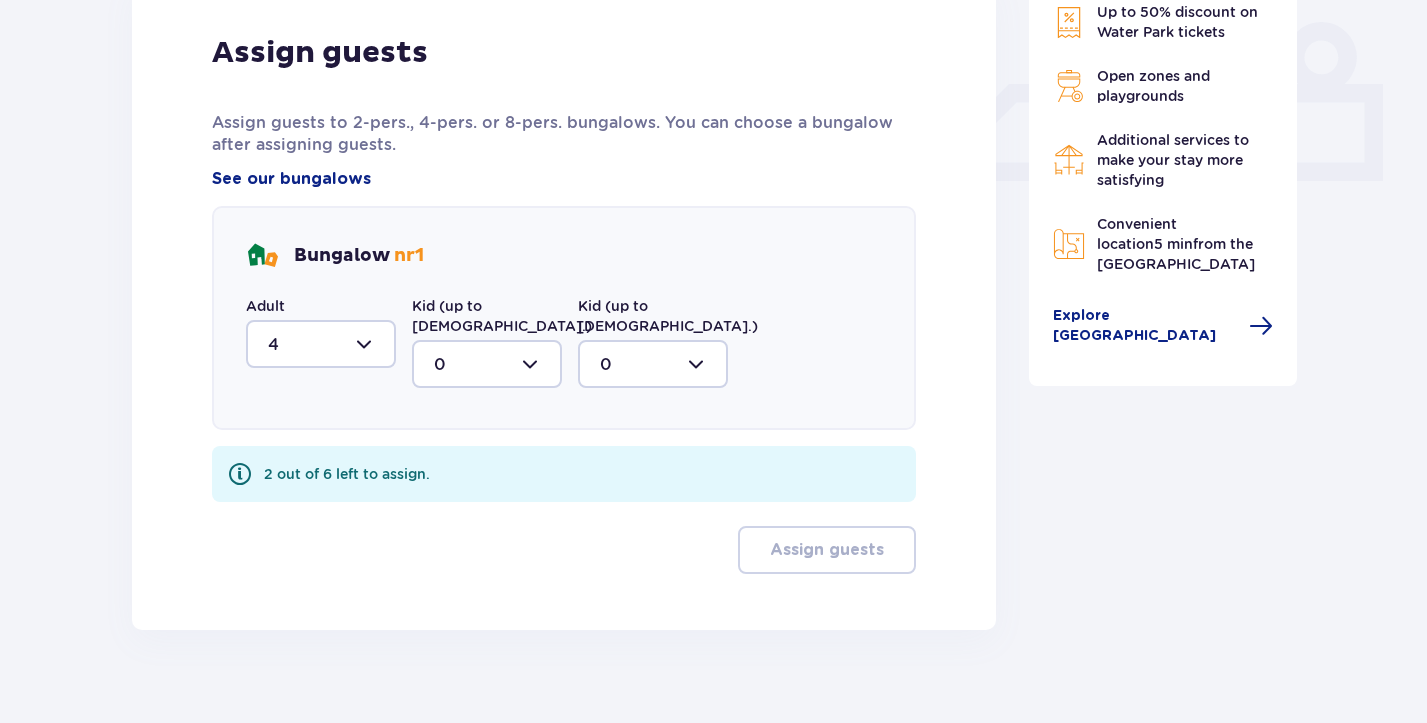 click at bounding box center [487, 364] 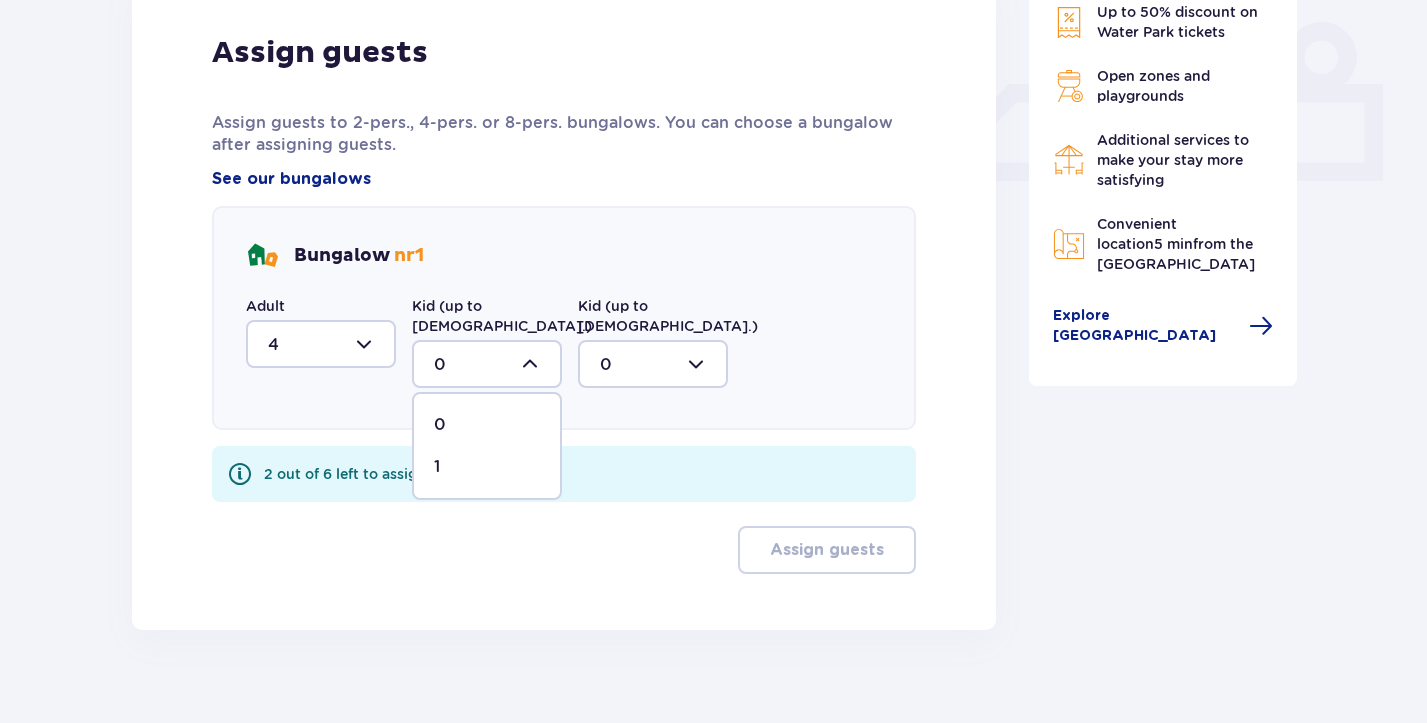 click on "1" at bounding box center (487, 467) 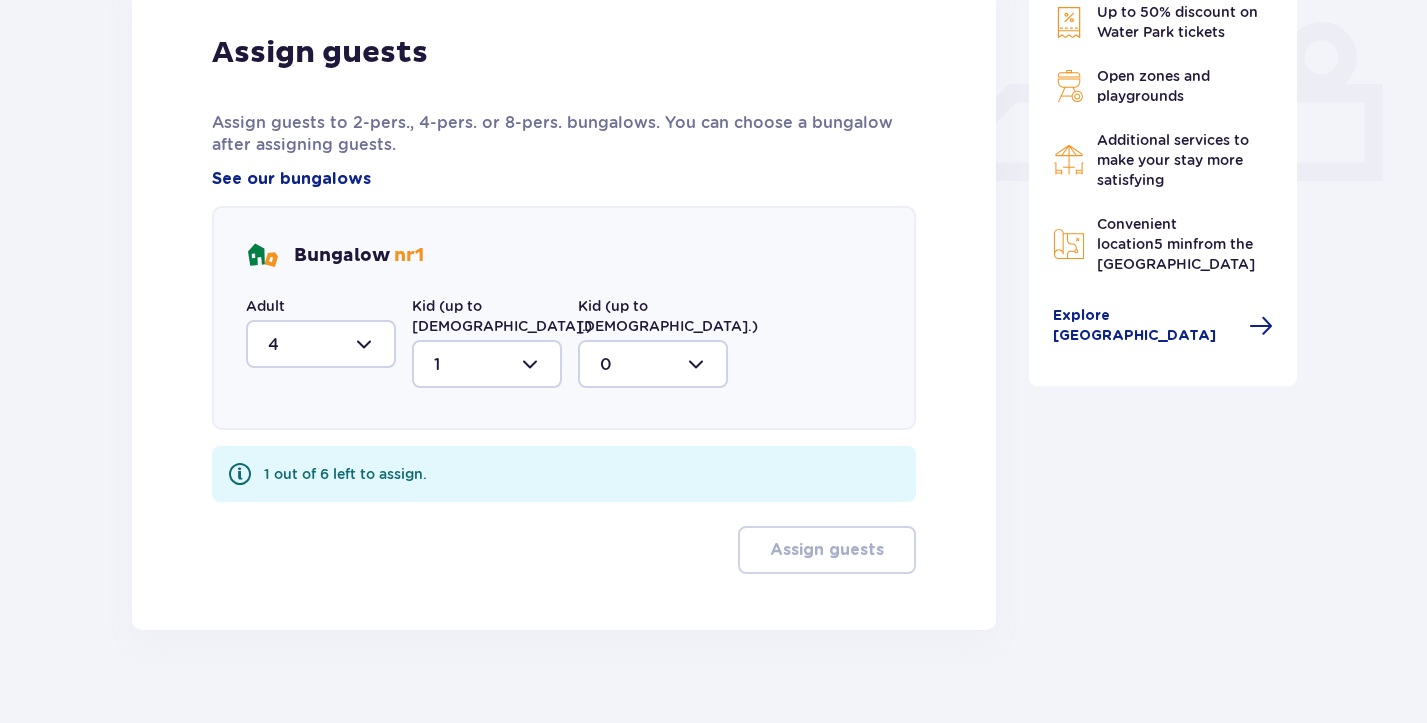 click at bounding box center [653, 364] 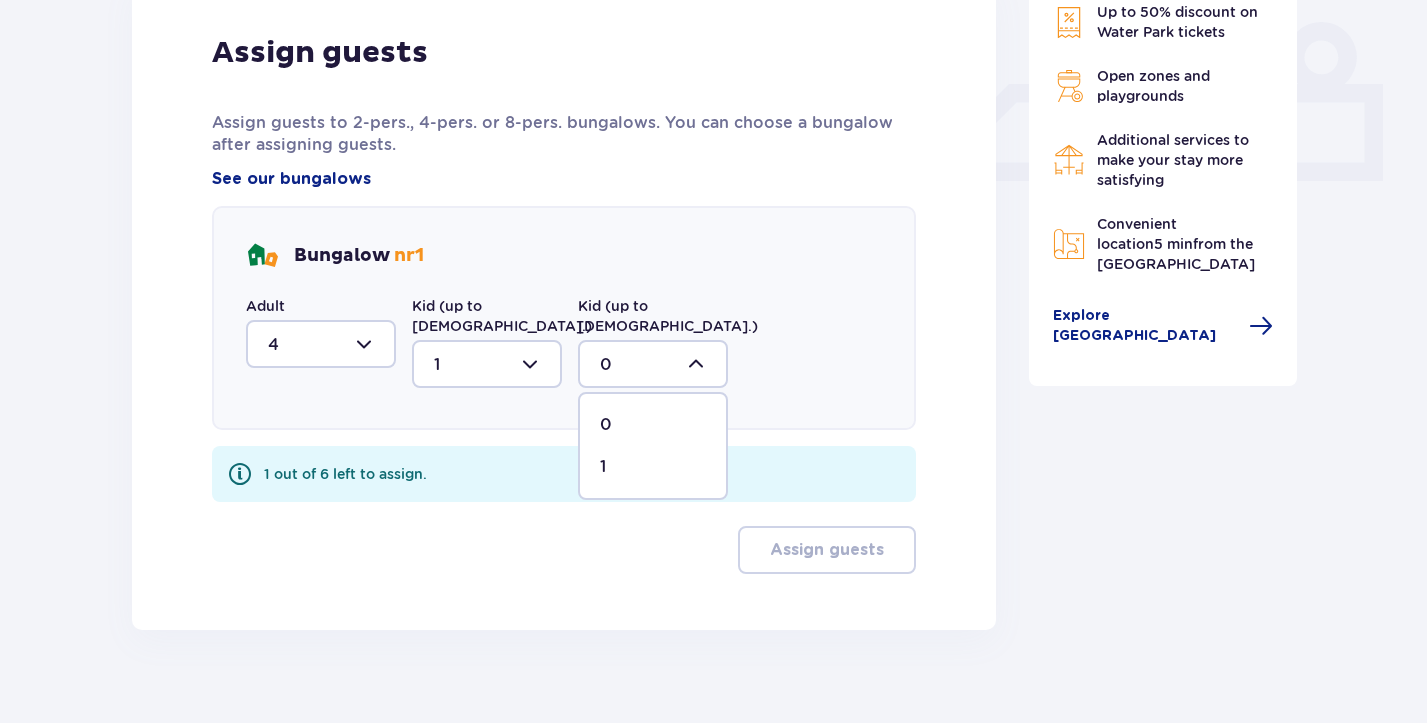 click on "1" at bounding box center [653, 467] 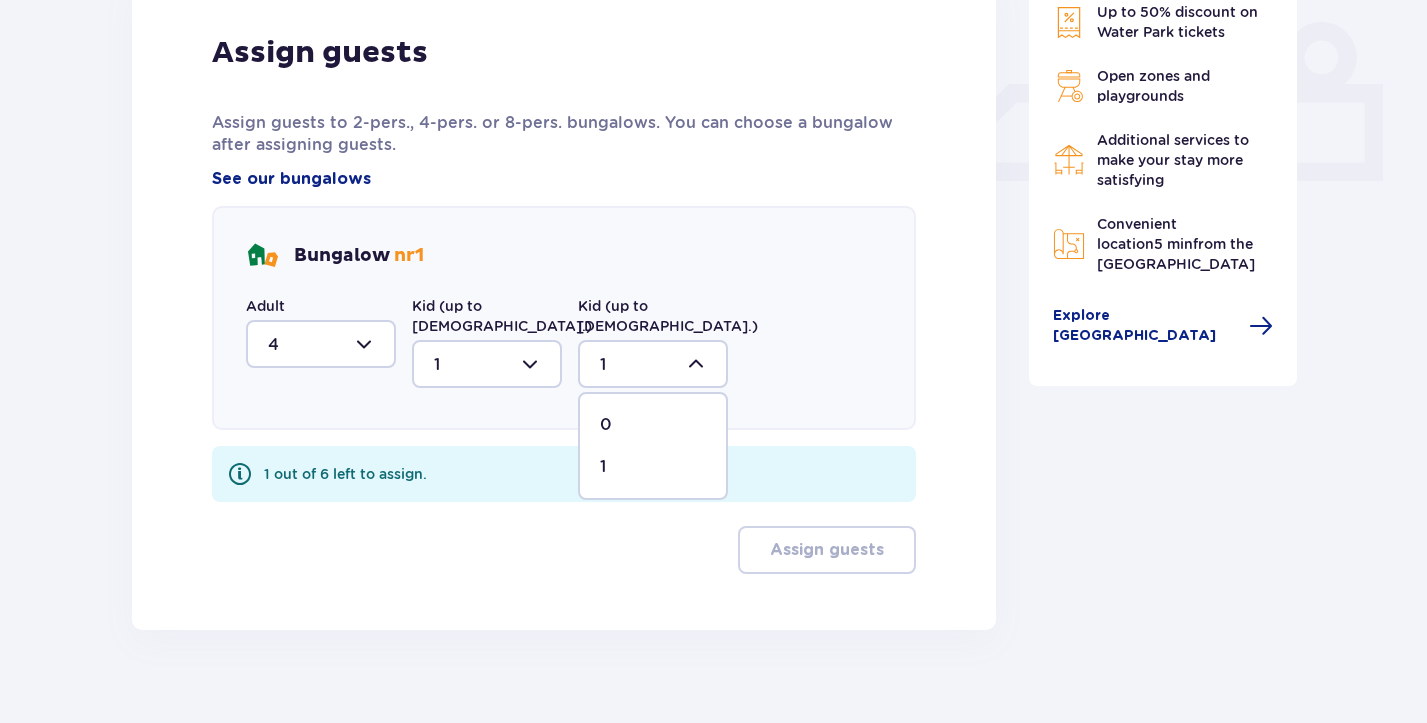 scroll, scrollTop: 779, scrollLeft: 0, axis: vertical 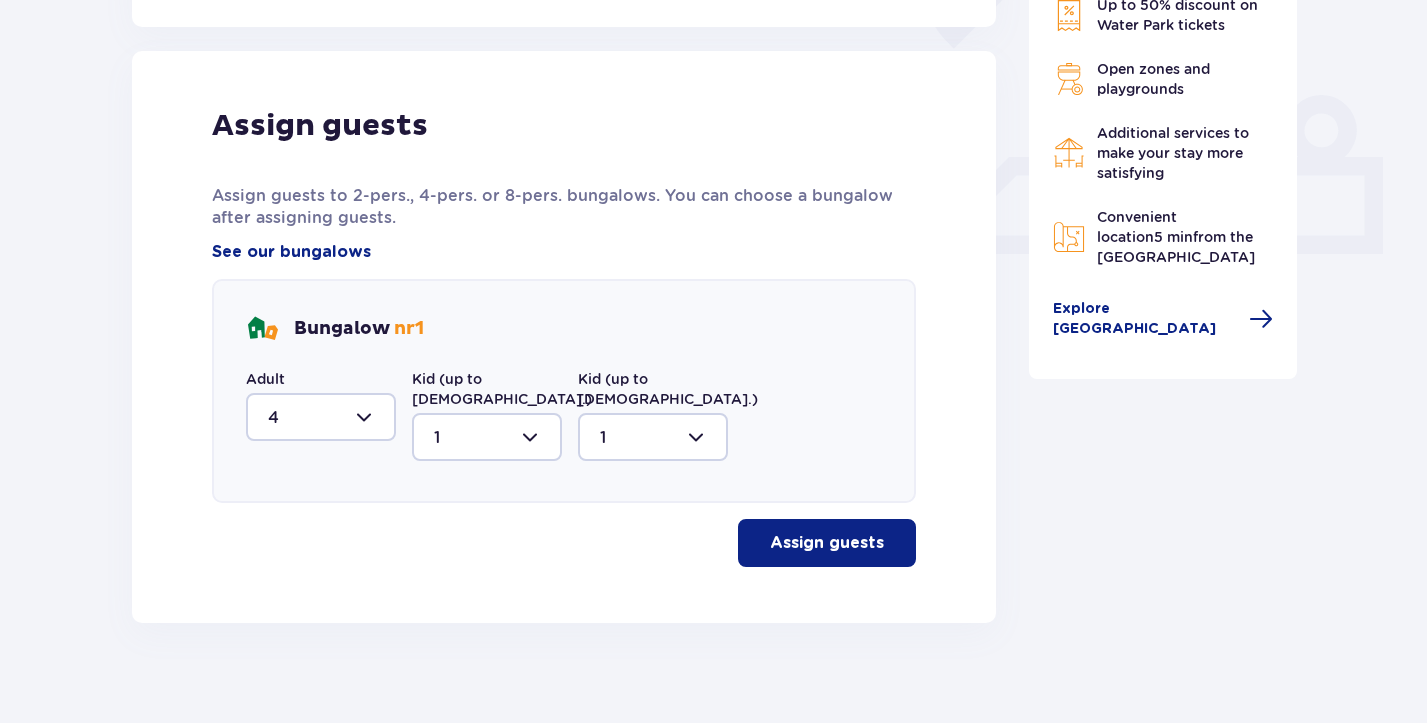 click on "Assign guests Assign guests to 2-pers., 4-pers. or 8-pers. bungalows. You can choose a bungalow after assigning guests. See our bungalows Bungalow   nr  1 Adult   4 Kid (up to 12 y.o.)   1 Kid (up to 3 y.o.)   1 Assign guests" at bounding box center (564, 337) 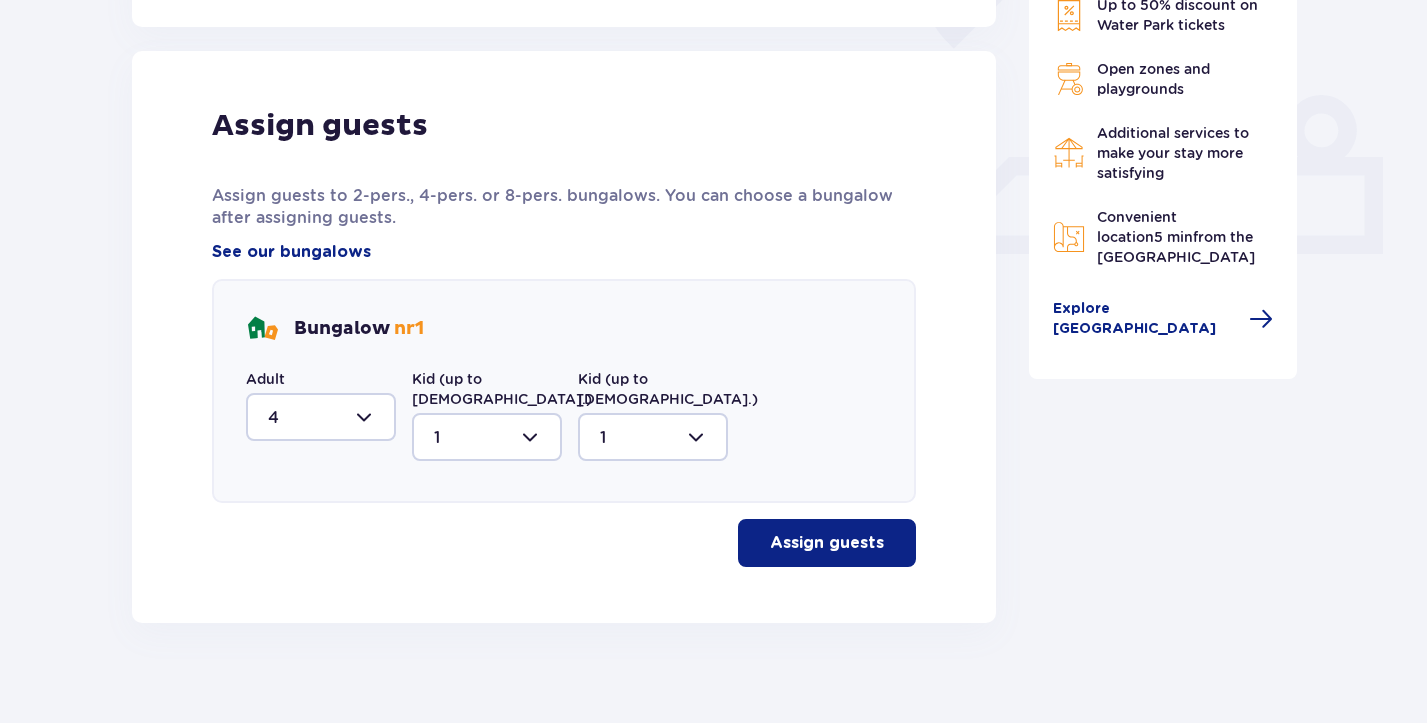 click on "Assign guests" at bounding box center [827, 543] 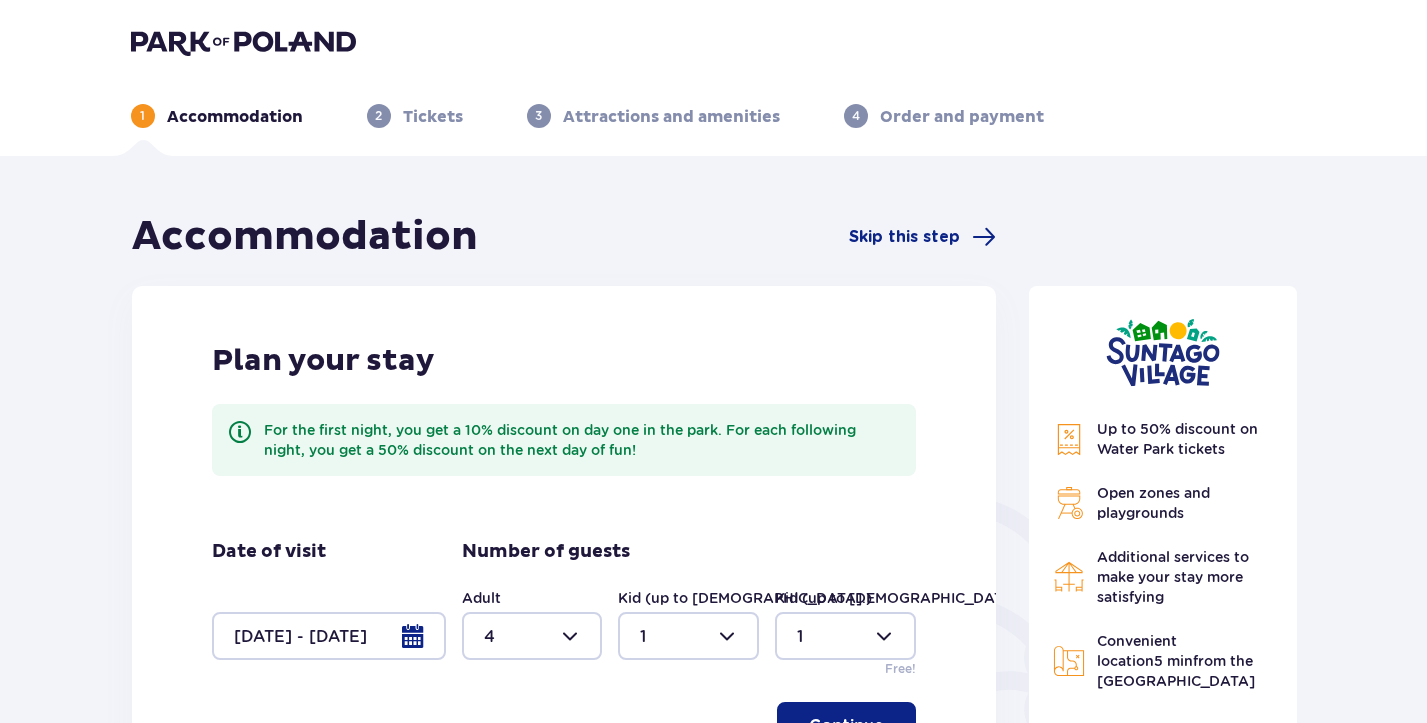 scroll, scrollTop: 0, scrollLeft: 0, axis: both 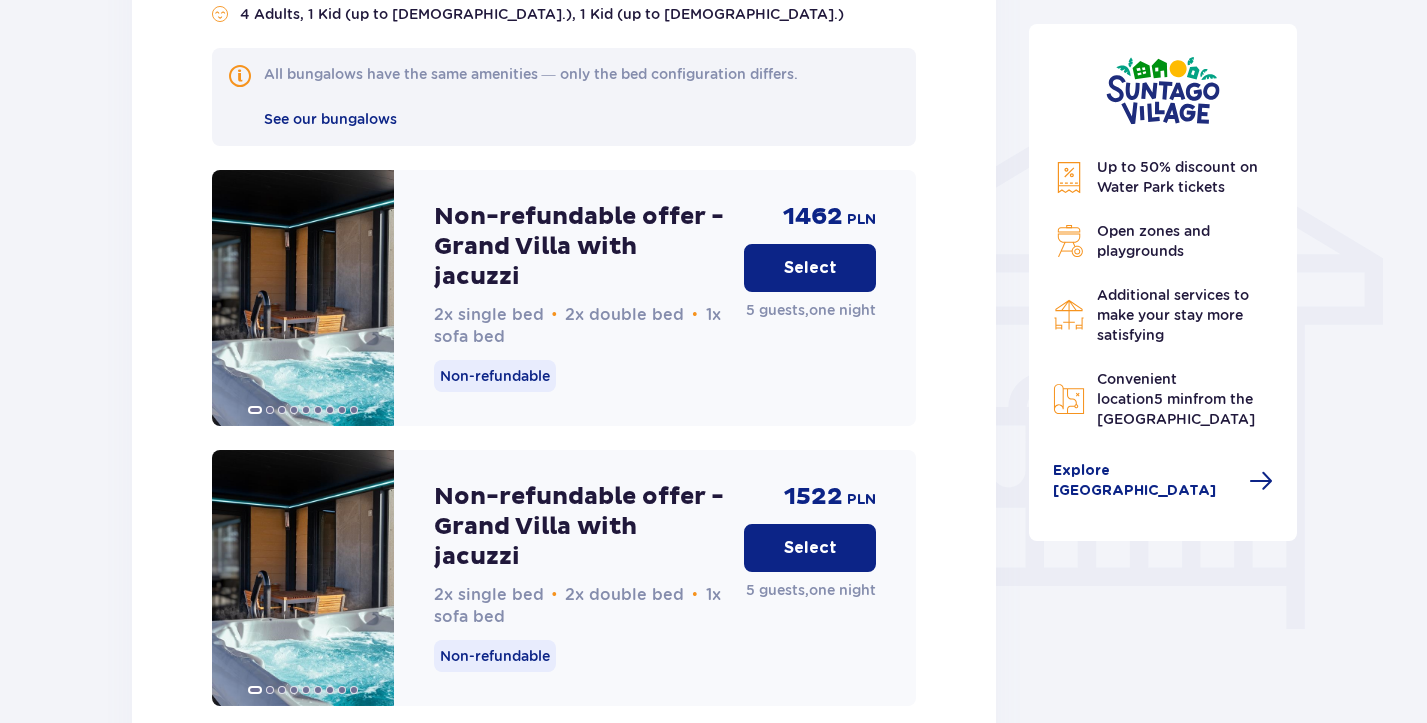 click on "Select" at bounding box center (810, 268) 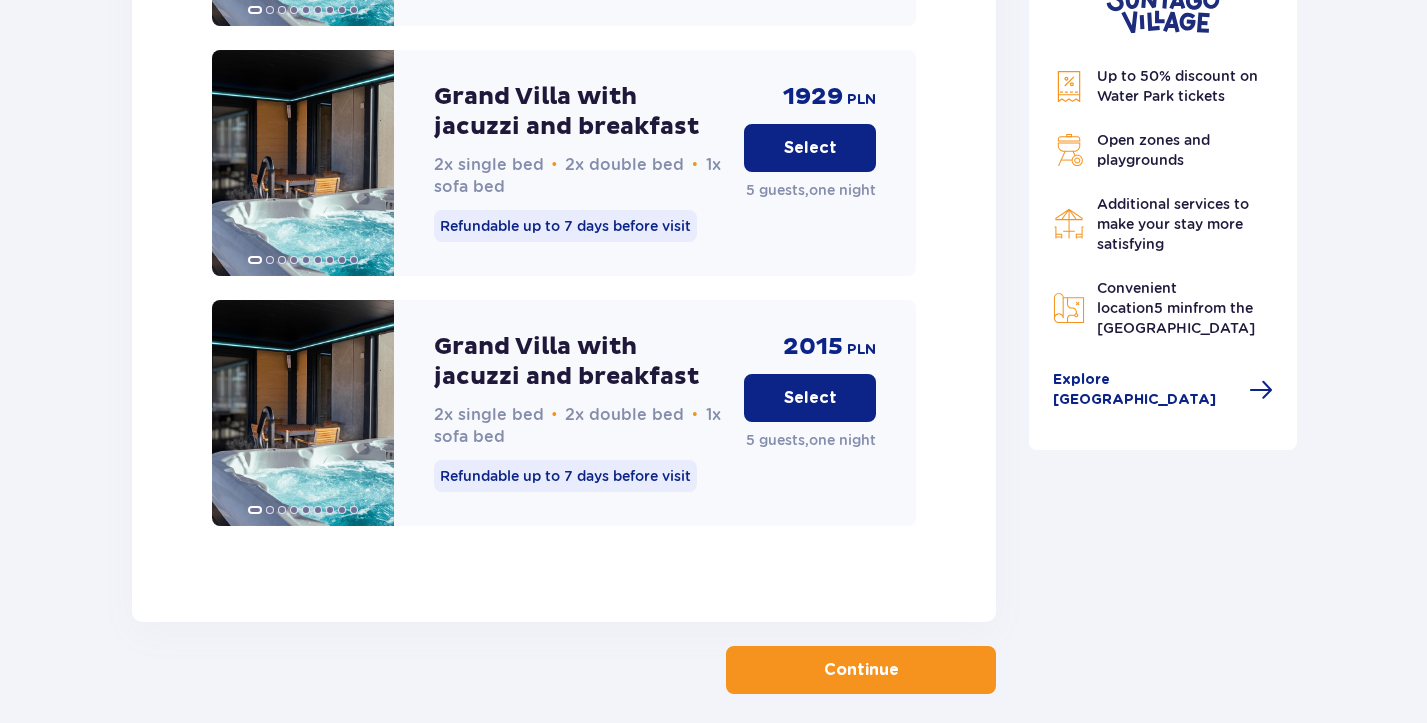 scroll, scrollTop: 3339, scrollLeft: 0, axis: vertical 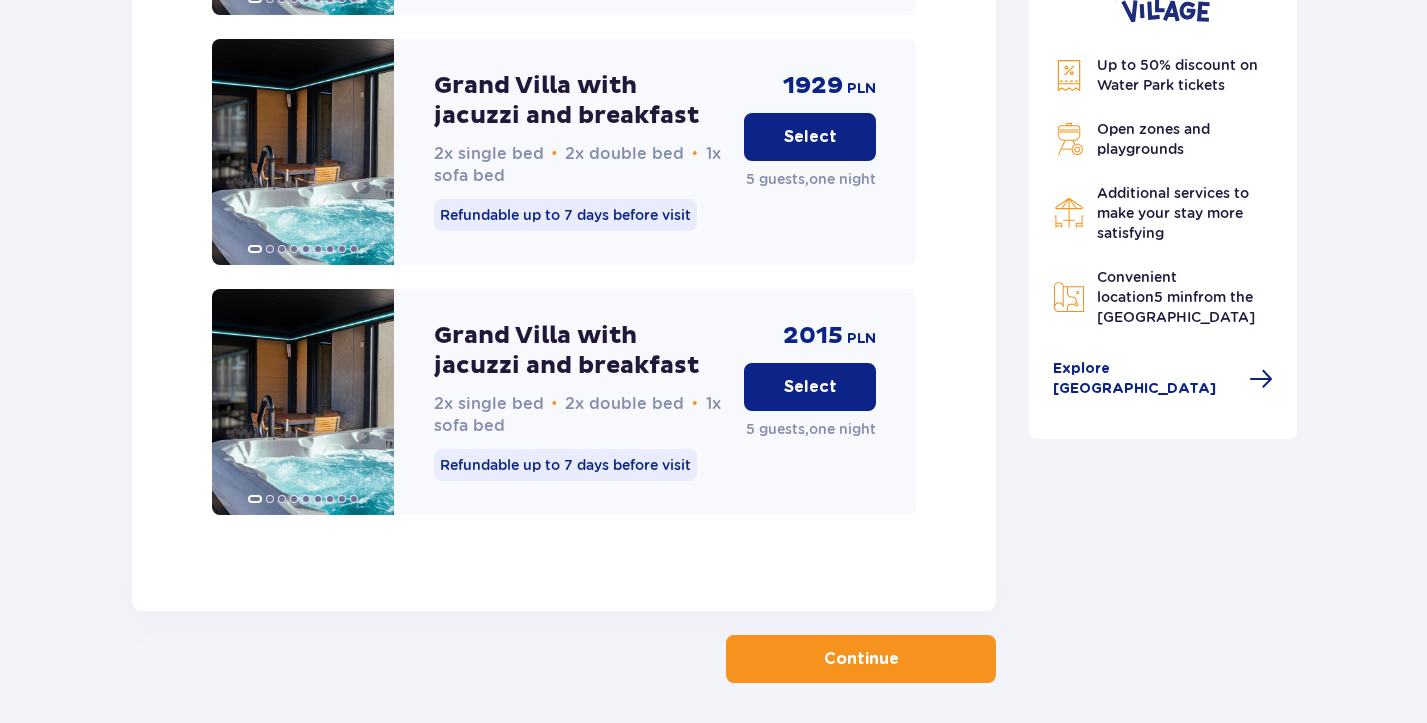 click on "Continue" at bounding box center (861, 659) 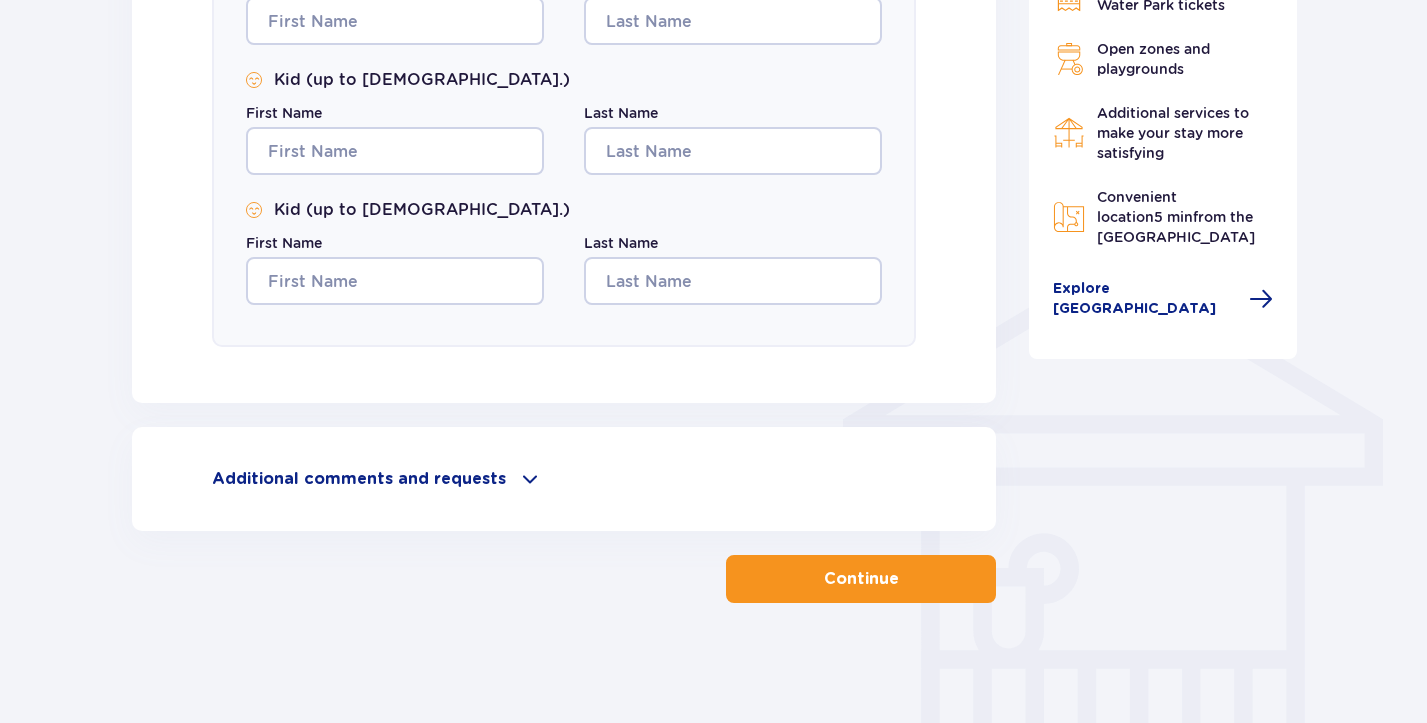 scroll, scrollTop: 1367, scrollLeft: 0, axis: vertical 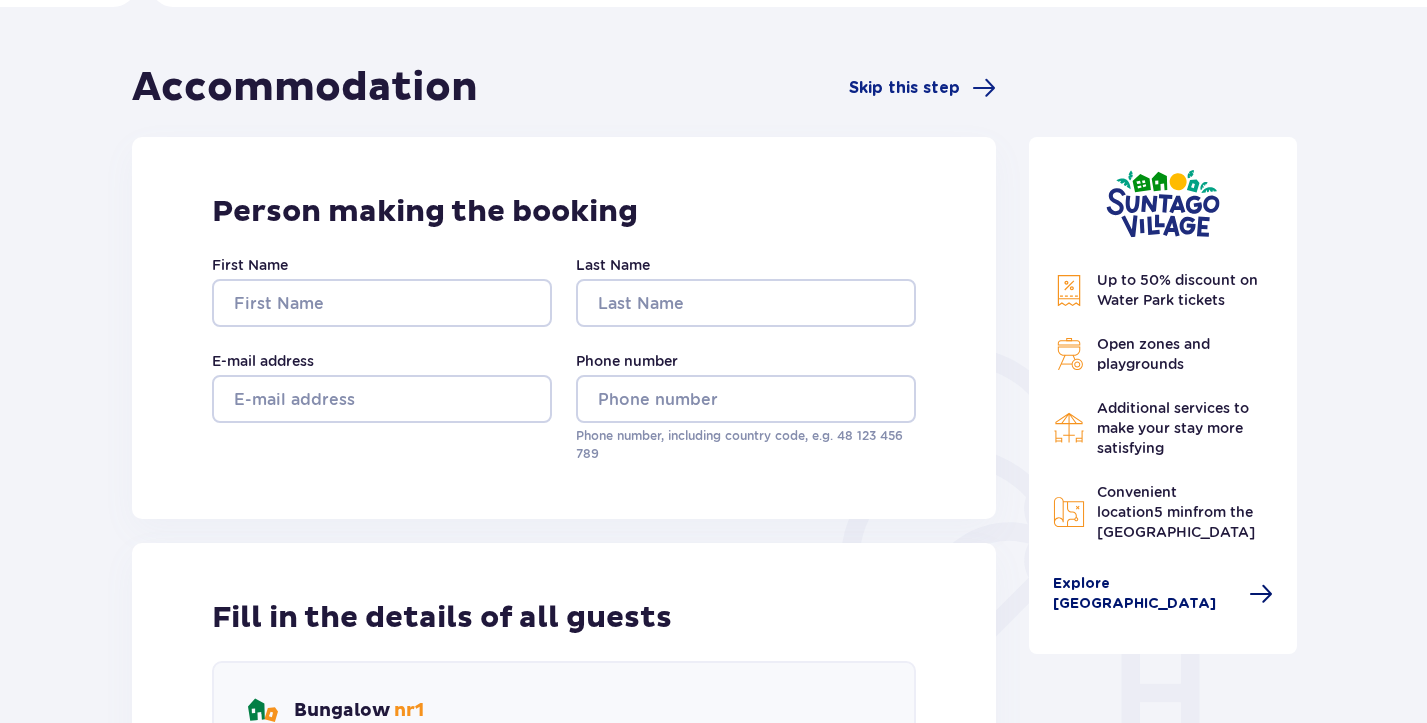 click on "Explore Suntago Village" at bounding box center (1145, 594) 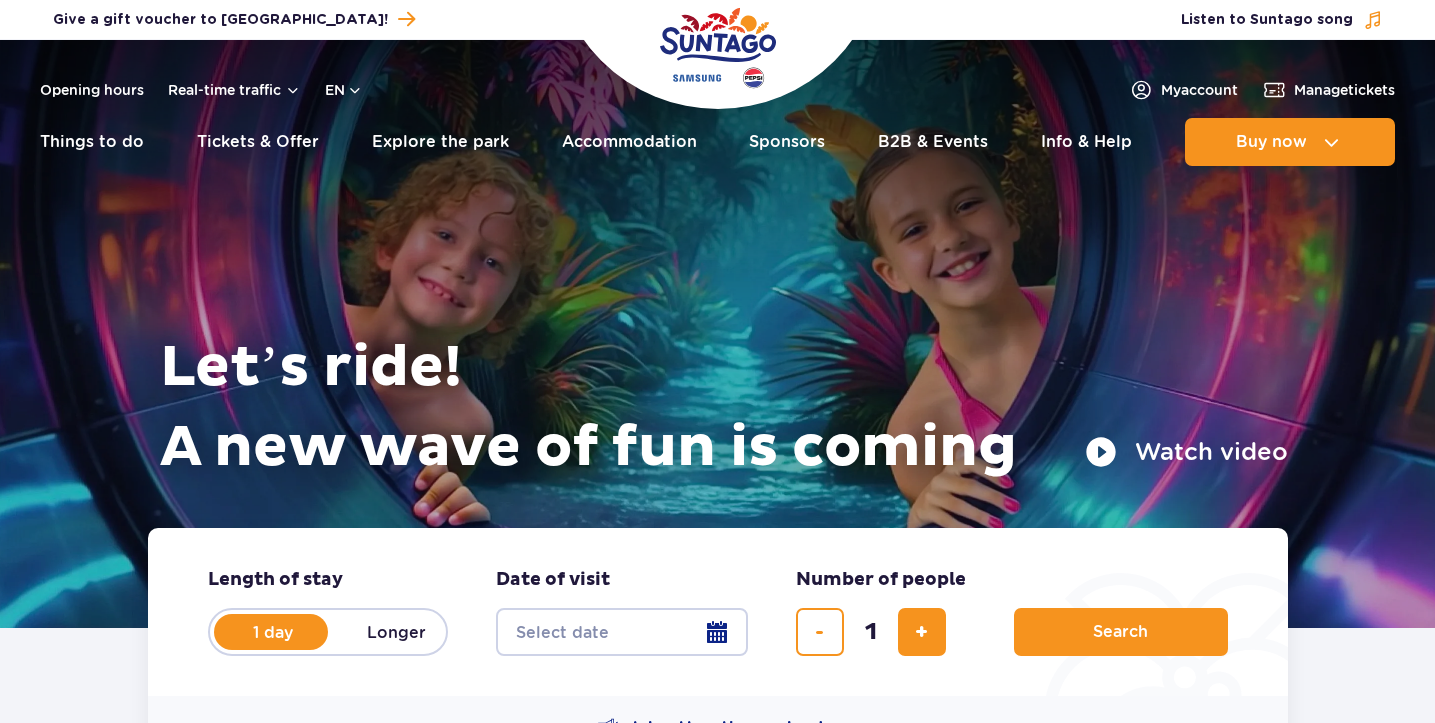 scroll, scrollTop: 0, scrollLeft: 0, axis: both 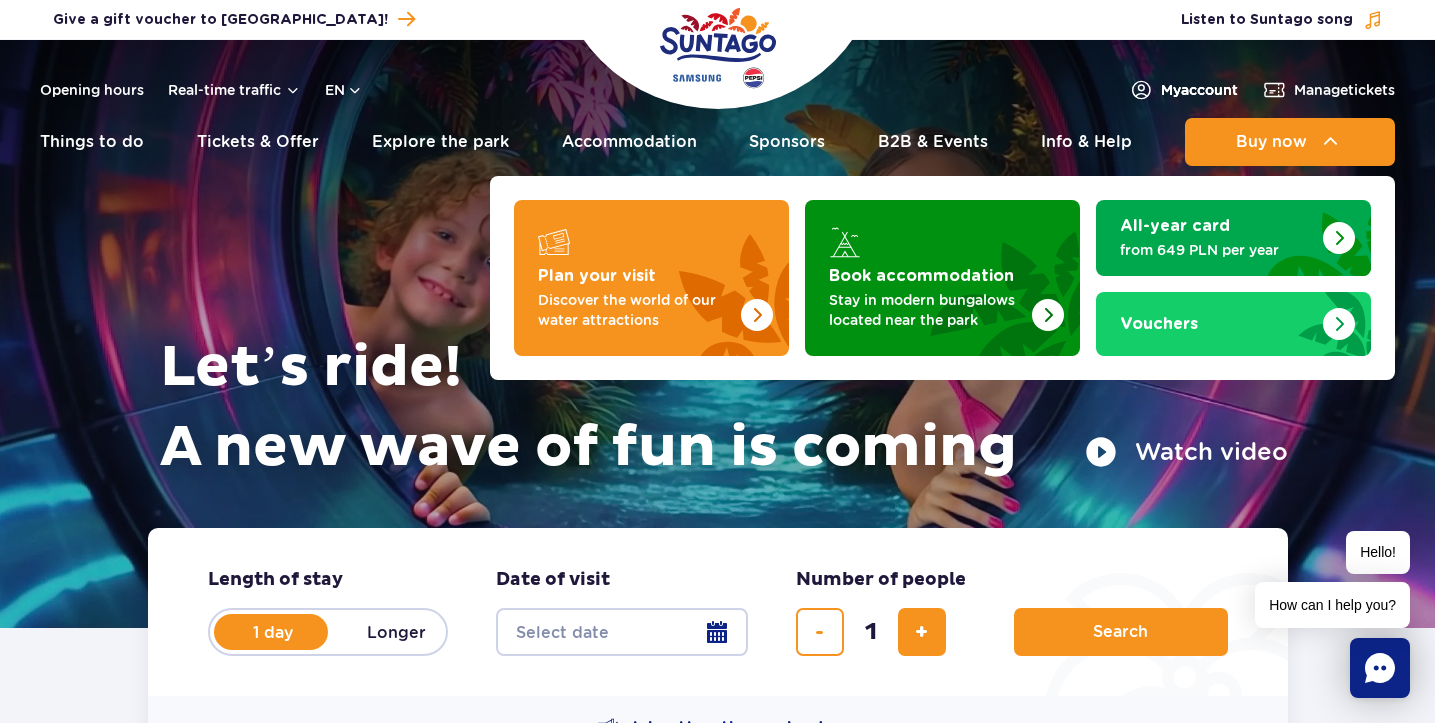 click on "My  account" at bounding box center (1199, 90) 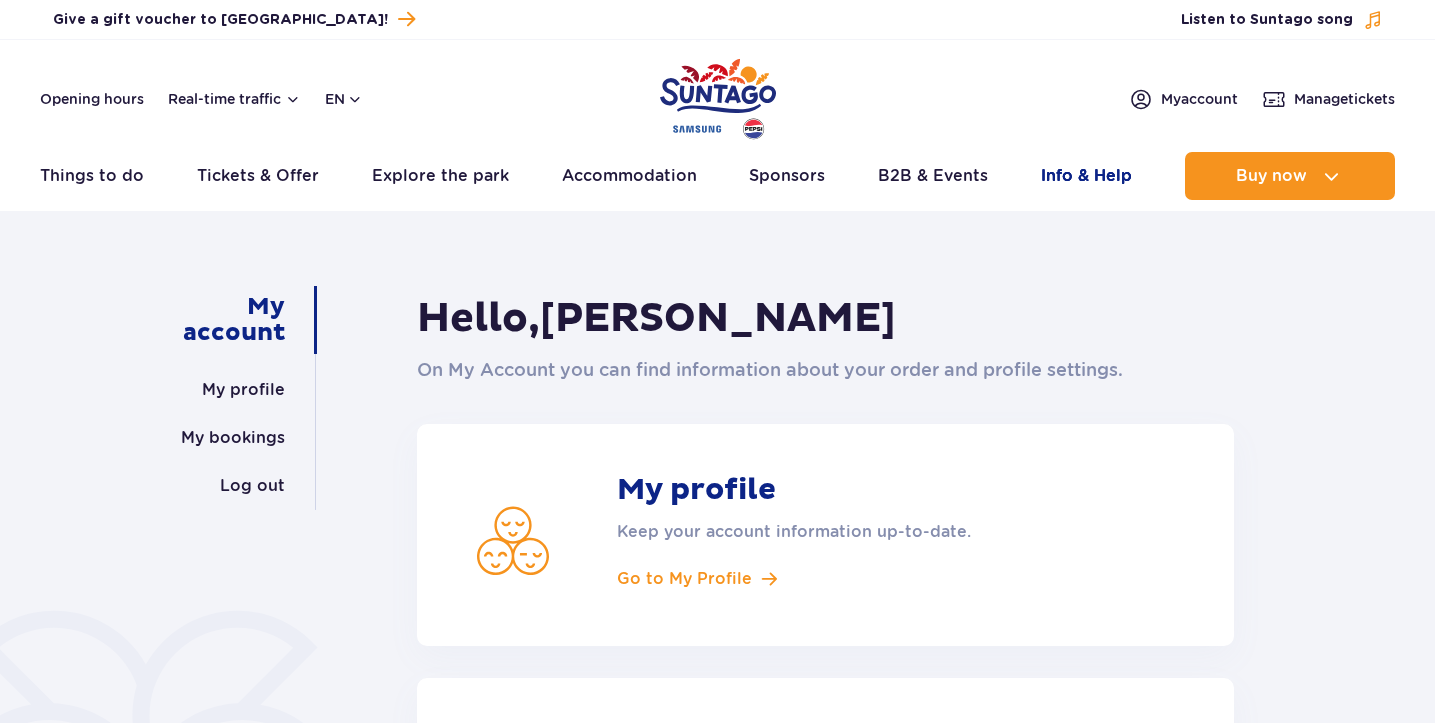 scroll, scrollTop: 0, scrollLeft: 0, axis: both 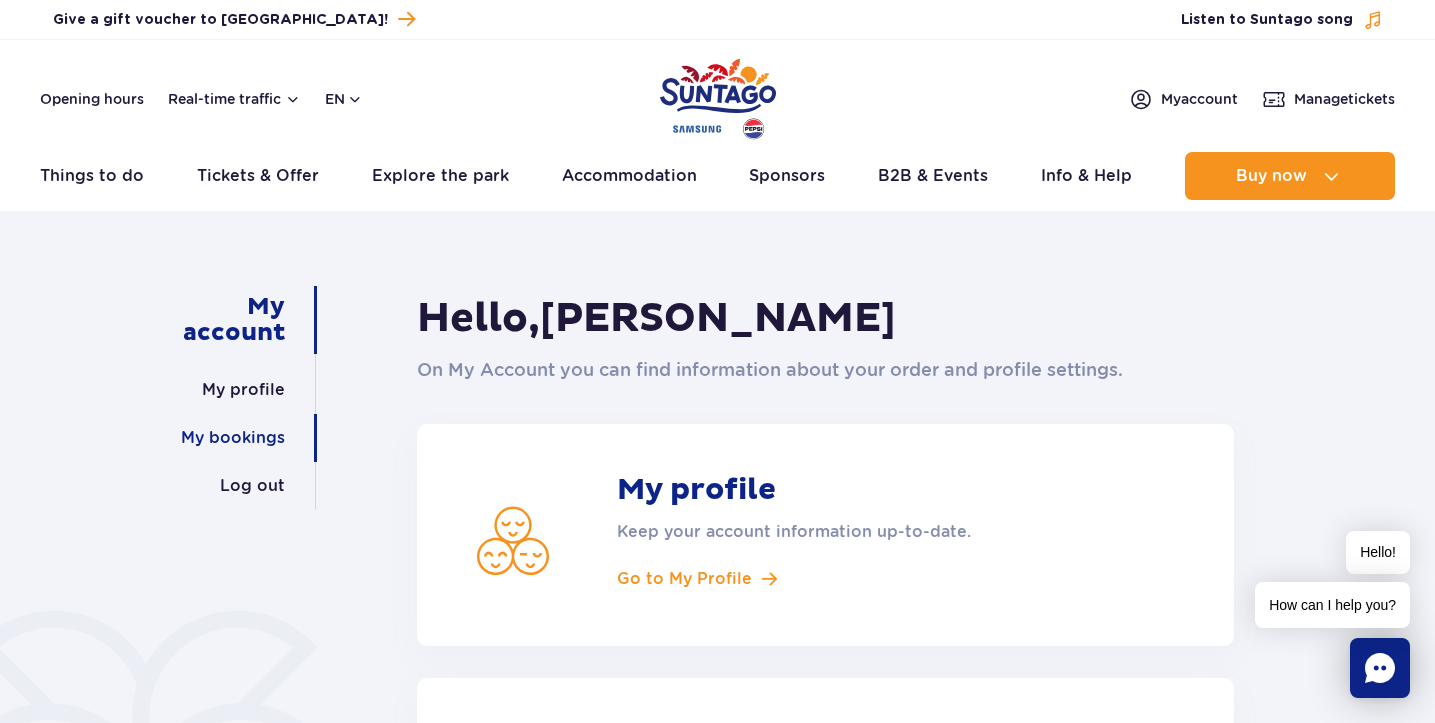 click on "My bookings" at bounding box center [233, 438] 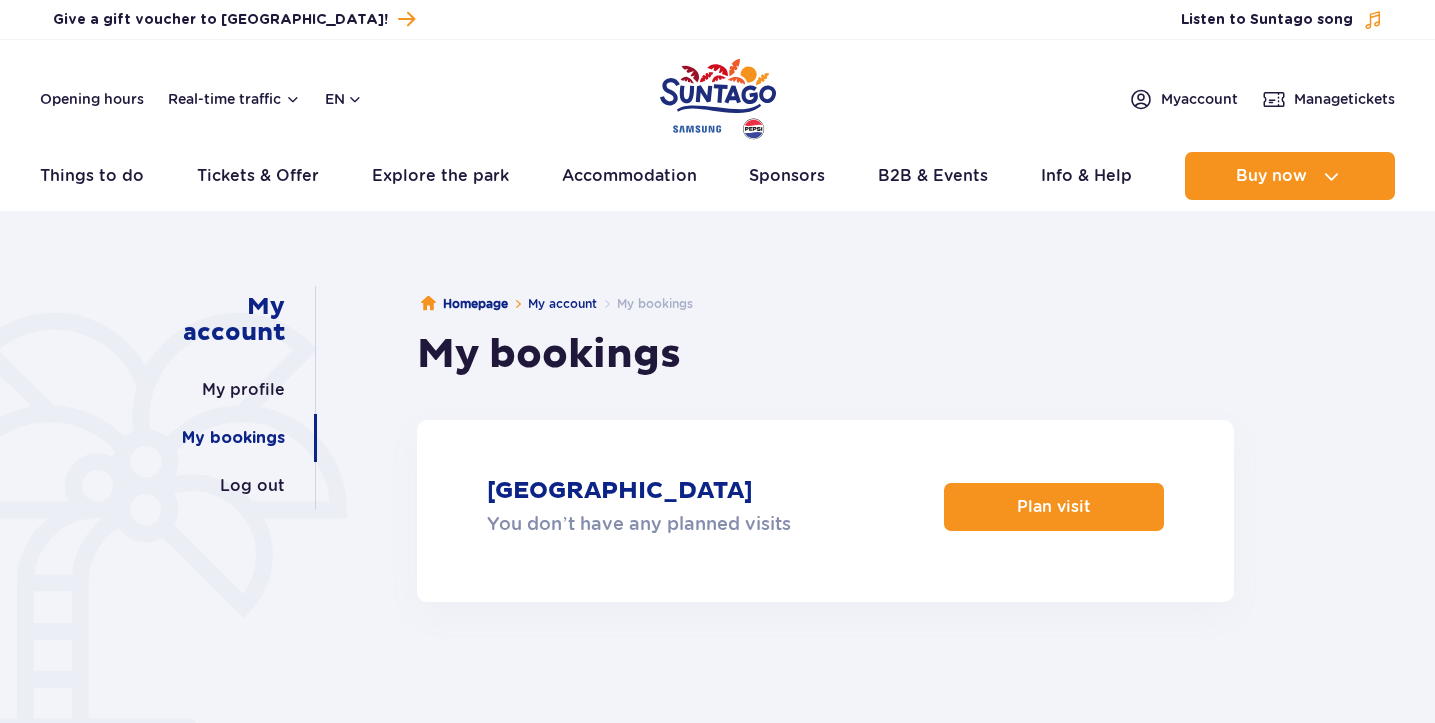 scroll, scrollTop: 0, scrollLeft: 0, axis: both 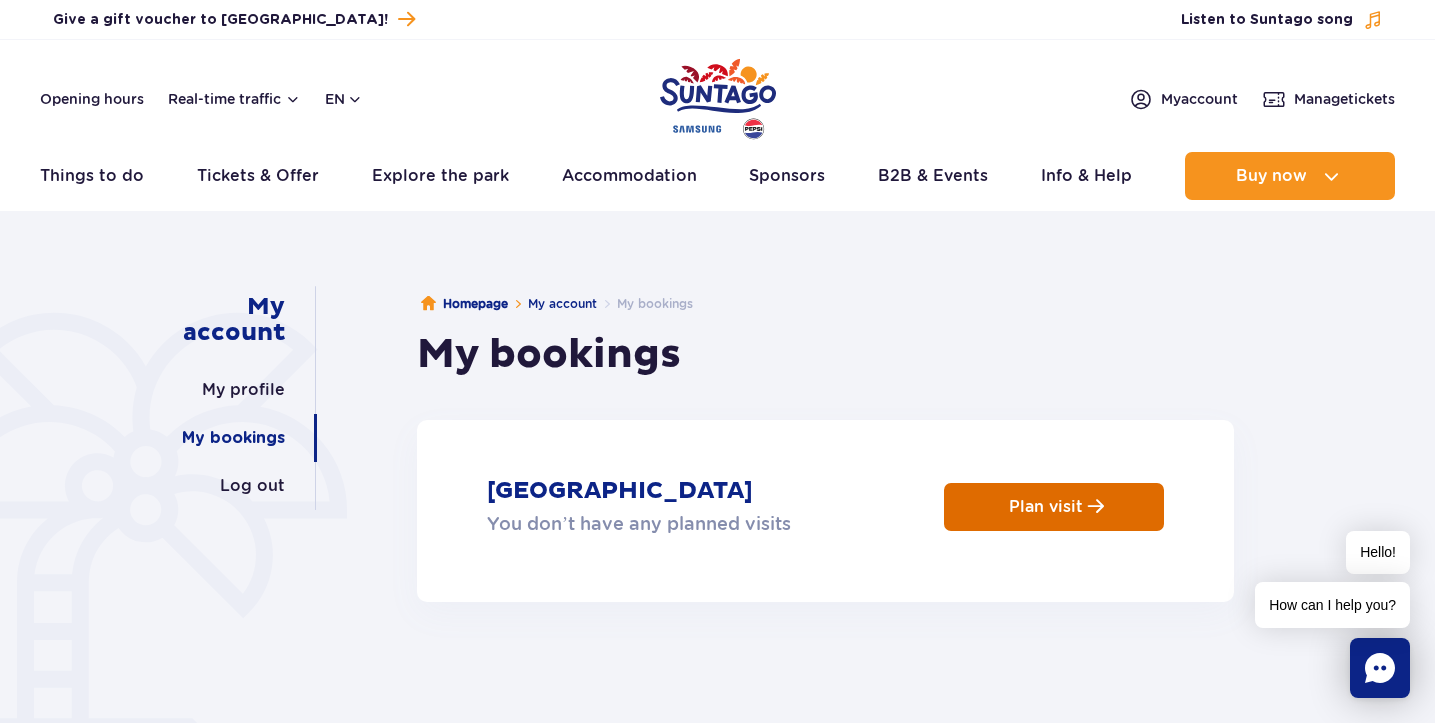 click on "Plan visit" at bounding box center [1046, 506] 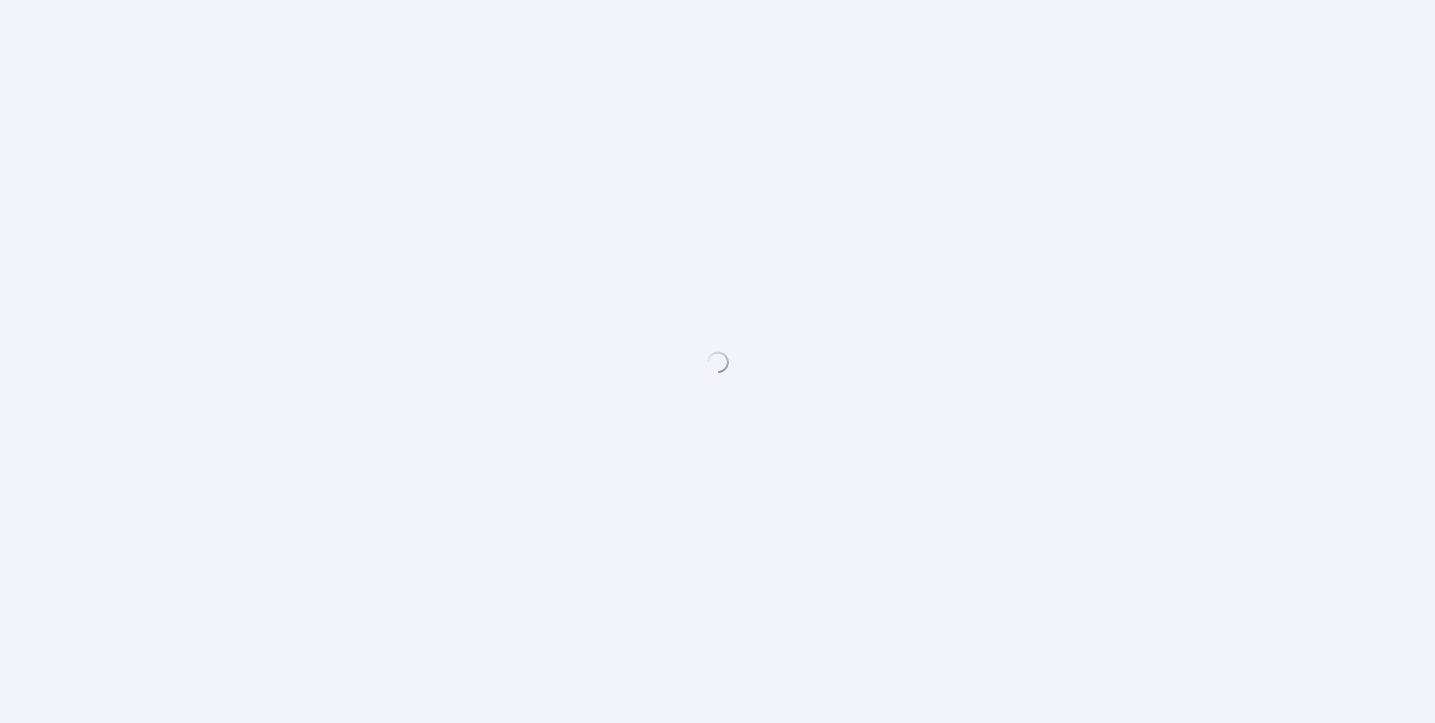 scroll, scrollTop: 0, scrollLeft: 0, axis: both 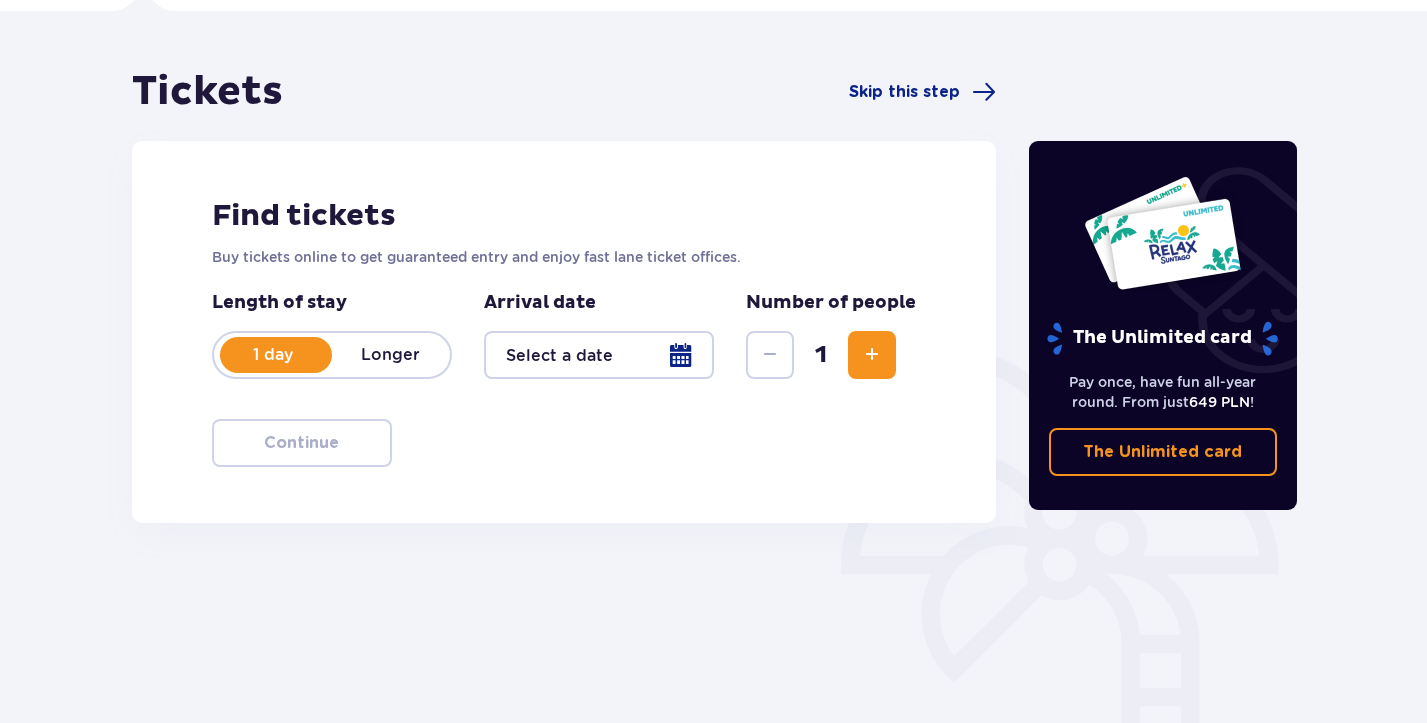 click at bounding box center (599, 355) 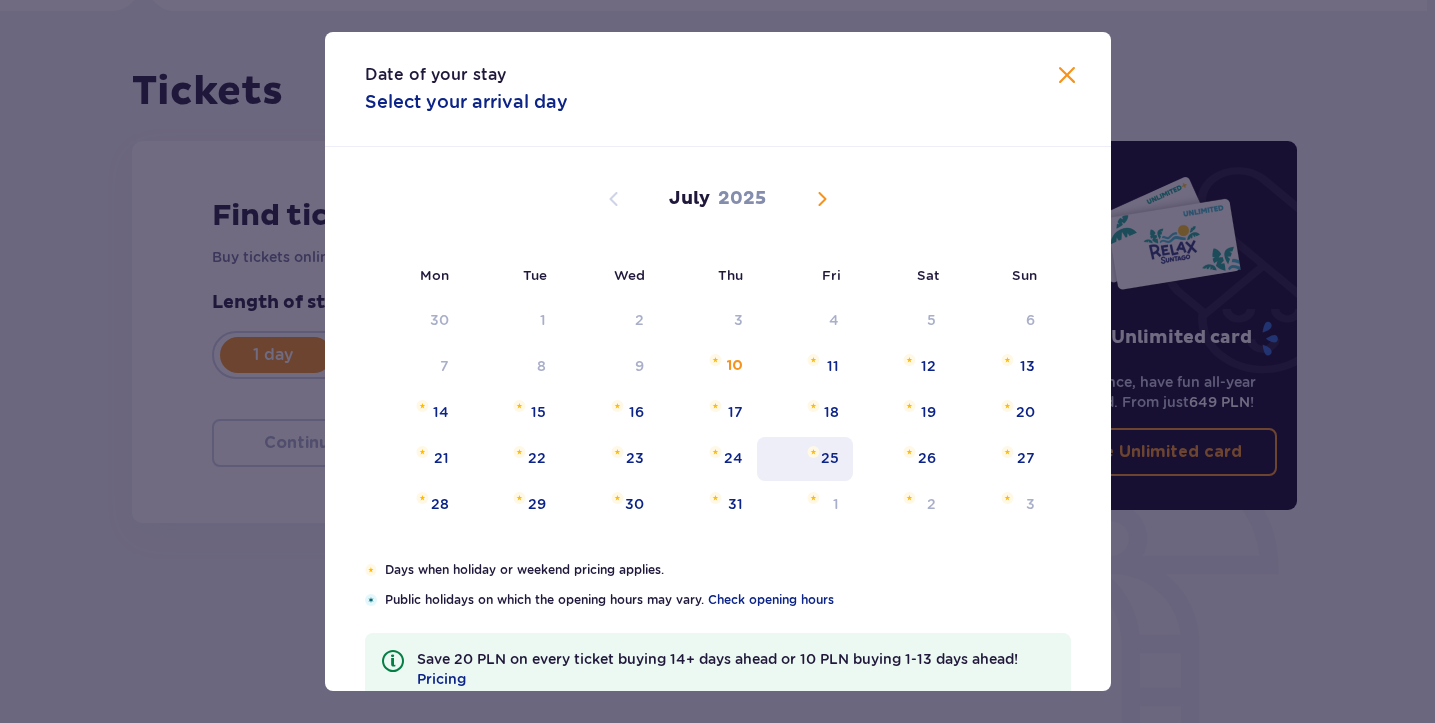 click on "25" at bounding box center [805, 459] 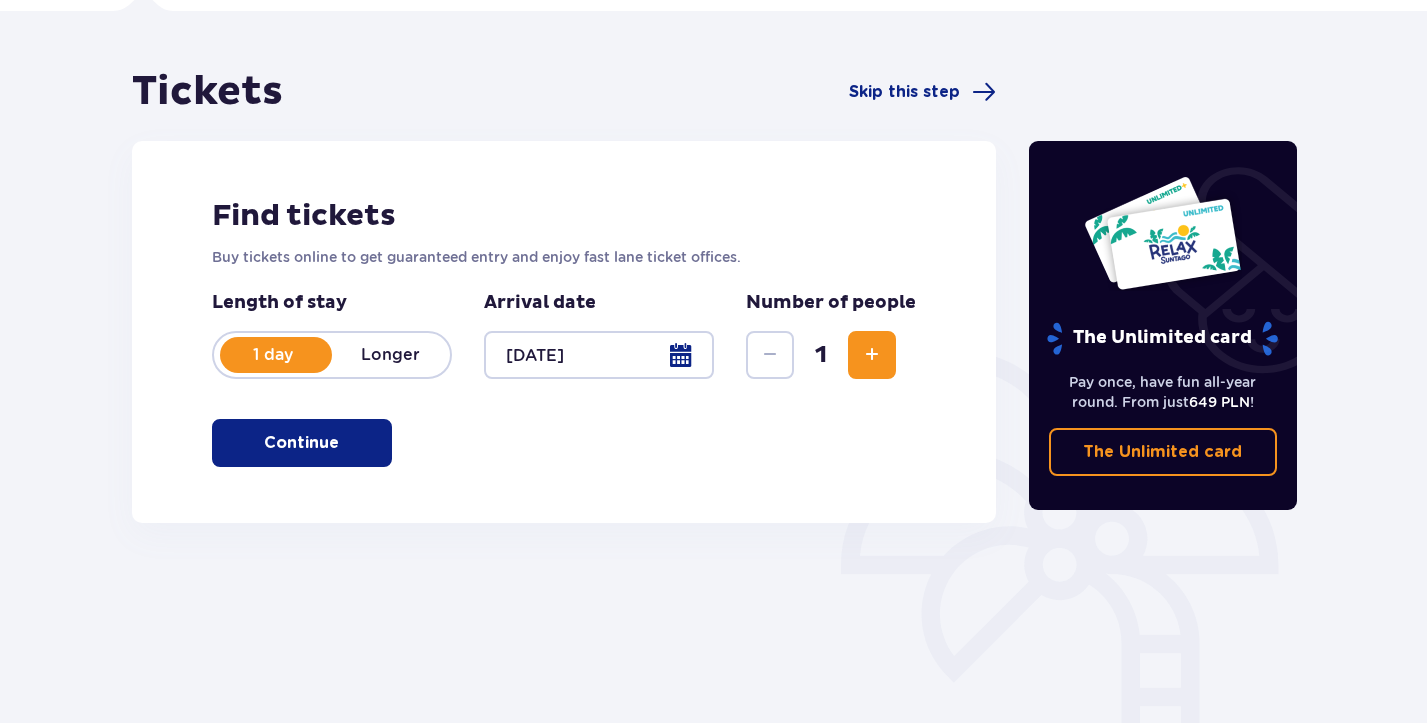 click at bounding box center (599, 355) 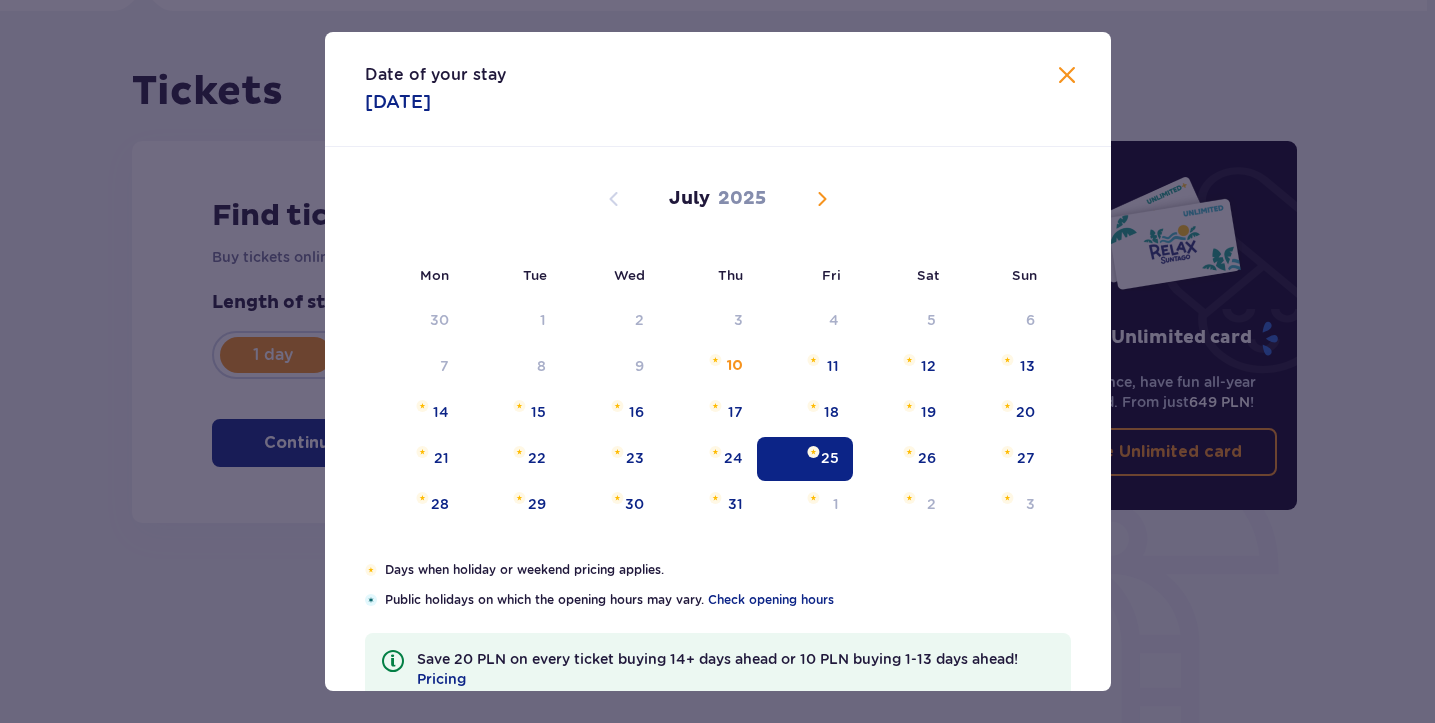 click on "25" at bounding box center [805, 459] 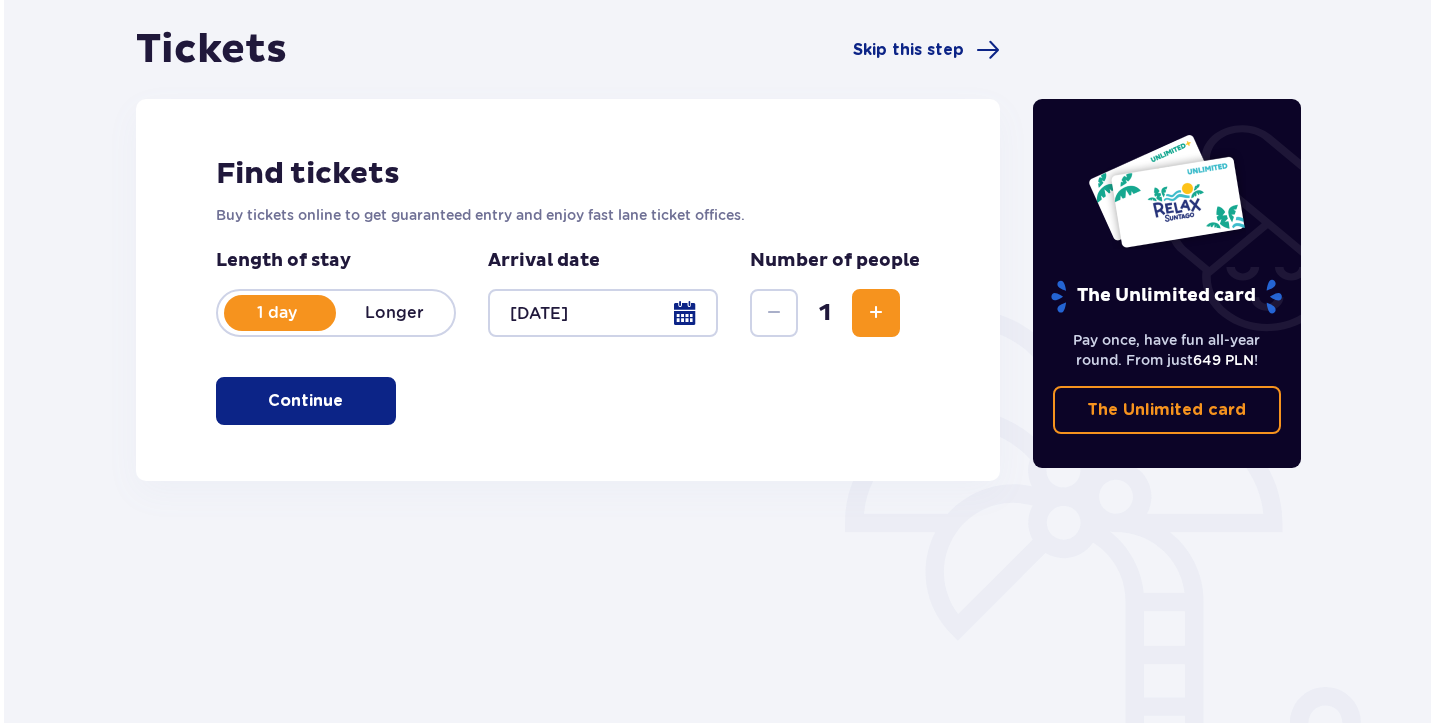 scroll, scrollTop: 193, scrollLeft: 0, axis: vertical 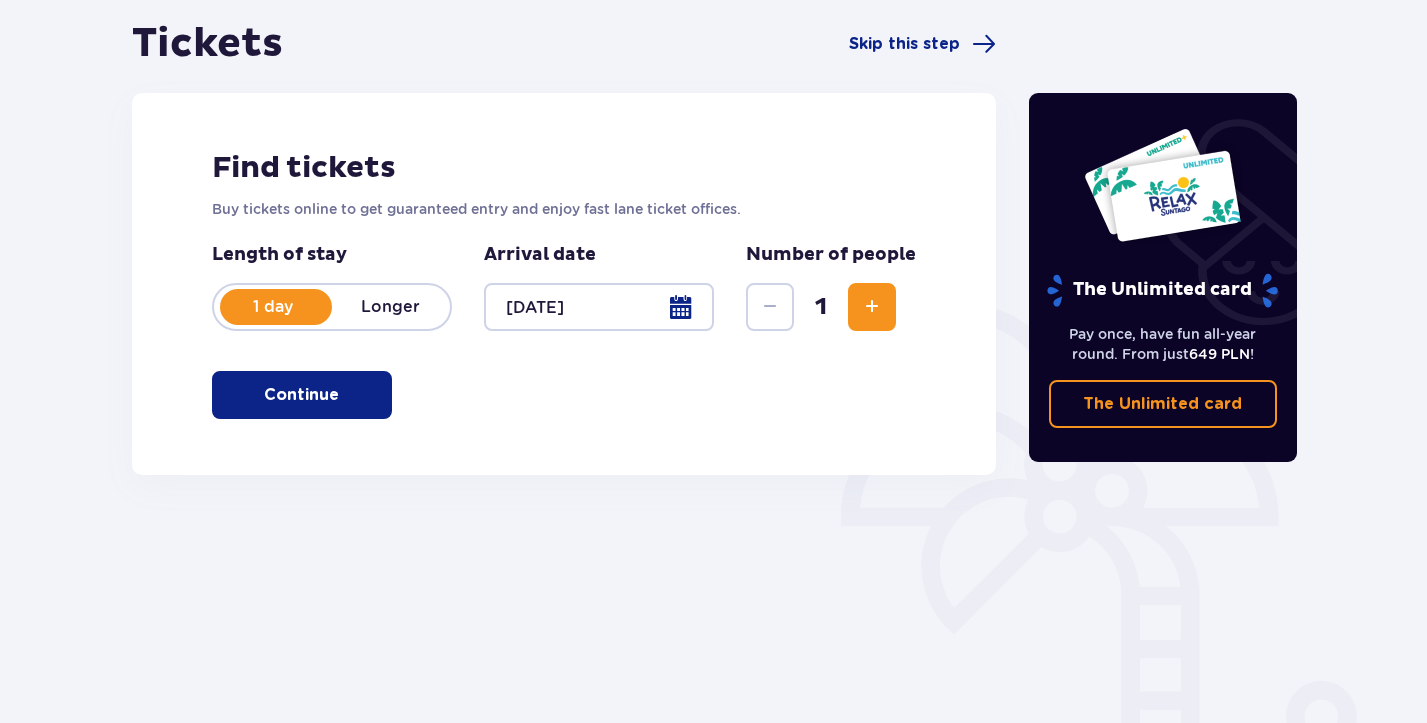 click at bounding box center (599, 307) 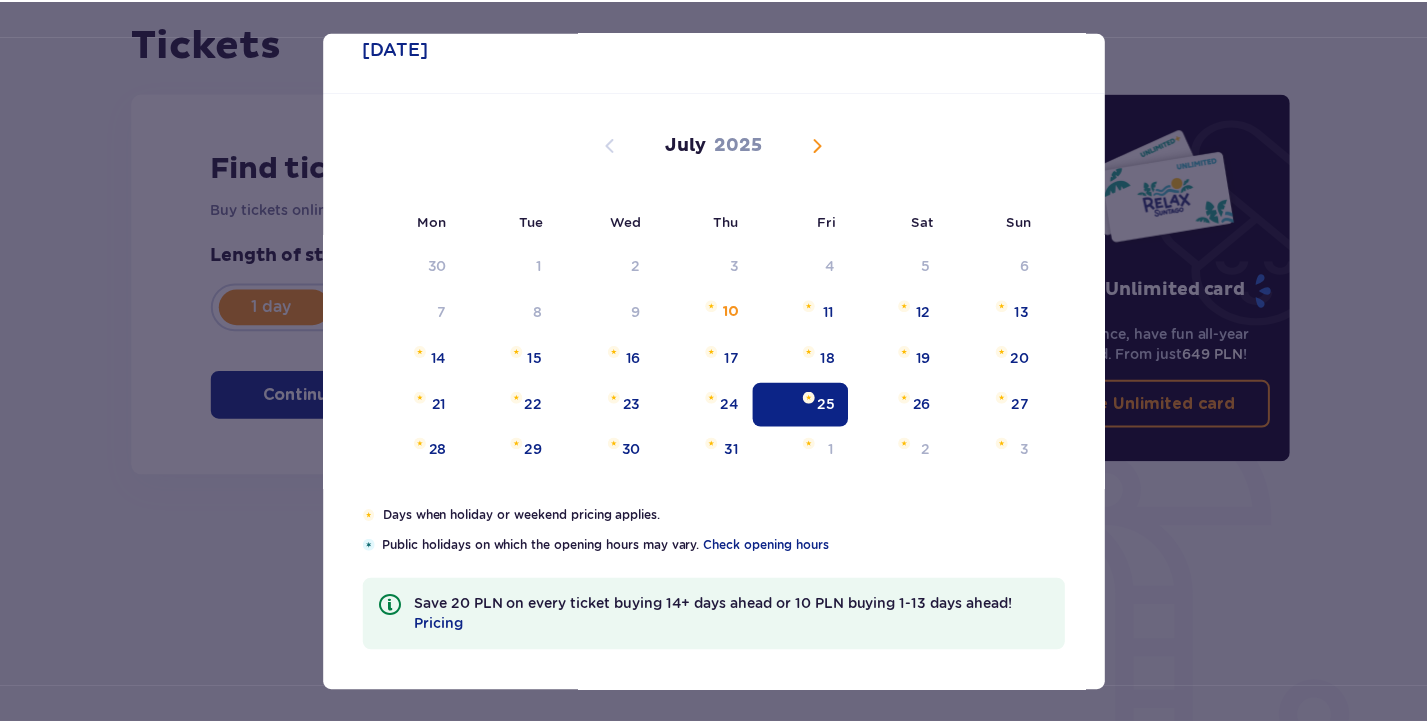 scroll, scrollTop: 54, scrollLeft: 0, axis: vertical 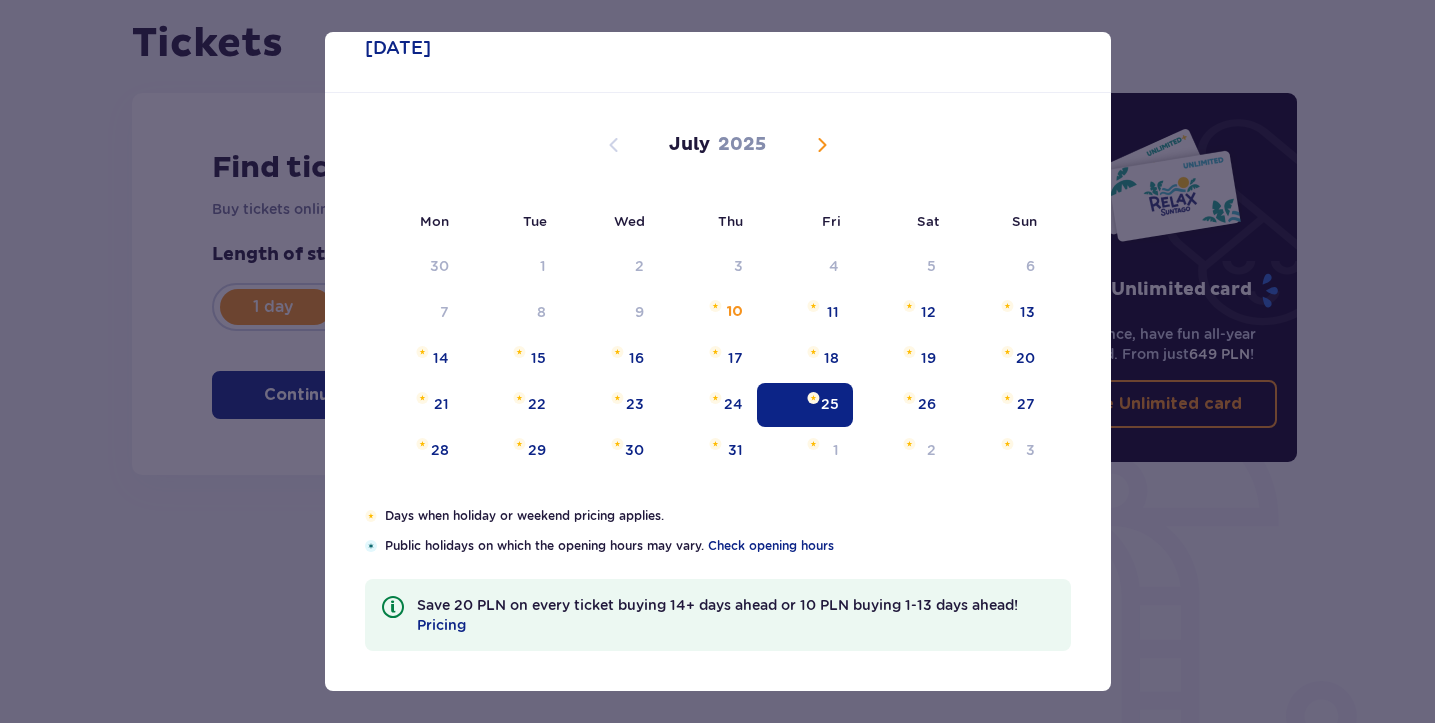 click on "25" at bounding box center (805, 405) 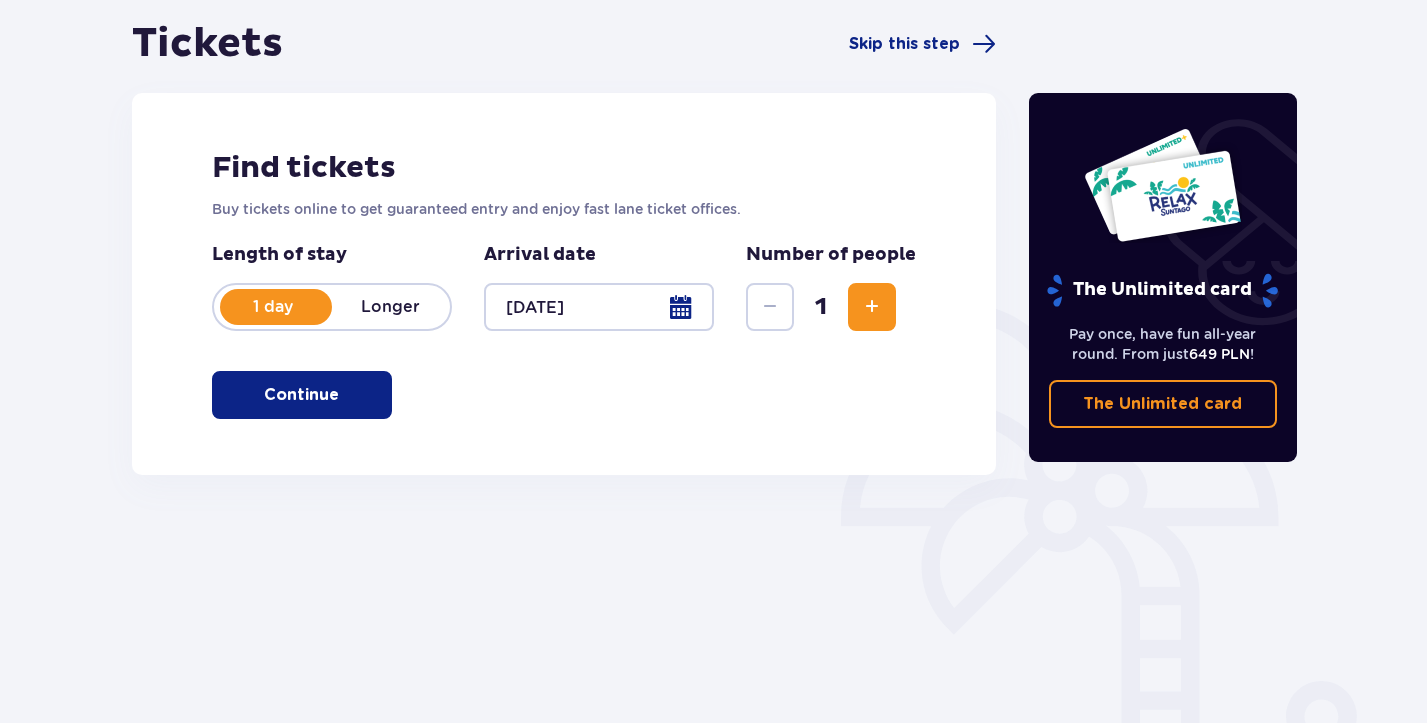click at bounding box center (872, 307) 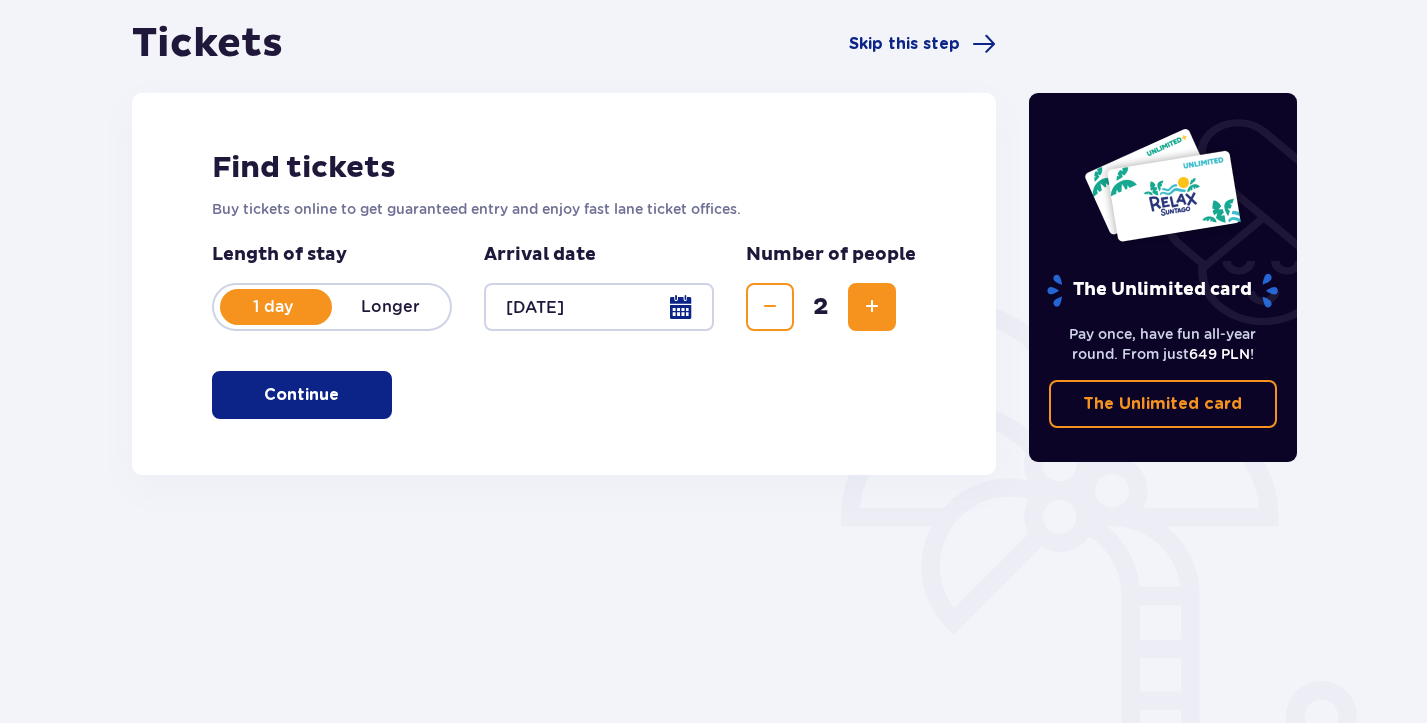click at bounding box center [872, 307] 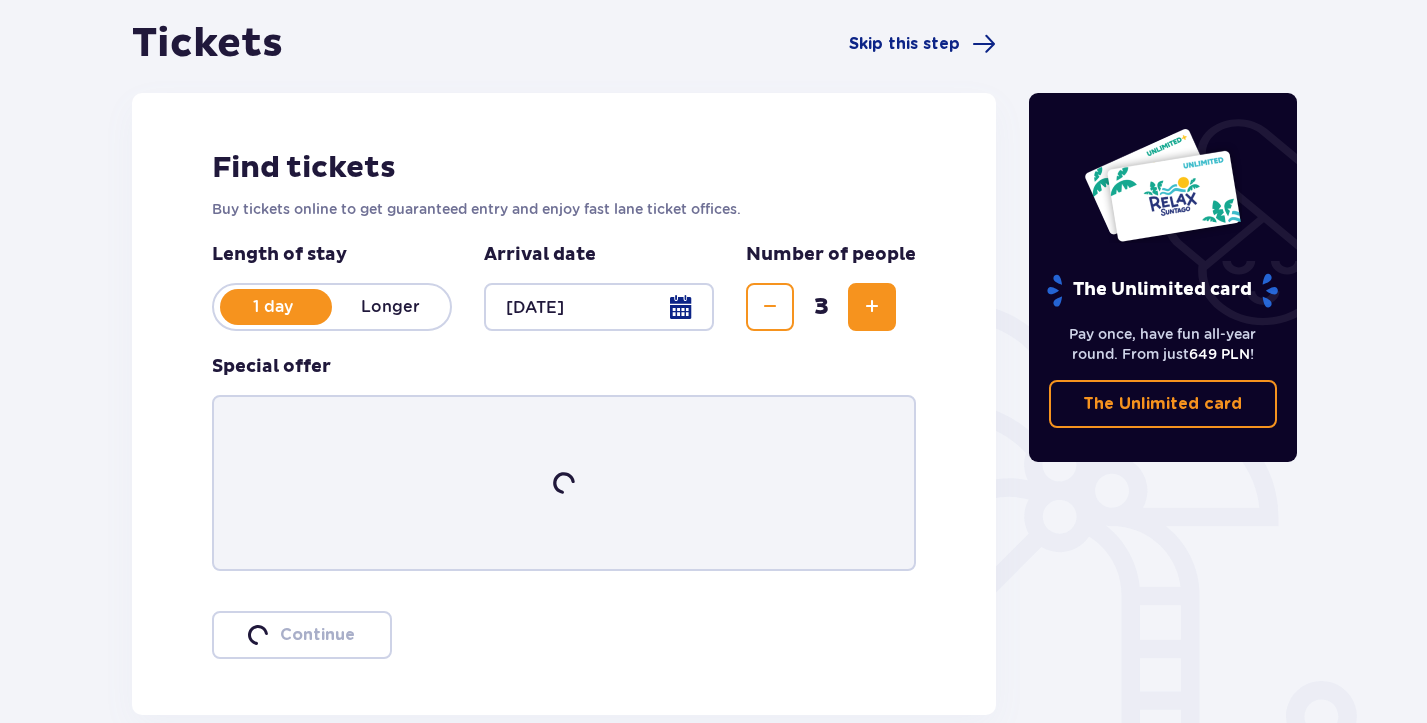 click at bounding box center [872, 307] 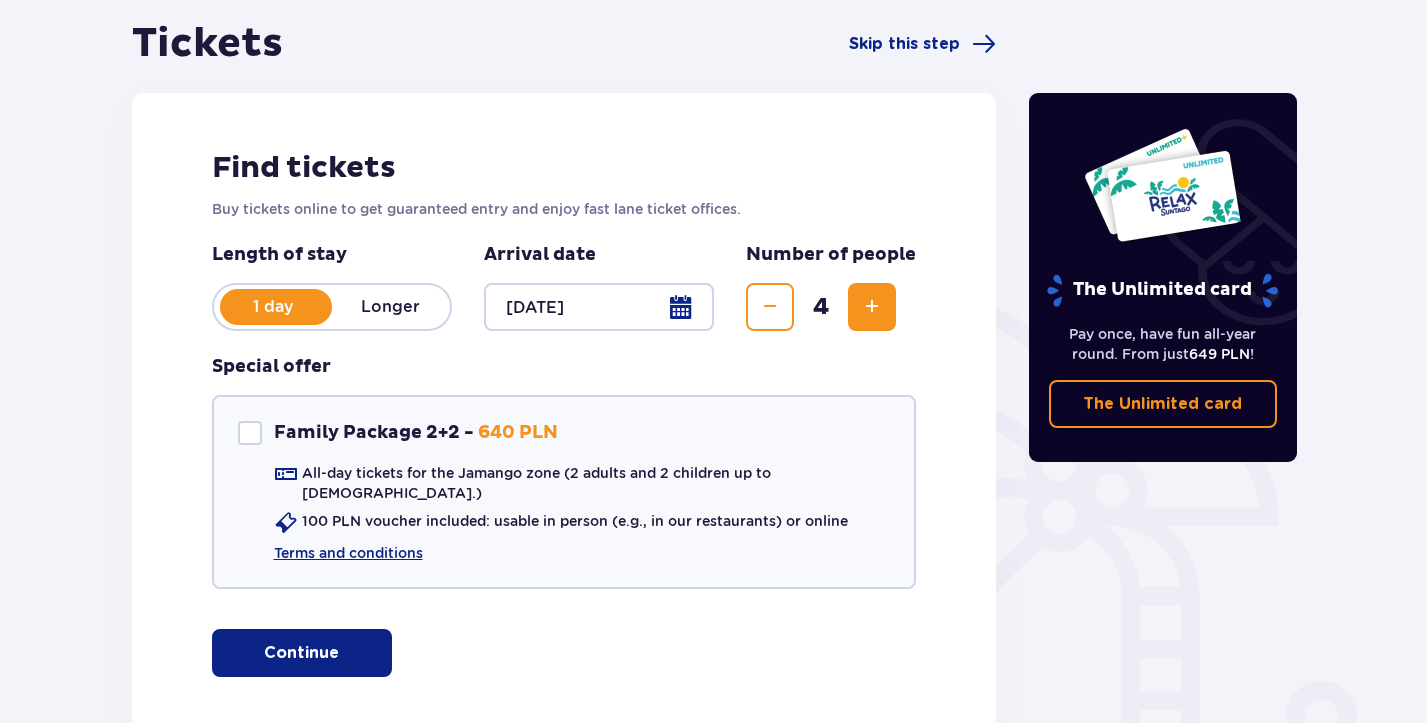 click at bounding box center [872, 307] 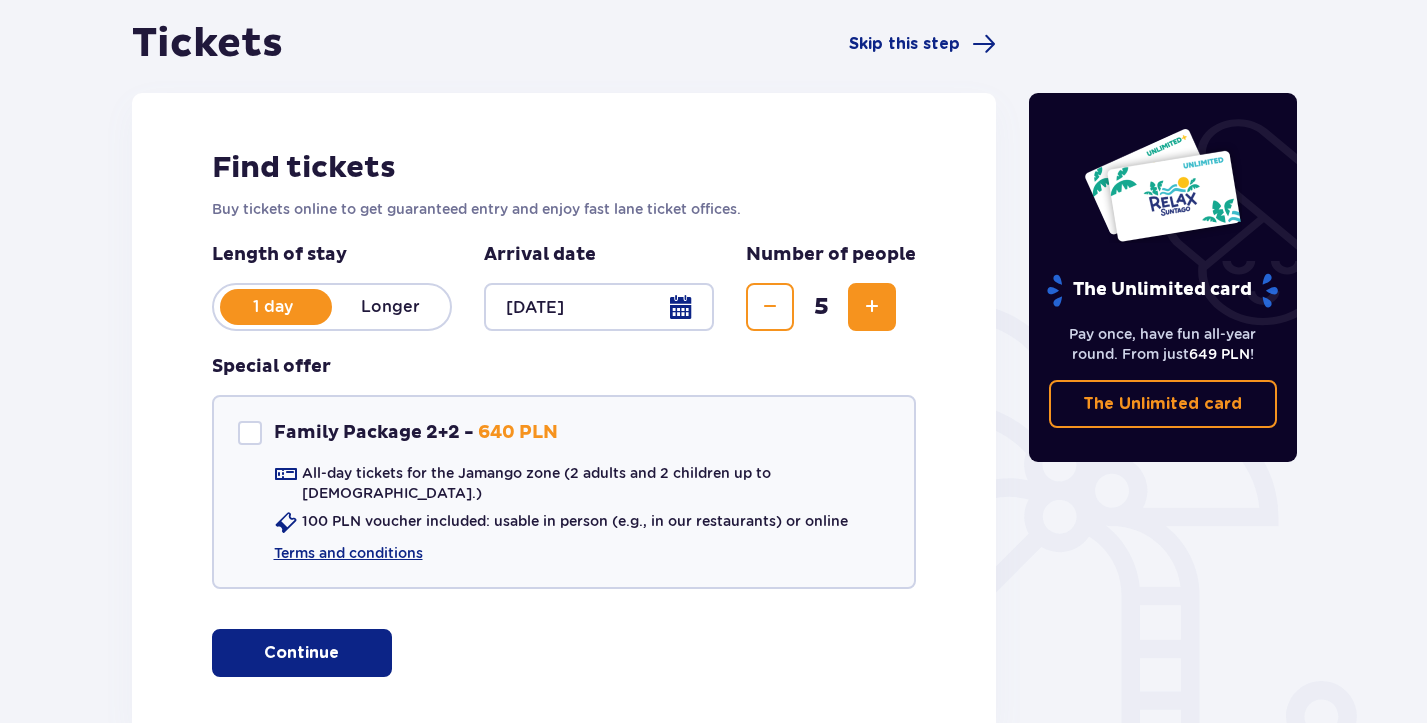 click at bounding box center [872, 307] 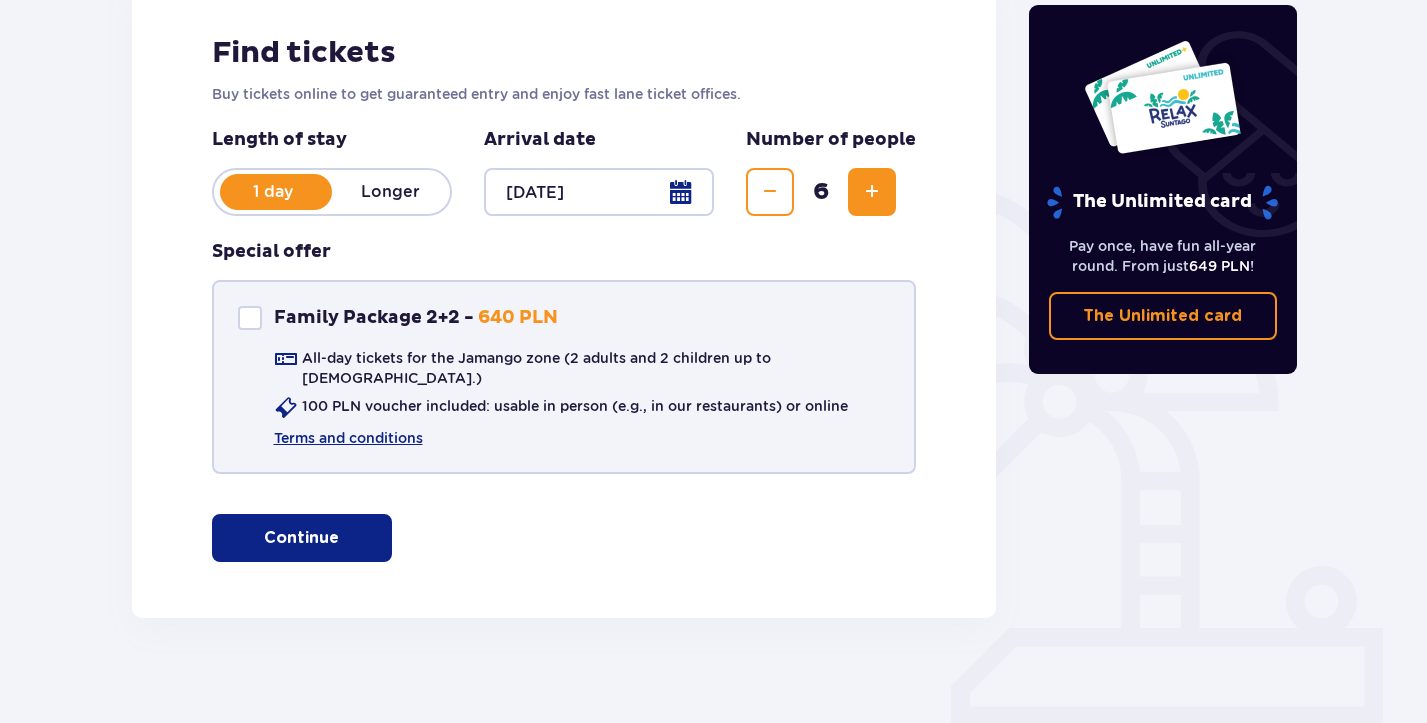 scroll, scrollTop: 307, scrollLeft: 0, axis: vertical 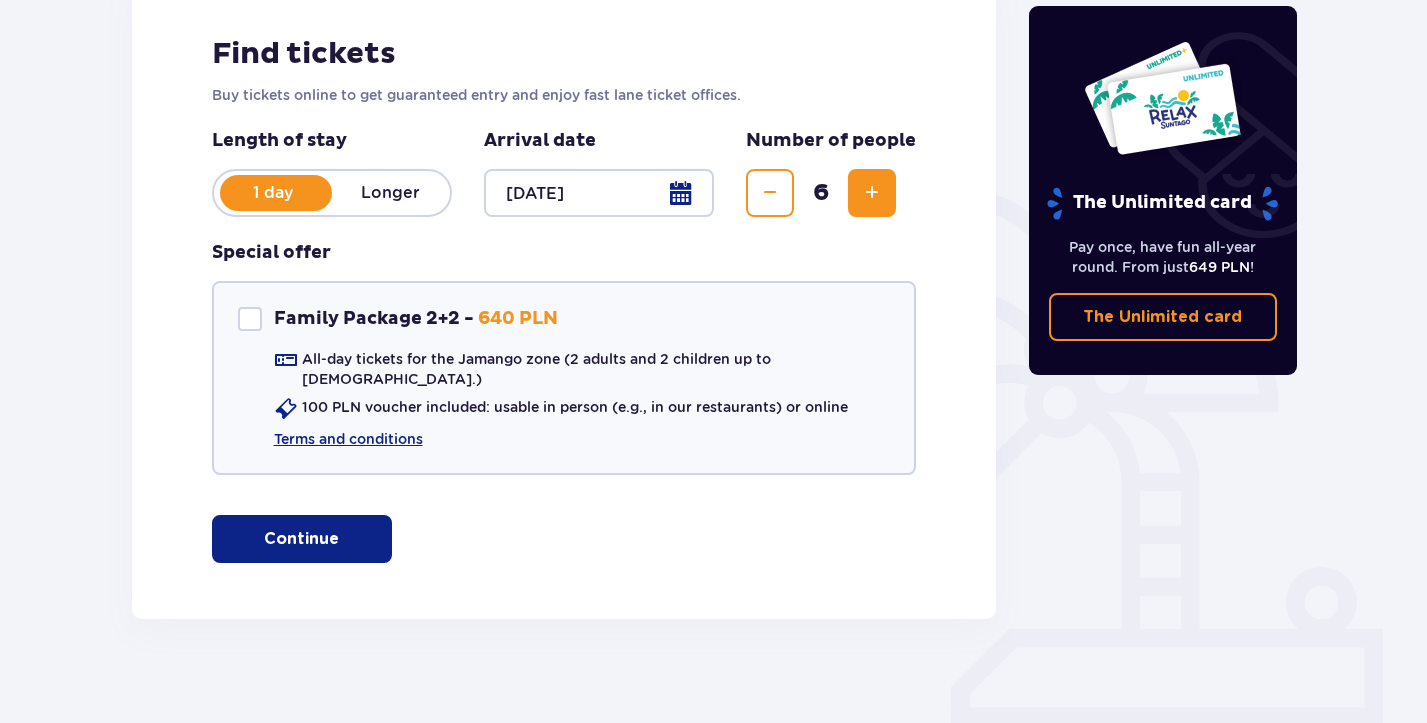 click at bounding box center (770, 193) 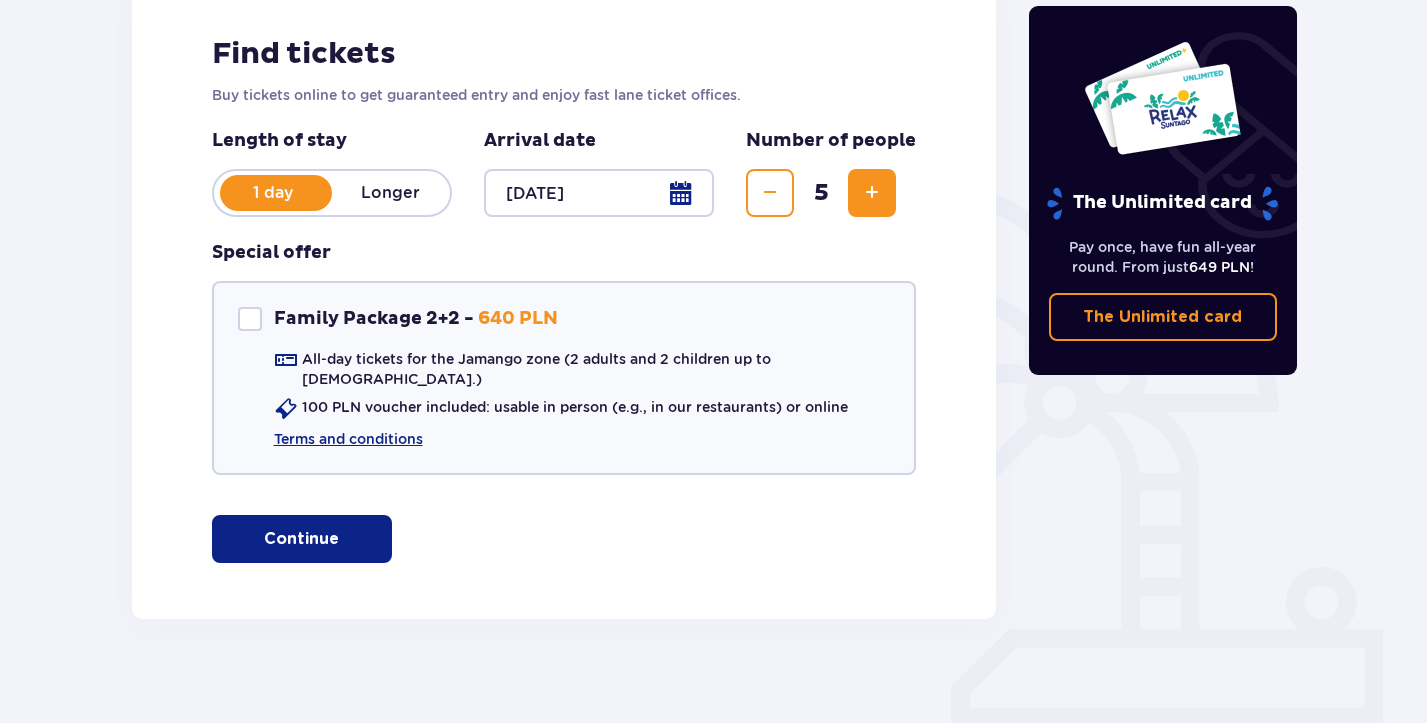 click at bounding box center [770, 193] 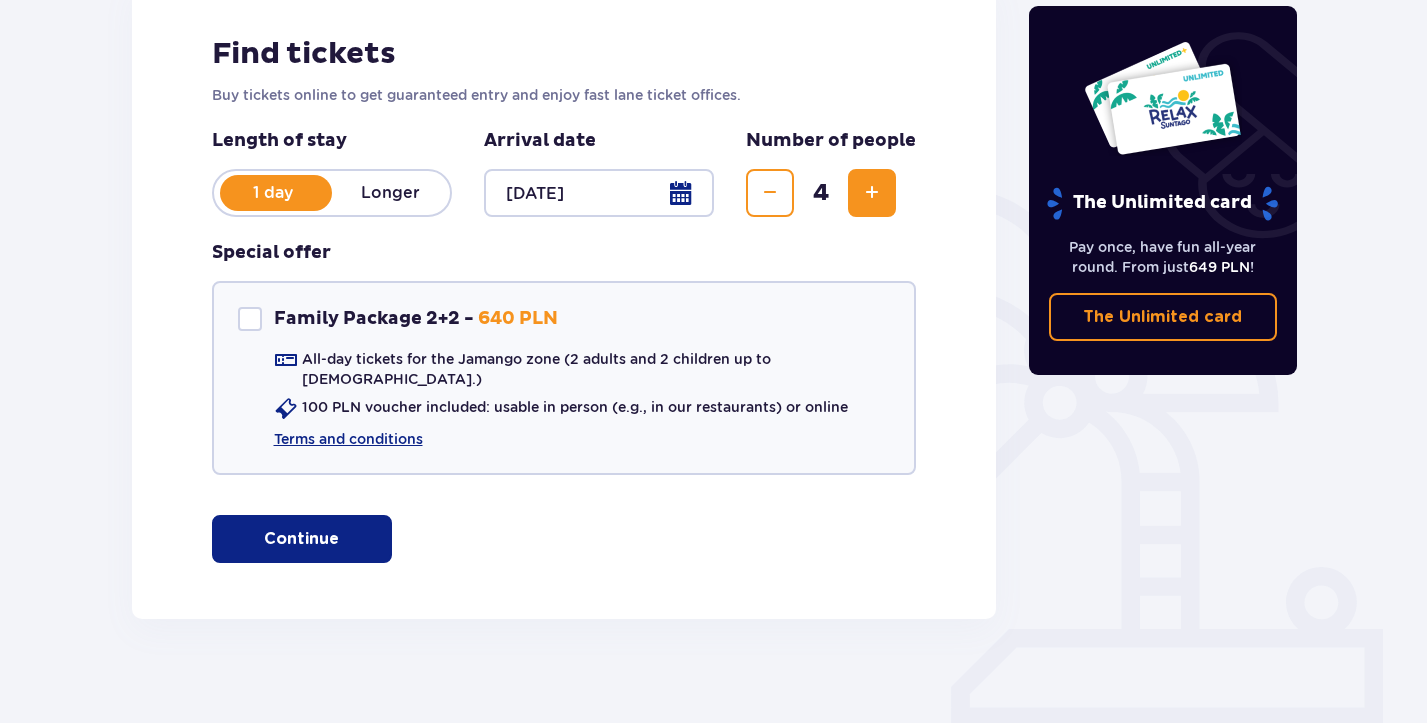 click at bounding box center (770, 193) 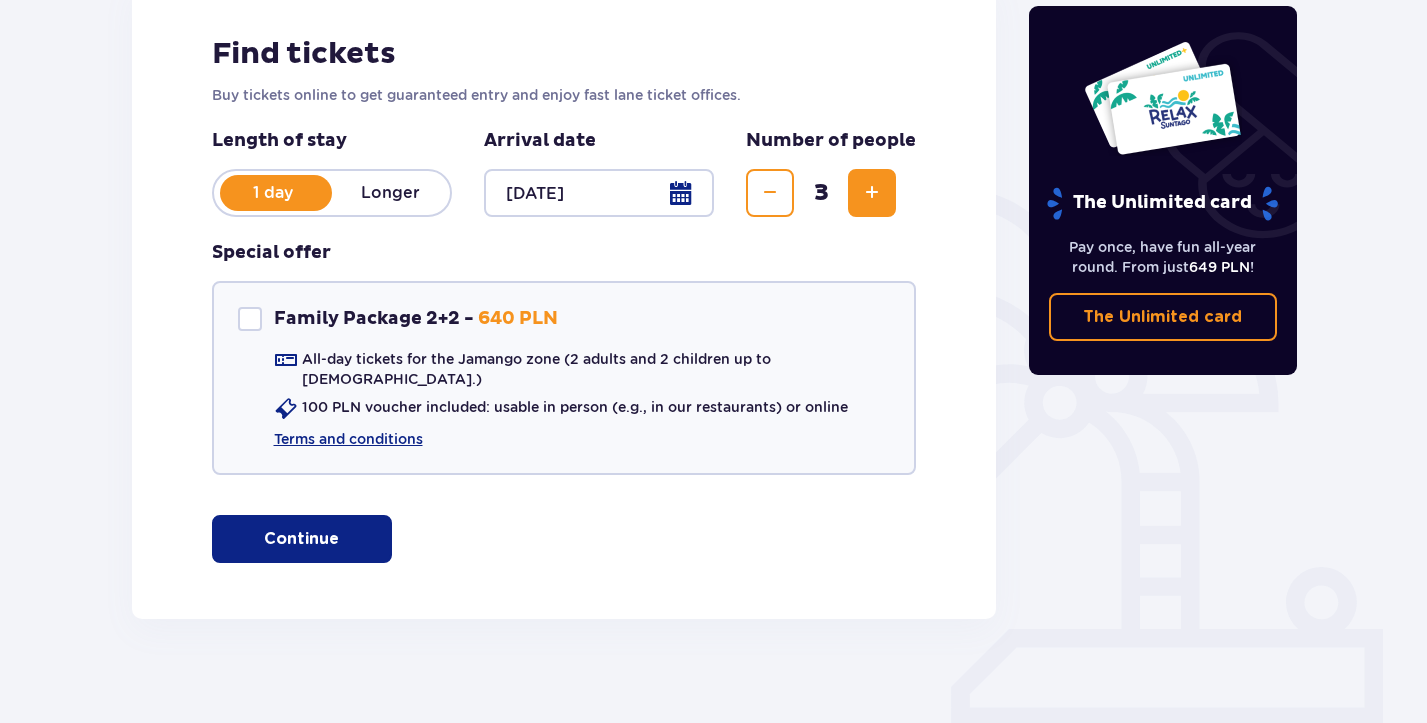click at bounding box center (770, 193) 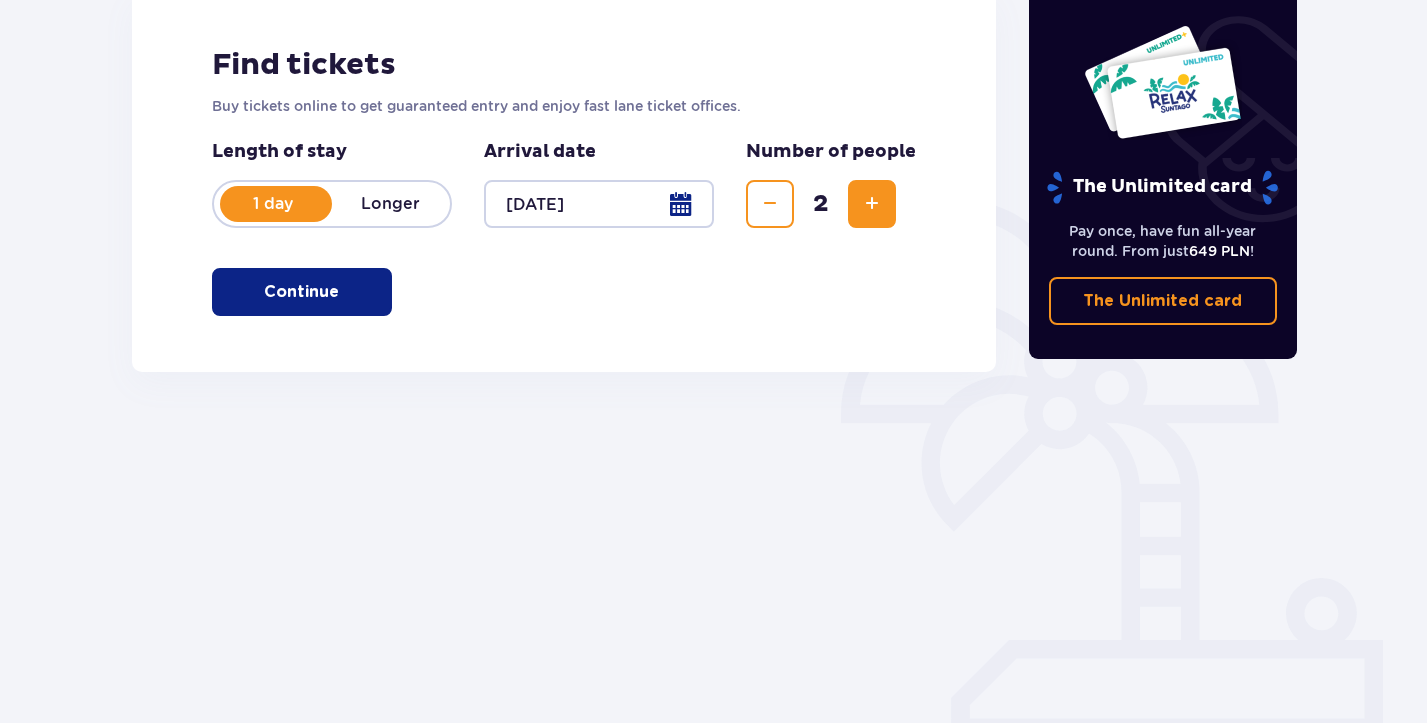 scroll, scrollTop: 296, scrollLeft: 0, axis: vertical 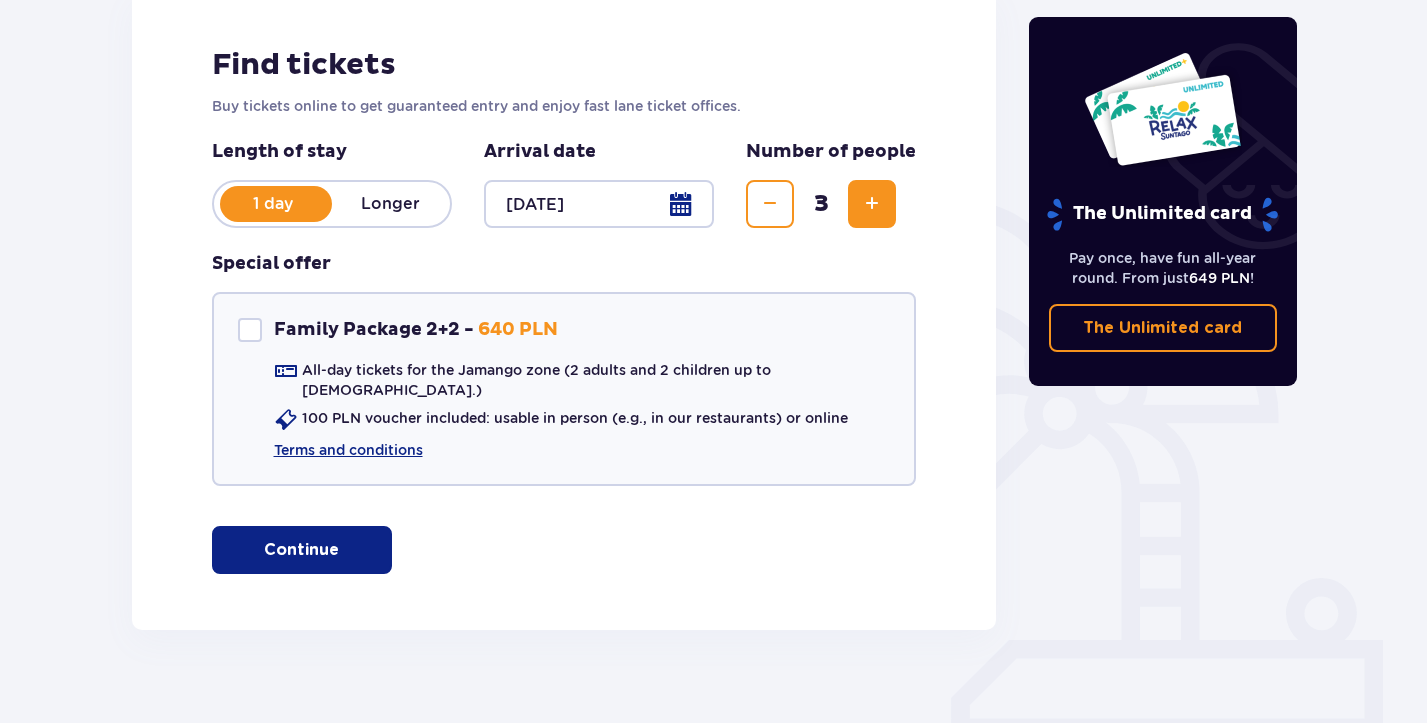 click at bounding box center [872, 204] 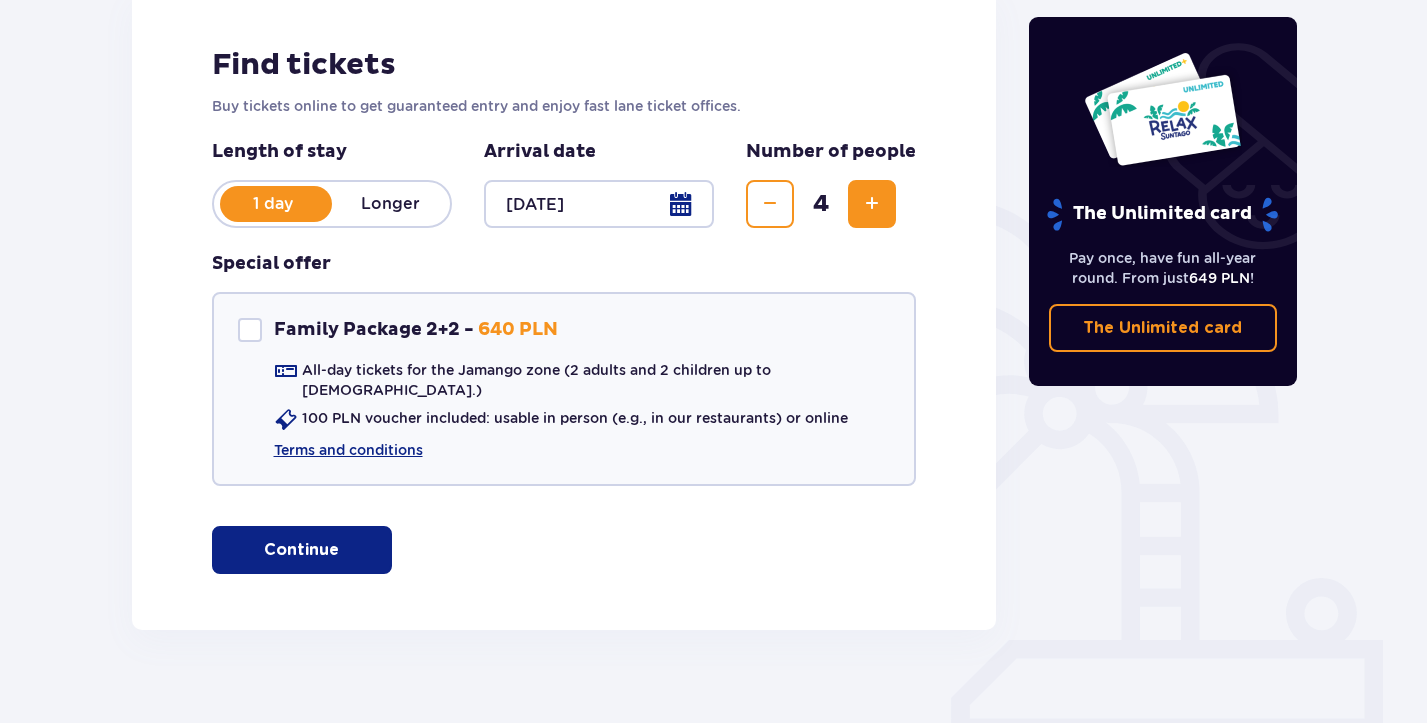 click at bounding box center (872, 204) 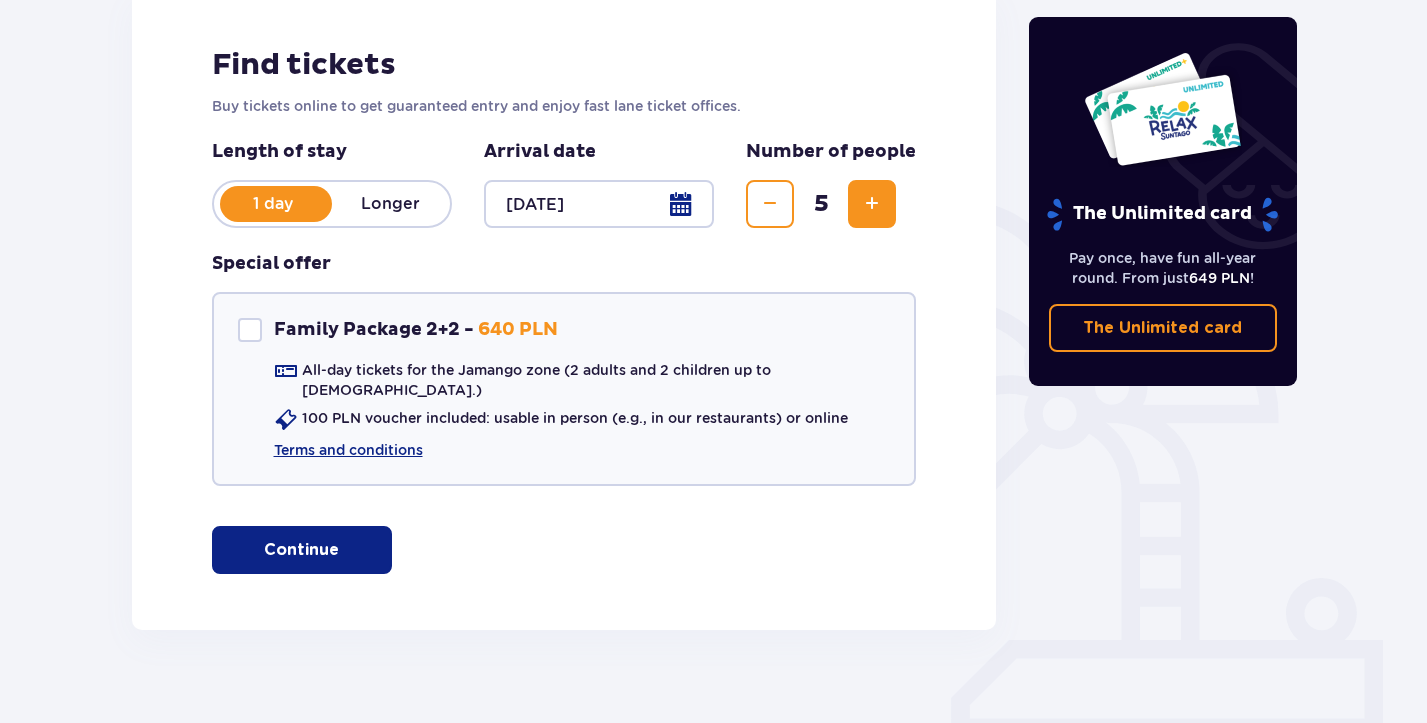 click at bounding box center [872, 204] 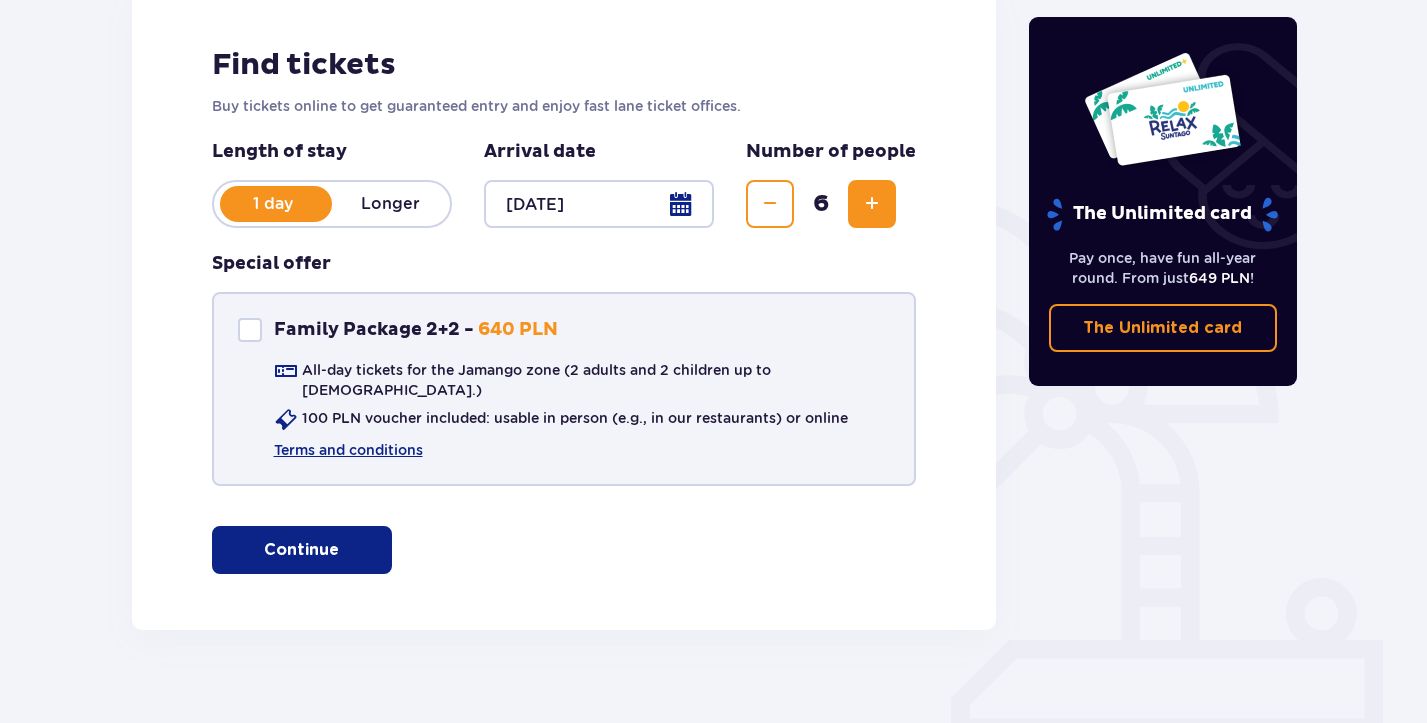 click at bounding box center (250, 330) 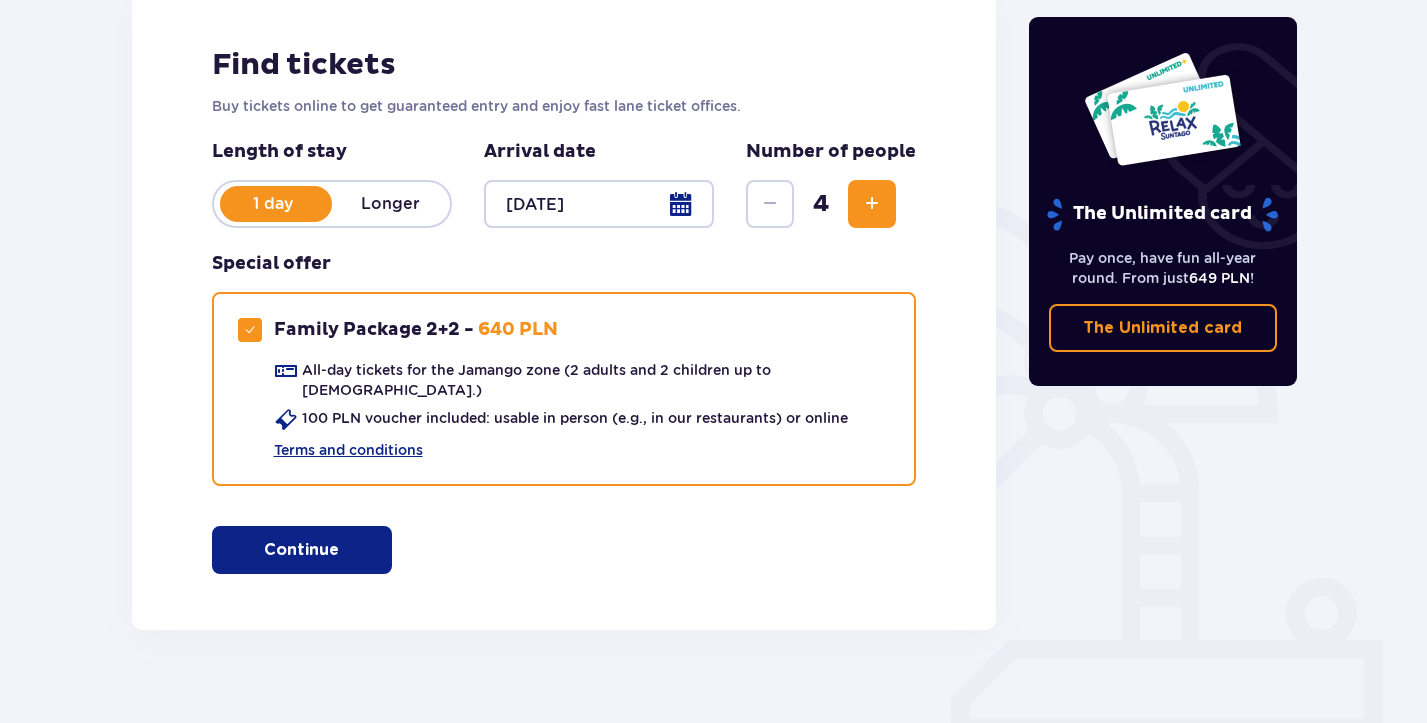 click on "Continue" at bounding box center (302, 550) 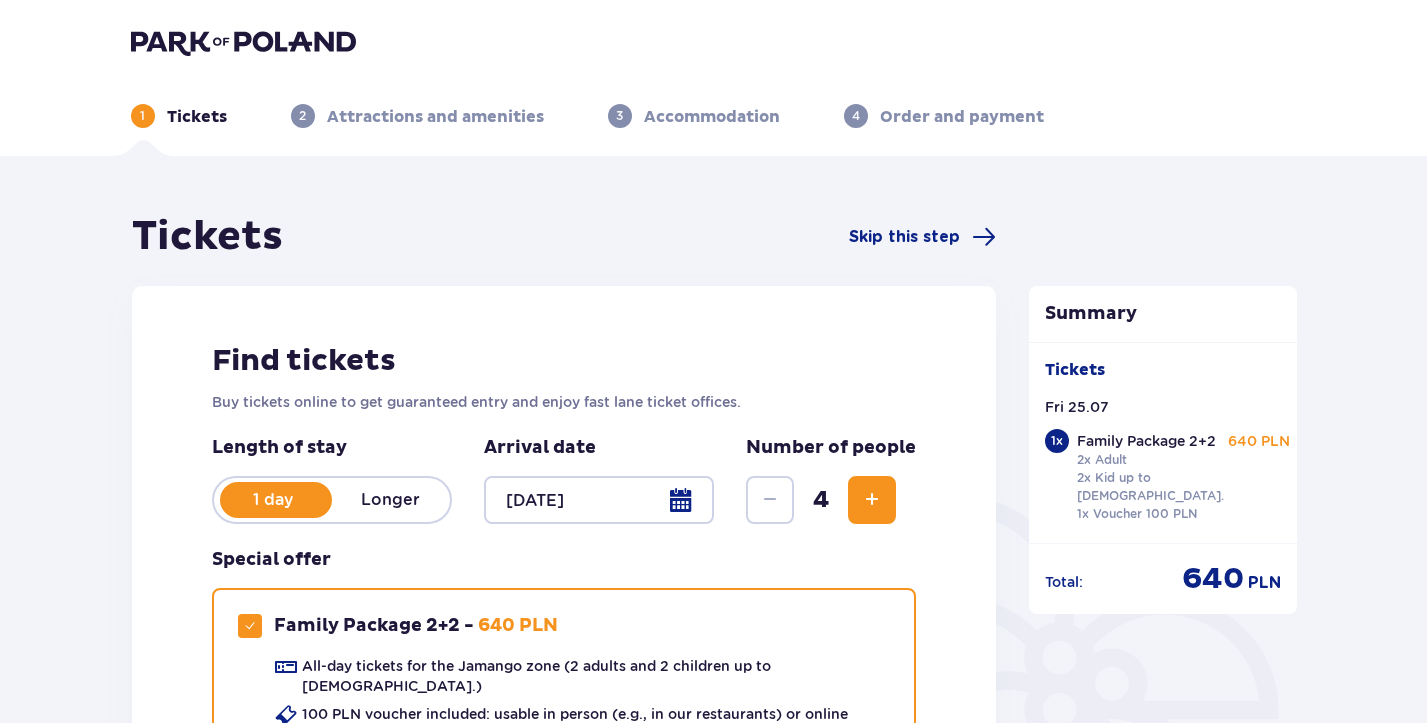 scroll, scrollTop: 0, scrollLeft: 0, axis: both 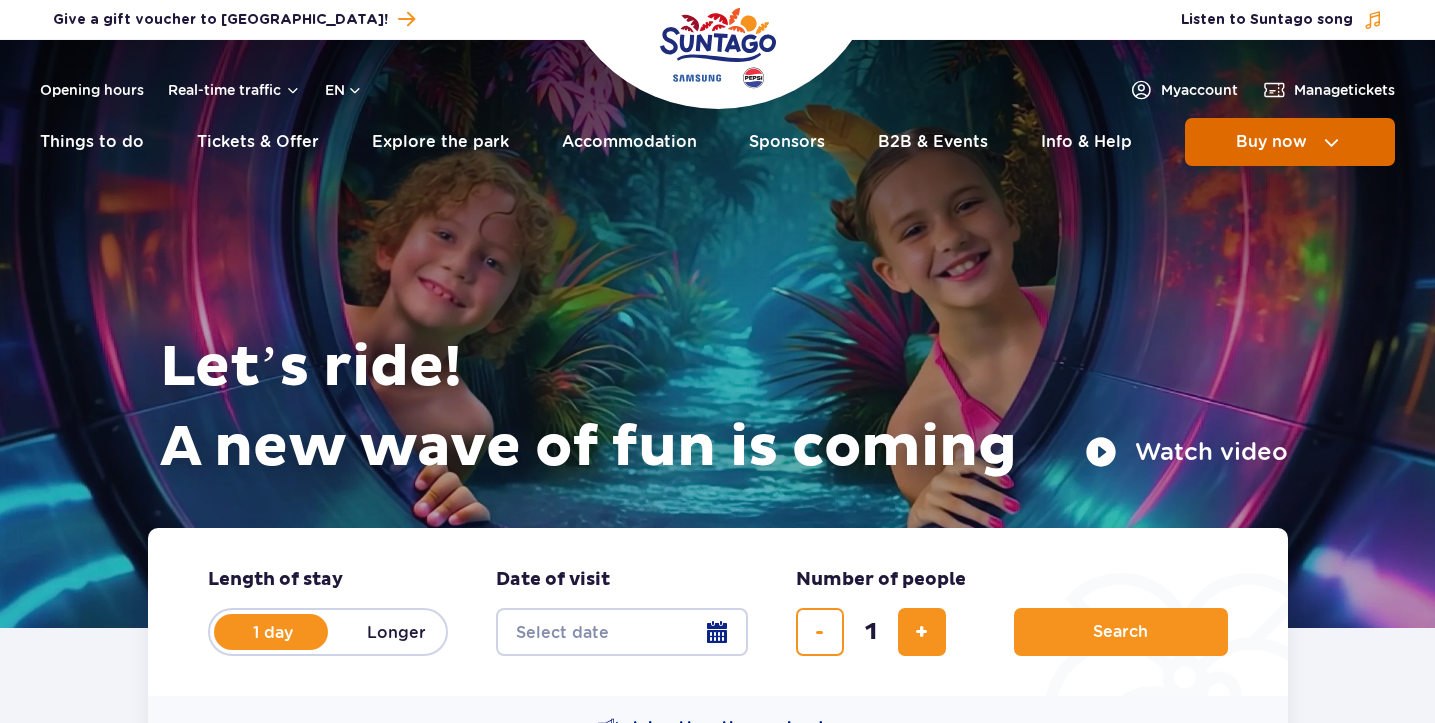 click at bounding box center [1331, 142] 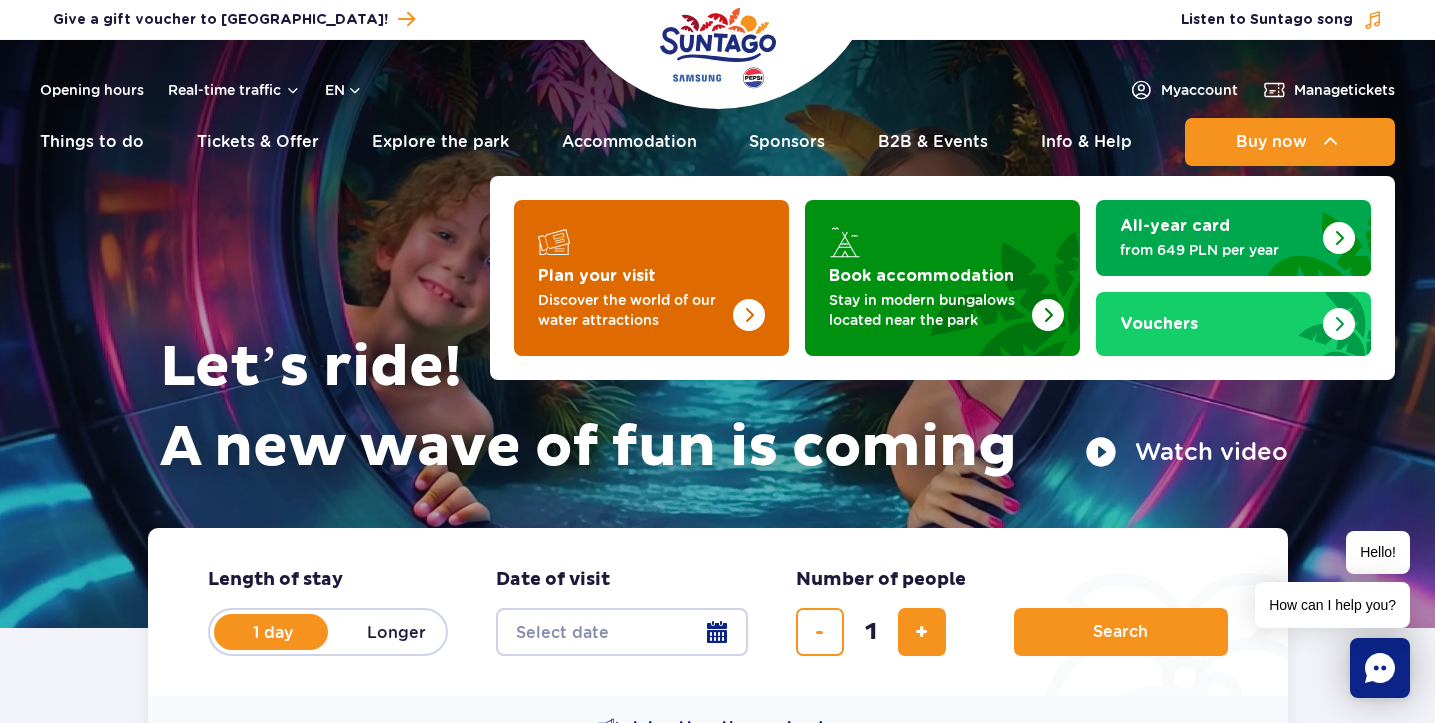click at bounding box center (651, 278) 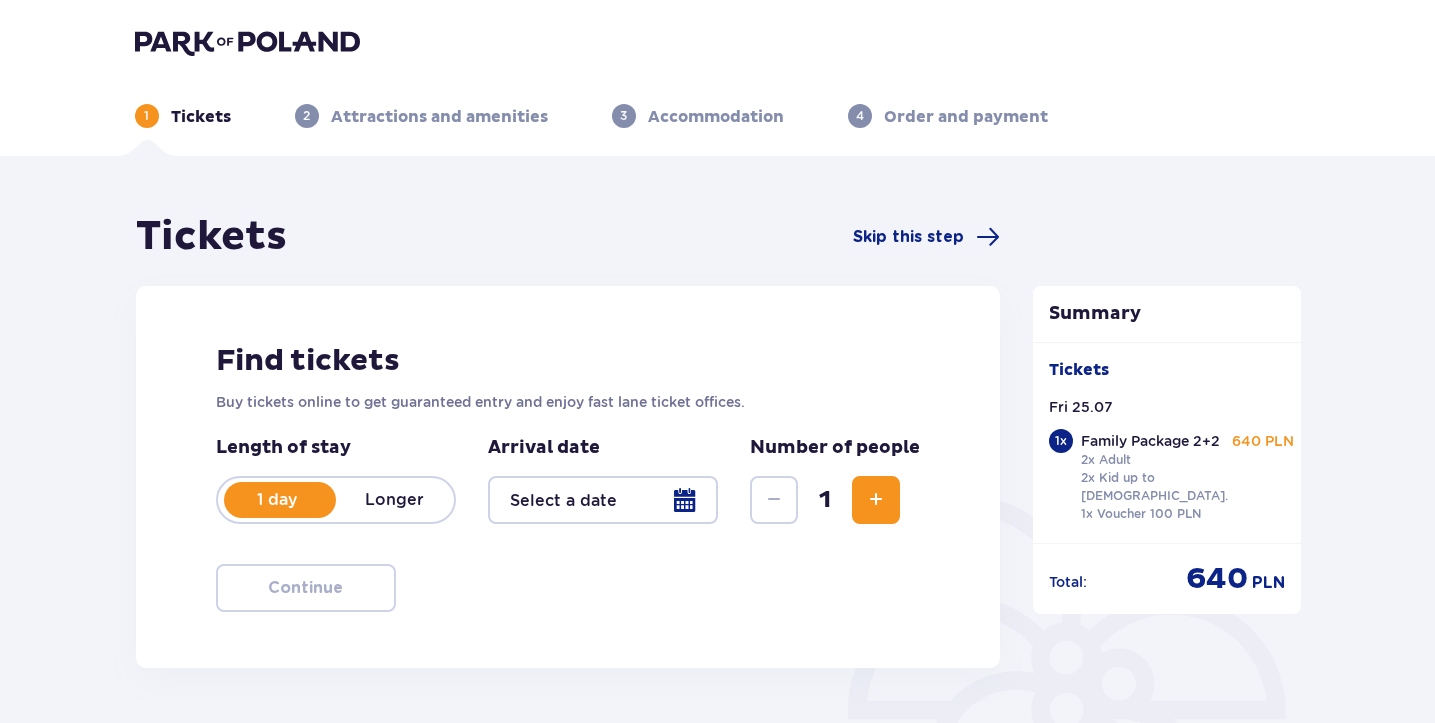 type on "[DATE]" 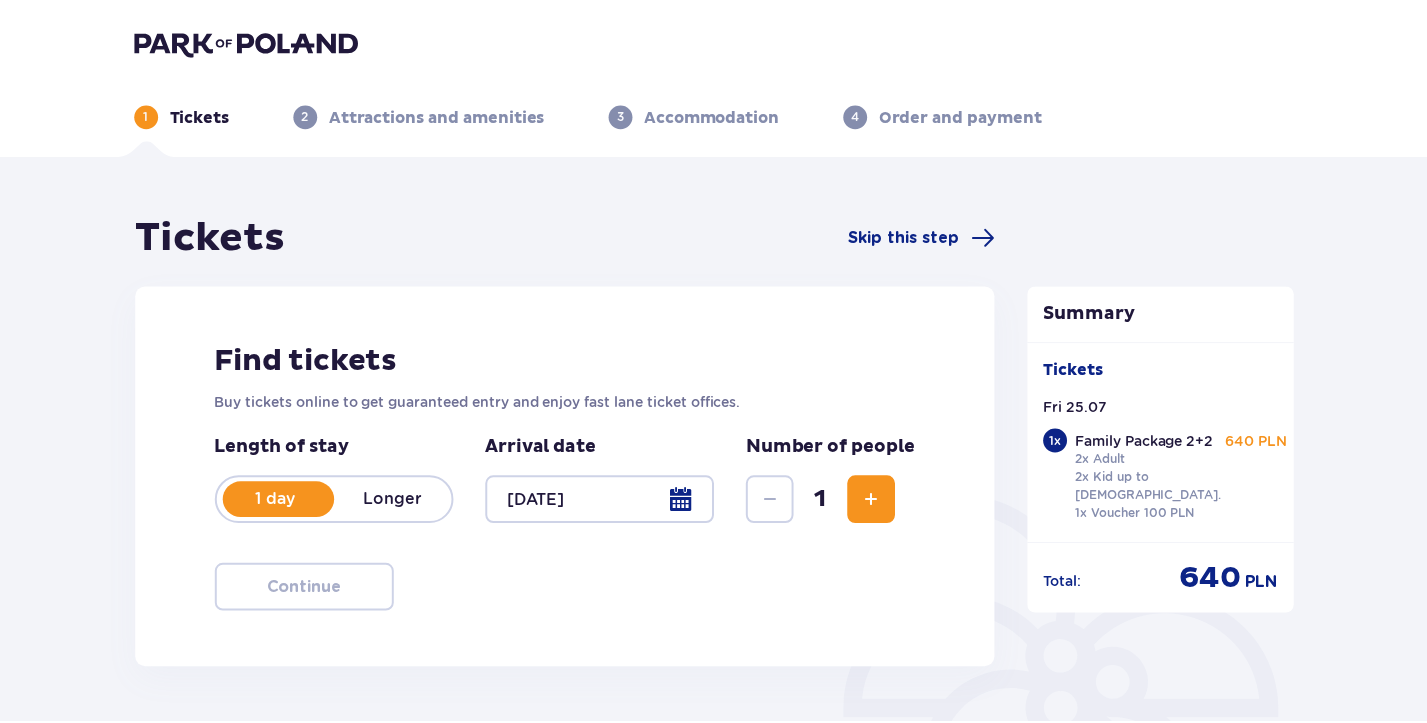 scroll, scrollTop: 0, scrollLeft: 0, axis: both 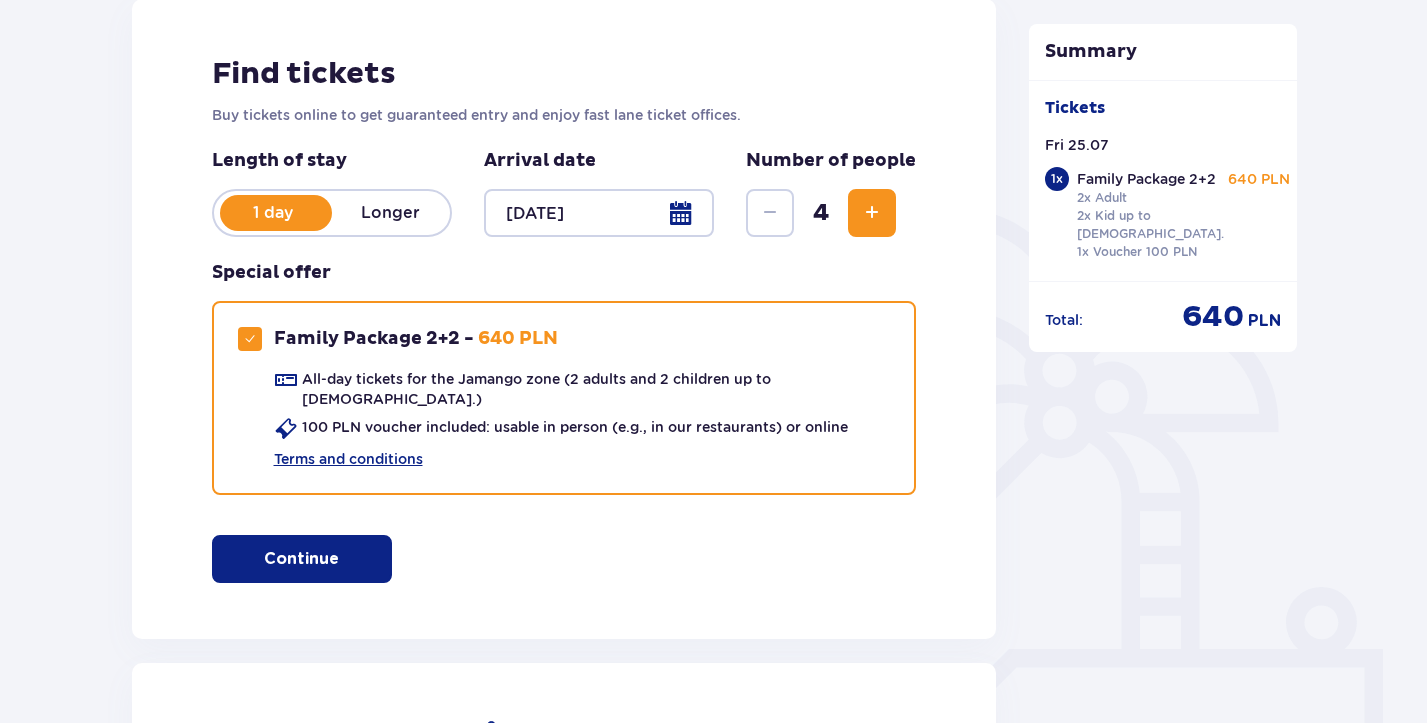 click at bounding box center (872, 213) 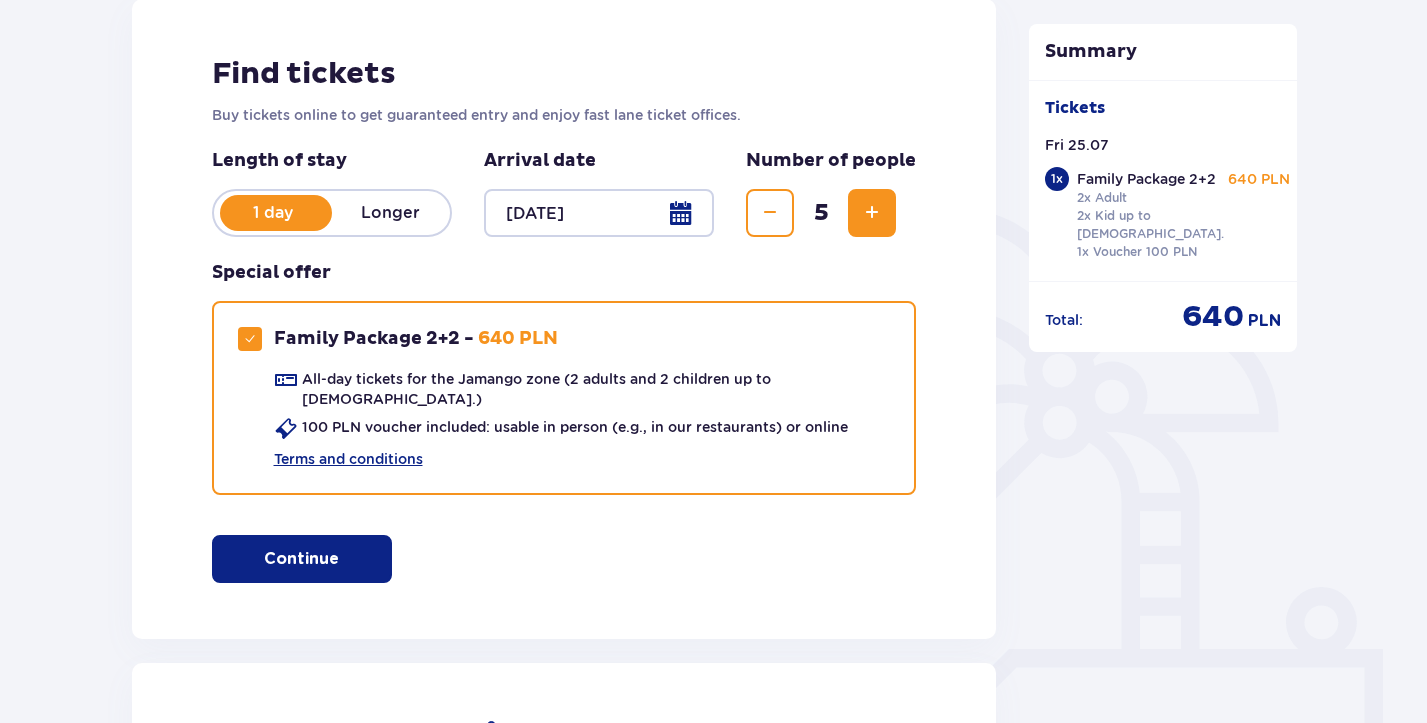click at bounding box center [872, 213] 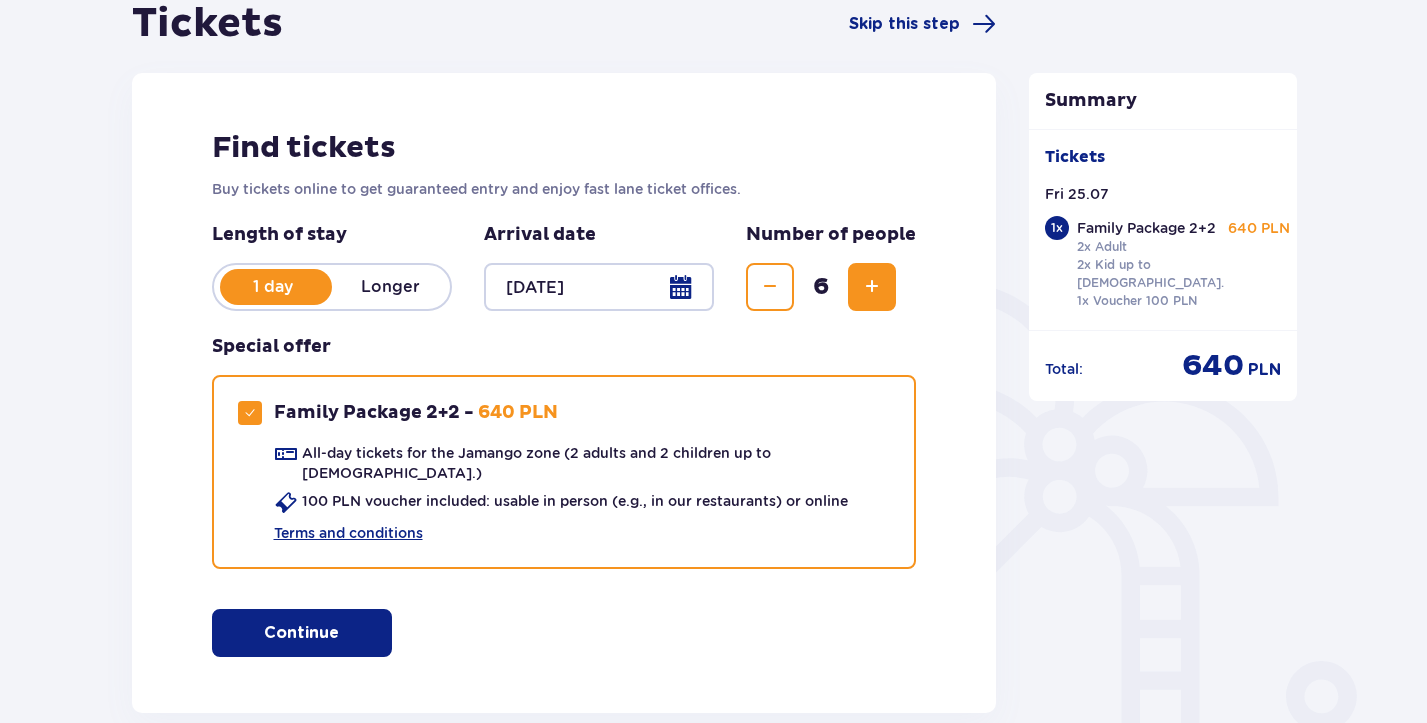 scroll, scrollTop: 230, scrollLeft: 0, axis: vertical 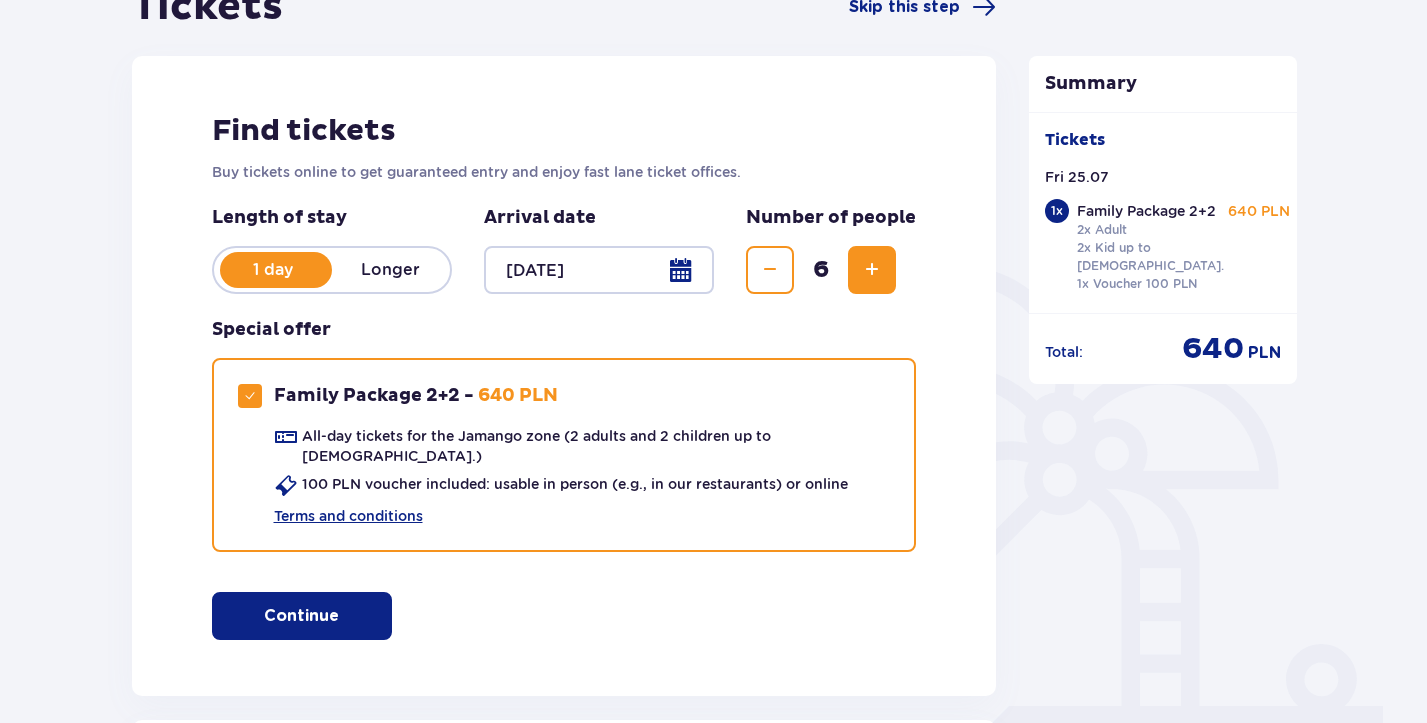 click at bounding box center (770, 270) 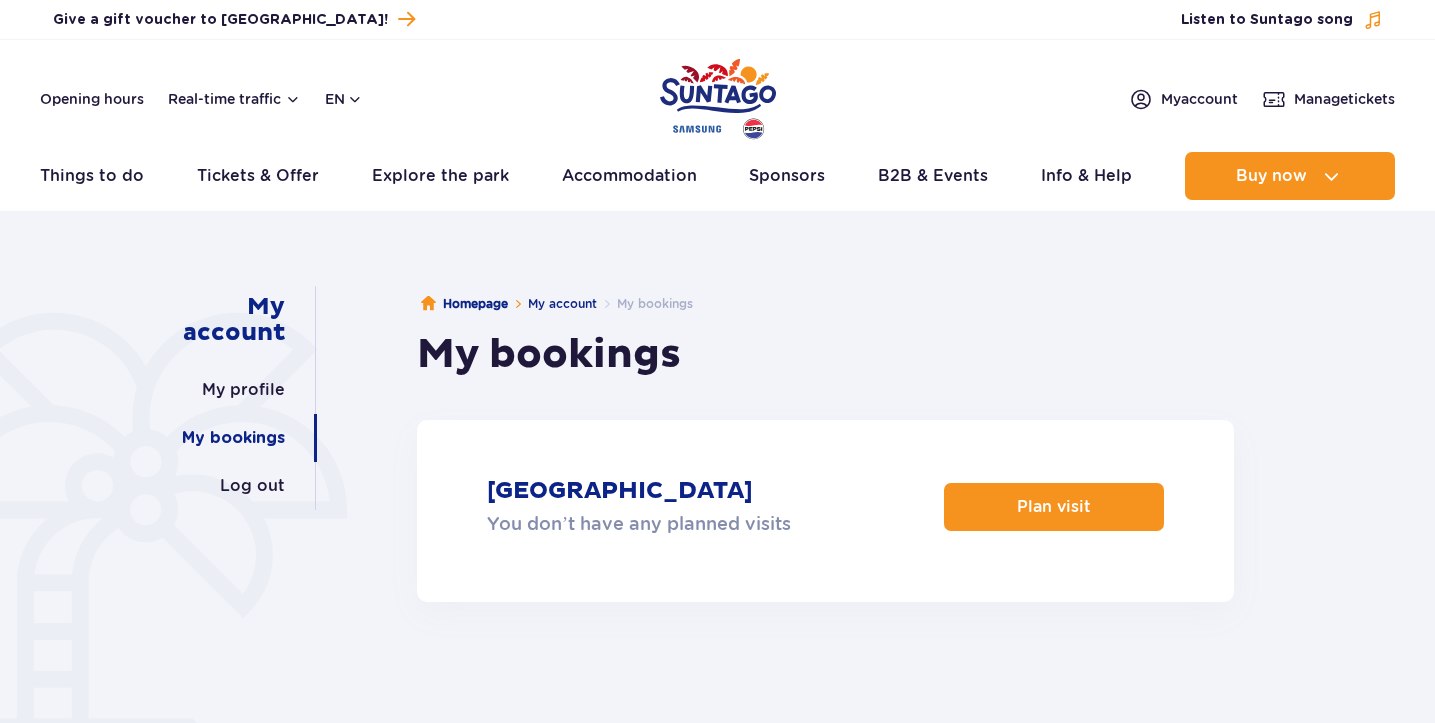 scroll, scrollTop: 0, scrollLeft: 0, axis: both 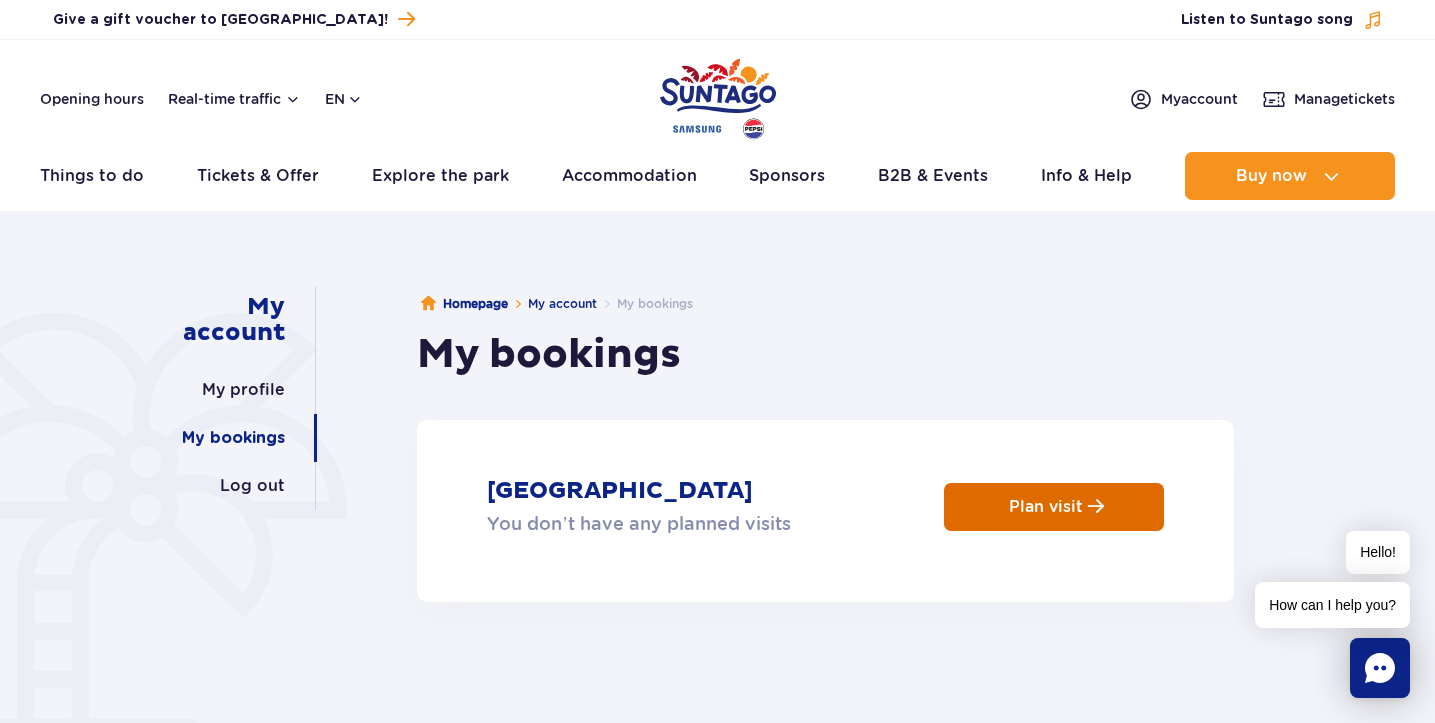click on "Plan visit" at bounding box center [1054, 507] 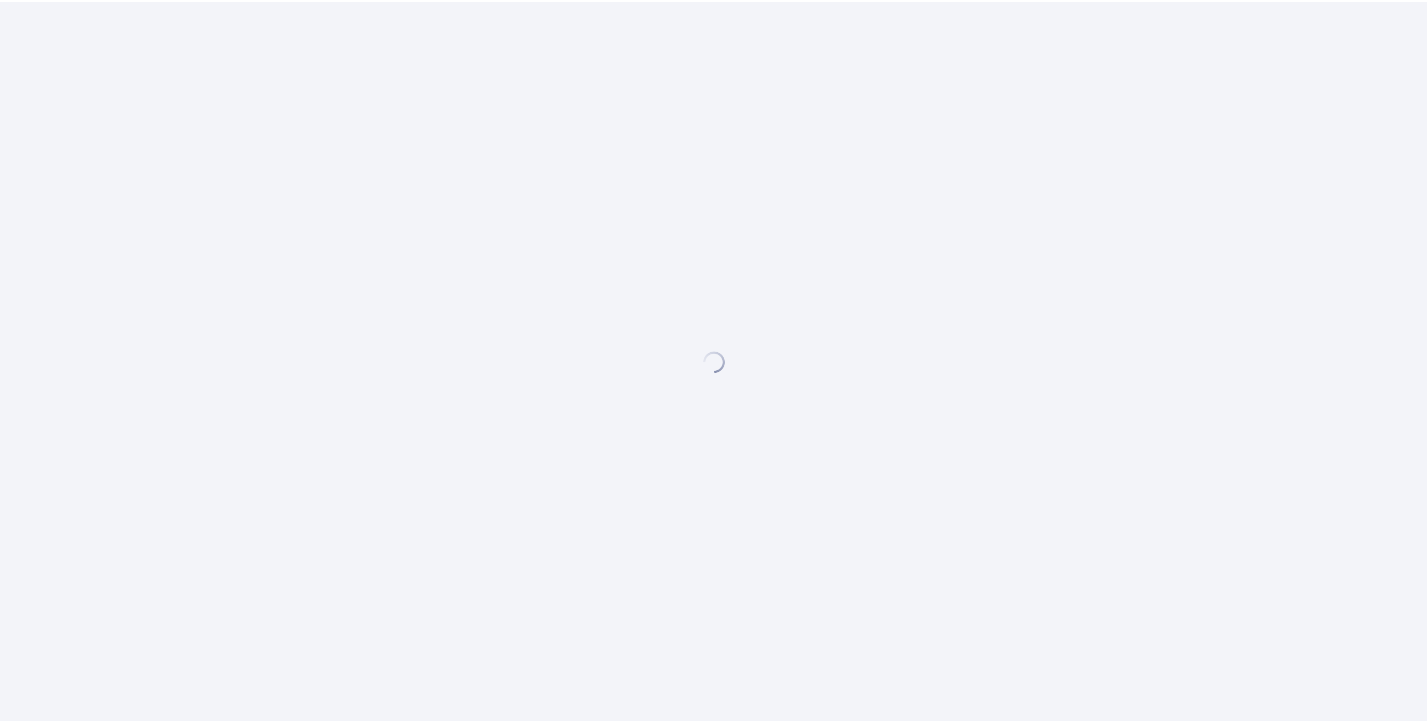 scroll, scrollTop: 0, scrollLeft: 0, axis: both 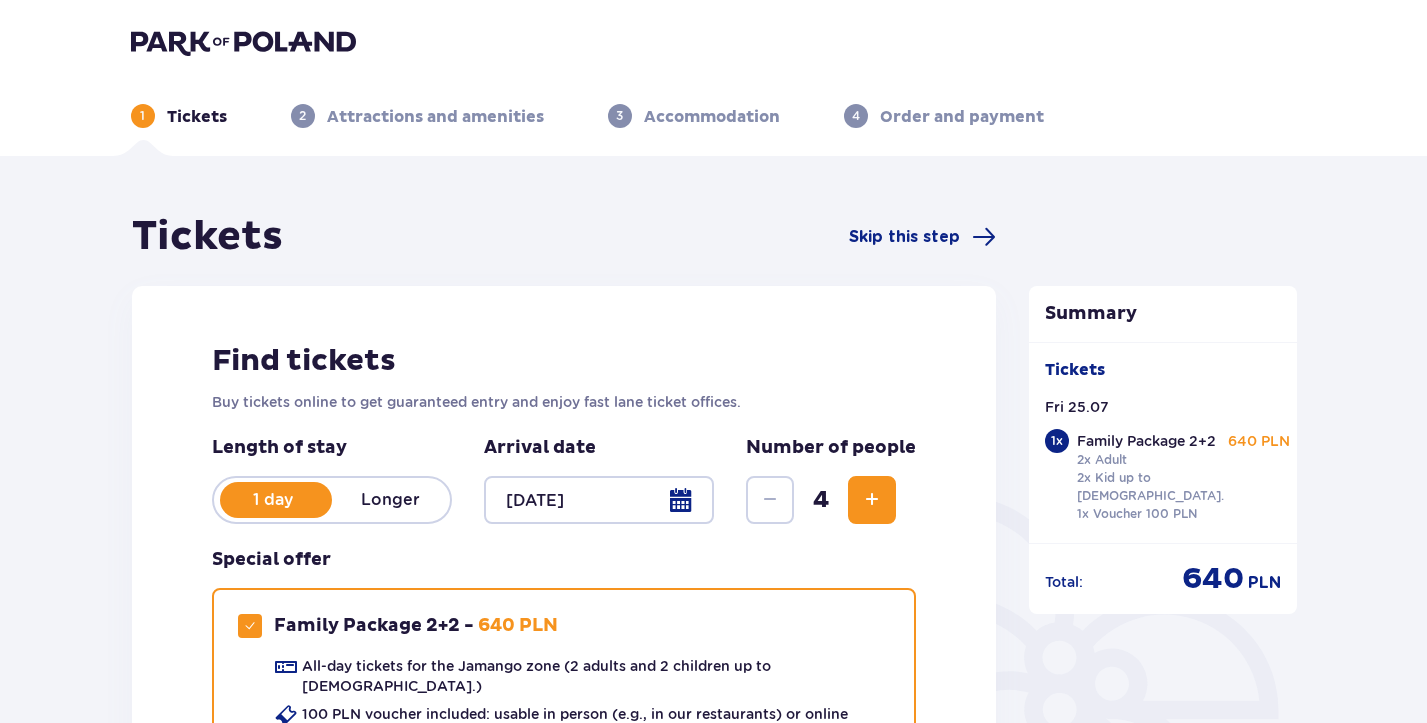 click at bounding box center (872, 500) 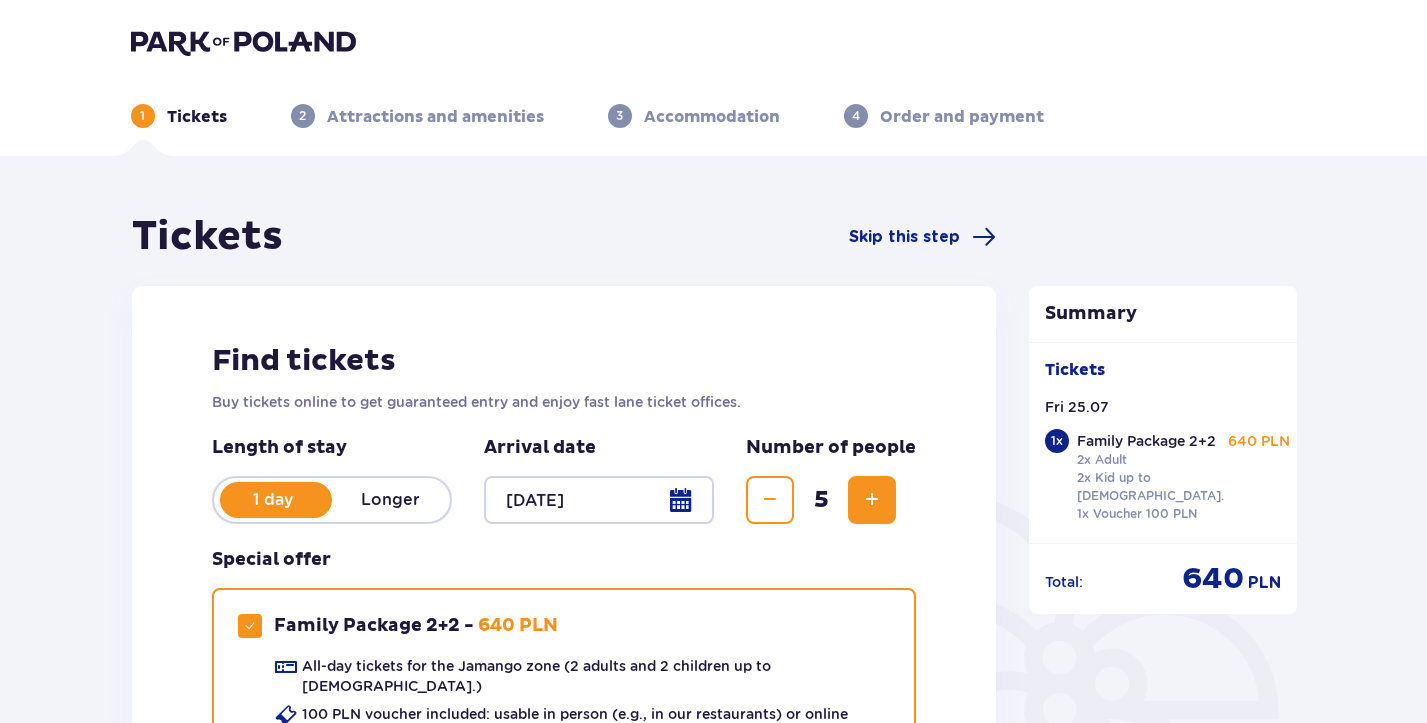 click at bounding box center (872, 500) 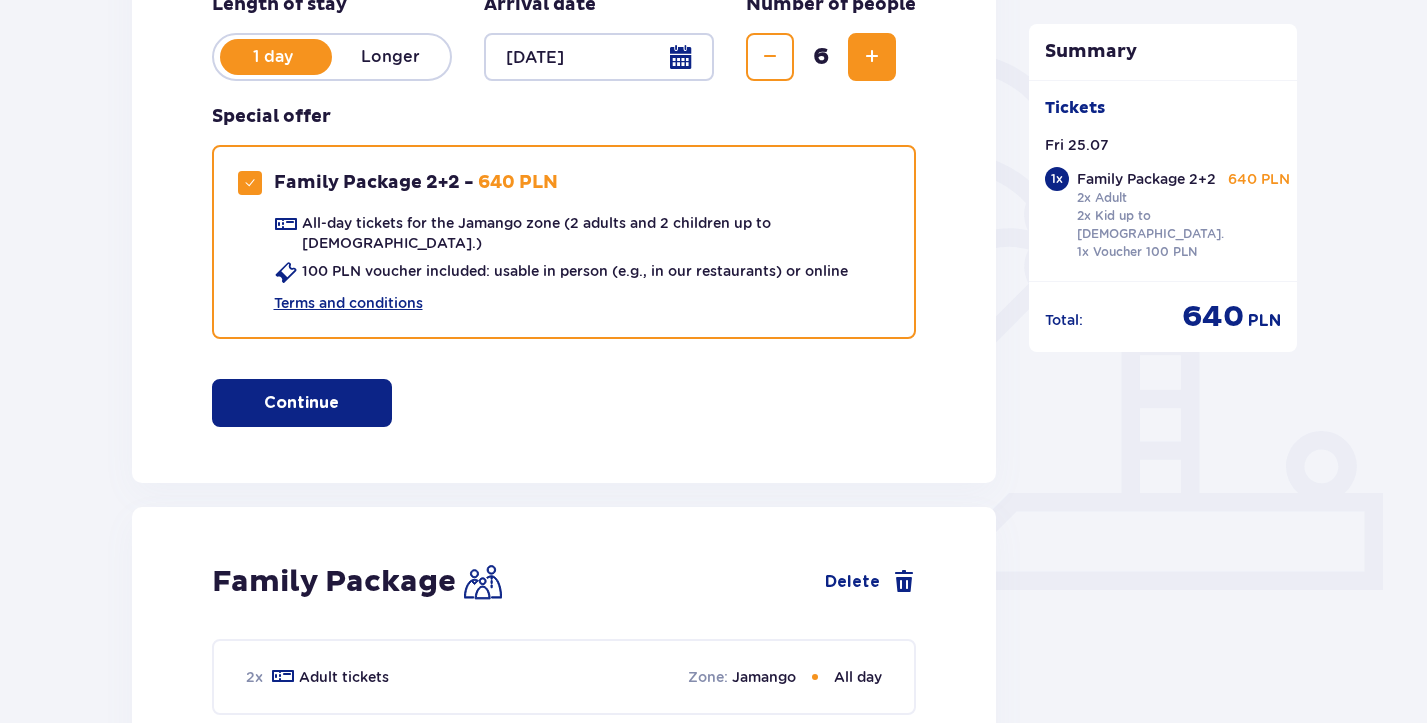 scroll, scrollTop: 88, scrollLeft: 0, axis: vertical 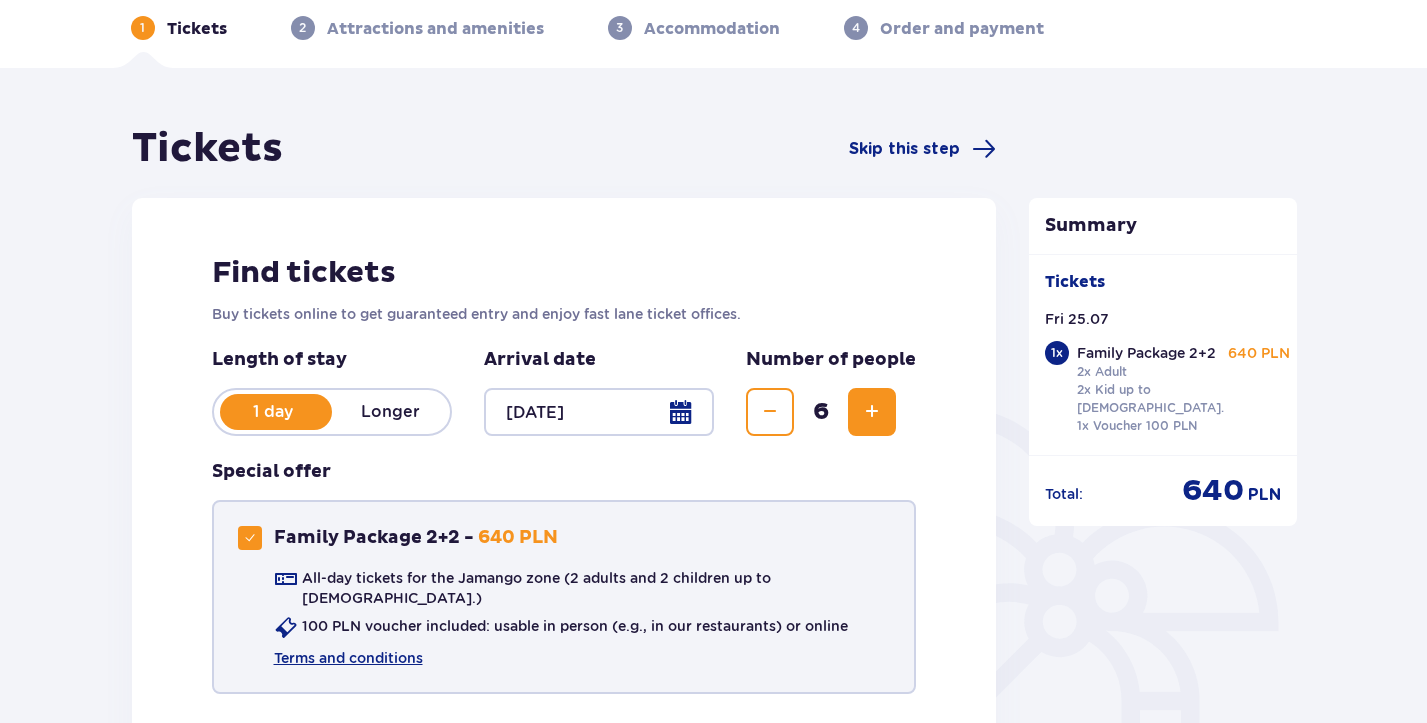 click at bounding box center (250, 538) 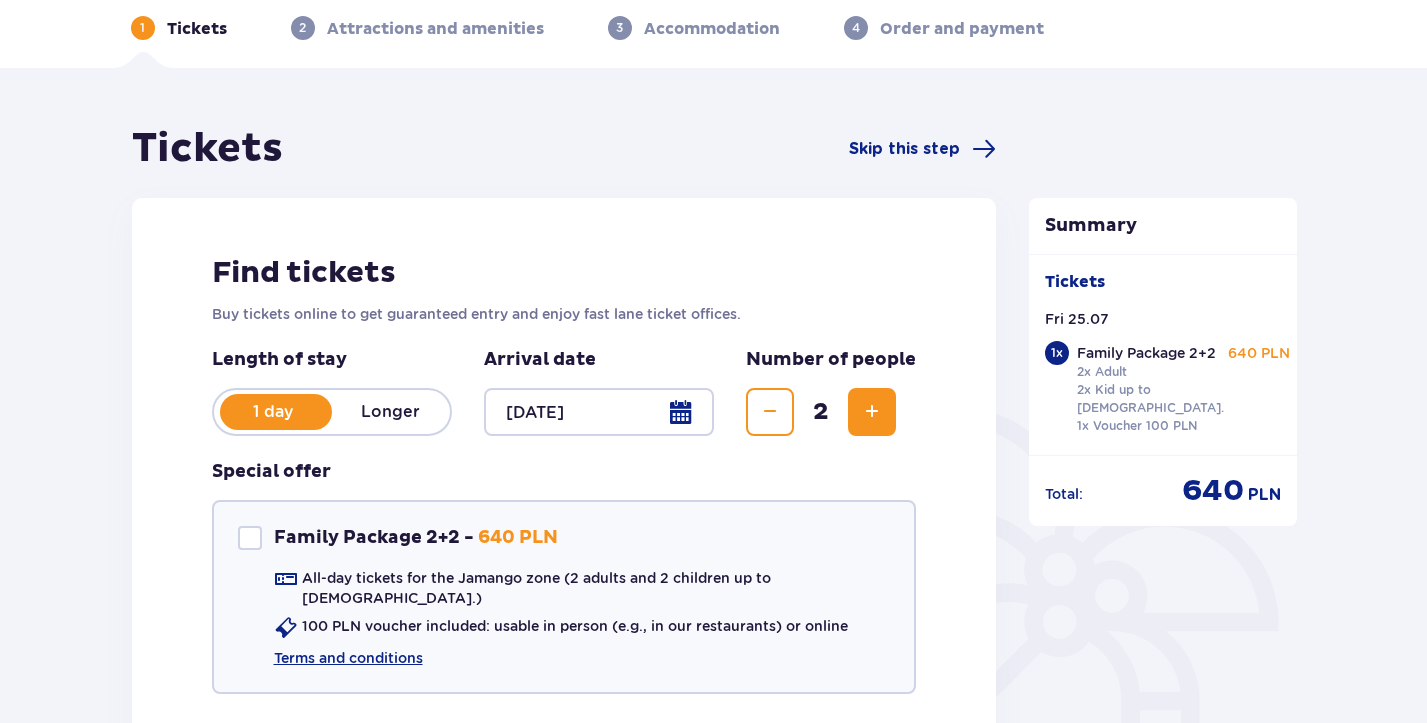 click at bounding box center (872, 412) 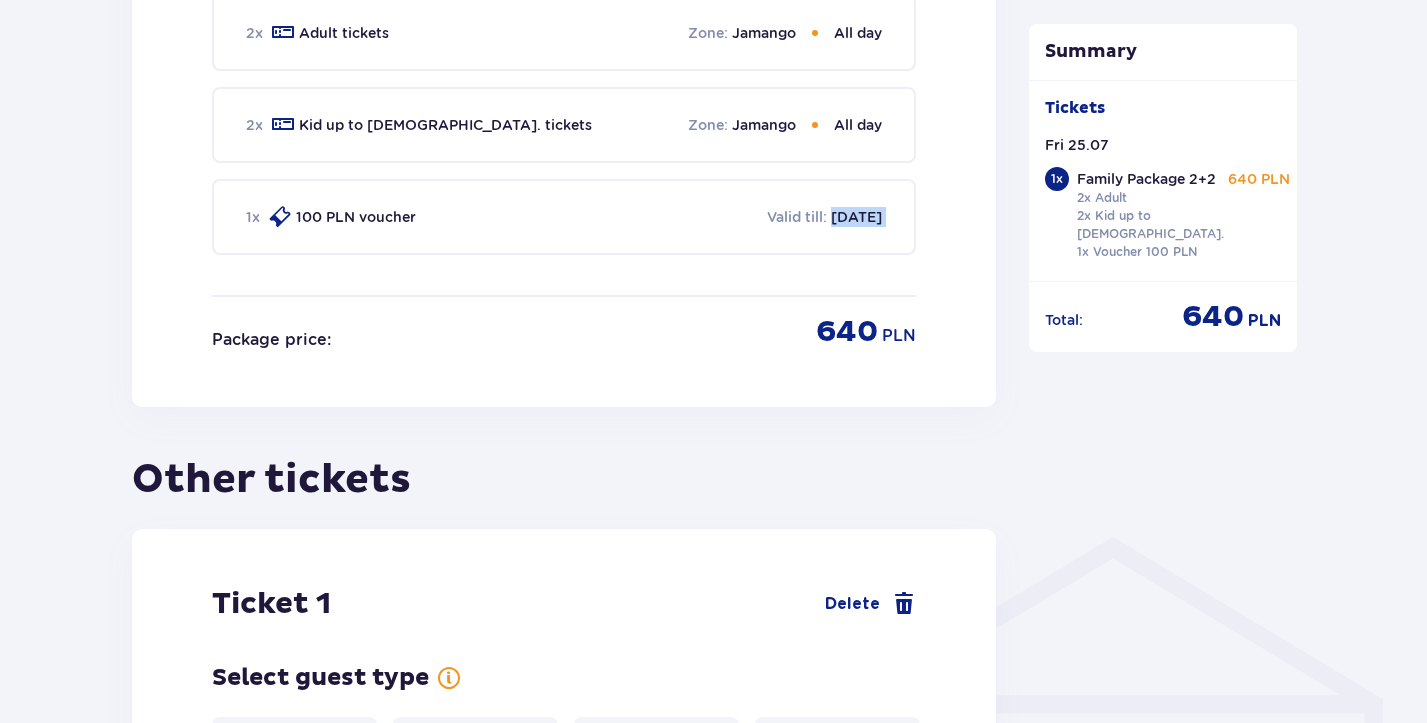 click on "Tickets Skip this step Find tickets Buy tickets online to get guaranteed entry and enjoy fast lane ticket offices. Length of stay 1 day Longer Arrival date 25.07.25 Number of people 3 Special offer Family Package 2+2    -  640 PLN All-day tickets for the Jamango zone (2 adults and 2 children up to 16 y.o.) 100 PLN voucher included: usable in person (e.g., in our restaurants) or online Terms and conditions Continue Family Package Delete 2 x Adult tickets Zone : Jamango All day 2 x Kid up to 16 y.o. tickets Zone : Jamango All day 1 x 100 PLN voucher Valid till : 10.07.2026 Package price : 640 PLN Other tickets Ticket   1 Delete Select guest type Adult 18 - 65 y.o. Kid up to 90 cm Kid up to 120 cm Kid up to 16 y.o. Teenager 16 - 18 y.o. Senior 65+ y.o. Pregnant Disabled Ticket   2 Delete Select guest type Adult 18 - 65 y.o. Kid up to 90 cm Kid up to 120 cm Kid up to 16 y.o. Teenager 16 - 18 y.o. Senior 65+ y.o. Pregnant Disabled Ticket   3 Delete Select guest type Adult 18 - 65 y.o. Kid up to 90 cm Kid Kid" at bounding box center (564, 655) 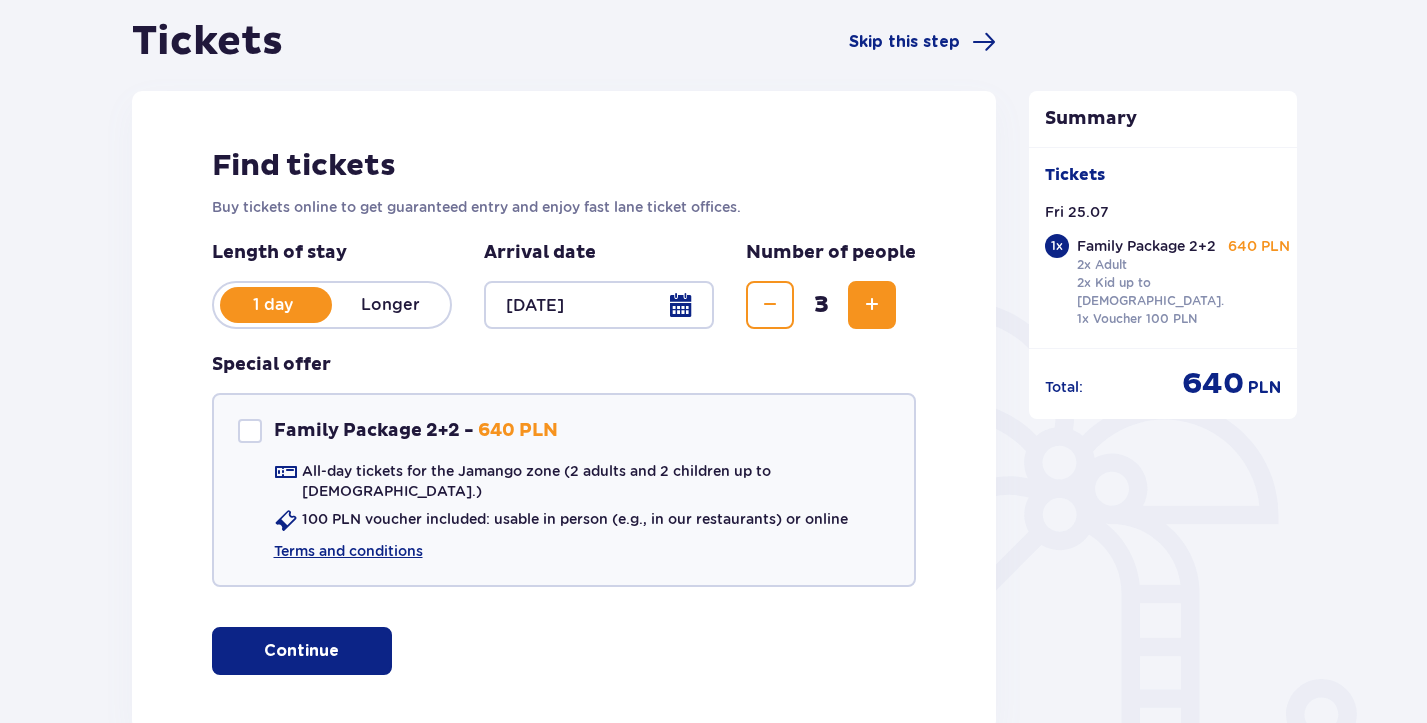 scroll, scrollTop: 197, scrollLeft: 0, axis: vertical 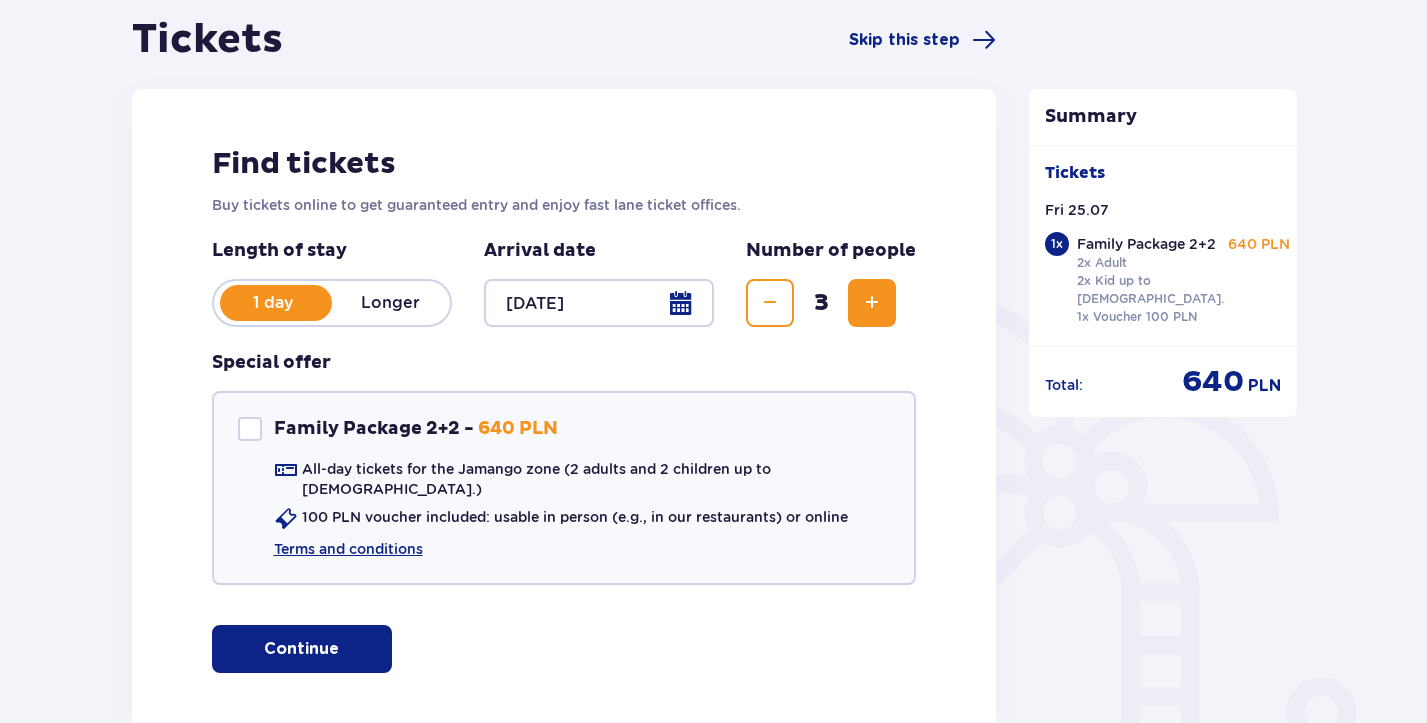 click at bounding box center [872, 303] 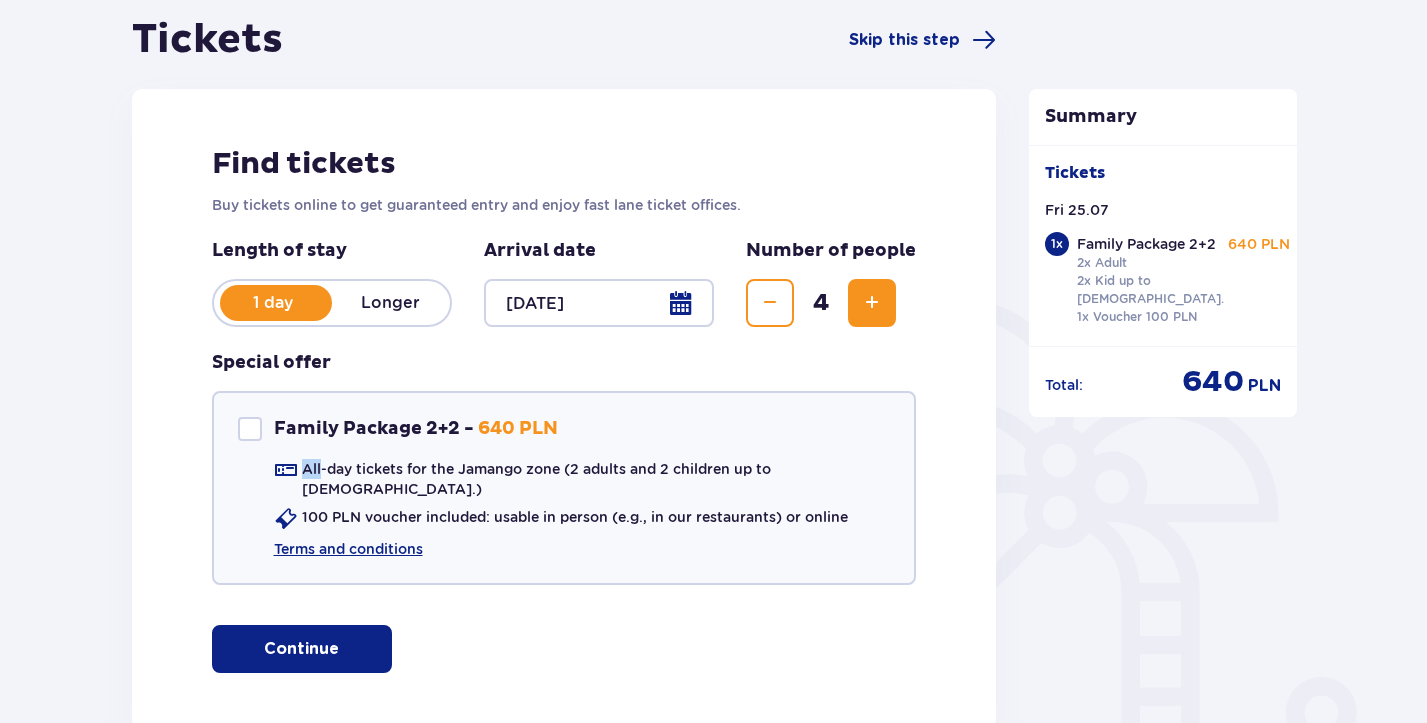 click on "Tickets Skip this step Find tickets Buy tickets online to get guaranteed entry and enjoy fast lane ticket offices. Length of stay 1 day Longer Arrival date 25.07.25 Number of people 4 Special offer Family Package 2+2    -  640 PLN All-day tickets for the Jamango zone (2 adults and 2 children up to 16 y.o.) 100 PLN voucher included: usable in person (e.g., in our restaurants) or online Terms and conditions Continue Family Package Delete 2 x Adult tickets Zone : Jamango All day 2 x Kid up to 16 y.o. tickets Zone : Jamango All day 1 x 100 PLN voucher Valid till : 10.07.2026 Package price : 640 PLN Other tickets Ticket   1 Delete Select guest type Adult 18 - 65 y.o. Kid up to 90 cm Kid up to 120 cm Kid up to 16 y.o. Teenager 16 - 18 y.o. Senior 65+ y.o. Pregnant Disabled Ticket   2 Delete Select guest type Adult 18 - 65 y.o. Kid up to 90 cm Kid up to 120 cm Kid up to 16 y.o. Teenager 16 - 18 y.o. Senior 65+ y.o. Pregnant Disabled Ticket   3 Delete Select guest type Adult 18 - 65 y.o. Kid up to 90 cm Kid Kid   4" at bounding box center (564, 1809) 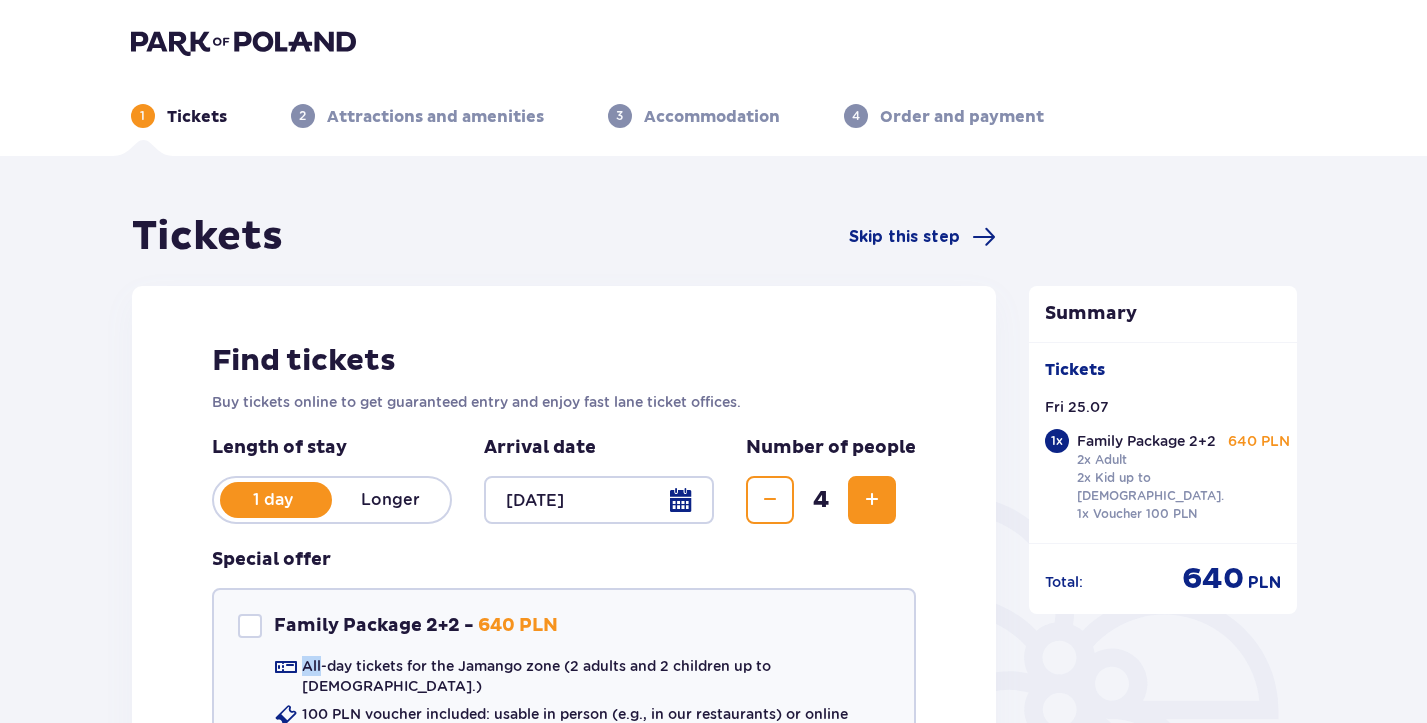scroll, scrollTop: 0, scrollLeft: 0, axis: both 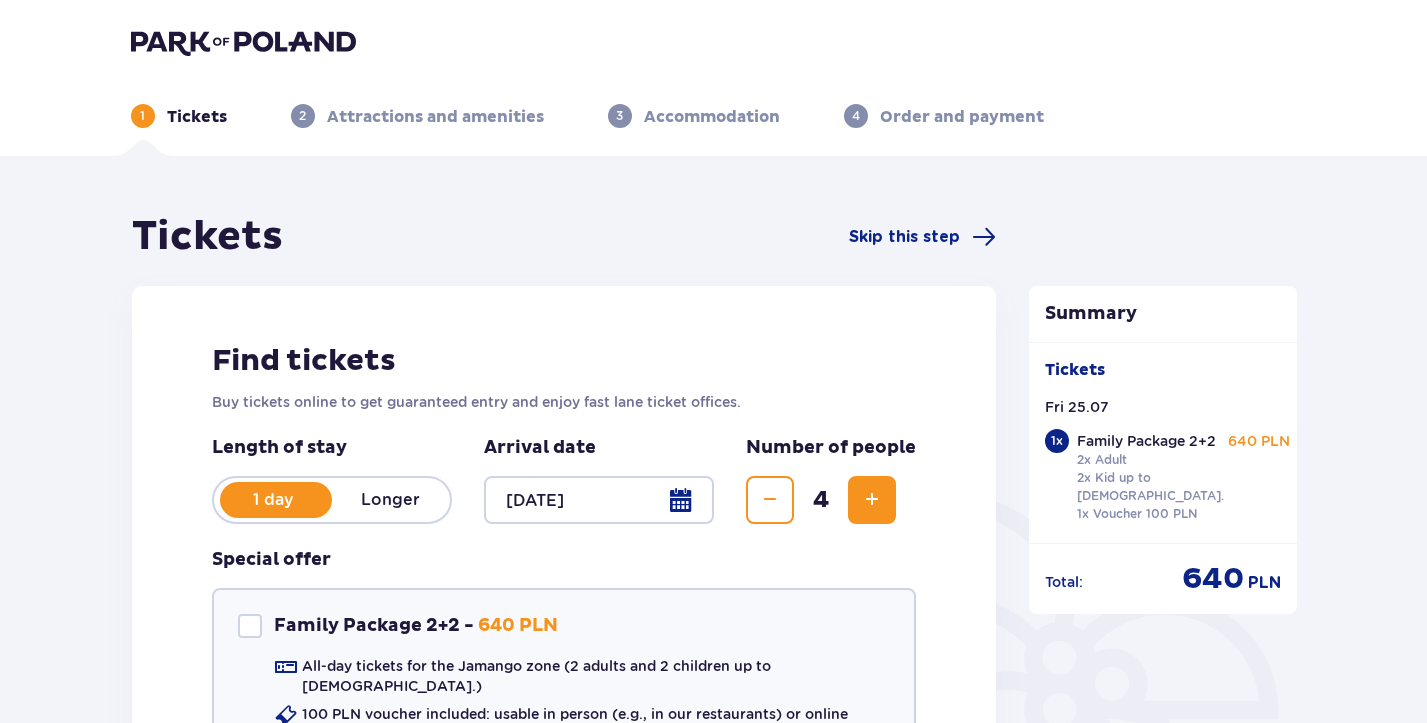 click on "1 Tickets 2 Attractions and amenities 3 Accommodation 4 Order and payment" at bounding box center (714, 92) 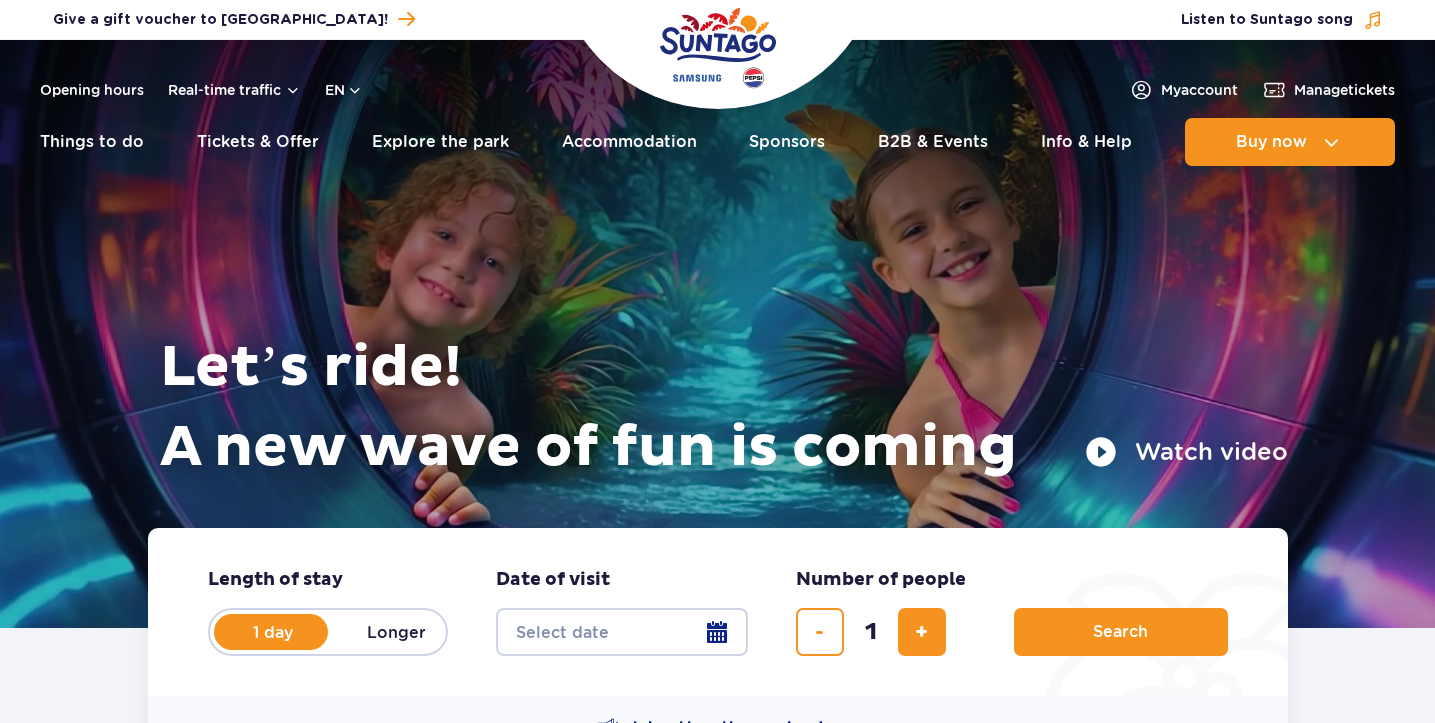 scroll, scrollTop: 0, scrollLeft: 0, axis: both 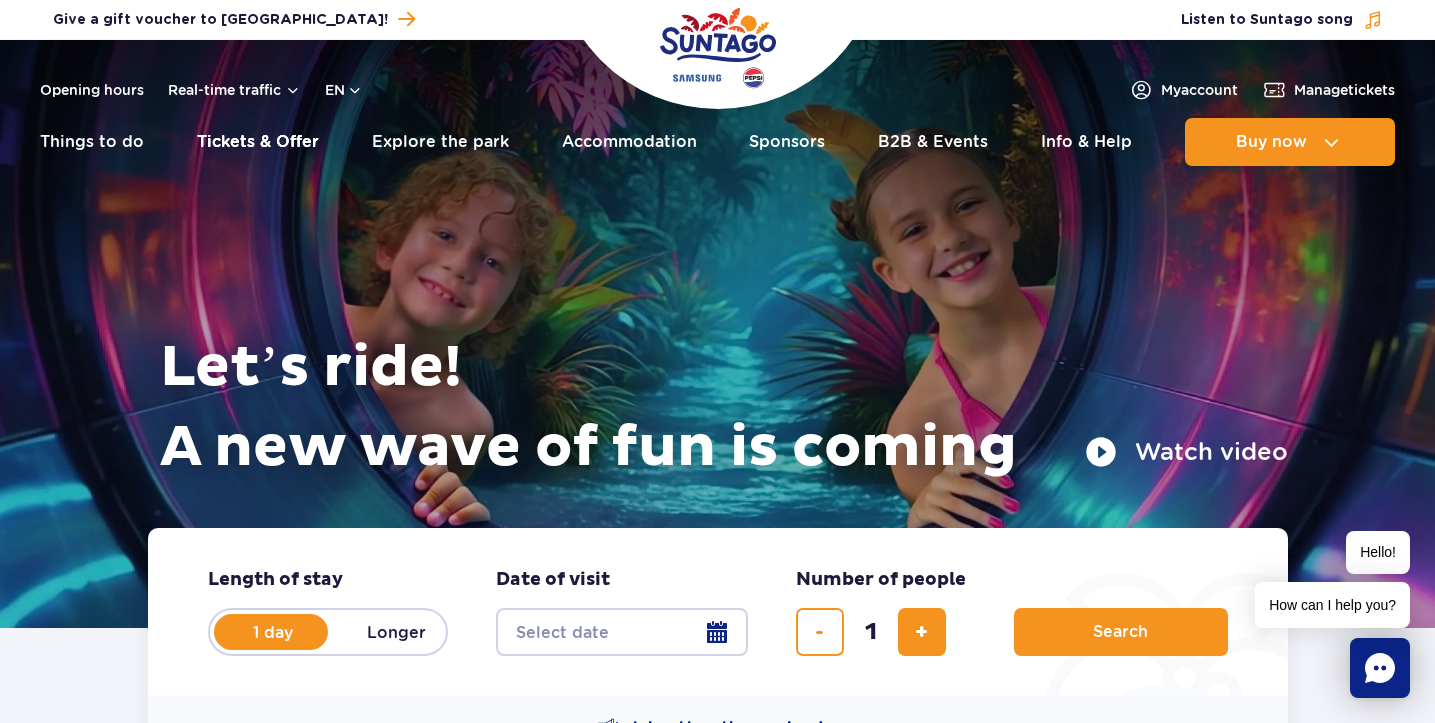 click on "Tickets & Offer" at bounding box center [258, 142] 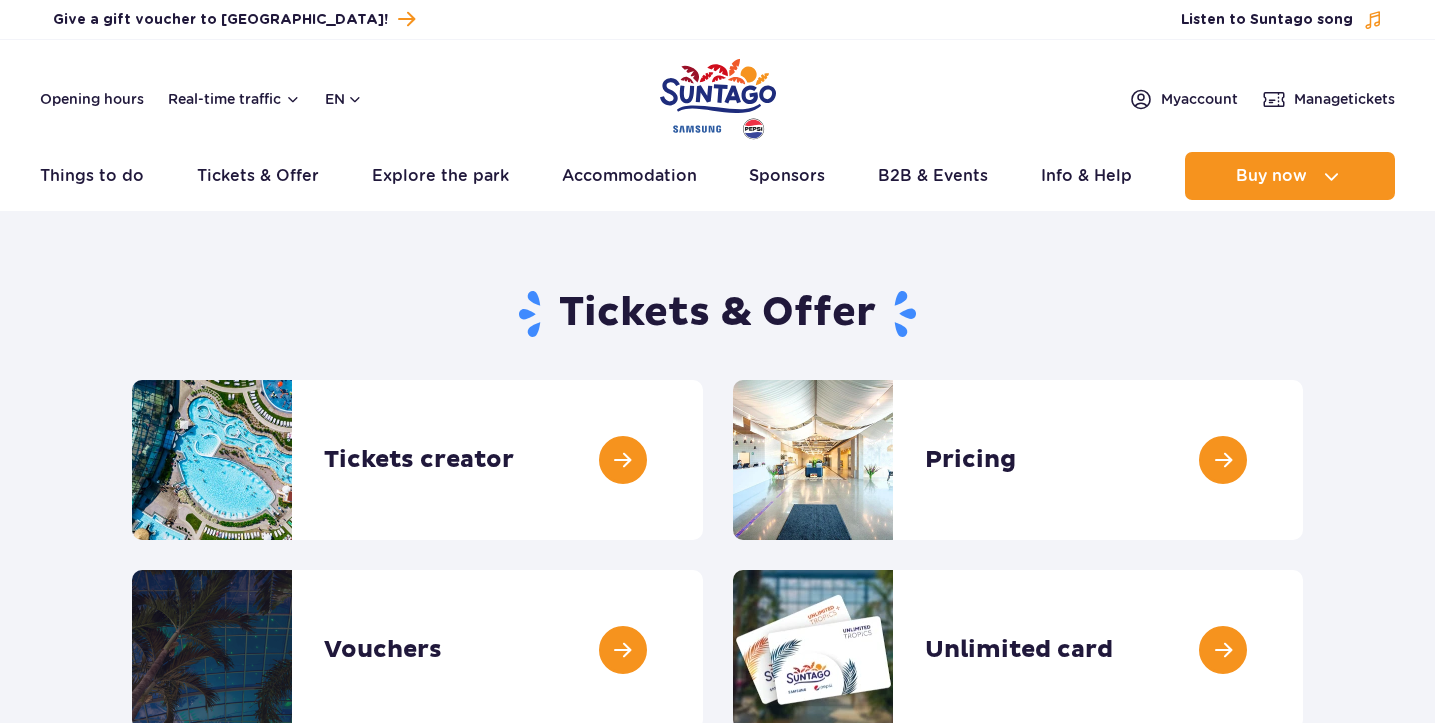 scroll, scrollTop: 0, scrollLeft: 0, axis: both 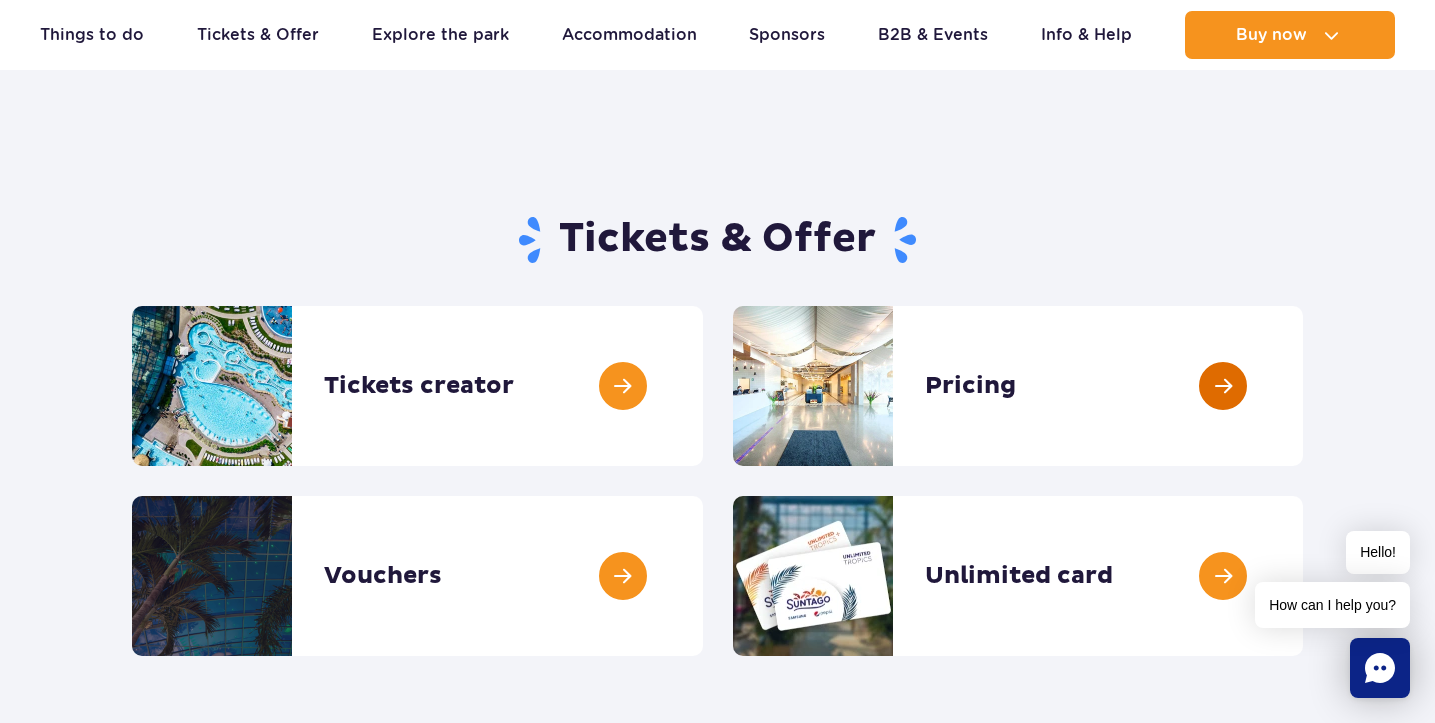 click at bounding box center [1303, 386] 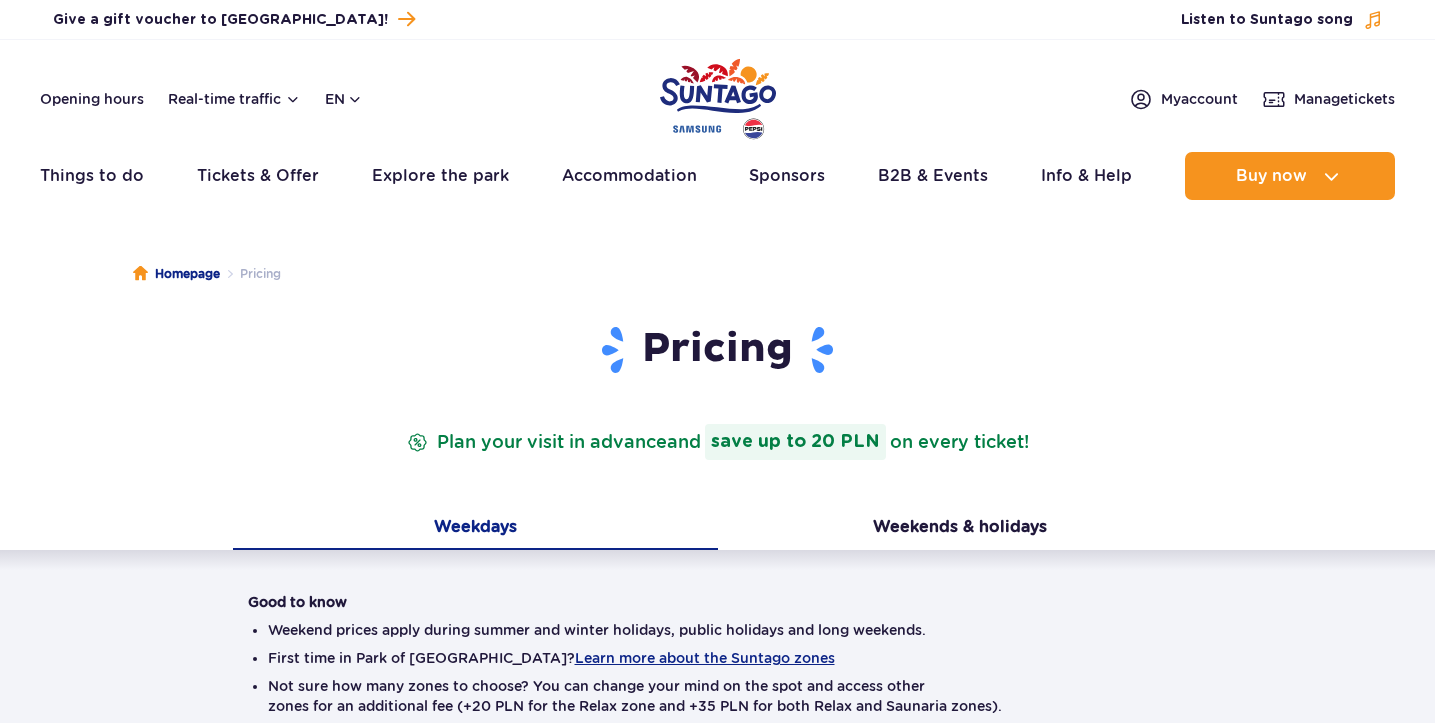 scroll, scrollTop: 0, scrollLeft: 0, axis: both 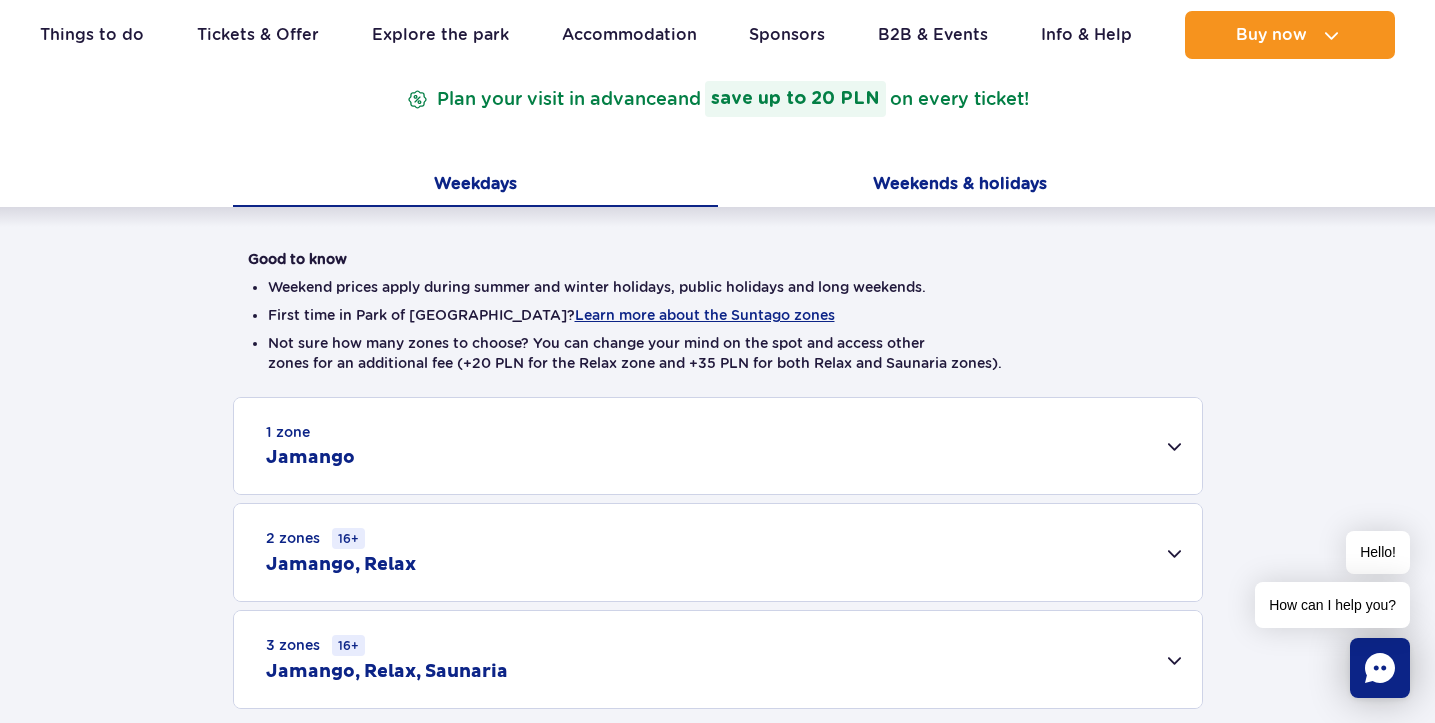click on "Weekends & holidays" at bounding box center (960, 186) 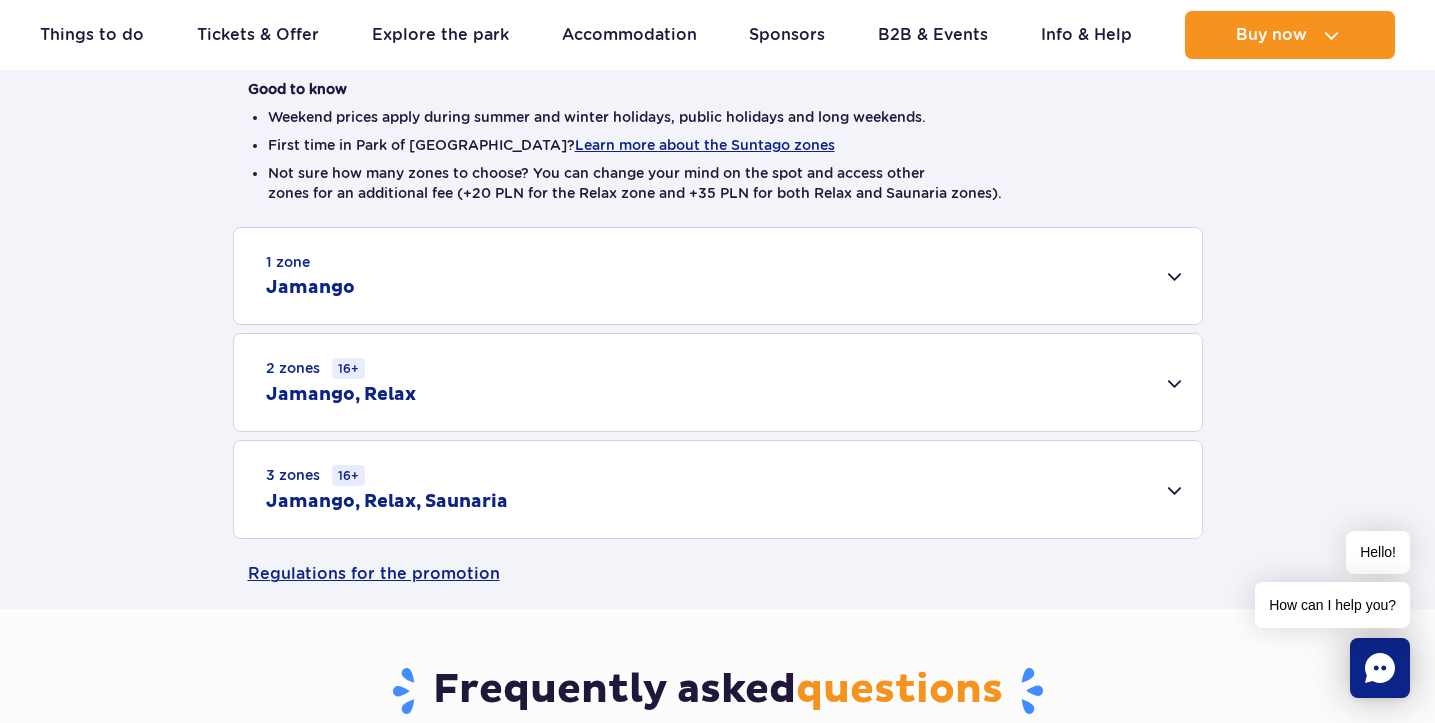 scroll, scrollTop: 514, scrollLeft: 0, axis: vertical 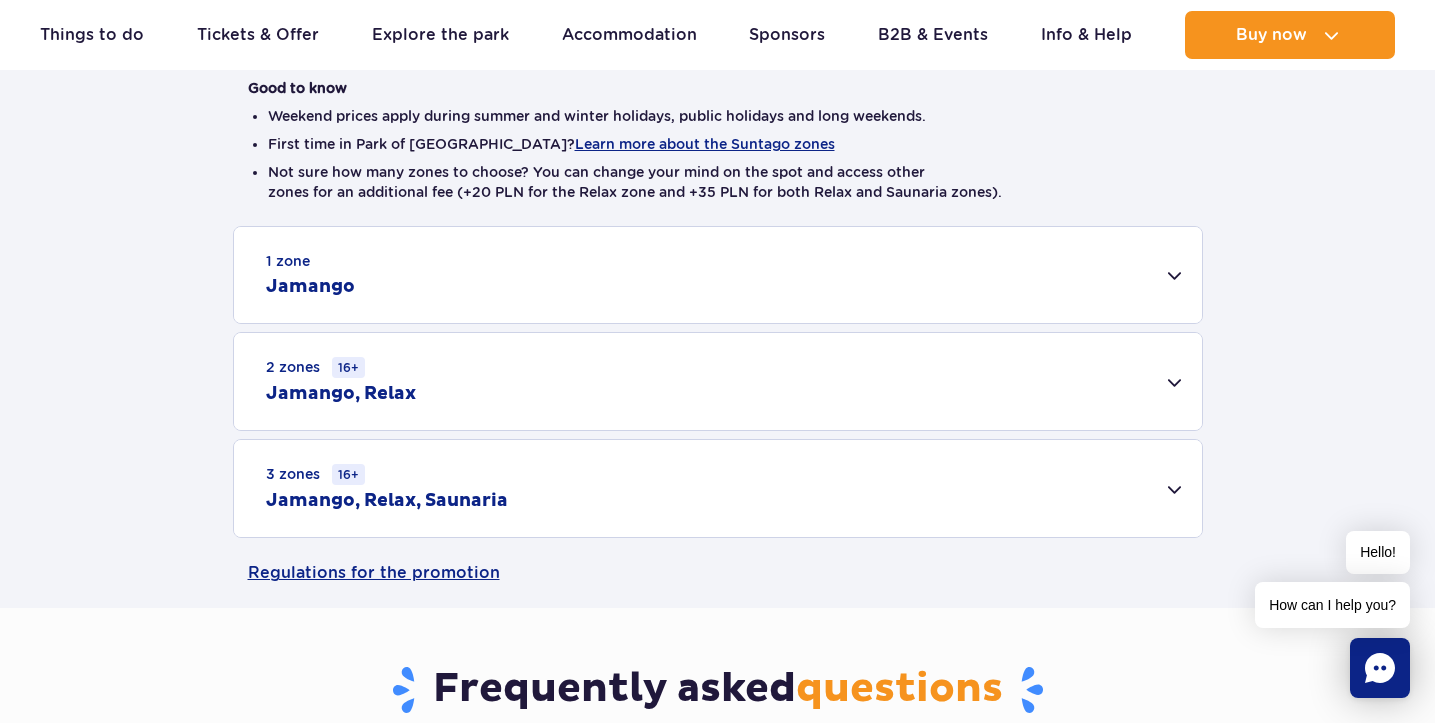 click on "1 zone
Jamango" at bounding box center (718, 275) 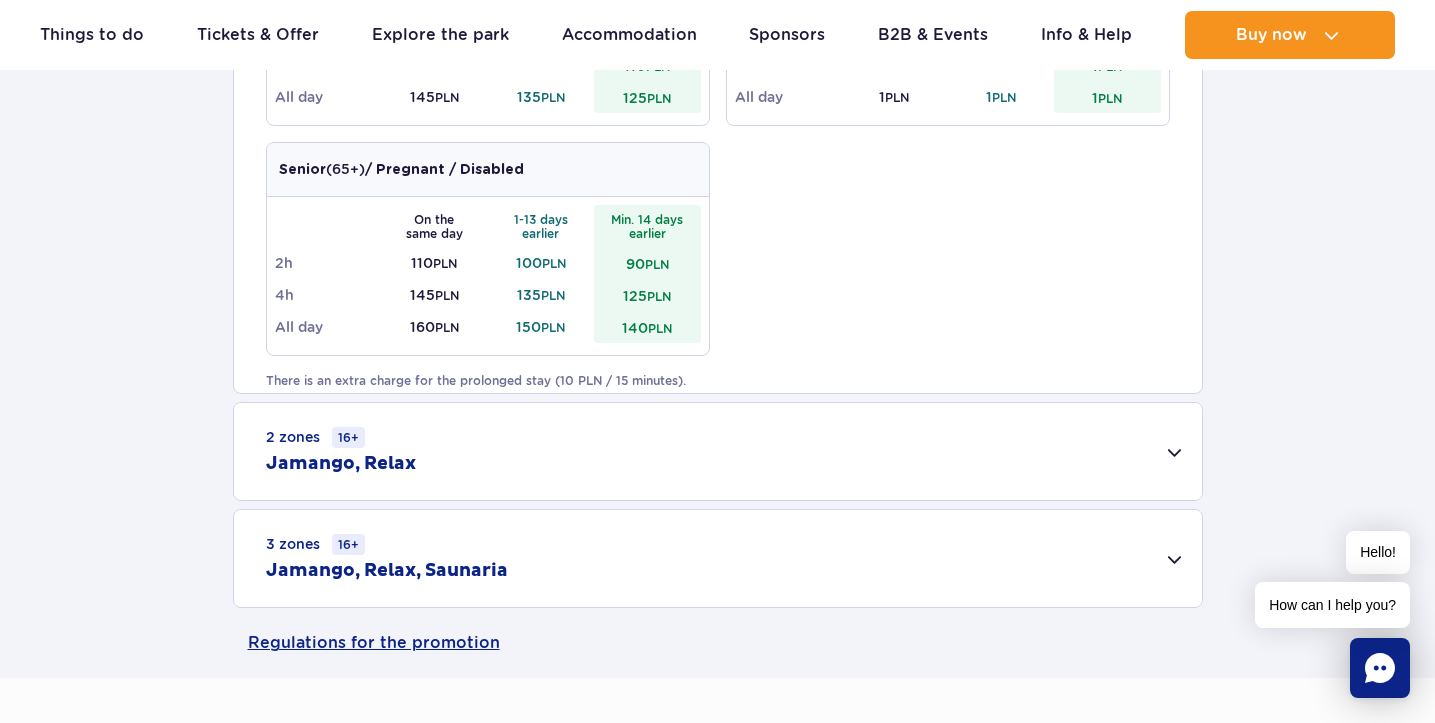 scroll, scrollTop: 1175, scrollLeft: 1, axis: both 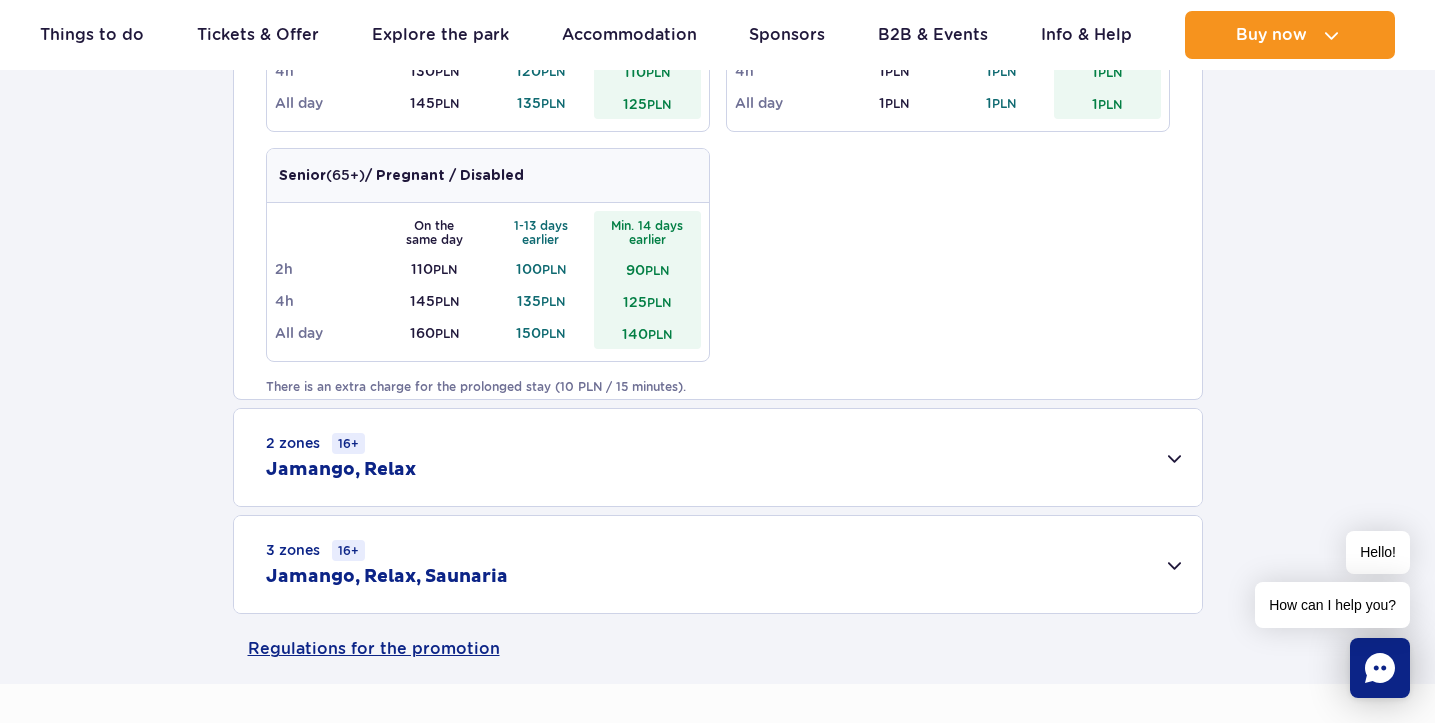 click on "2 zones  16+
Jamango, Relax" at bounding box center [718, 457] 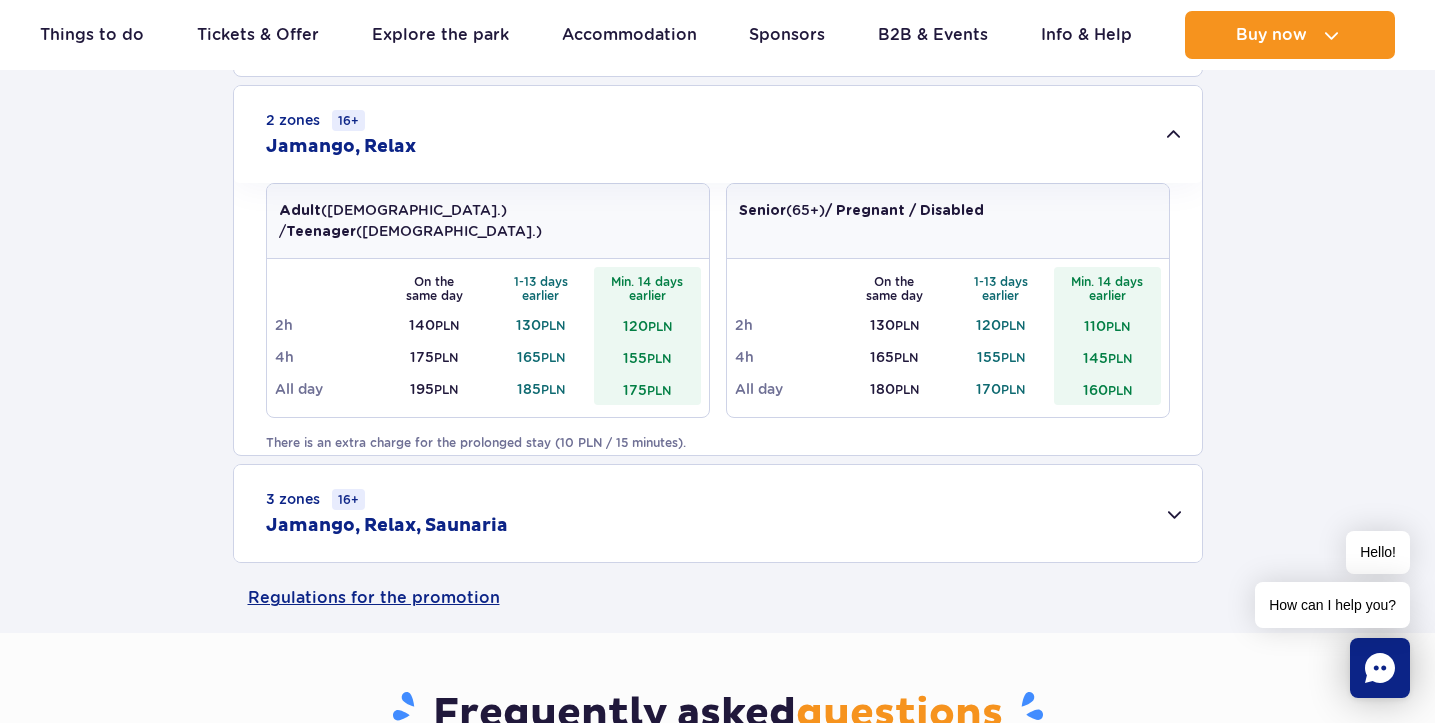 scroll, scrollTop: 1504, scrollLeft: 0, axis: vertical 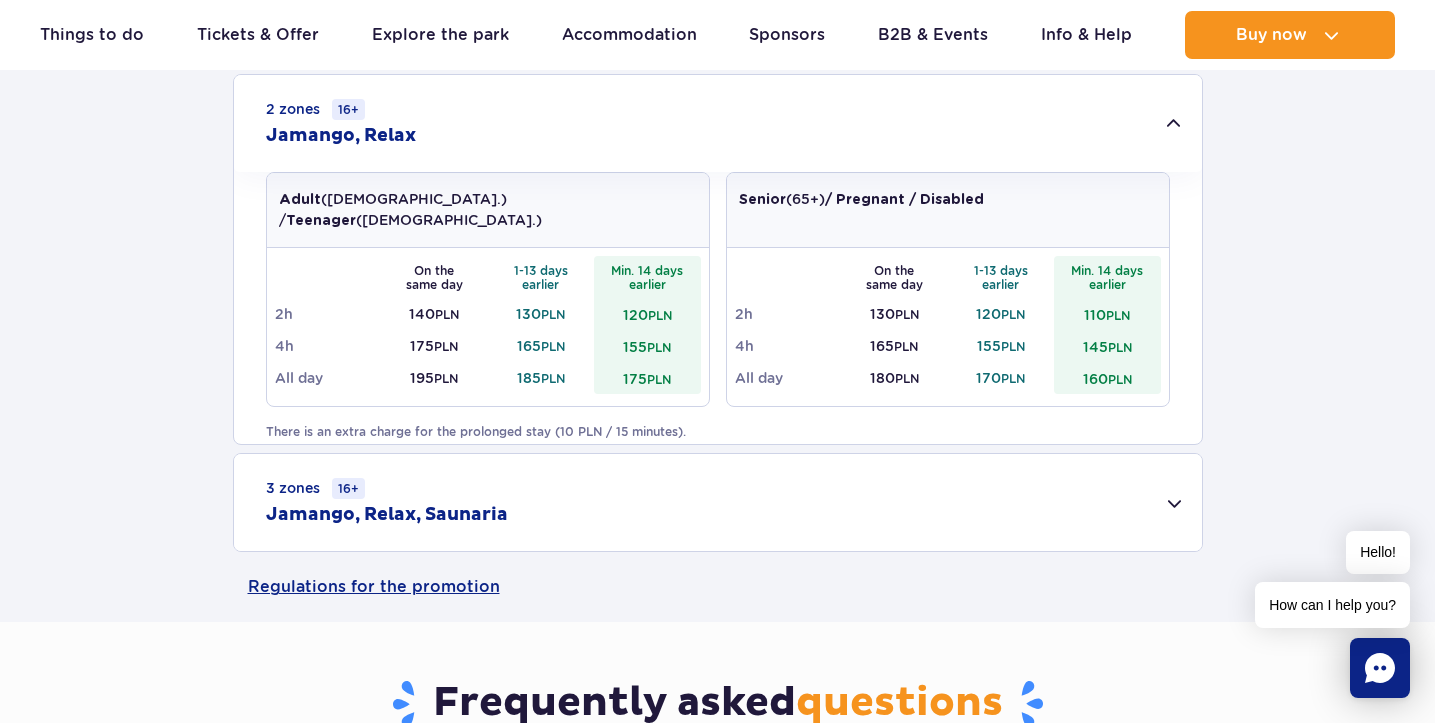 click on "Jamango, Relax" at bounding box center [341, 136] 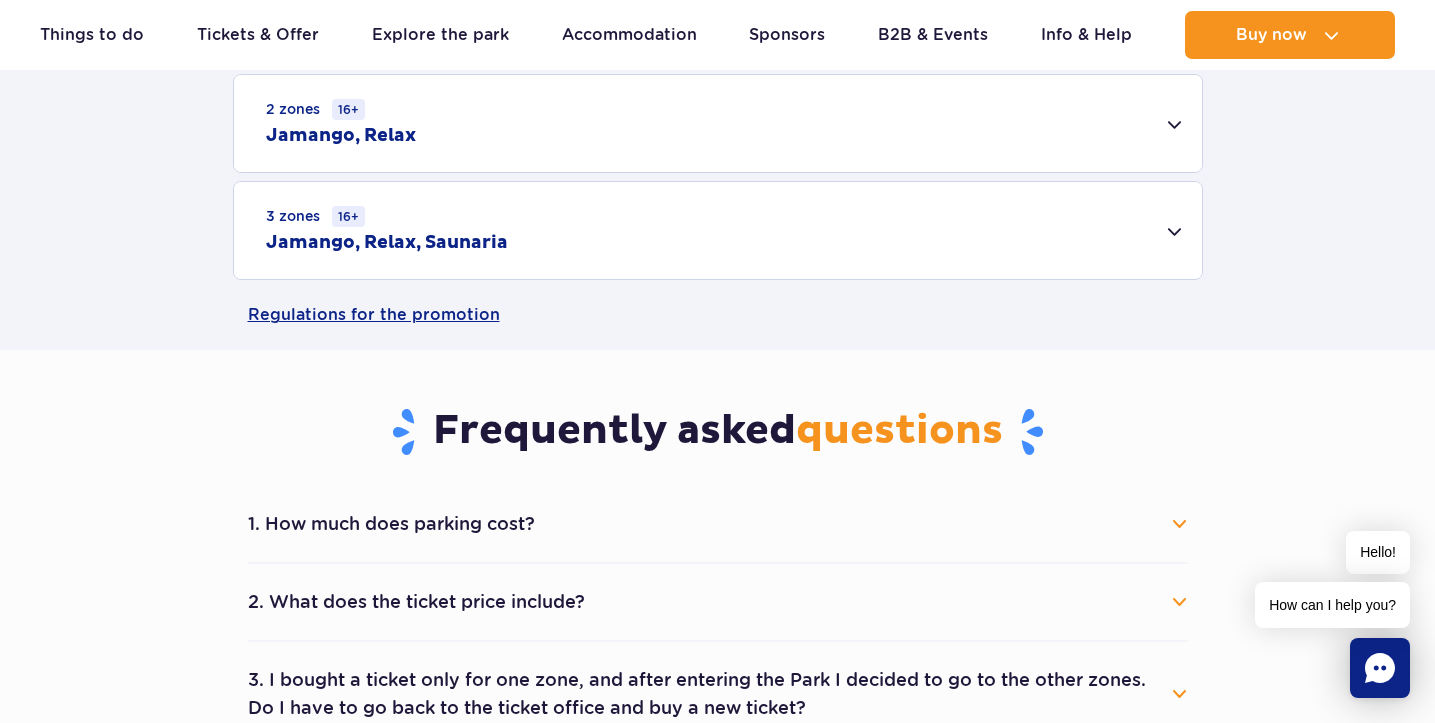 click on "Jamango, Relax, Saunaria" at bounding box center (387, 243) 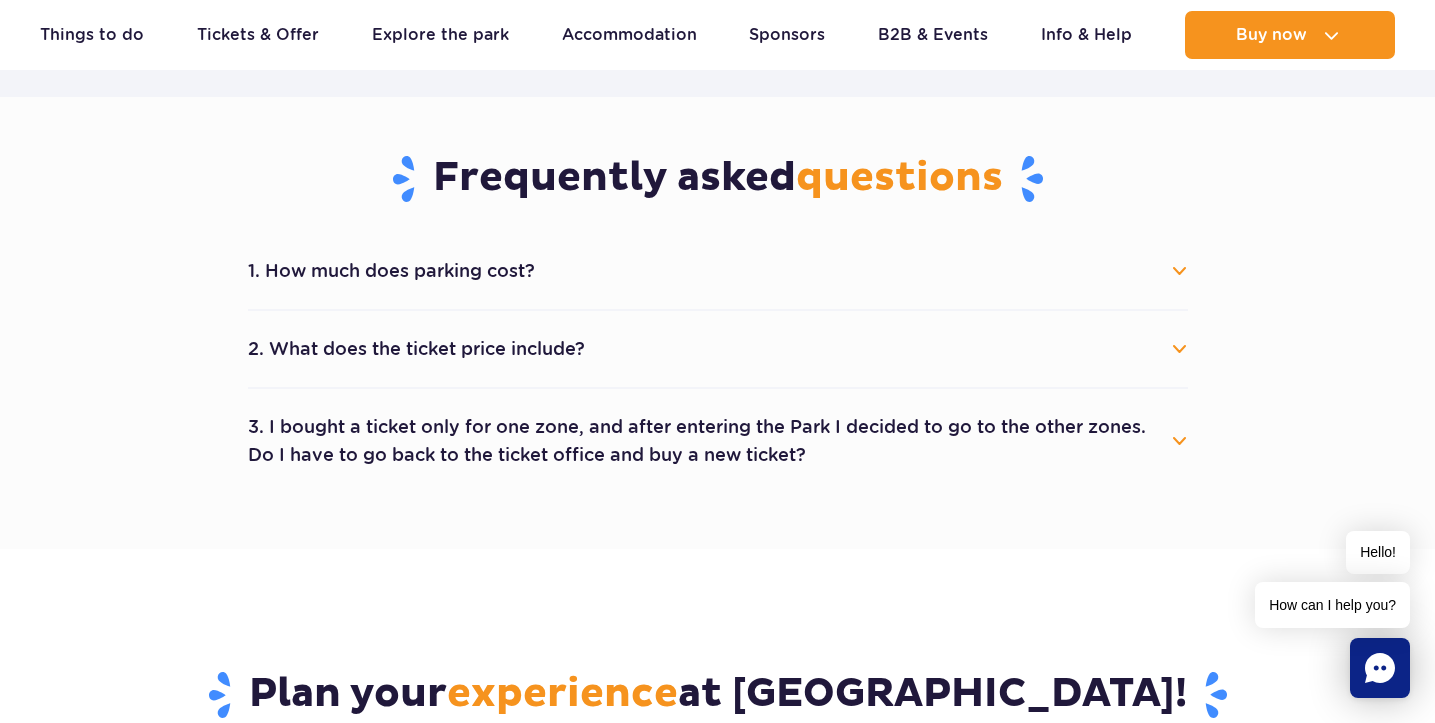 scroll, scrollTop: 2034, scrollLeft: 0, axis: vertical 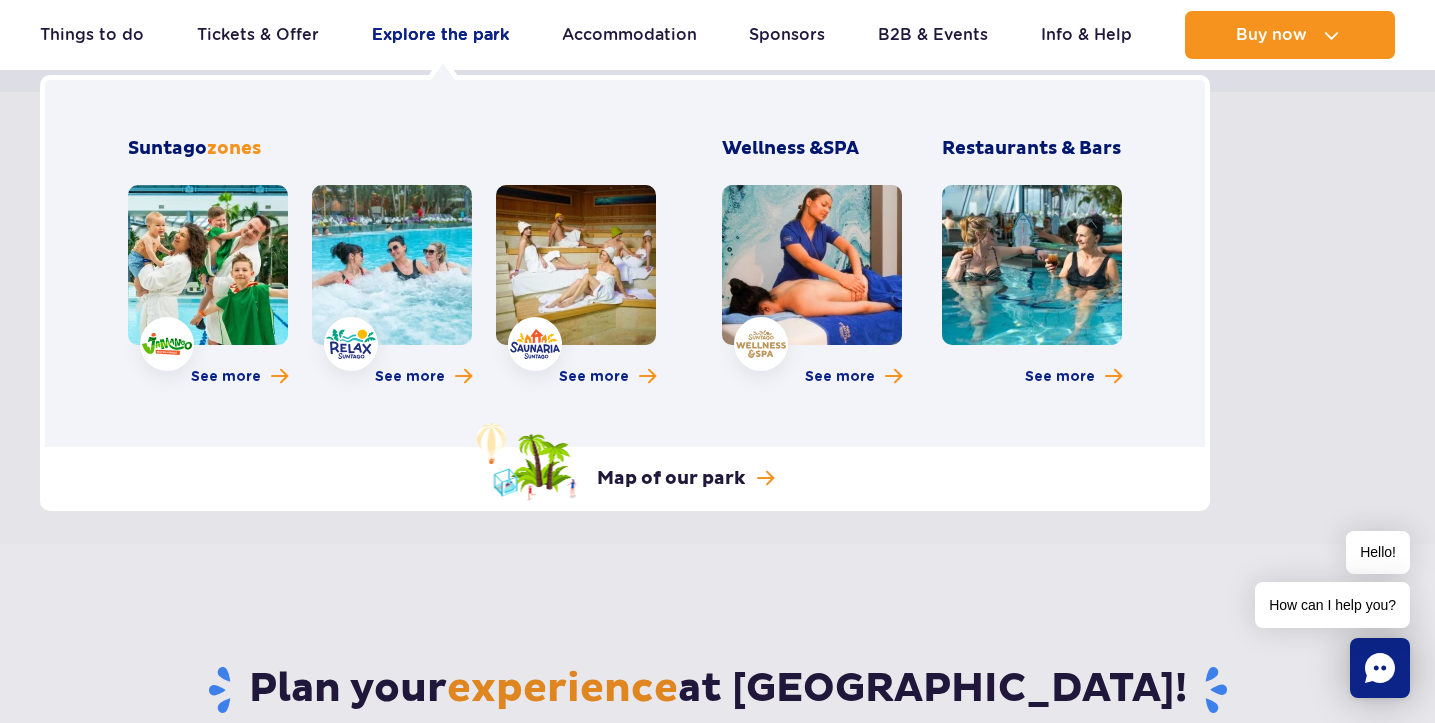 click on "Explore the park" at bounding box center (440, 35) 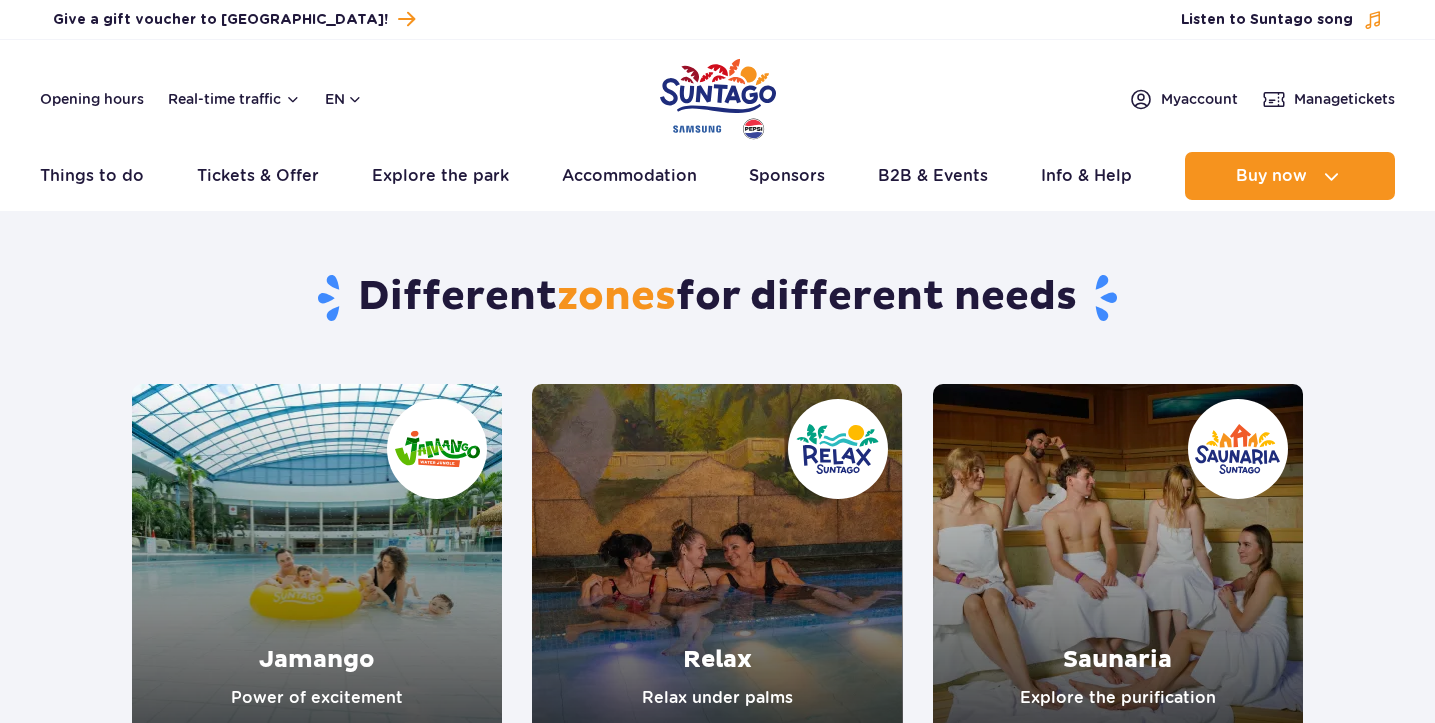 scroll, scrollTop: 0, scrollLeft: 0, axis: both 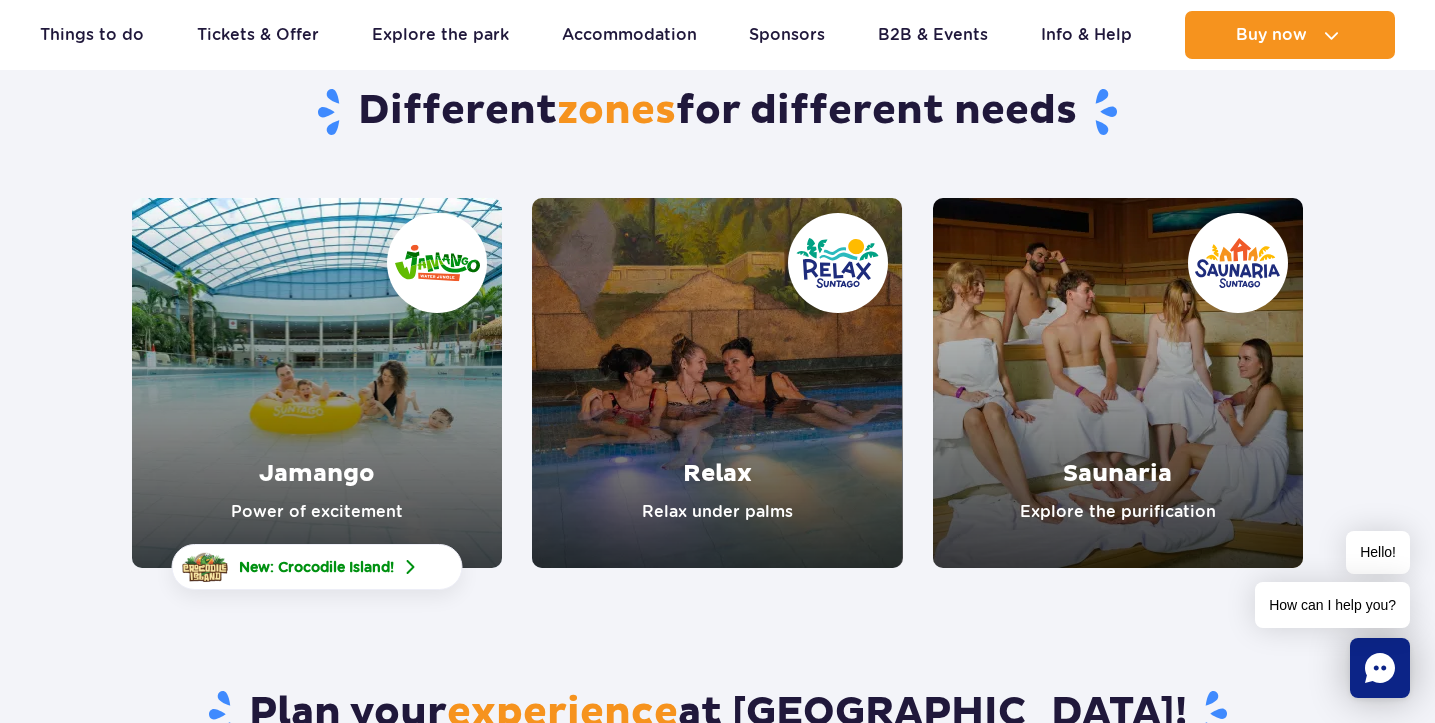 click at bounding box center [717, 383] 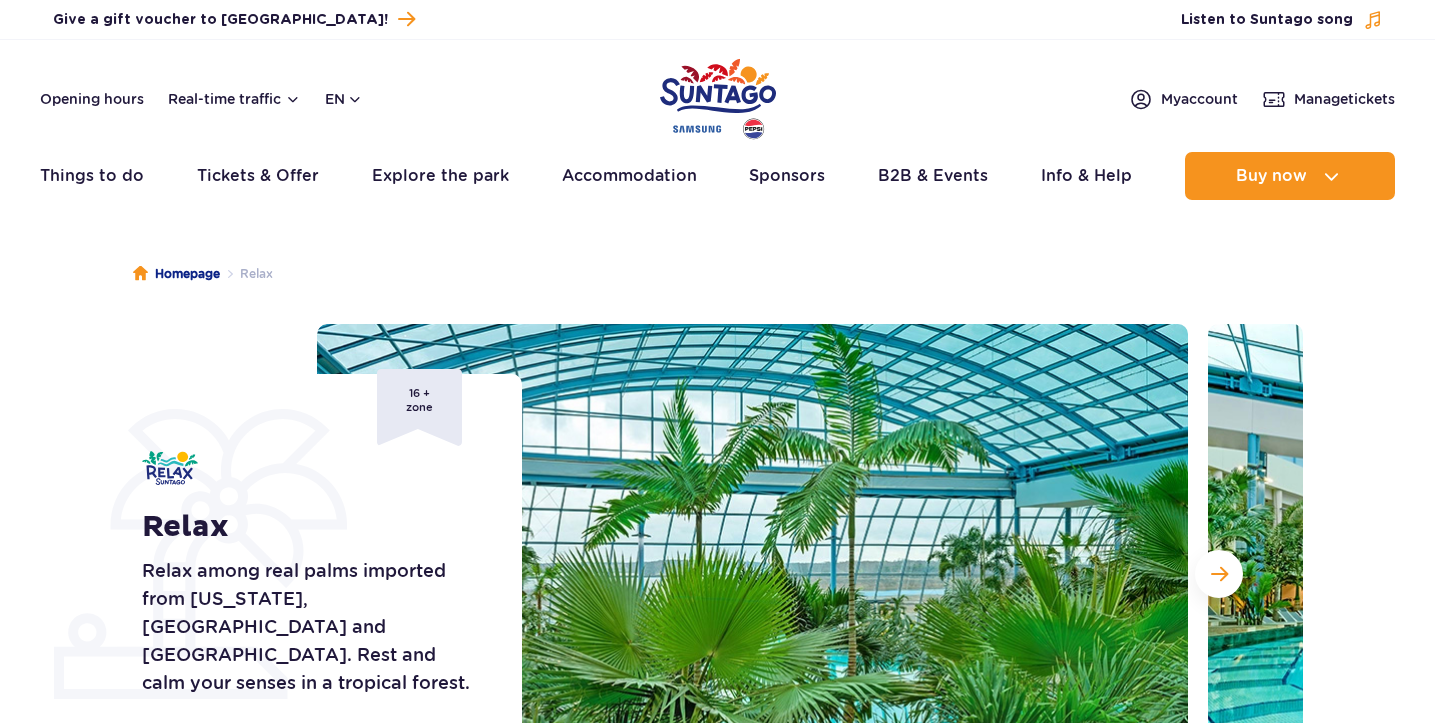 scroll, scrollTop: 19, scrollLeft: 0, axis: vertical 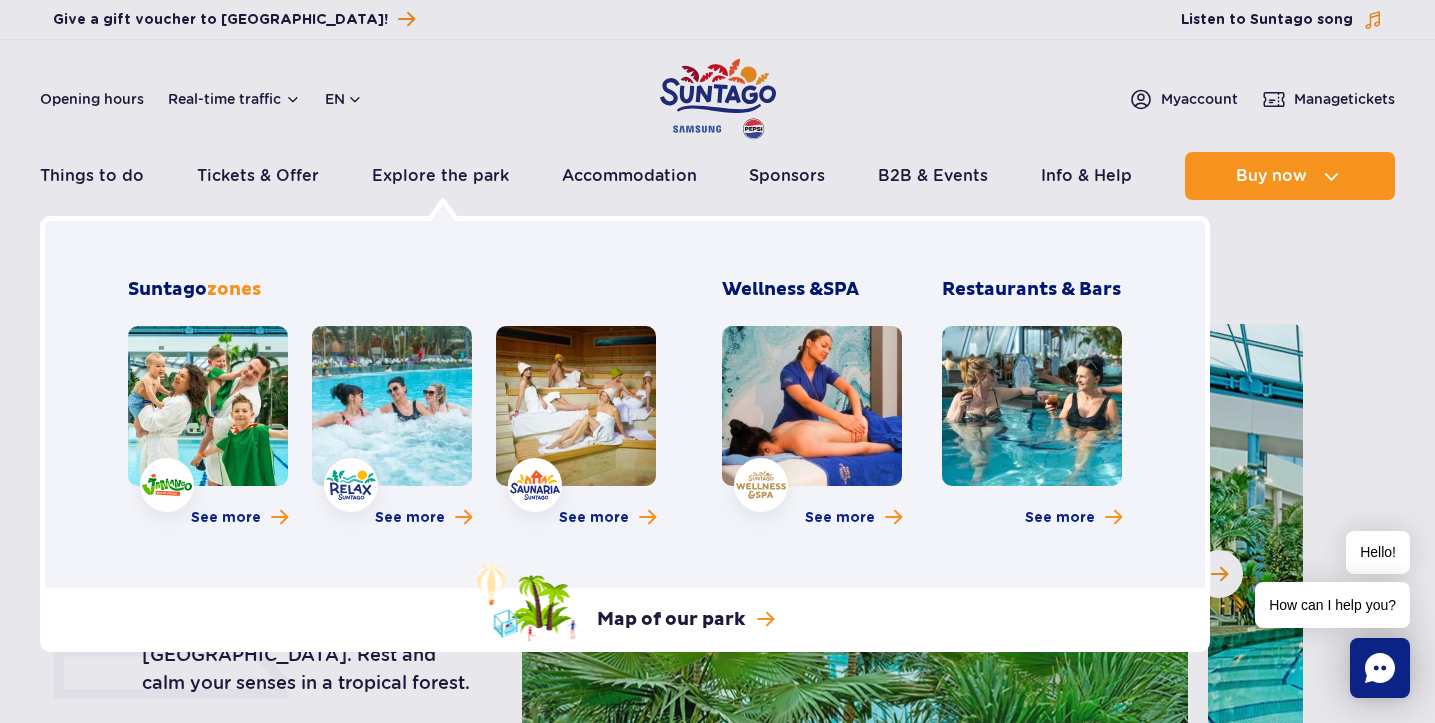 click at bounding box center (576, 406) 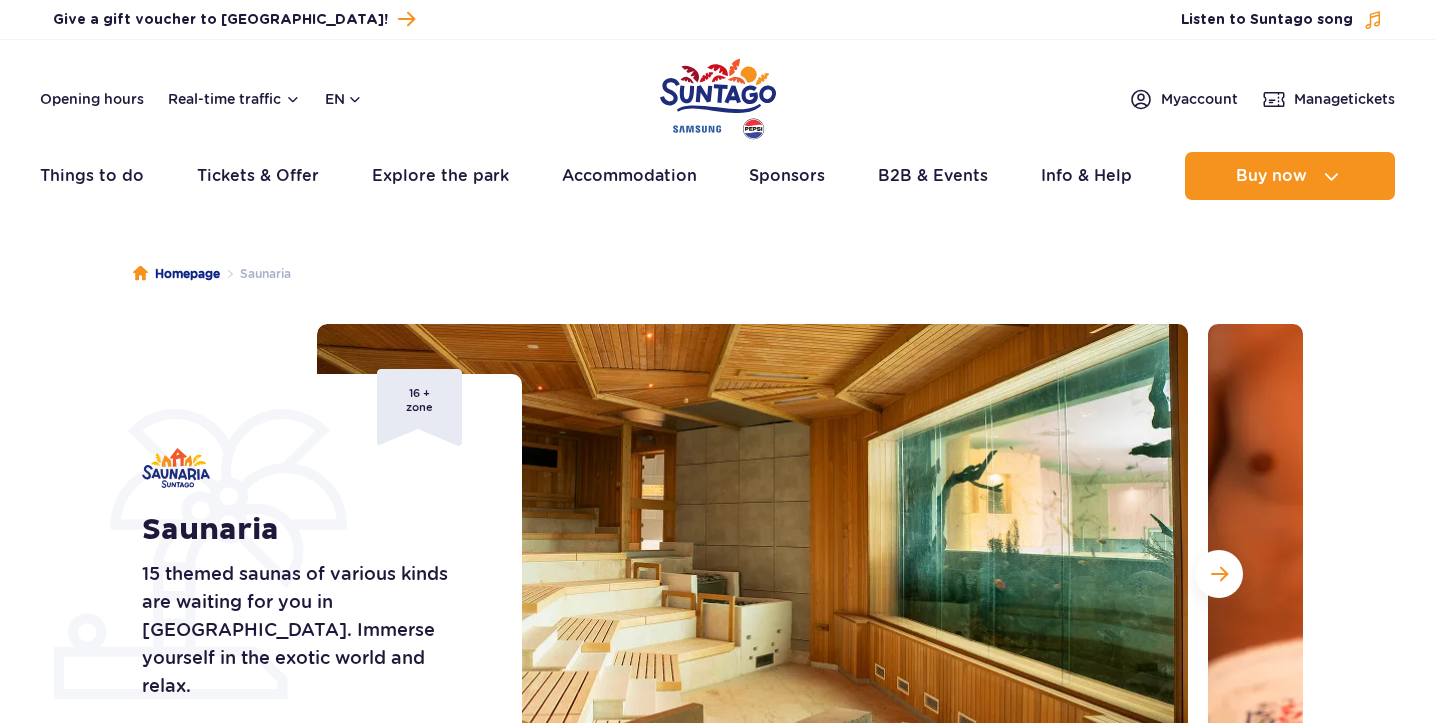 scroll, scrollTop: 0, scrollLeft: 0, axis: both 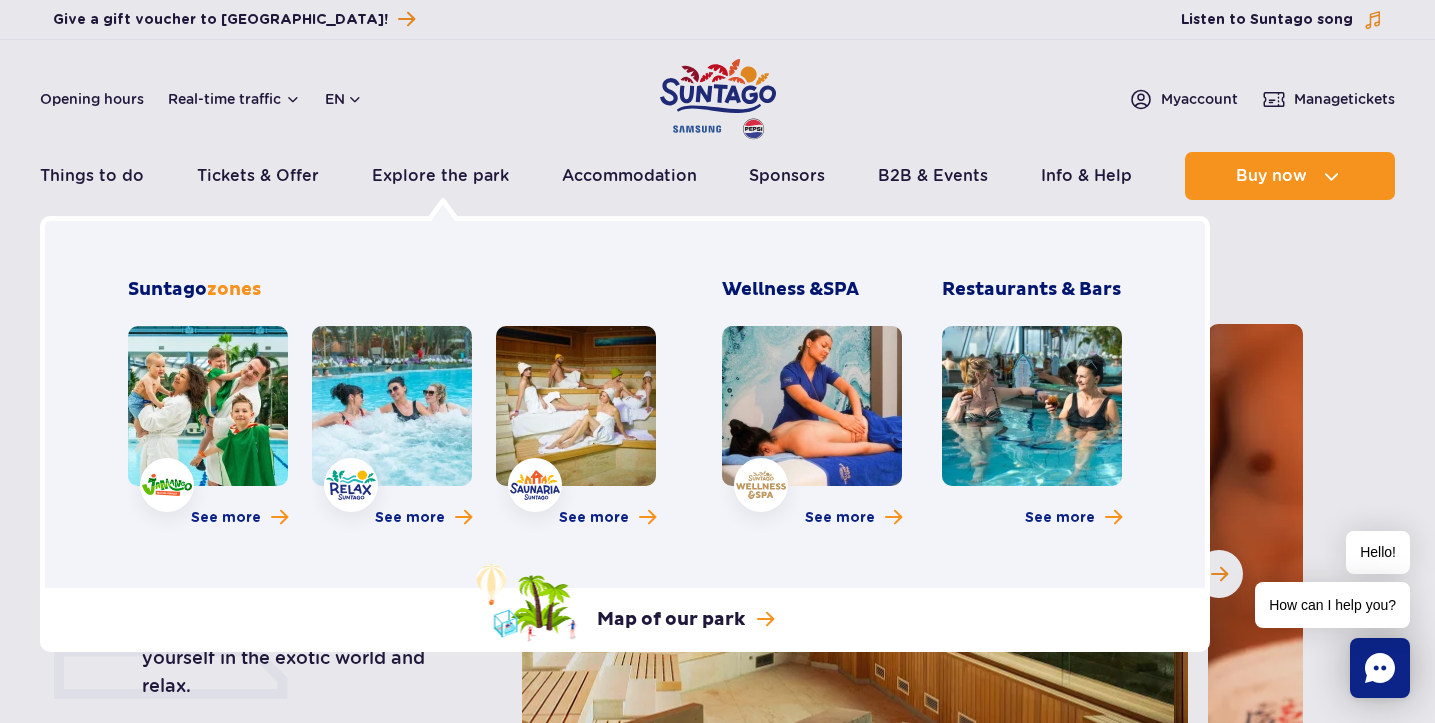 click at bounding box center [208, 406] 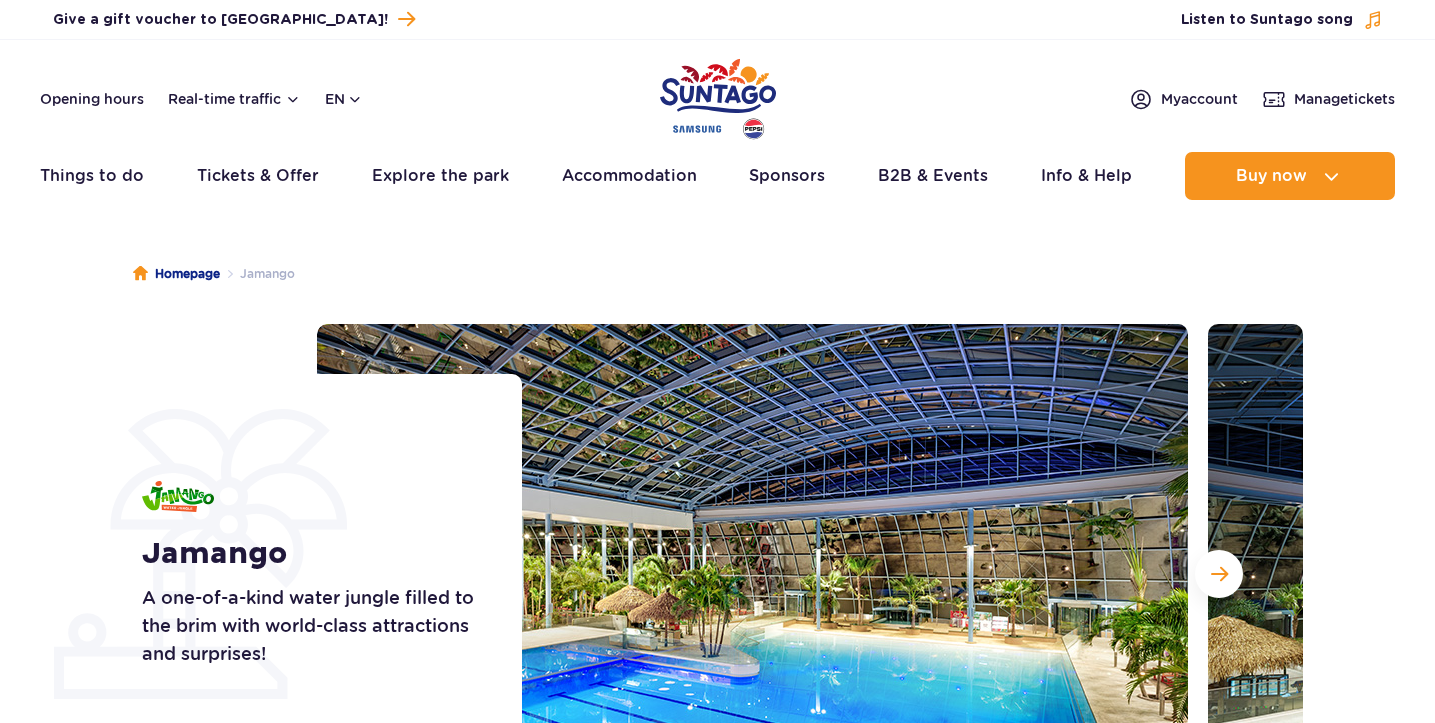 scroll, scrollTop: 0, scrollLeft: 0, axis: both 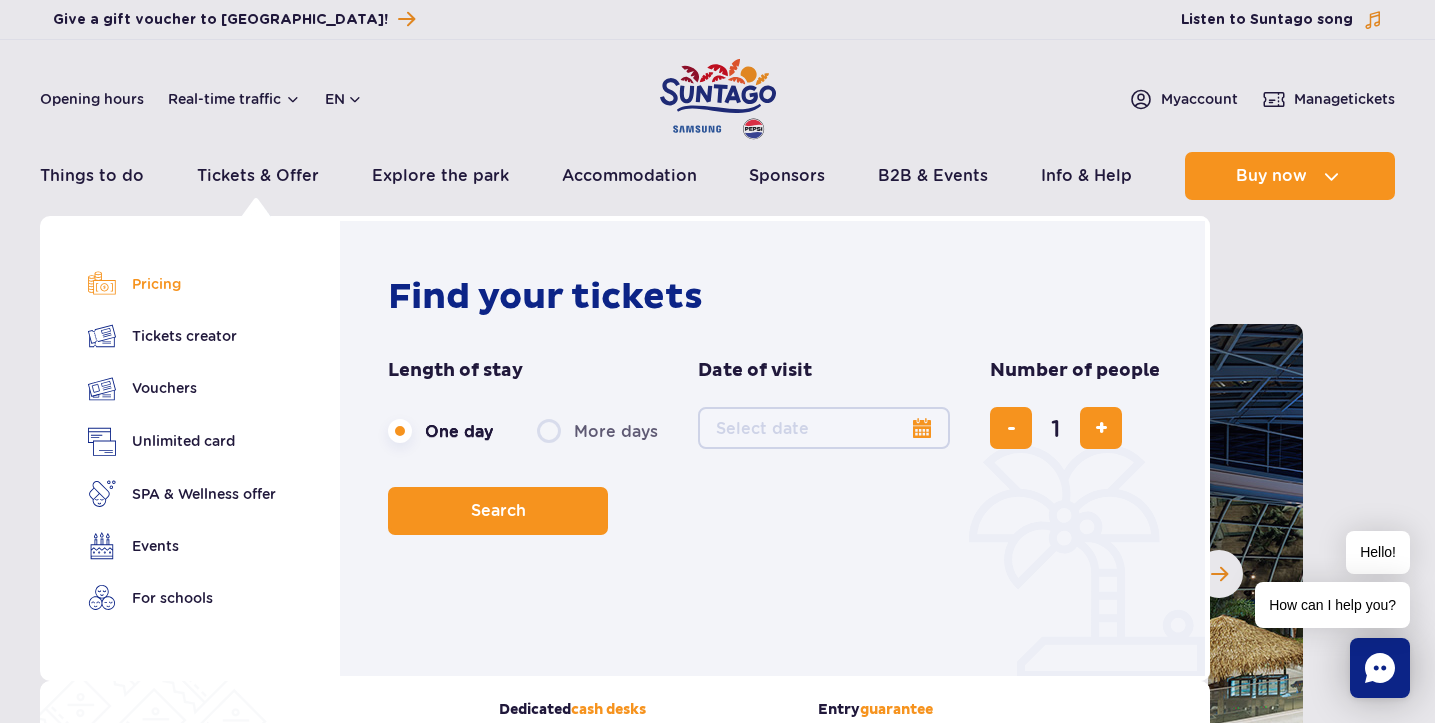 click on "Pricing" at bounding box center (182, 284) 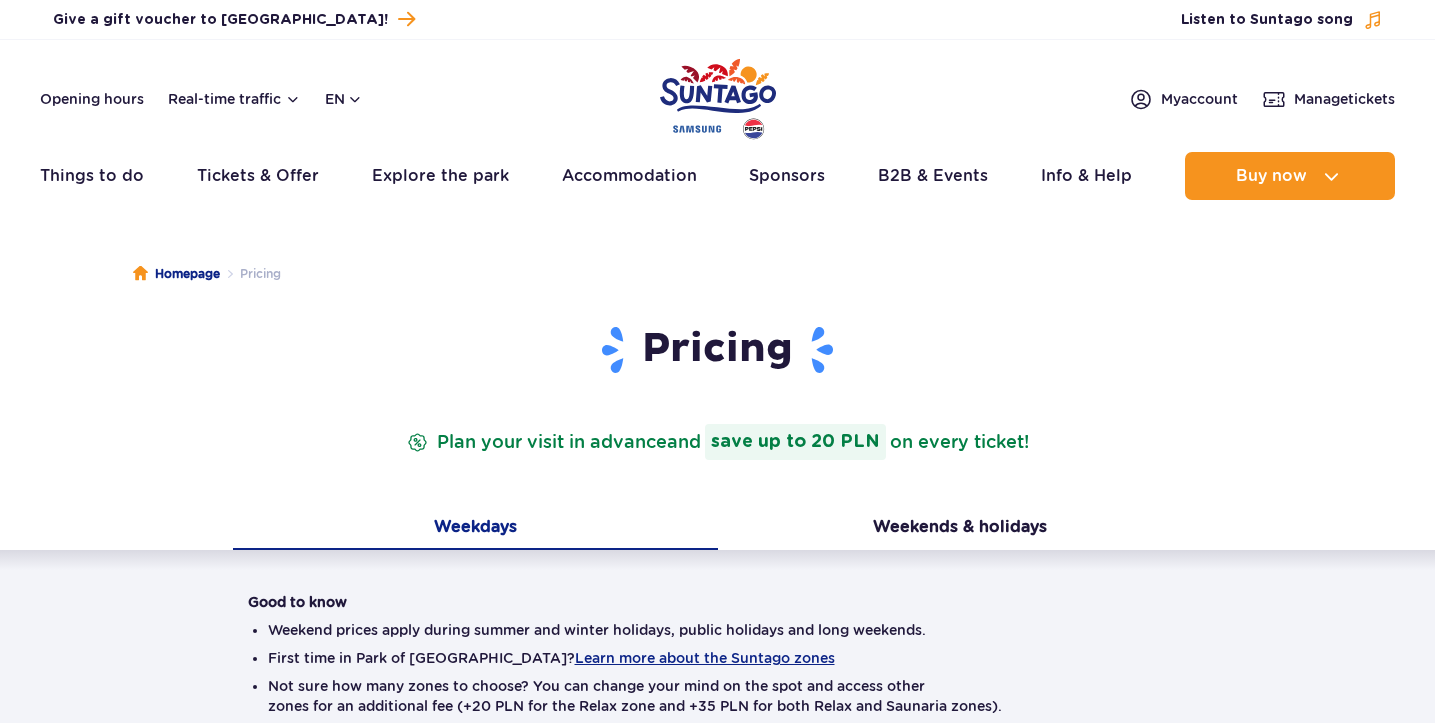 scroll, scrollTop: 0, scrollLeft: 0, axis: both 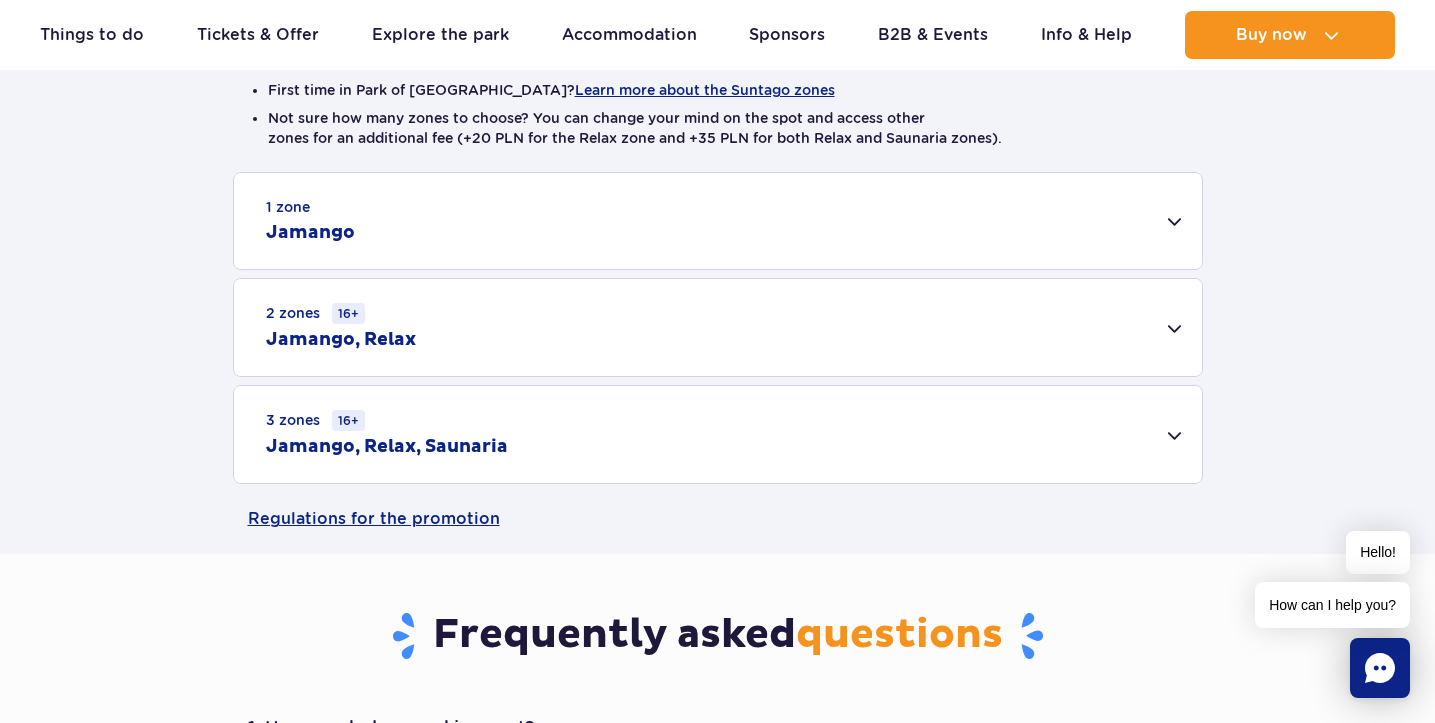 click on "1 zone
Jamango" at bounding box center (718, 221) 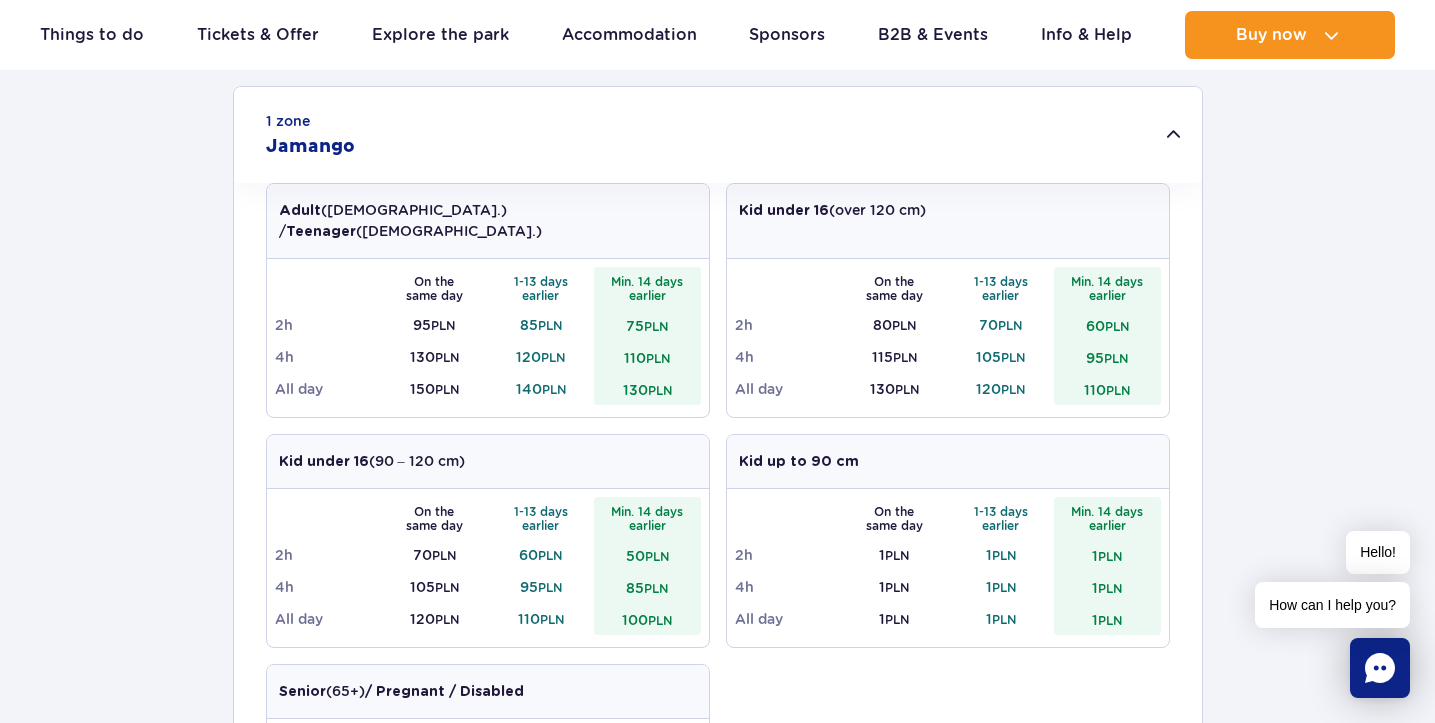 scroll, scrollTop: 662, scrollLeft: 0, axis: vertical 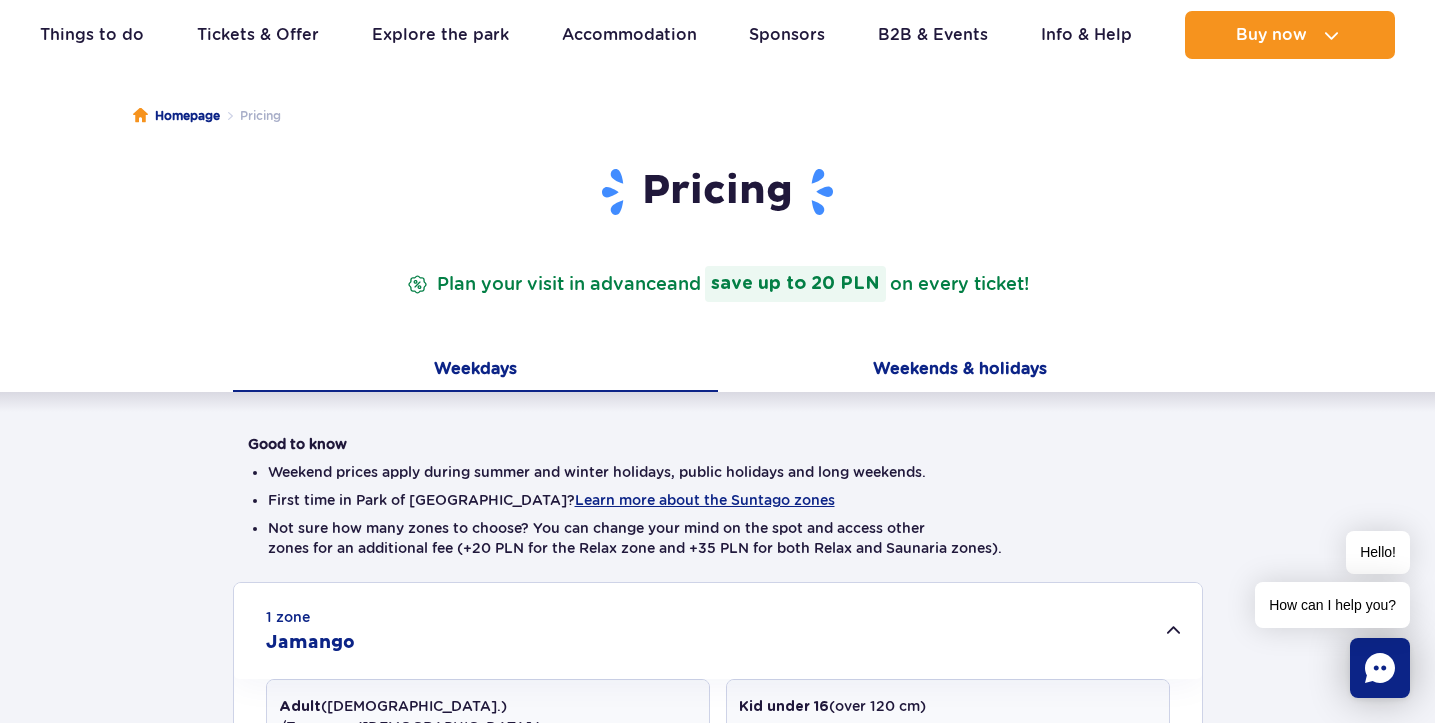 click on "Weekends & holidays" at bounding box center (960, 371) 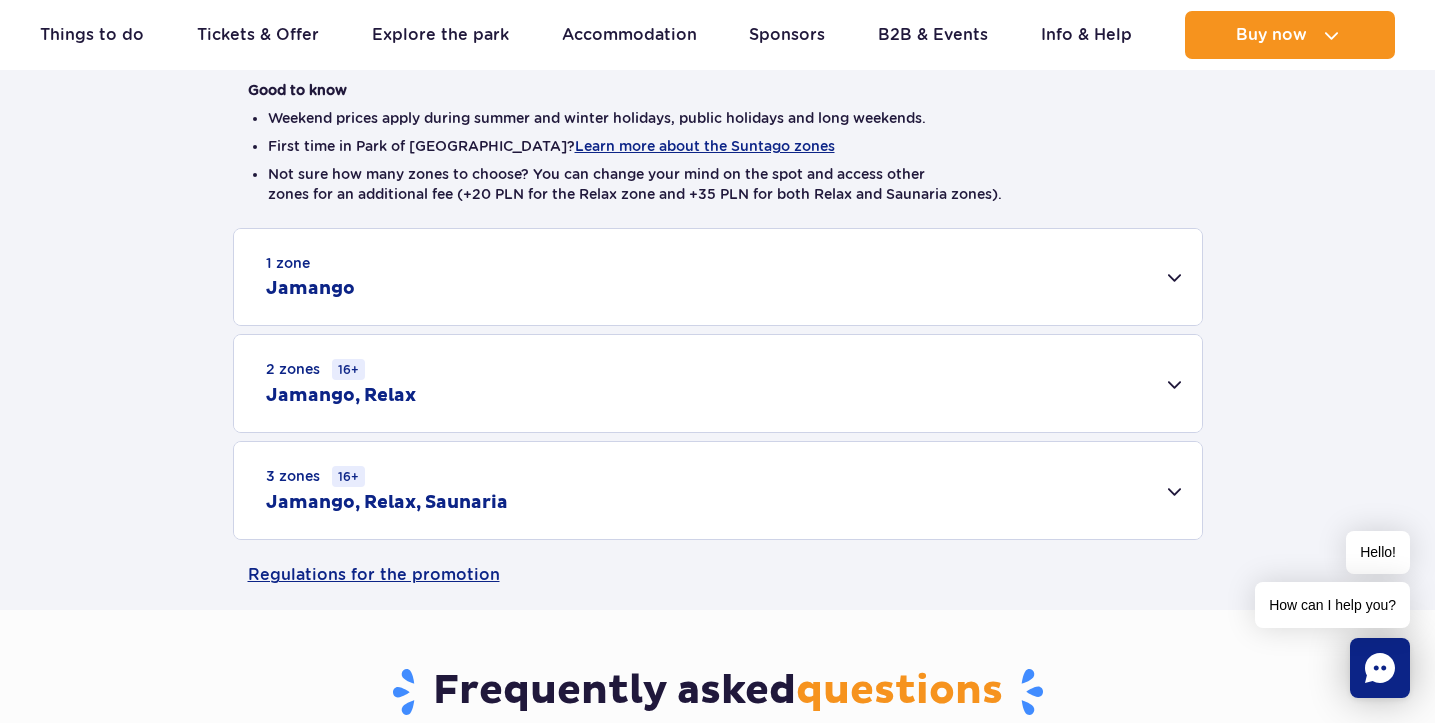 click on "1 zone
Jamango" at bounding box center (718, 277) 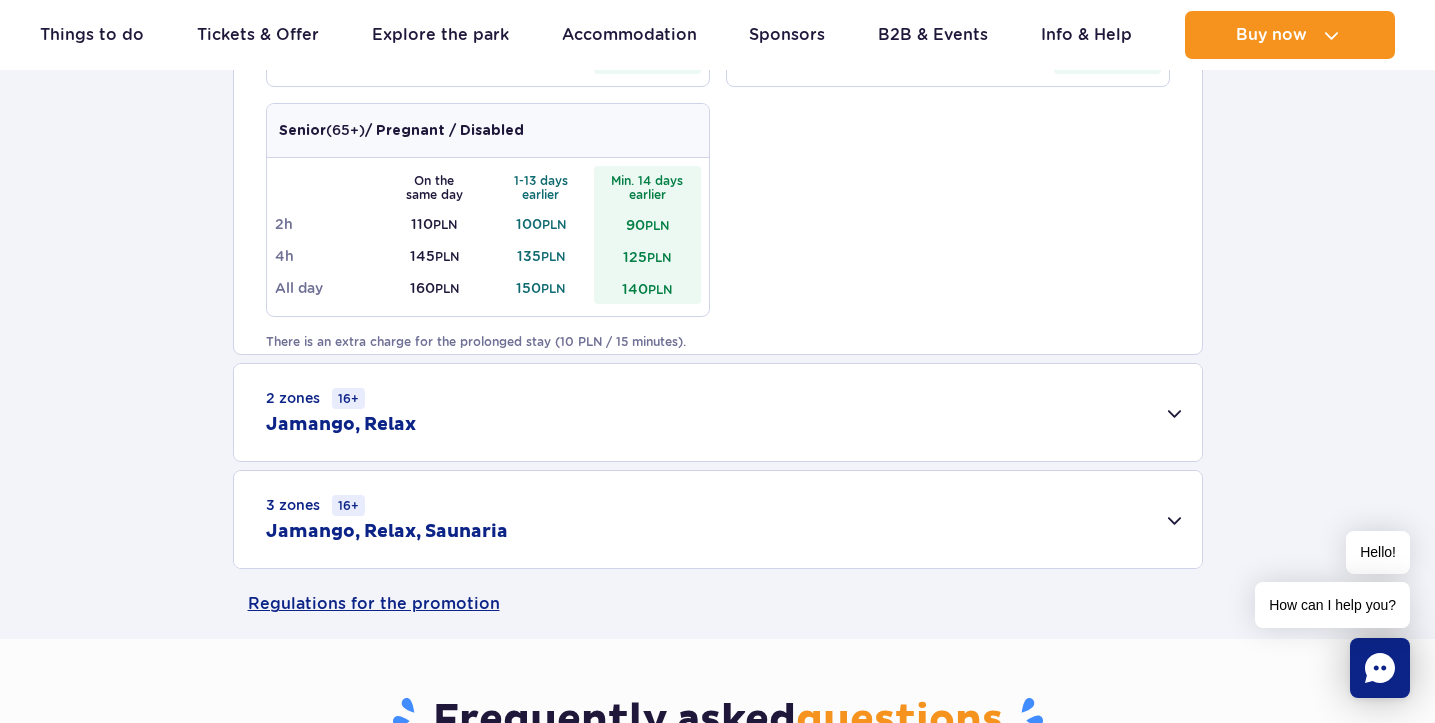 scroll, scrollTop: 1245, scrollLeft: 0, axis: vertical 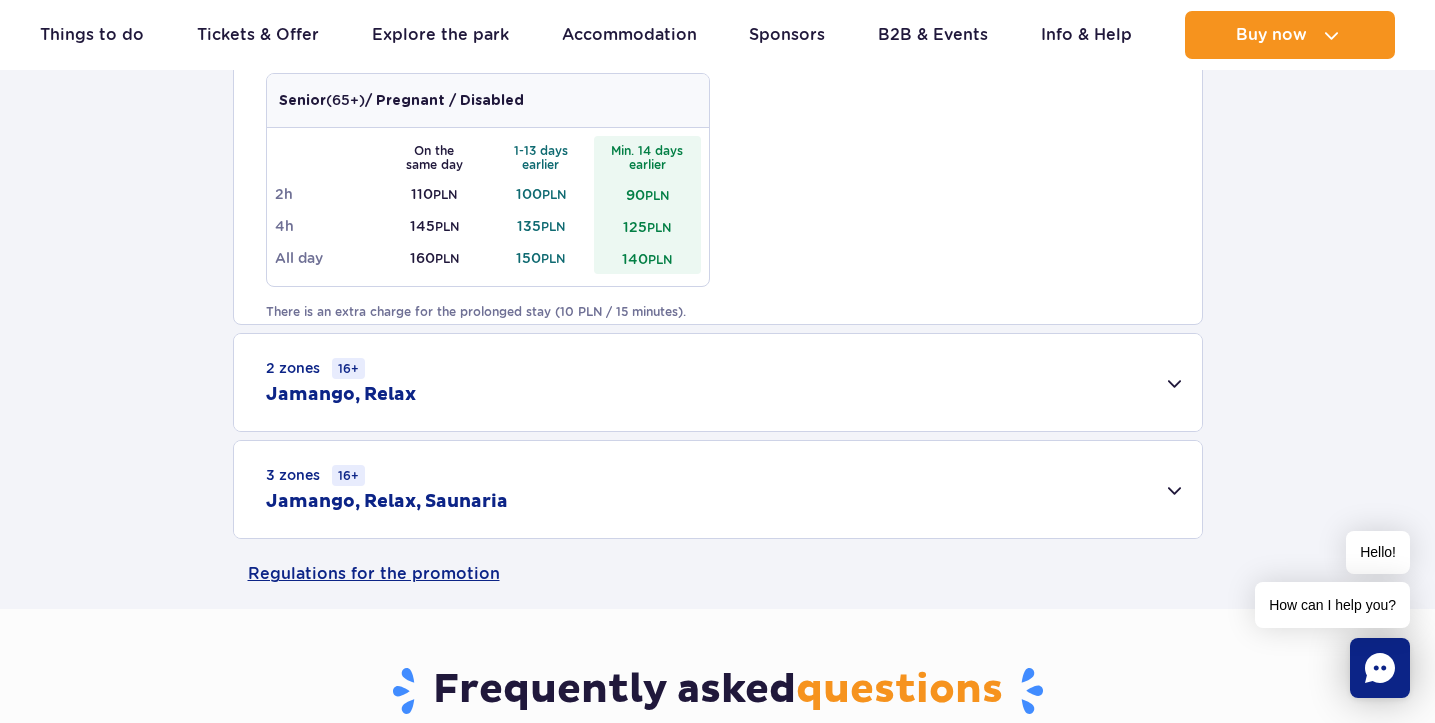 click on "3 zones  16+
Jamango, Relax, Saunaria" at bounding box center (718, 489) 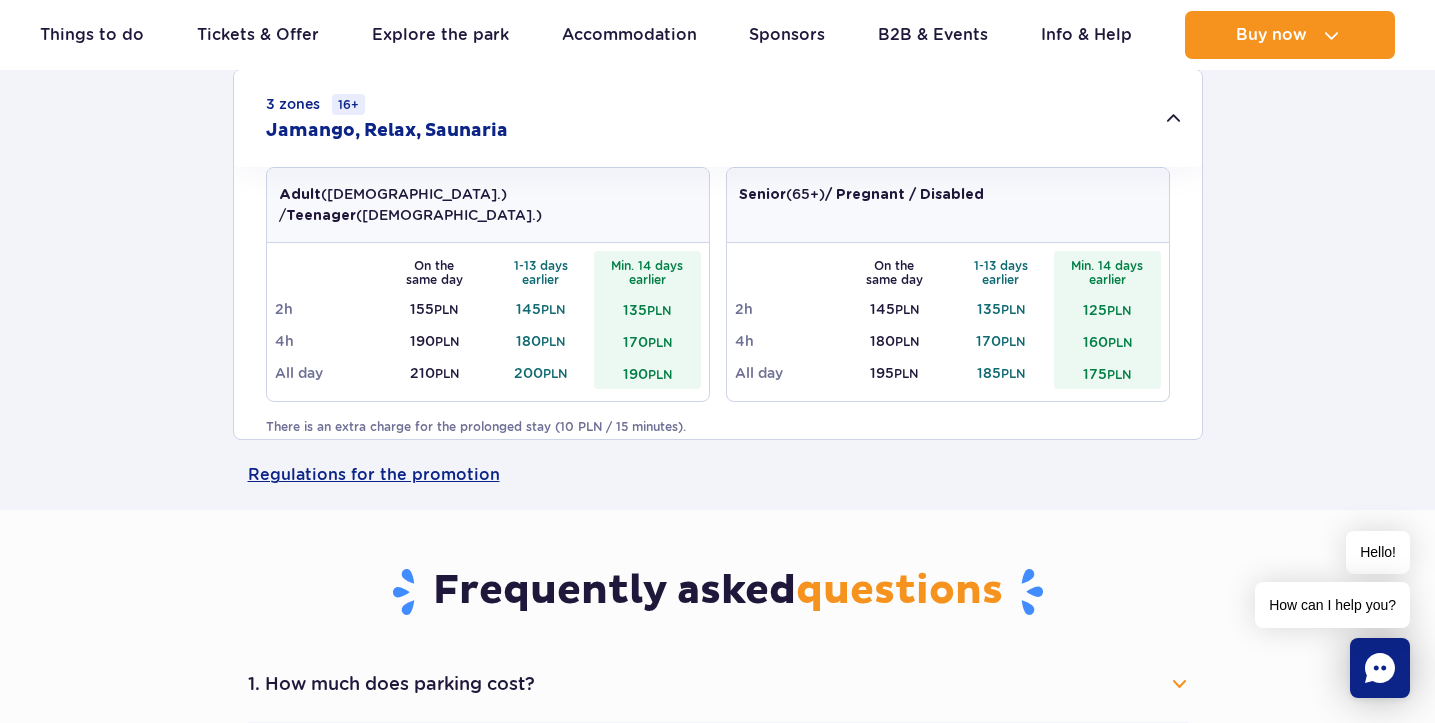 scroll, scrollTop: 1623, scrollLeft: 0, axis: vertical 